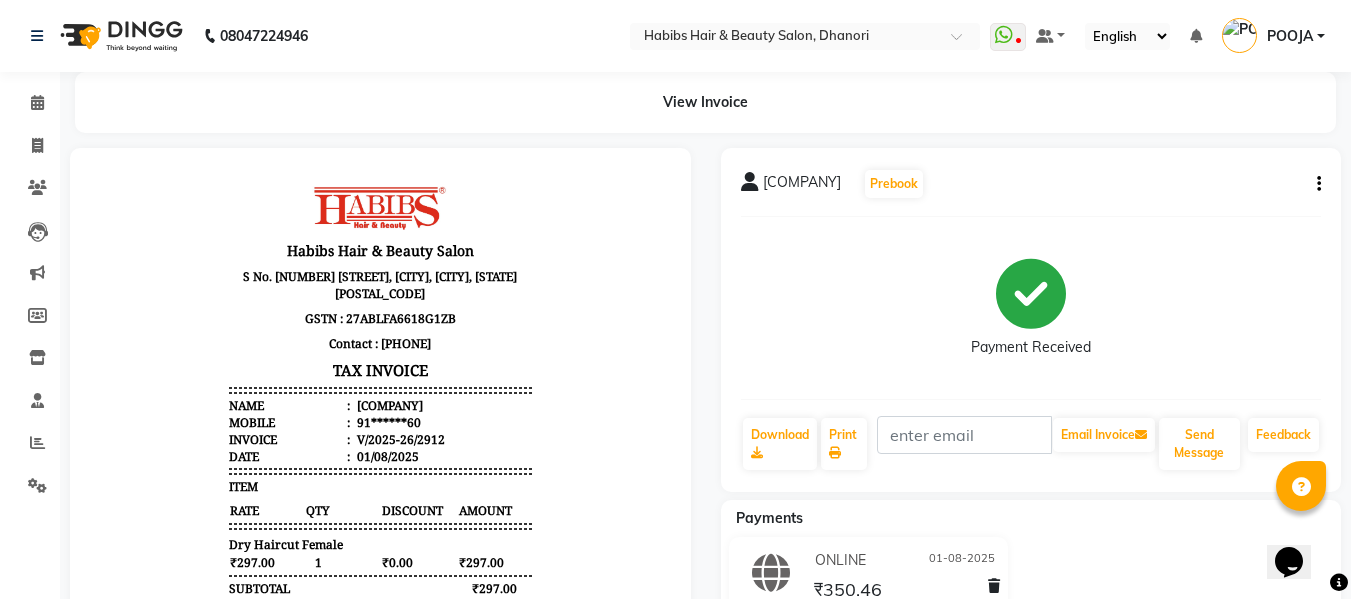 scroll, scrollTop: 0, scrollLeft: 0, axis: both 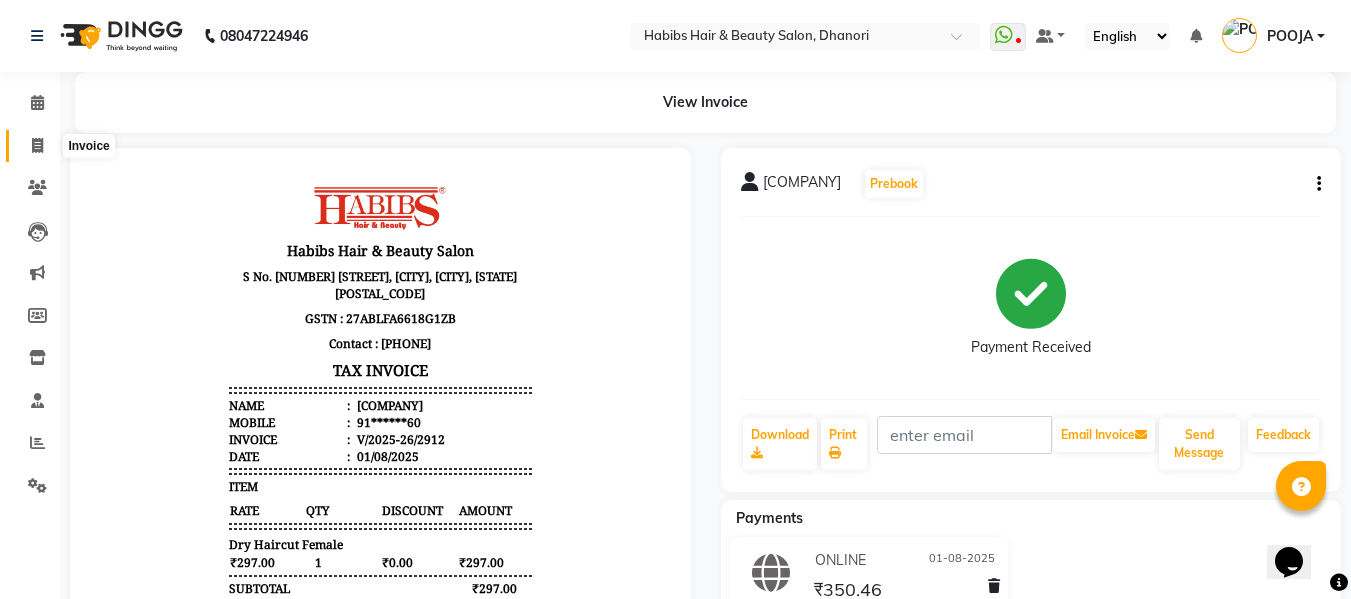 click 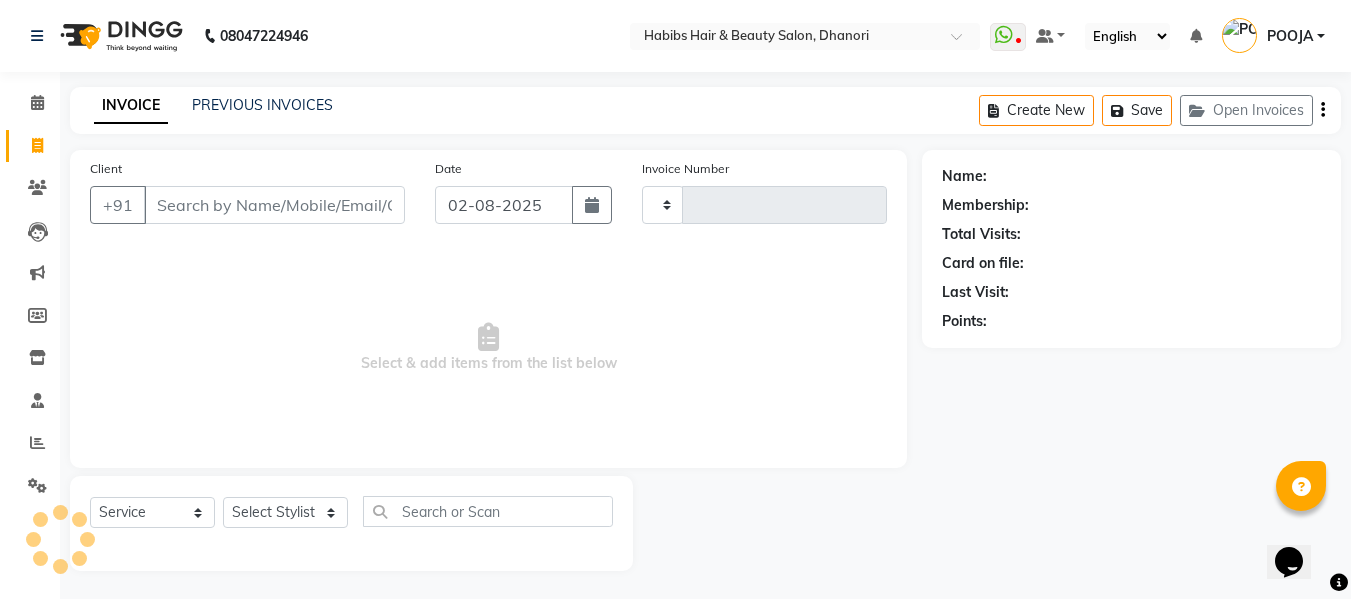 type on "2913" 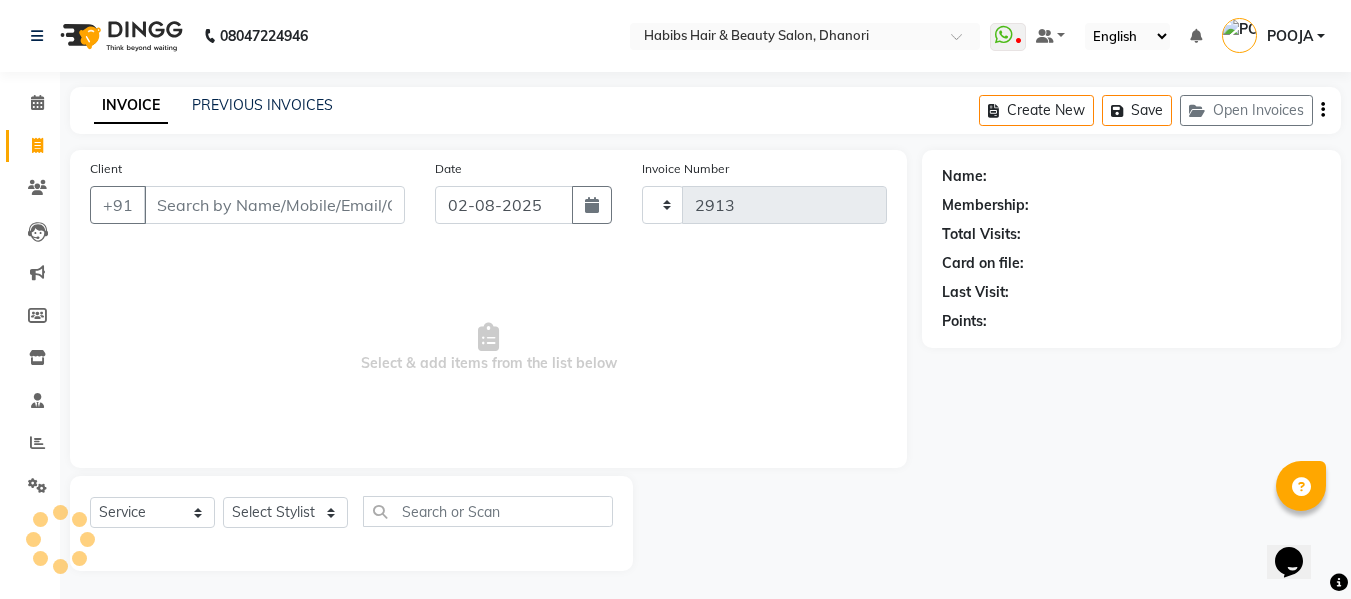 select on "4967" 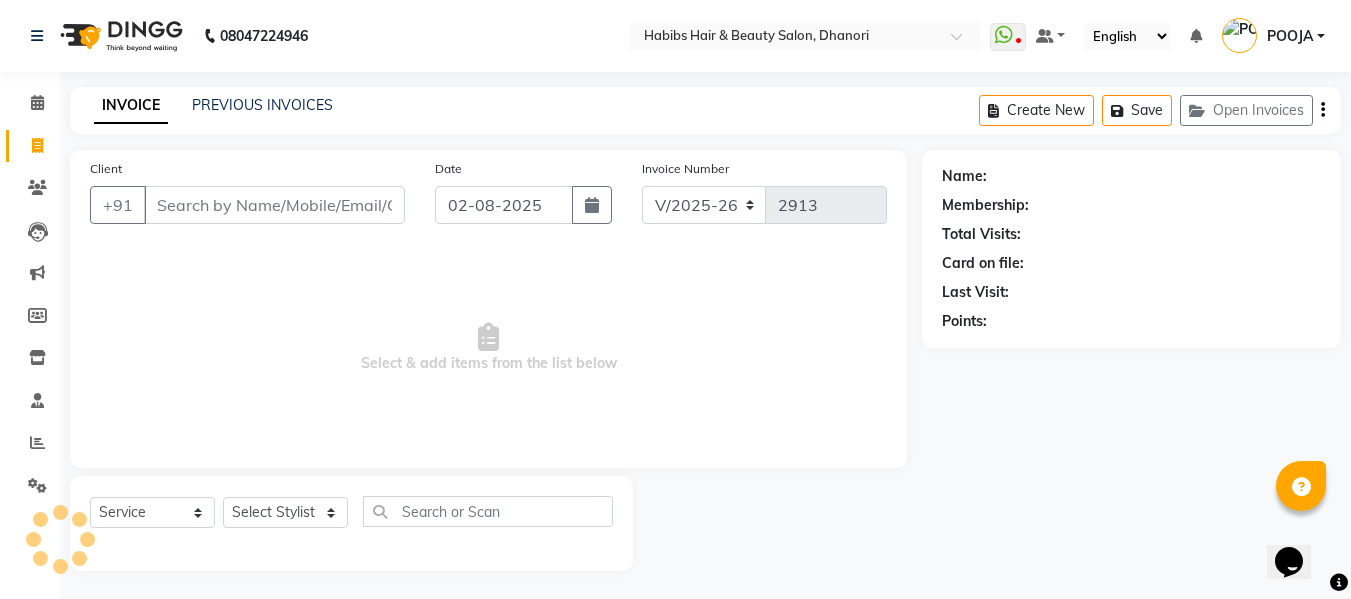 scroll, scrollTop: 2, scrollLeft: 0, axis: vertical 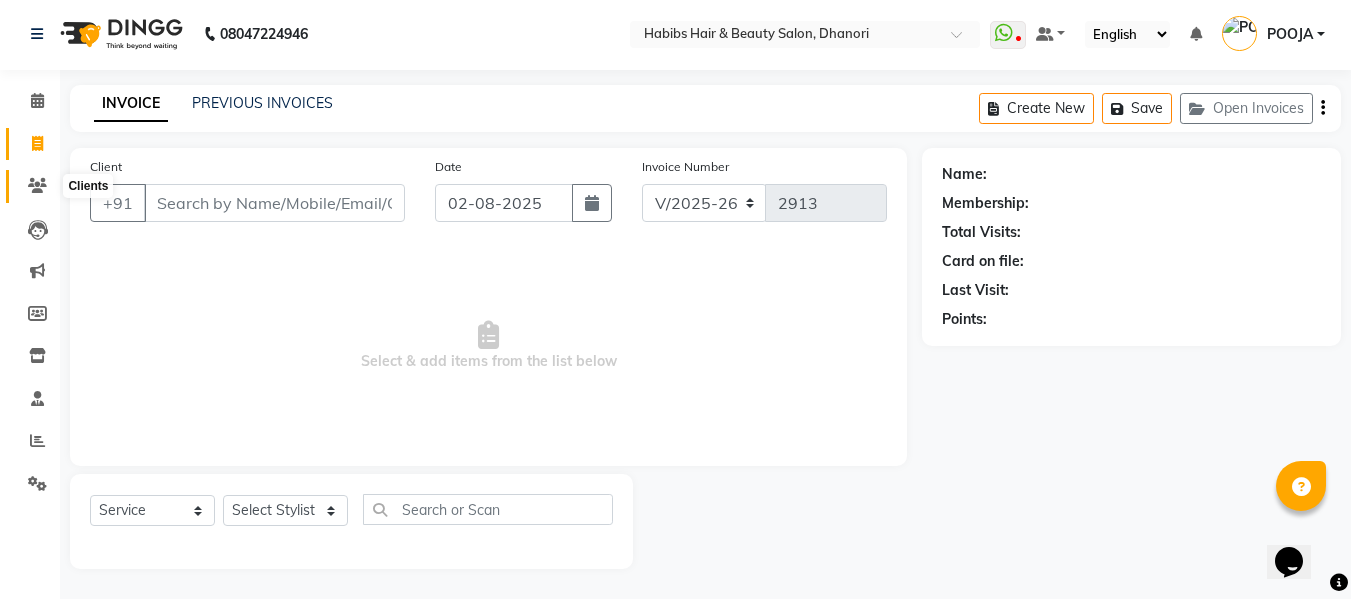 click 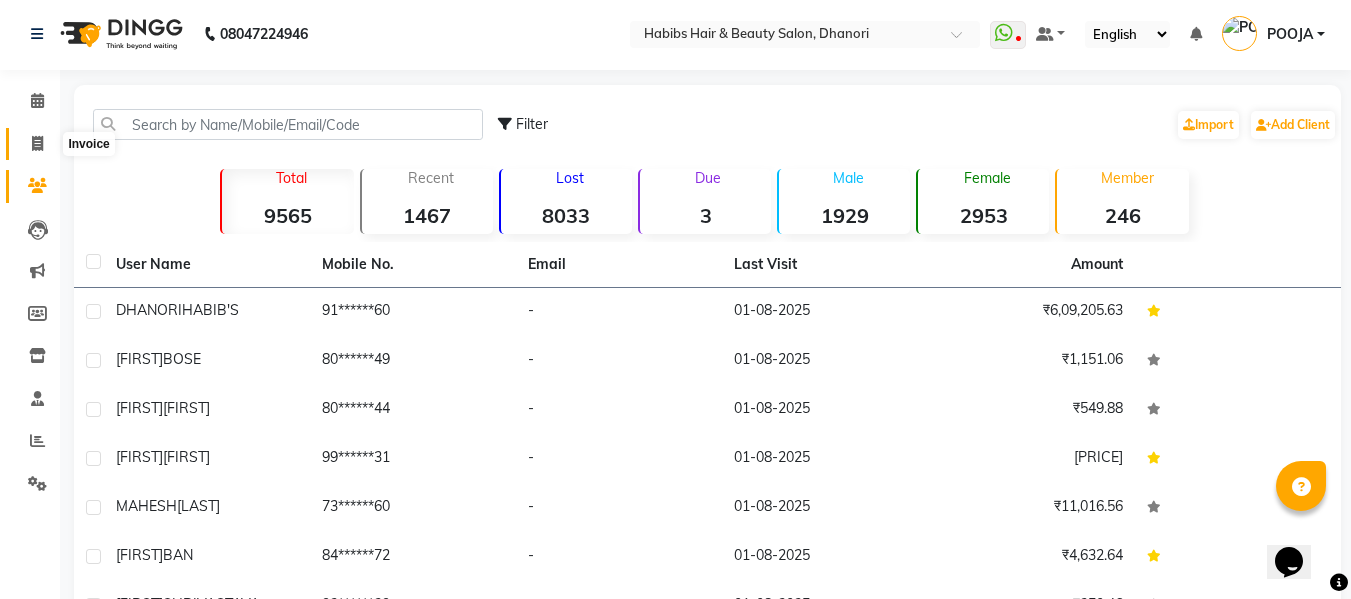 click 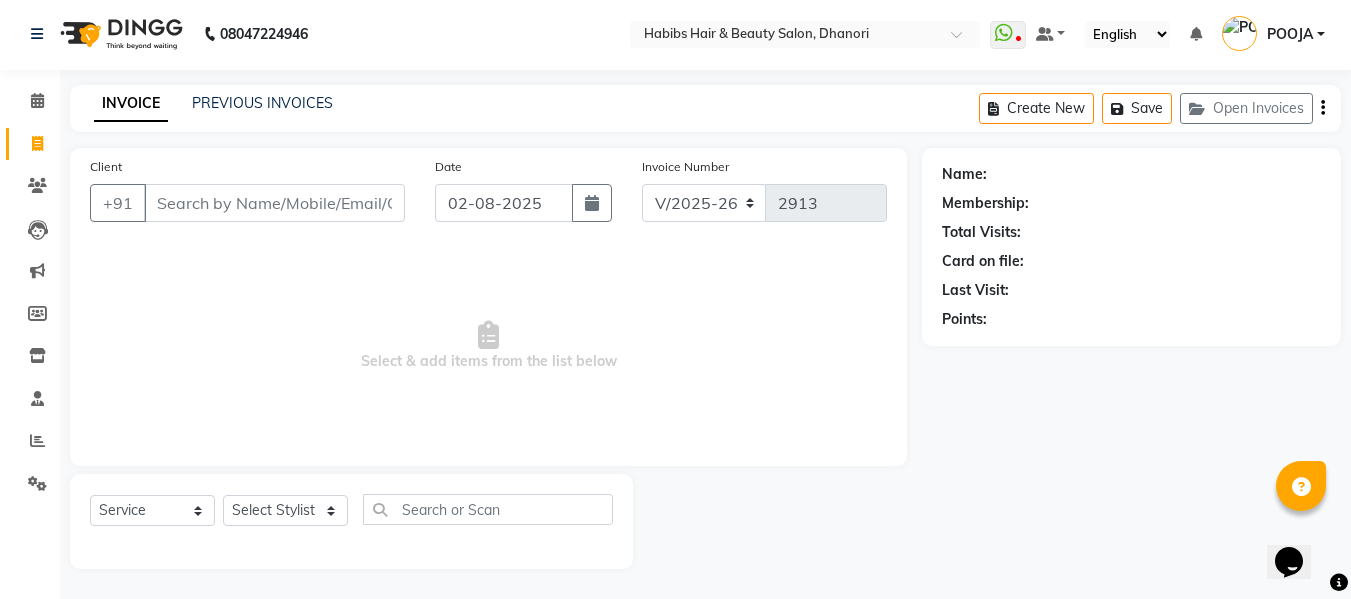 click on "Client" at bounding box center (274, 203) 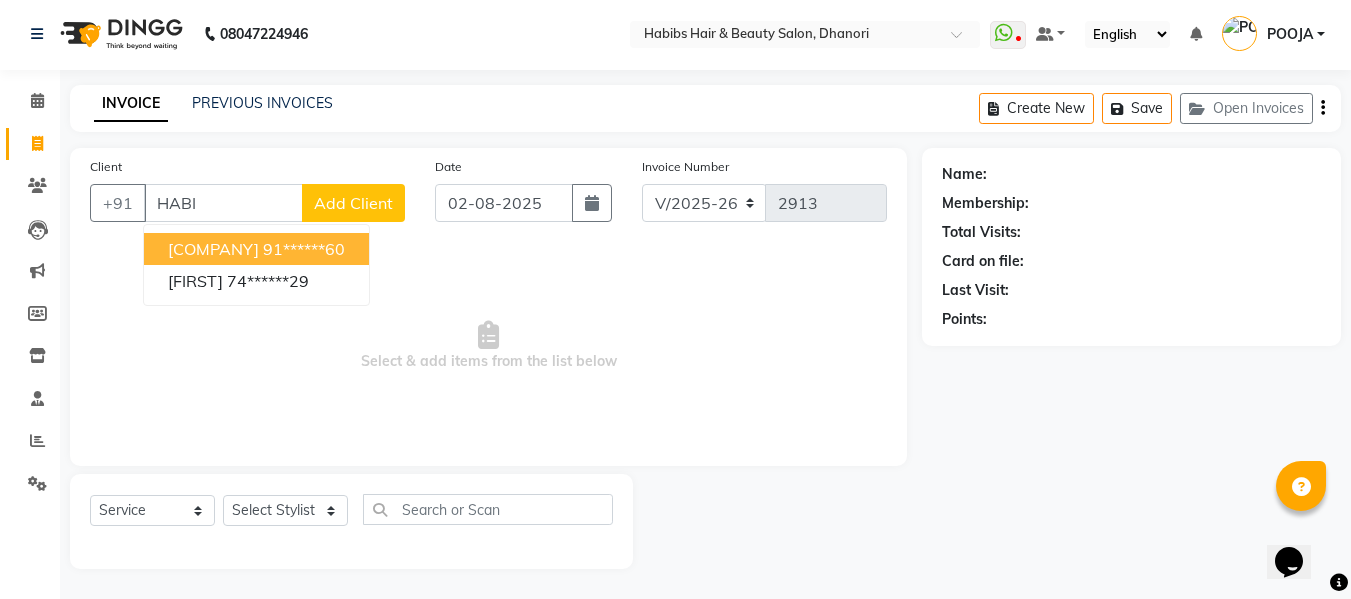 click on "[COMPANY]  [PHONE]" at bounding box center [256, 249] 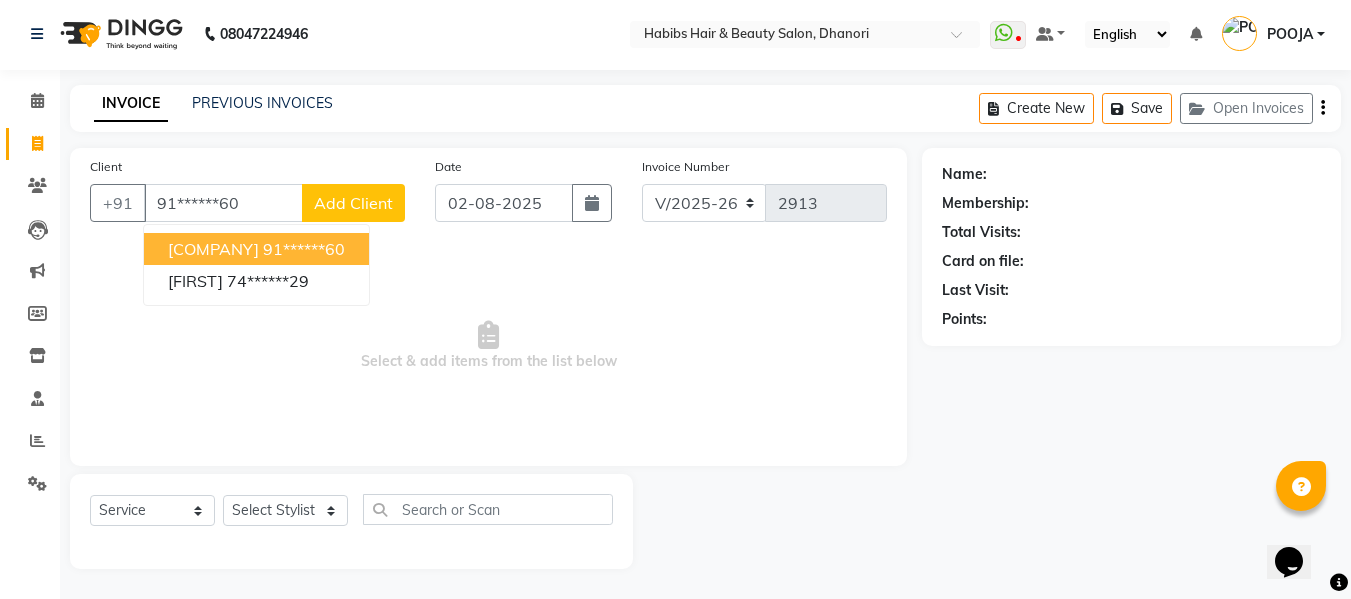 type on "91******60" 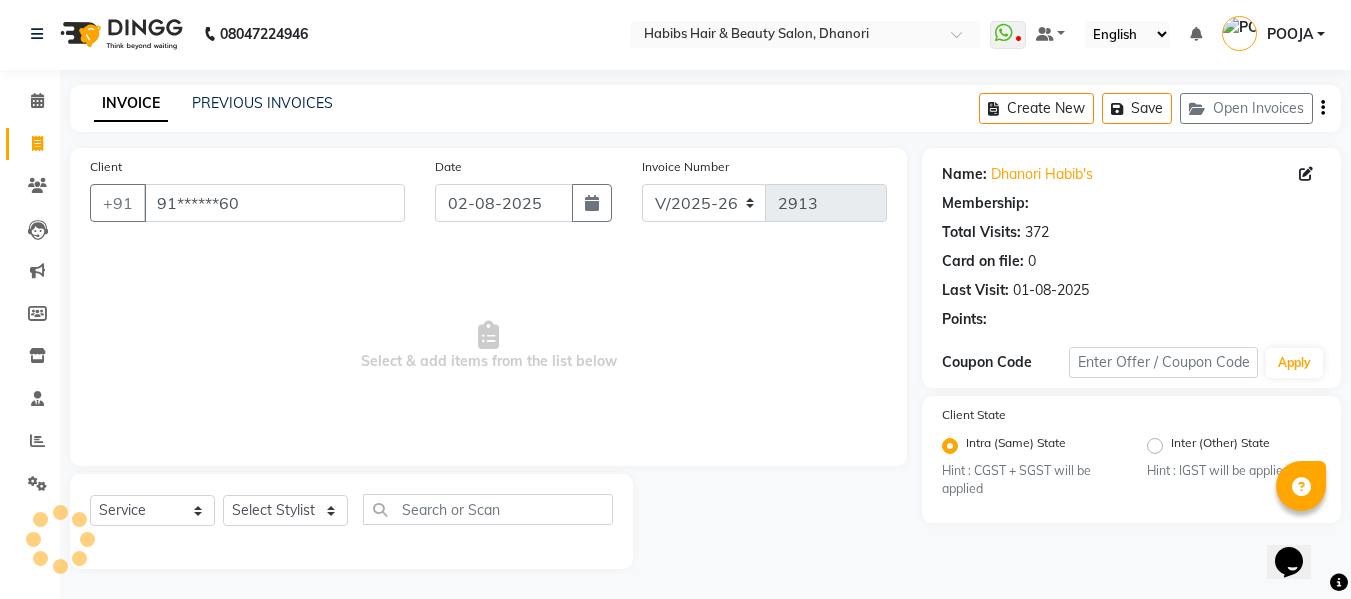 select on "1: Object" 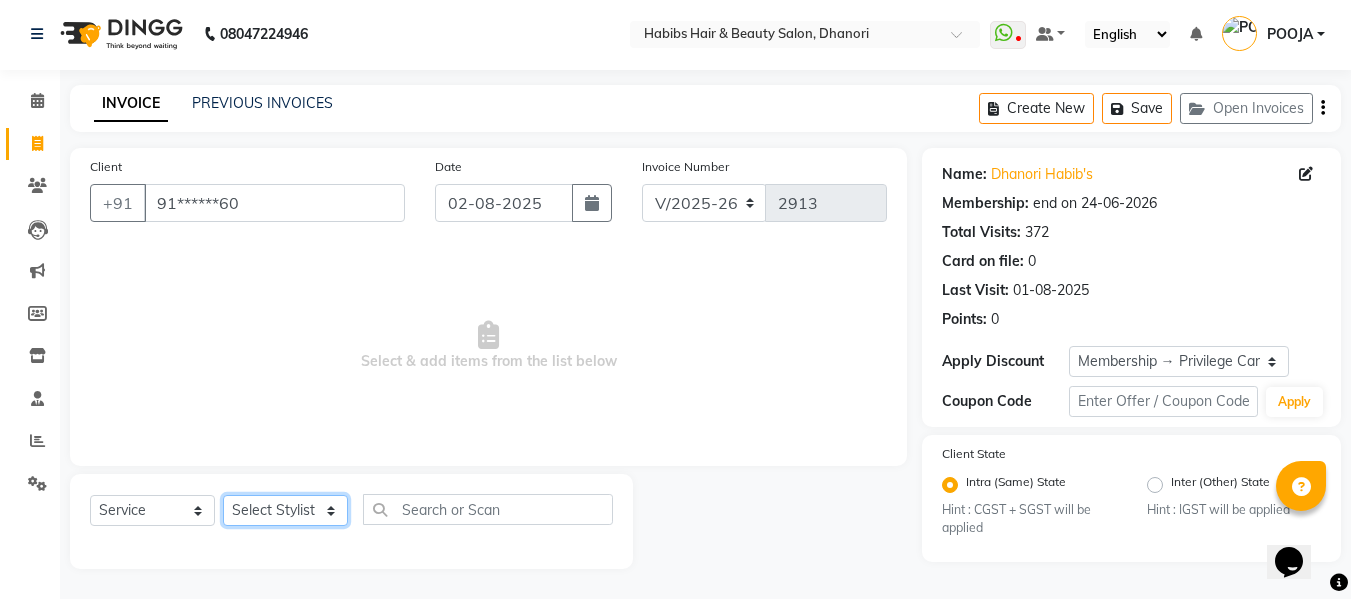 click on "Select Stylist Admin  Alishan  ARMAN DIVYA FAIZAN IRFAN MUZAMMIL POOJA POOJA J RAKESH SAHIL SHAKEEL SONAL" 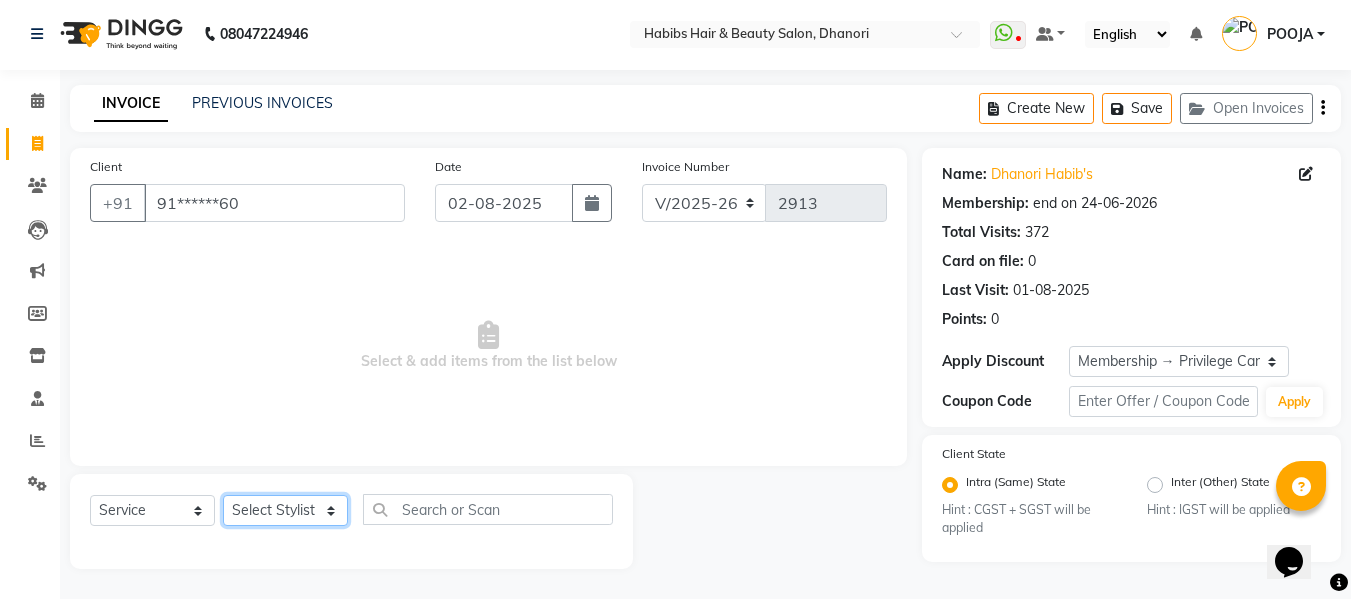 select on "31280" 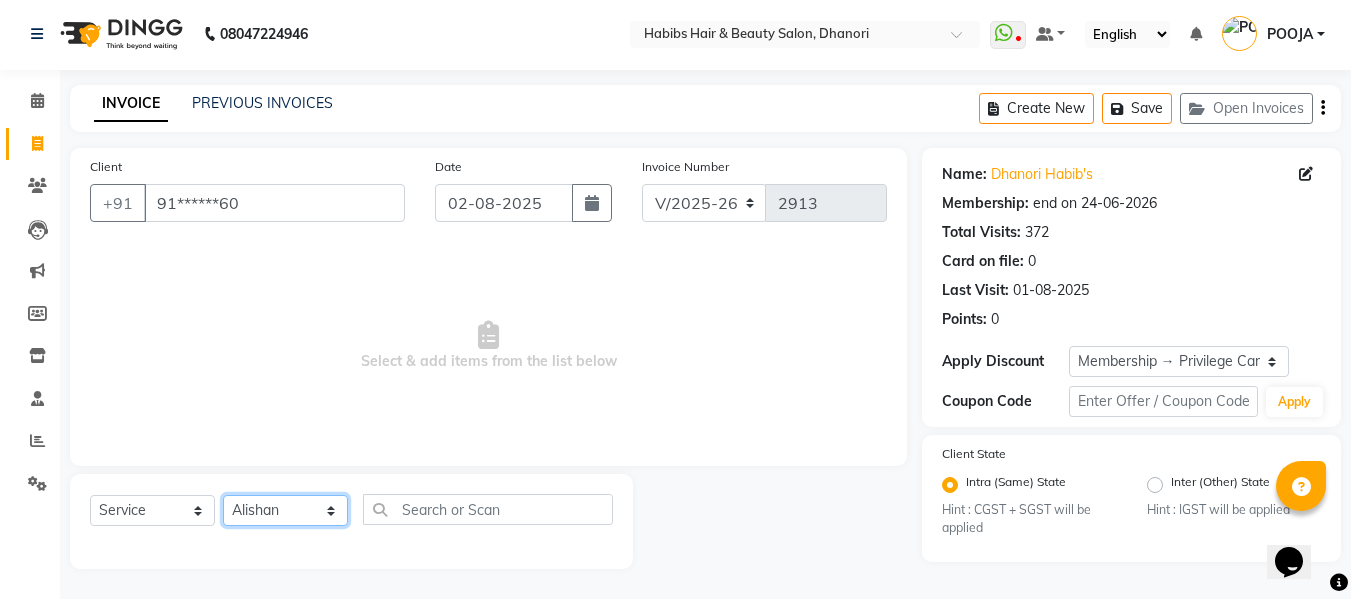 click on "Select Stylist Admin  Alishan  ARMAN DIVYA FAIZAN IRFAN MUZAMMIL POOJA POOJA J RAKESH SAHIL SHAKEEL SONAL" 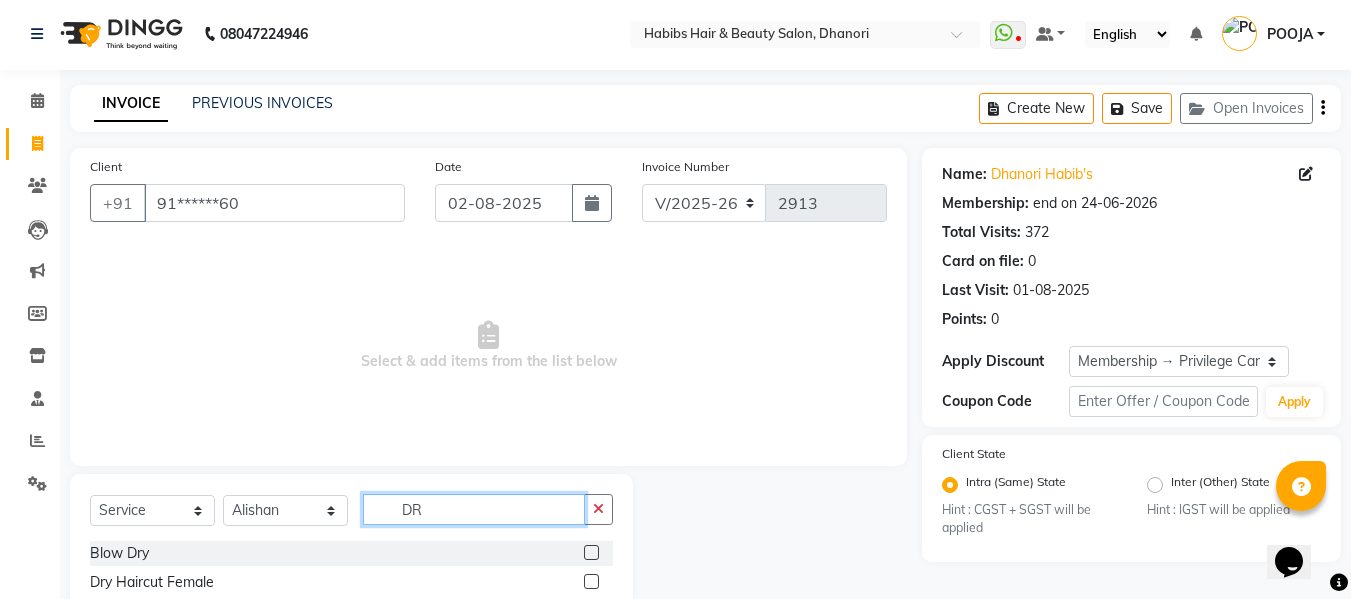 type on "D" 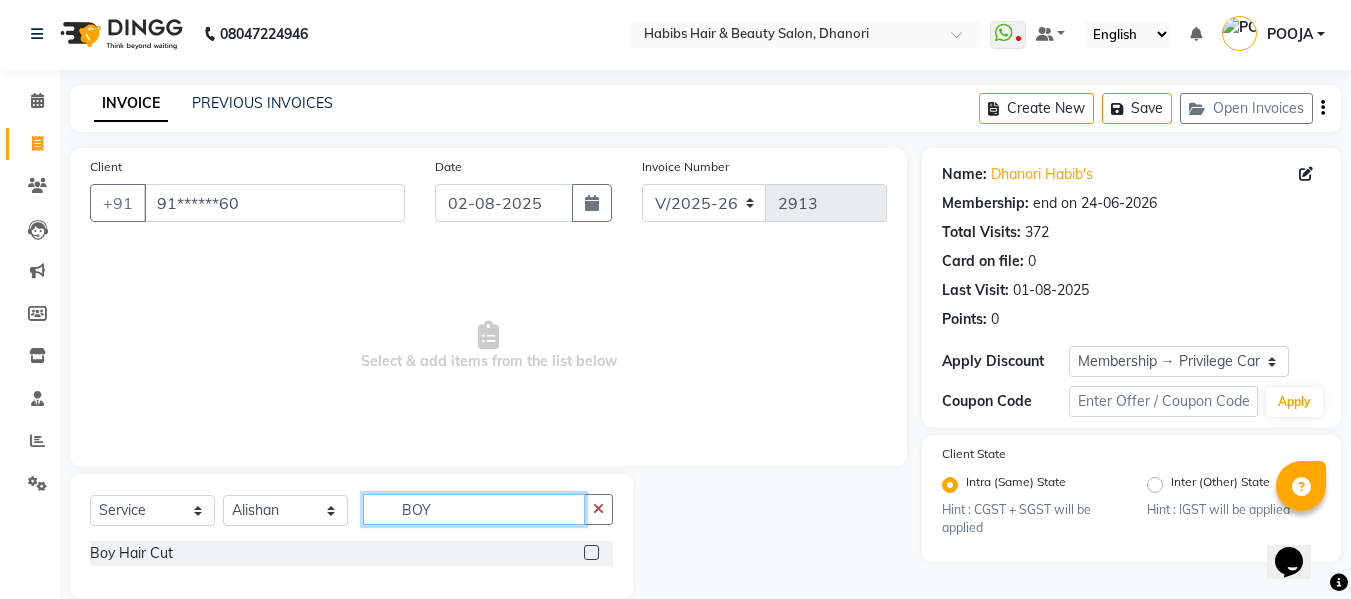 type on "BOY" 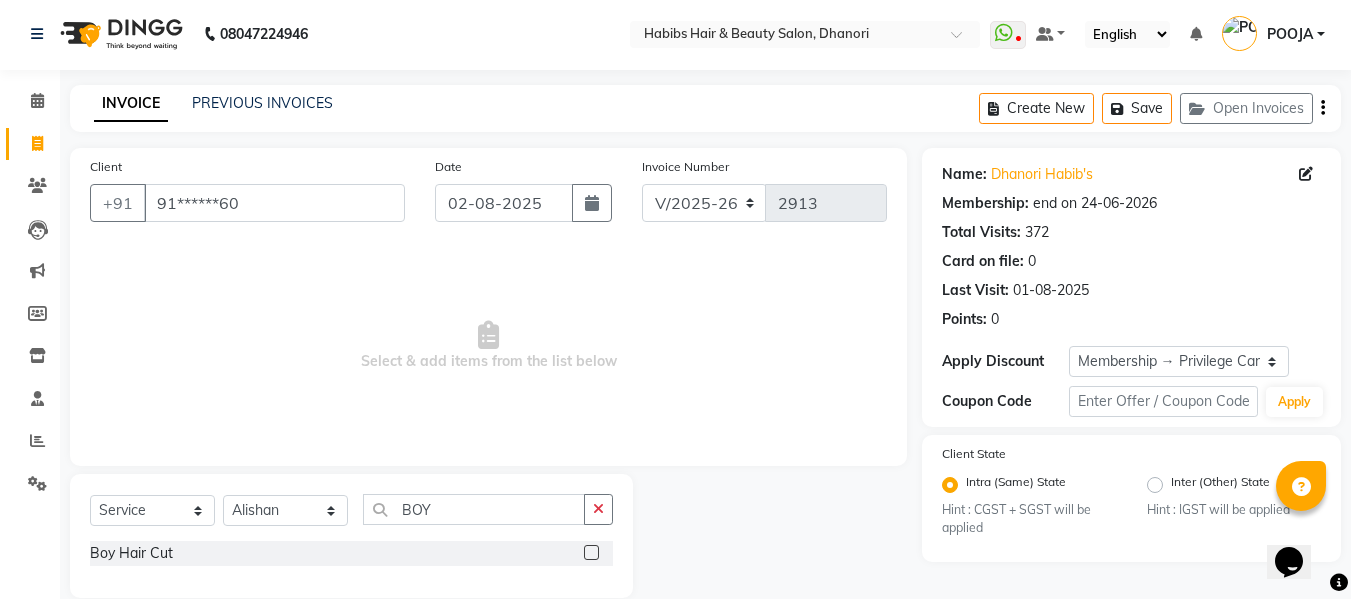 click 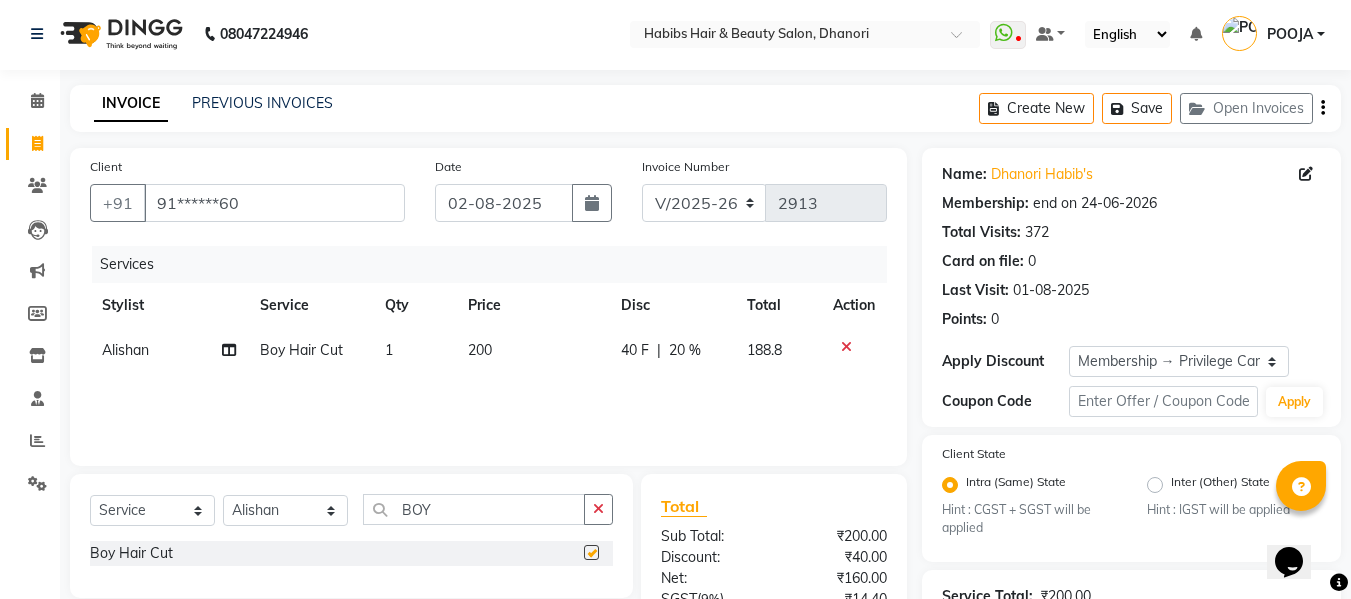 checkbox on "false" 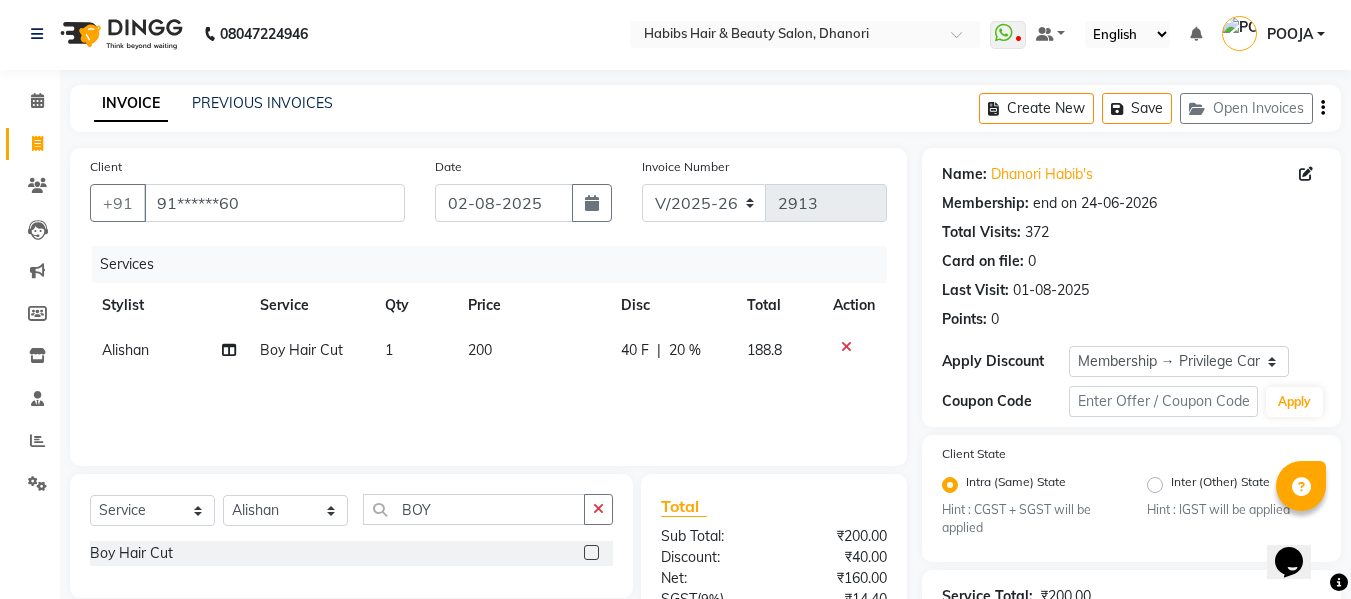 click on "200" 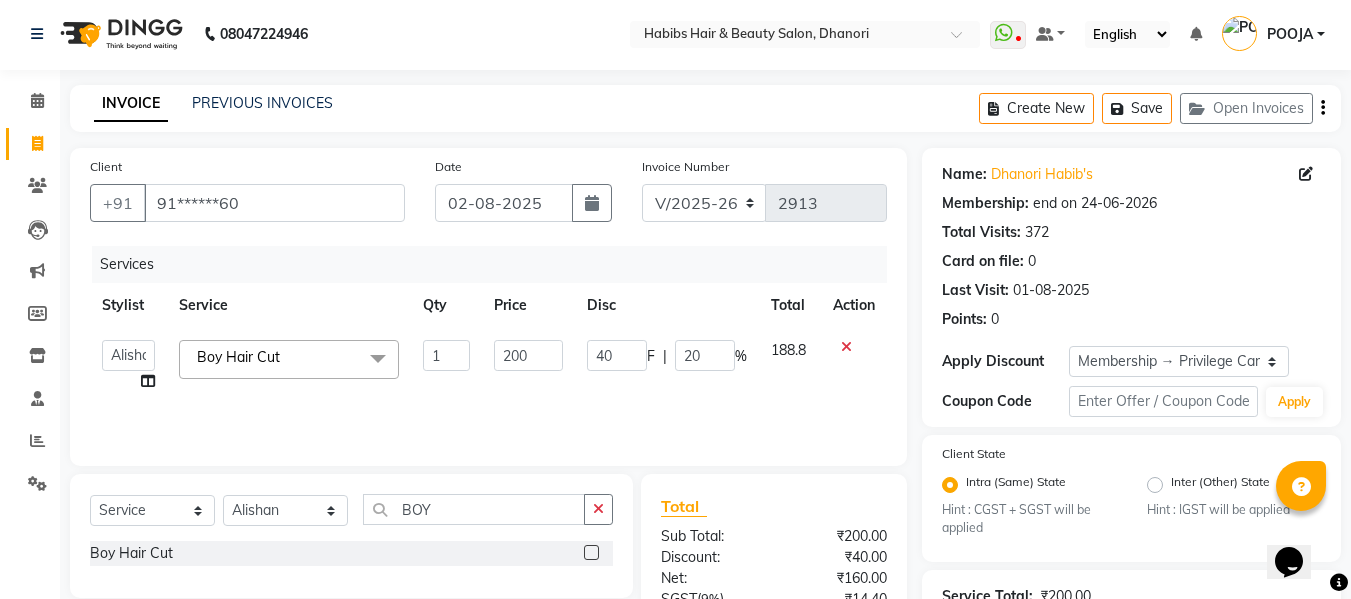click on "200" 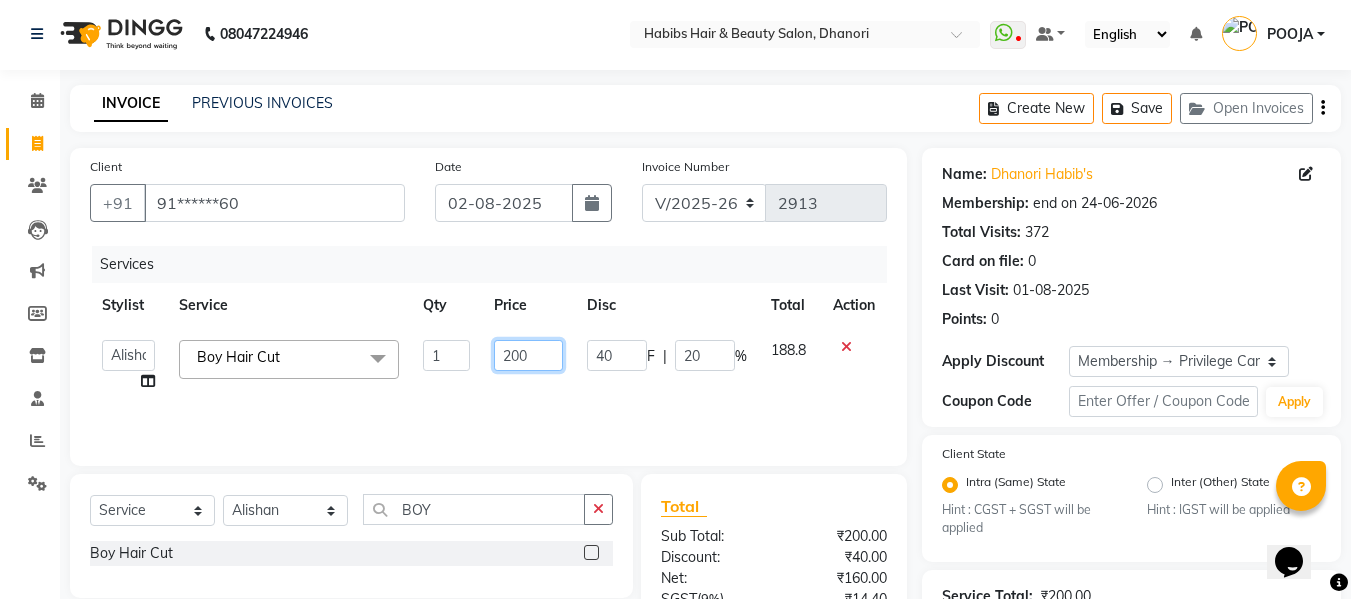 click on "200" 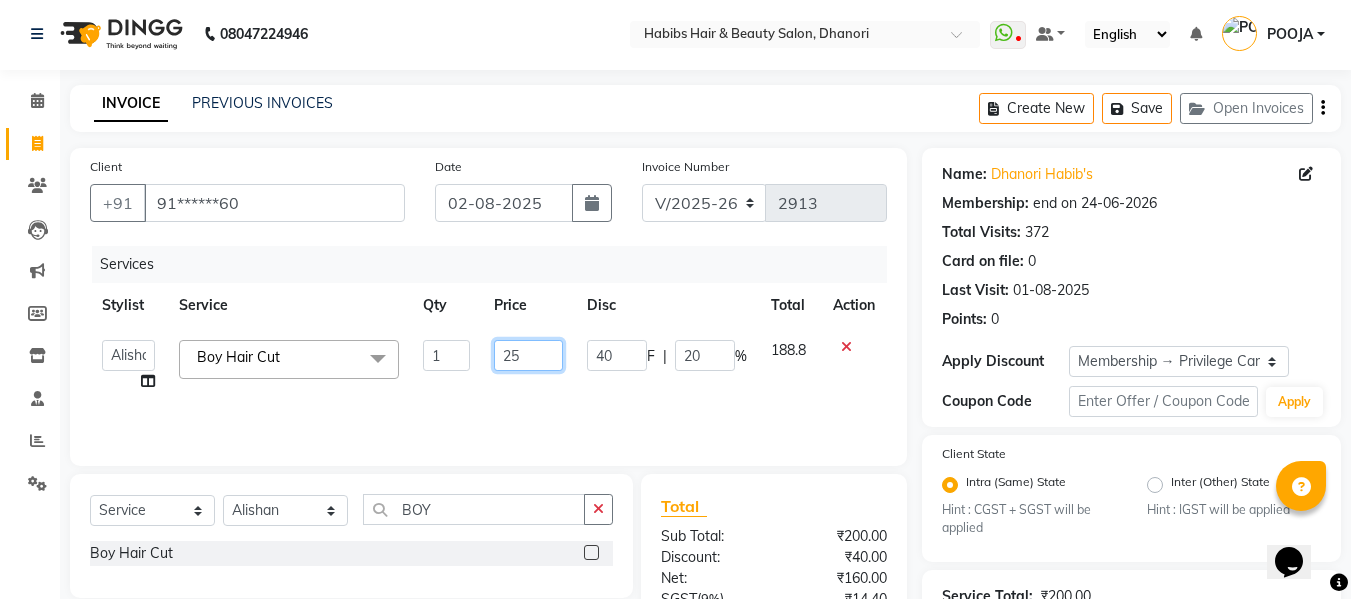 type on "255" 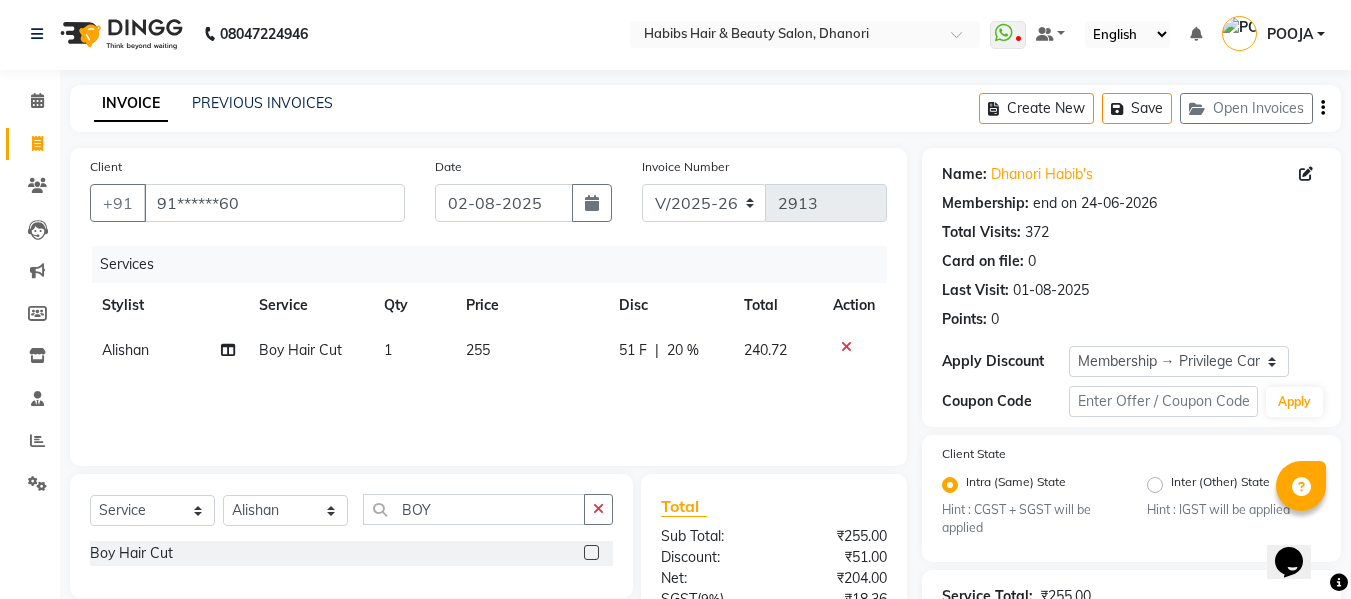 click on "51 F | 20 %" 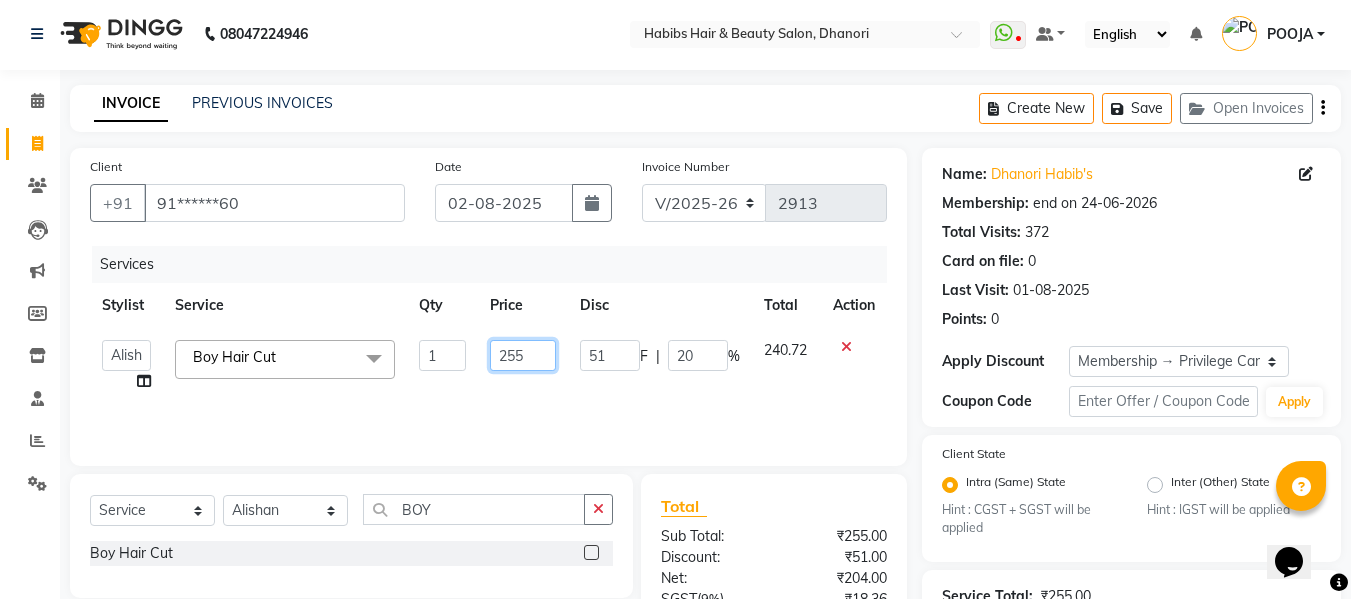 click on "255" 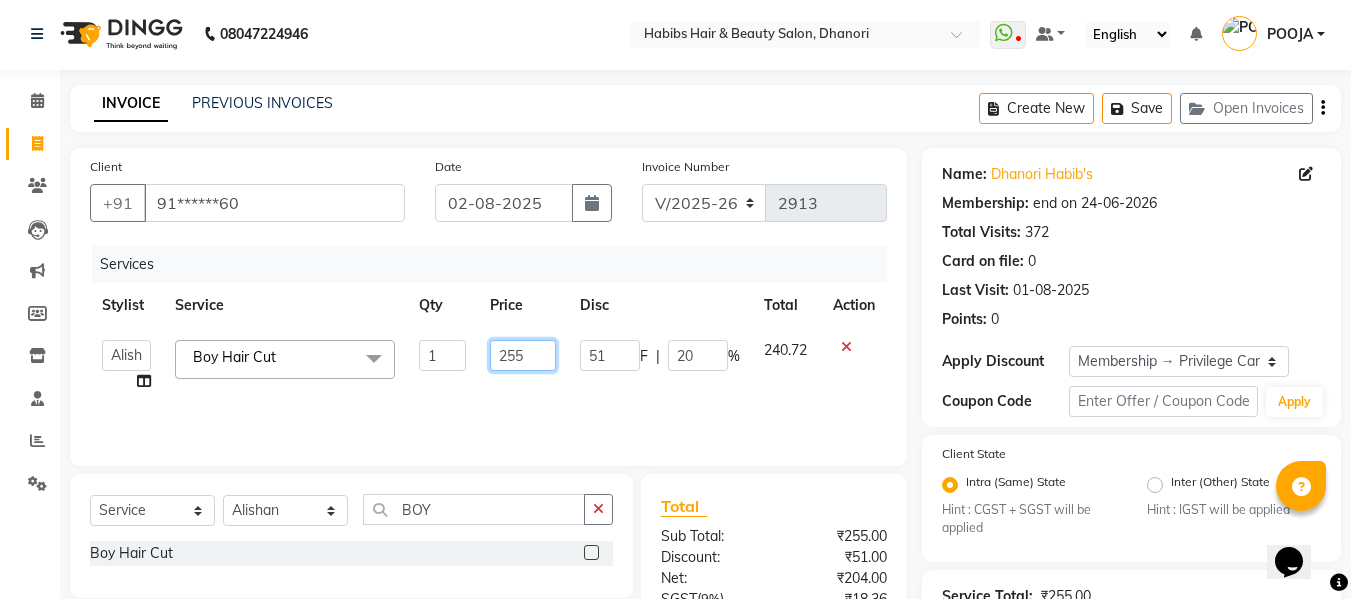 click on "255" 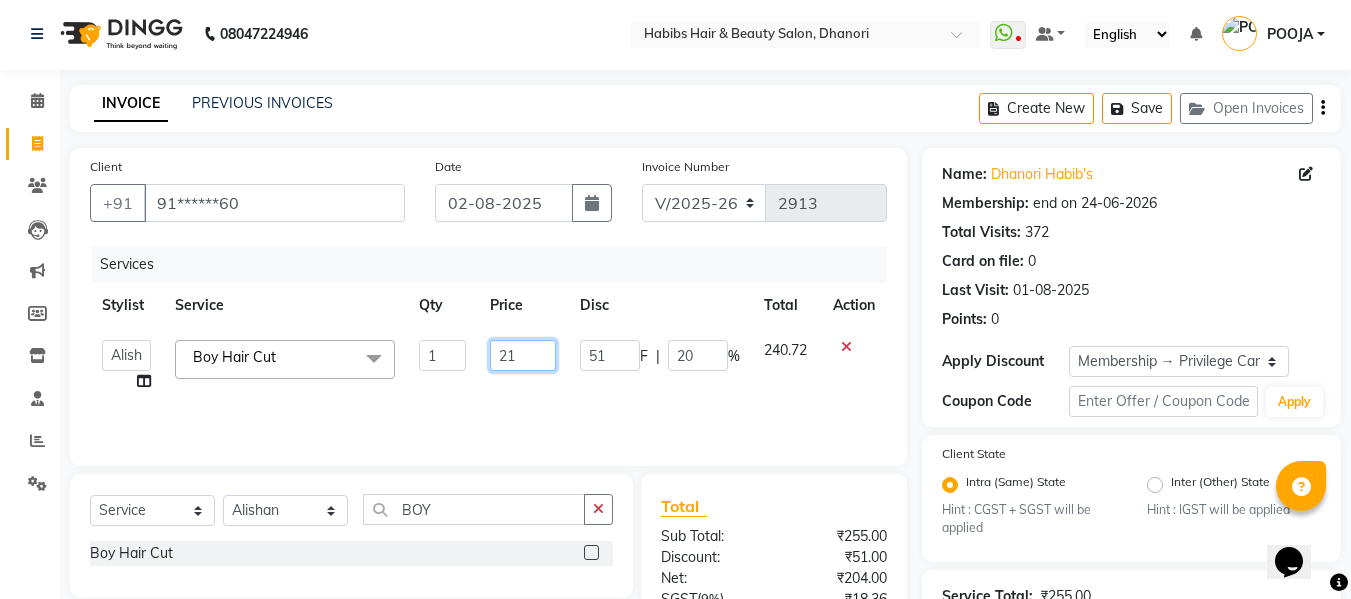 type on "212" 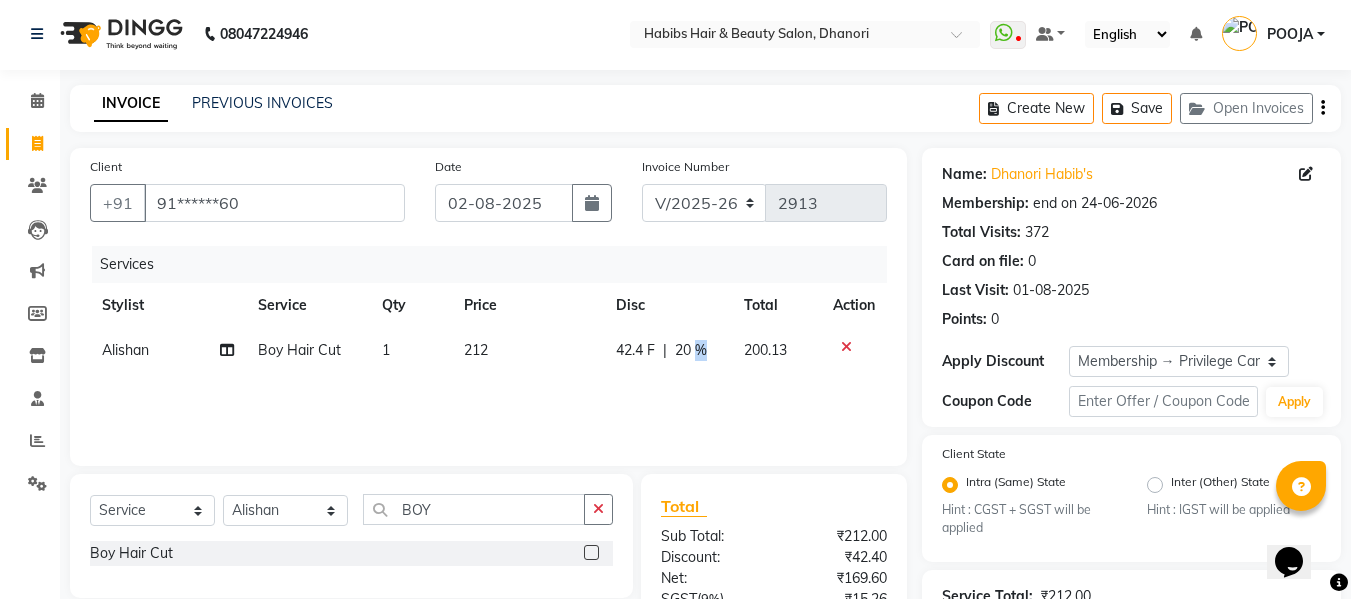 click on "20 %" 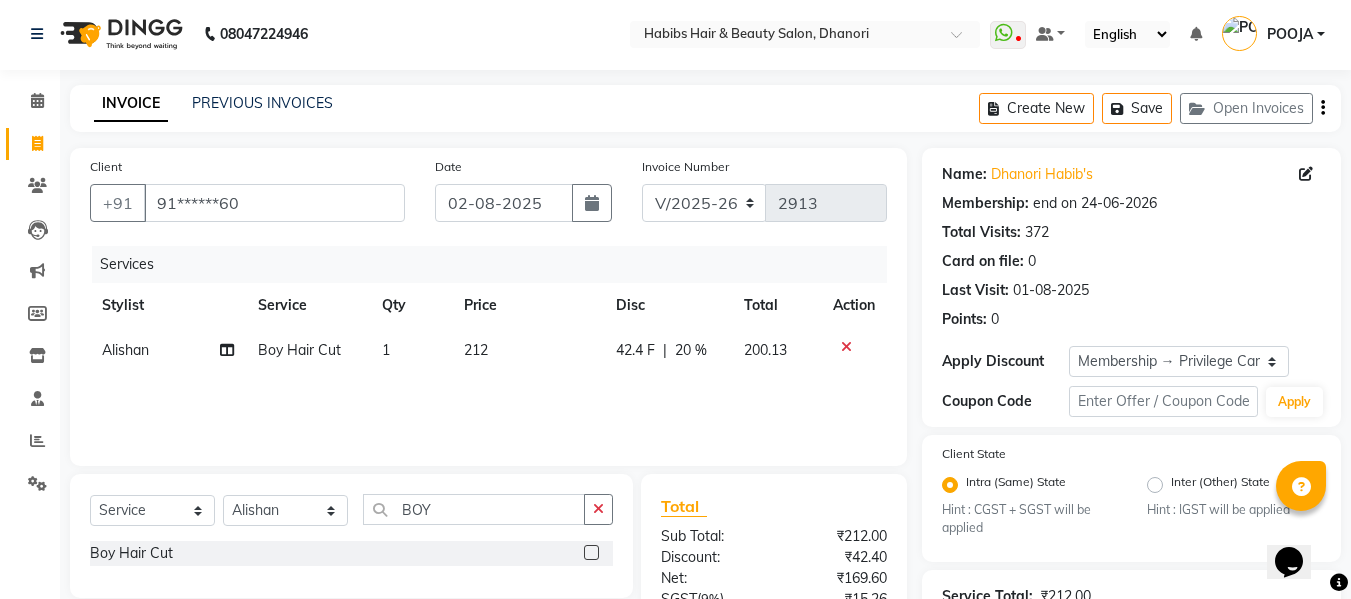 select on "31280" 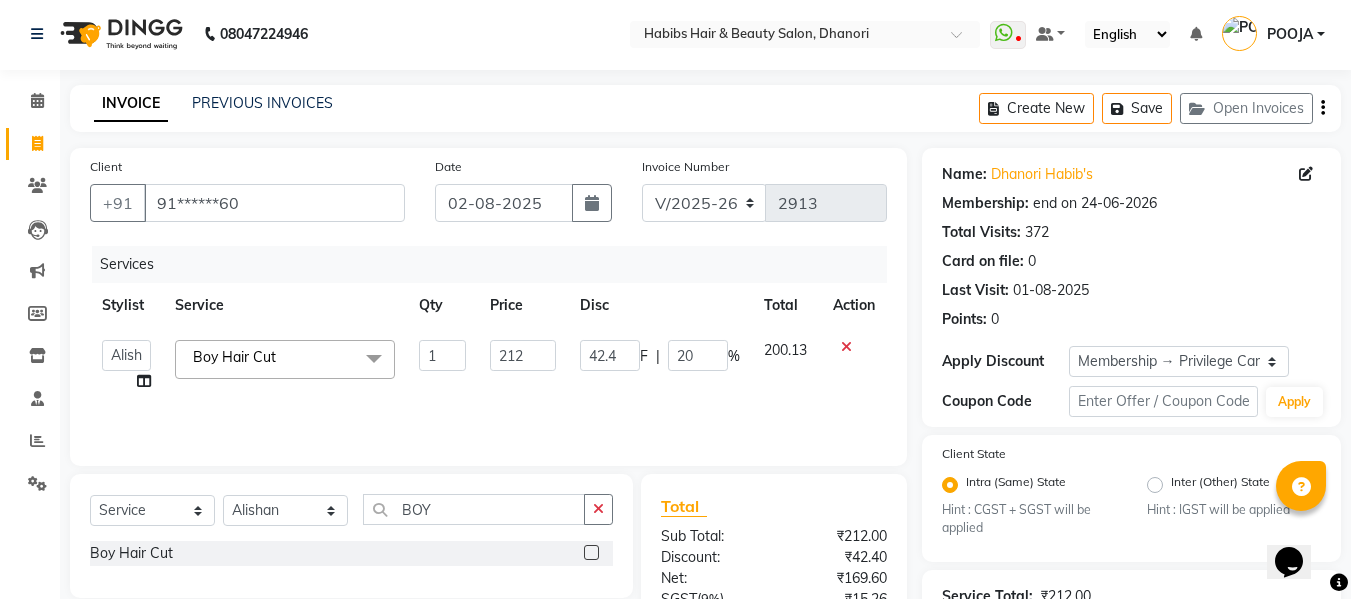 click on "20" 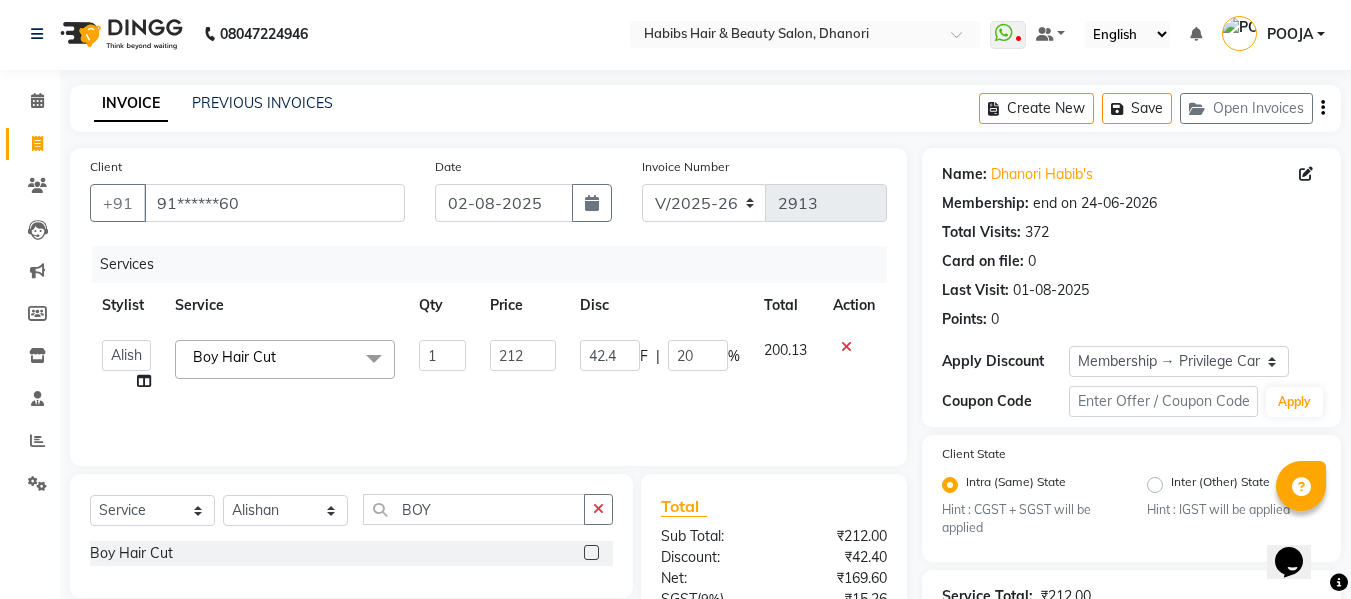 type 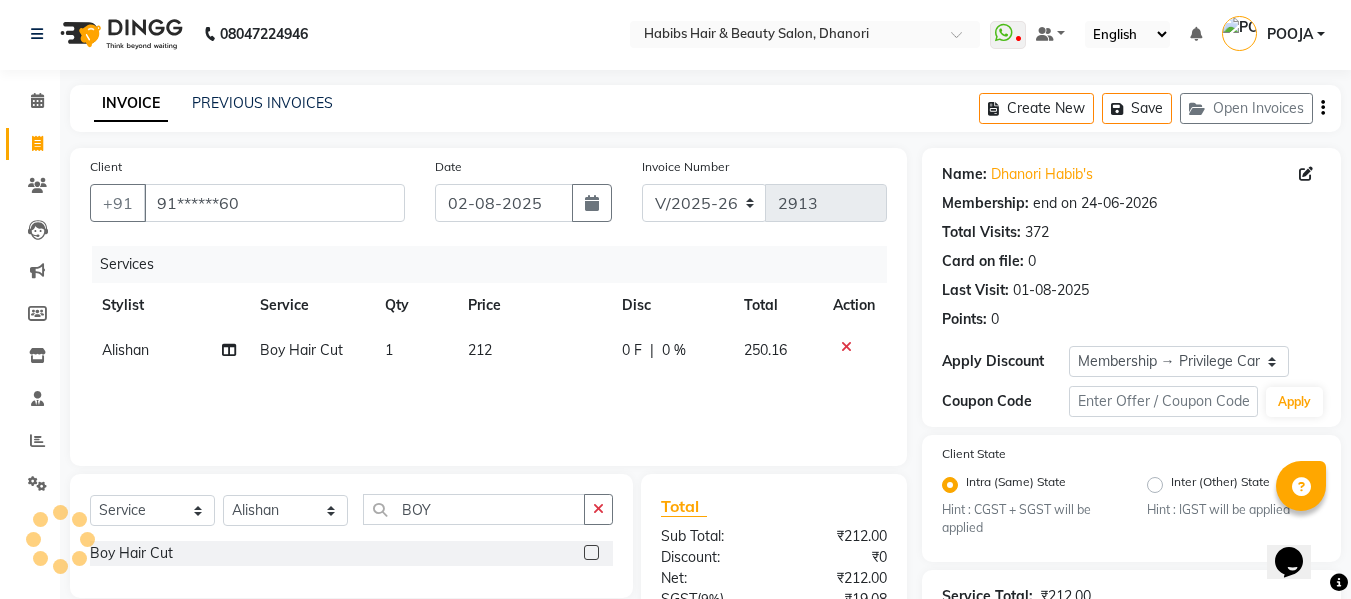 click on "Services Stylist Service Qty Price Disc Total Action Alishan  Boy Hair Cut 1 212 0 F | 0 % [PRICE]" 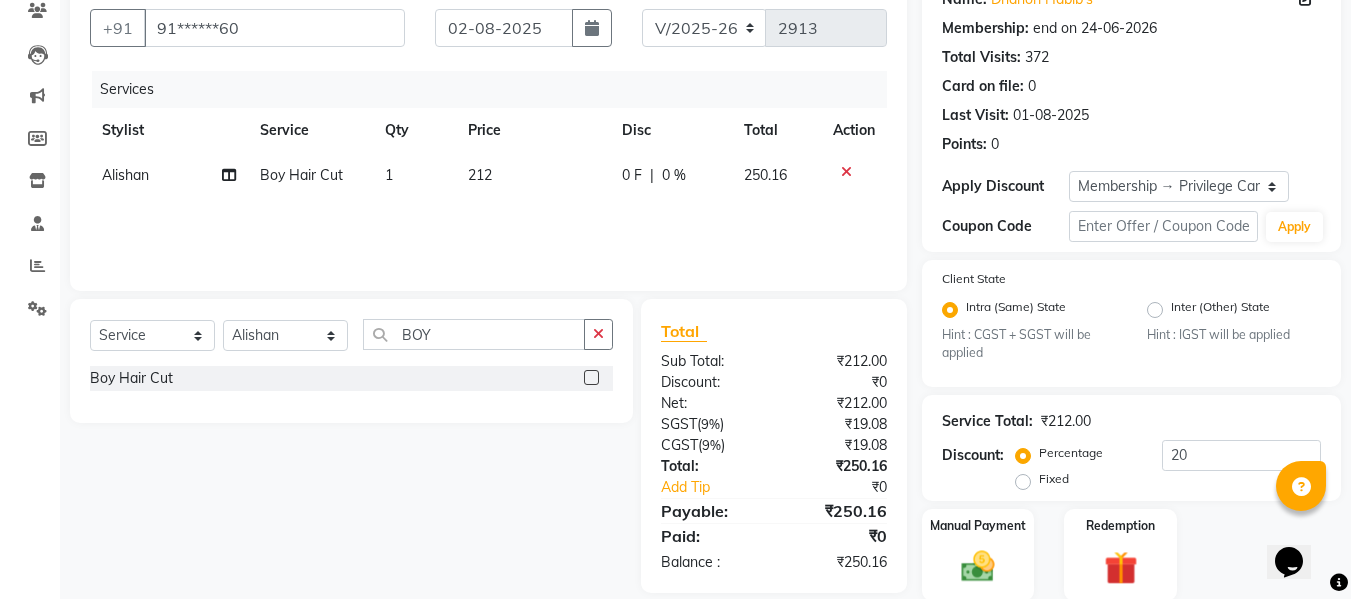 scroll, scrollTop: 250, scrollLeft: 0, axis: vertical 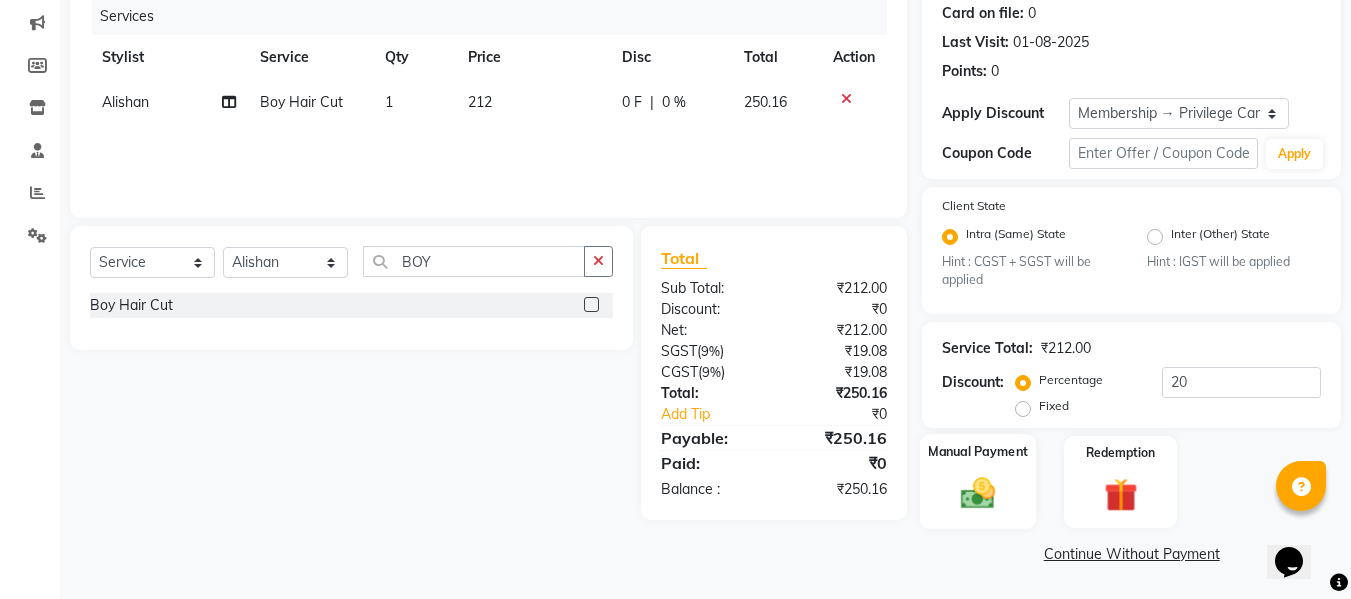 click 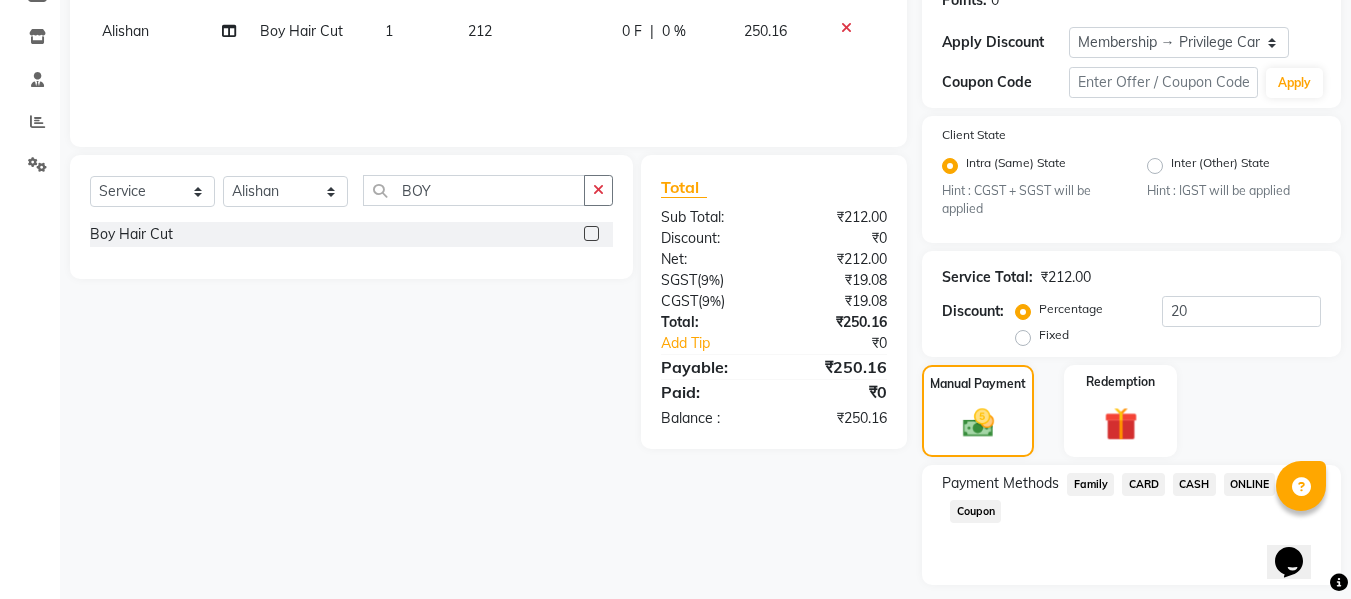 scroll, scrollTop: 378, scrollLeft: 0, axis: vertical 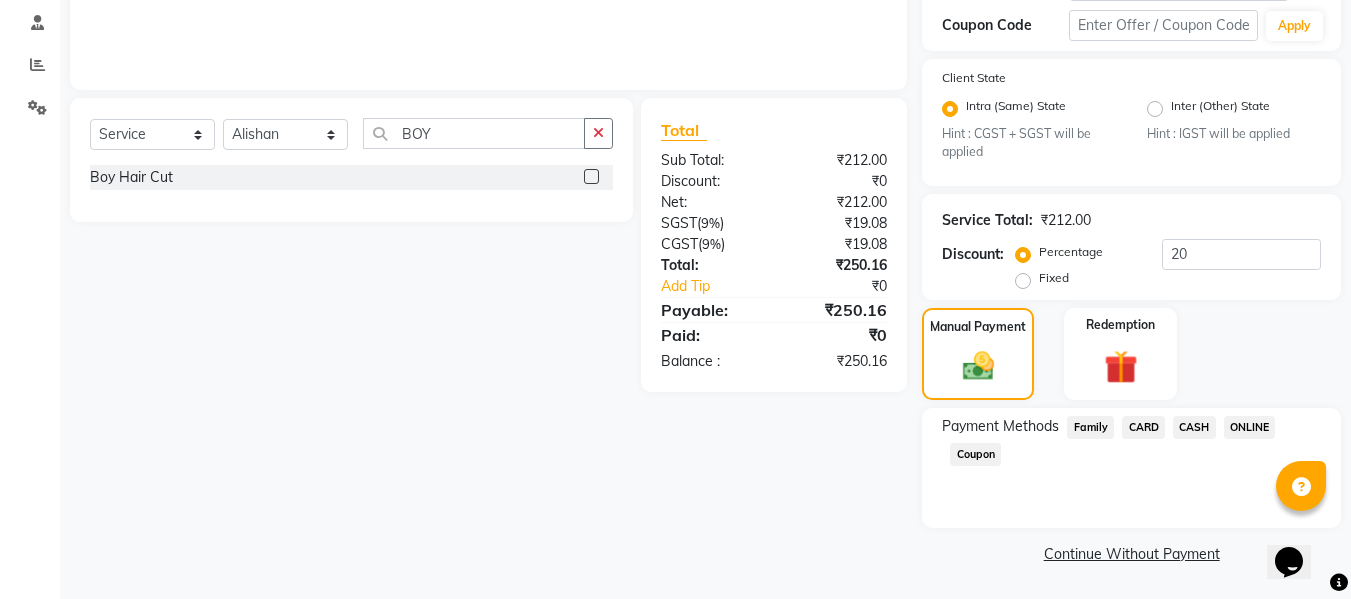 click on "ONLINE" 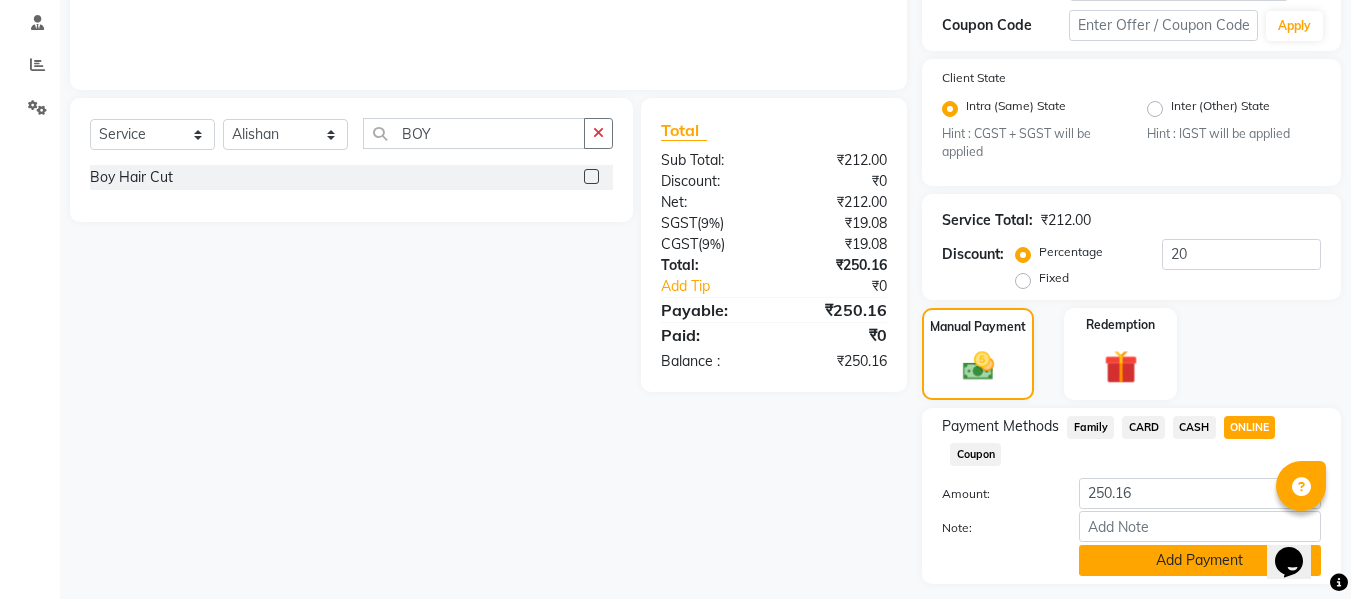click on "Add Payment" 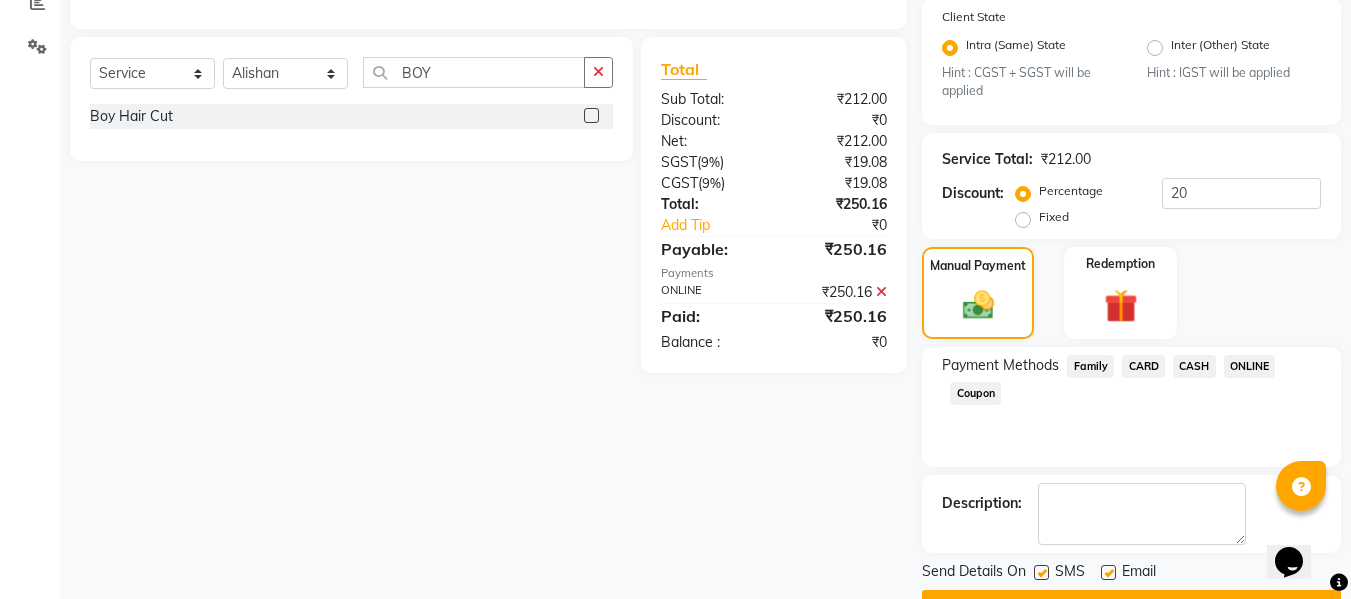 scroll, scrollTop: 491, scrollLeft: 0, axis: vertical 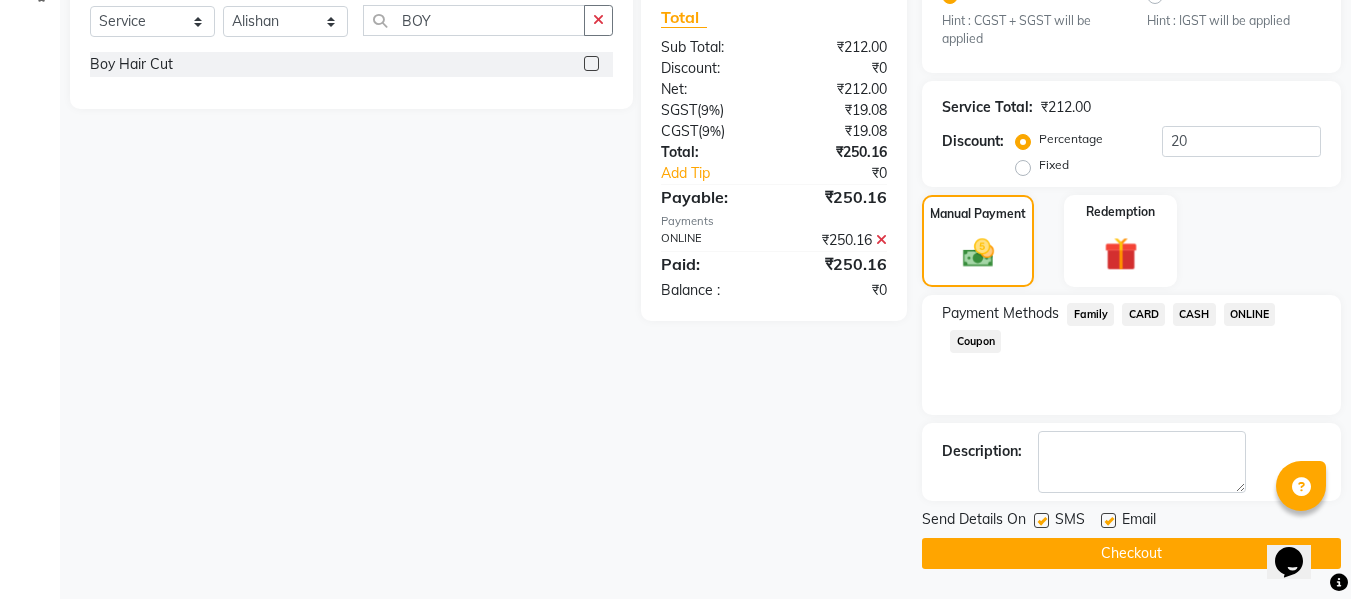 click on "Checkout" 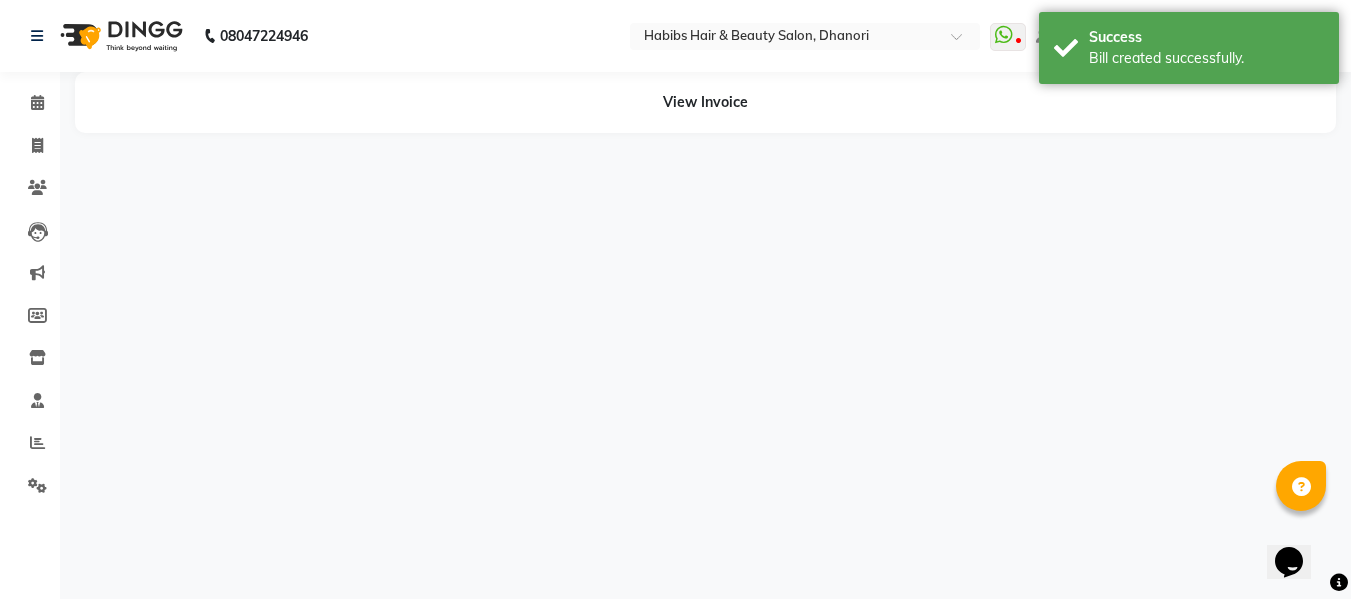 scroll, scrollTop: 0, scrollLeft: 0, axis: both 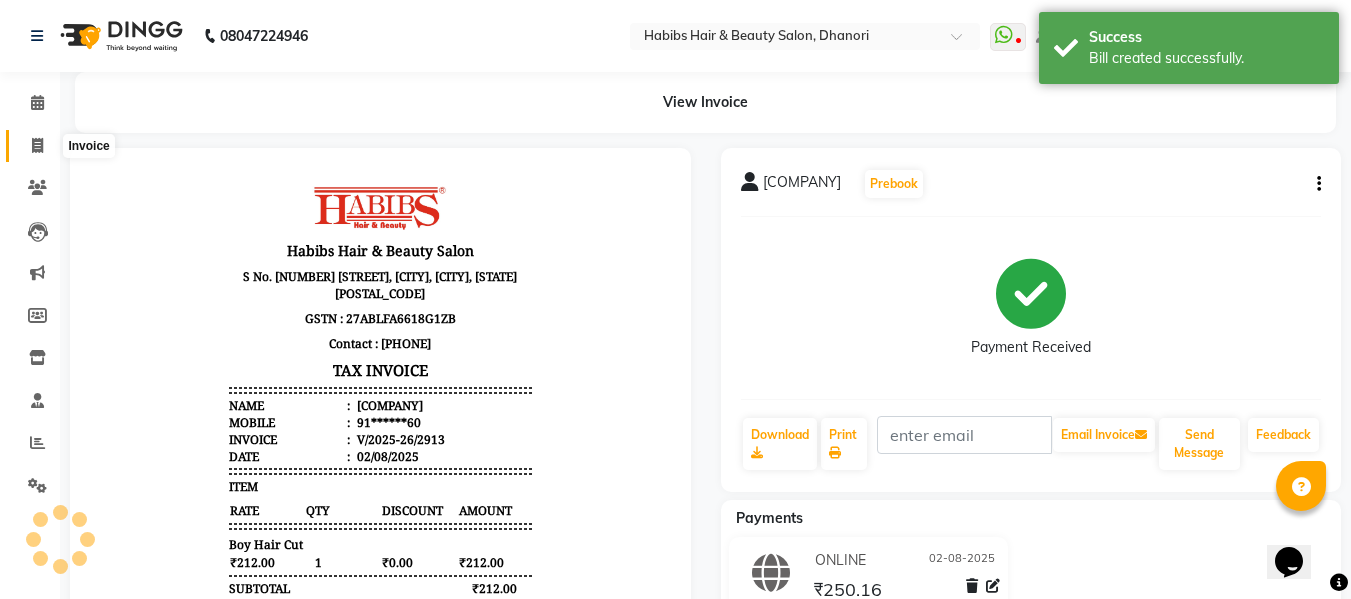 click 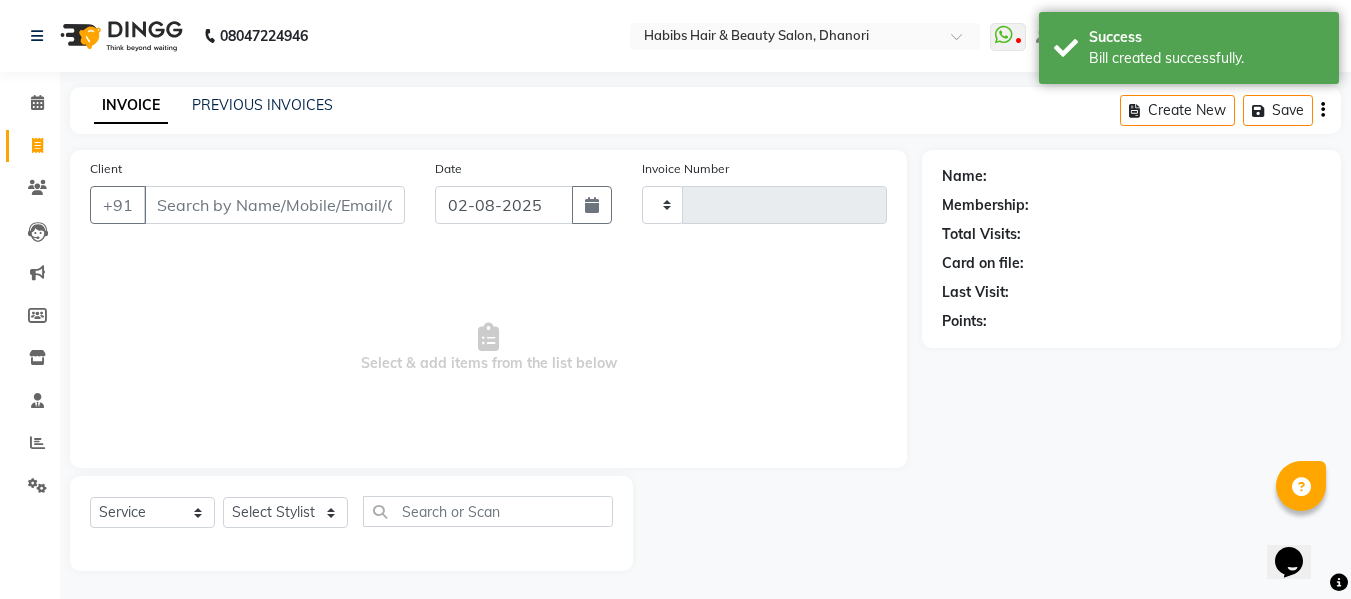 type on "2914" 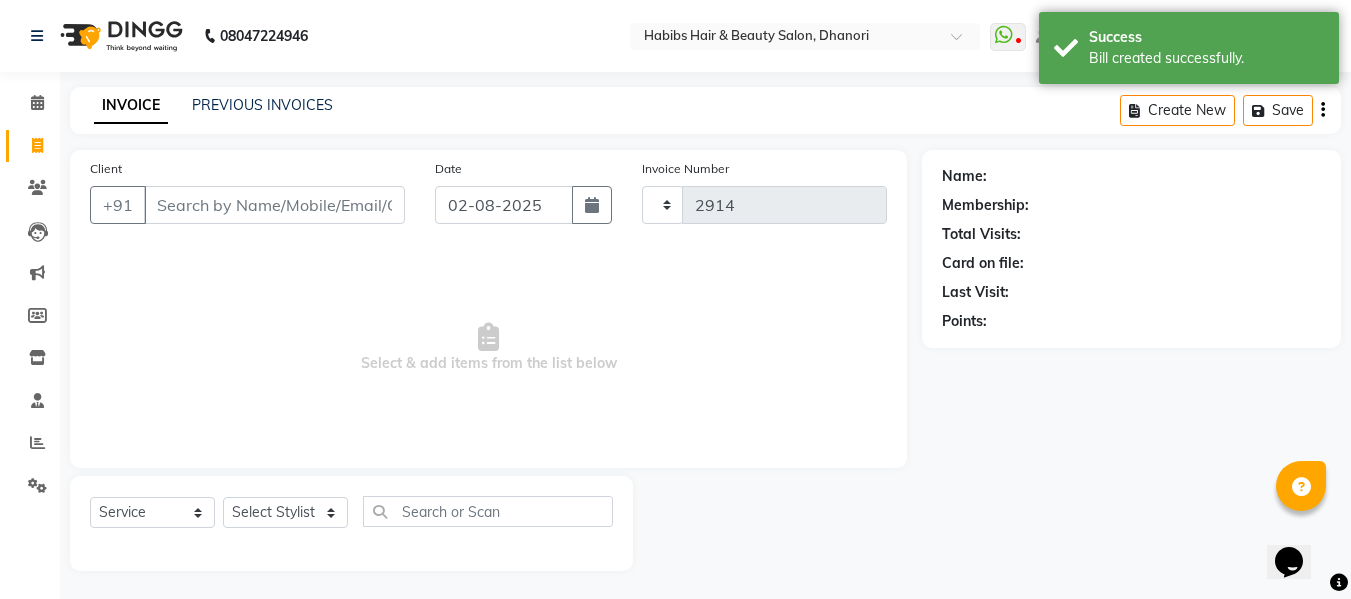 scroll, scrollTop: 2, scrollLeft: 0, axis: vertical 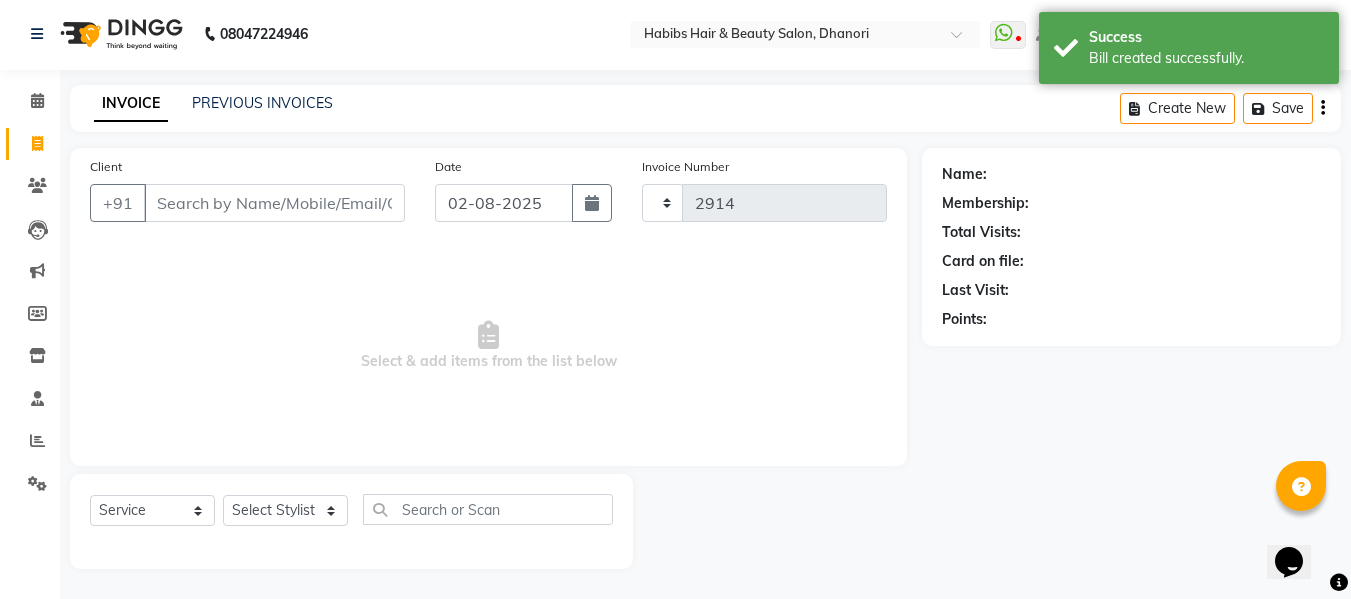 select on "4967" 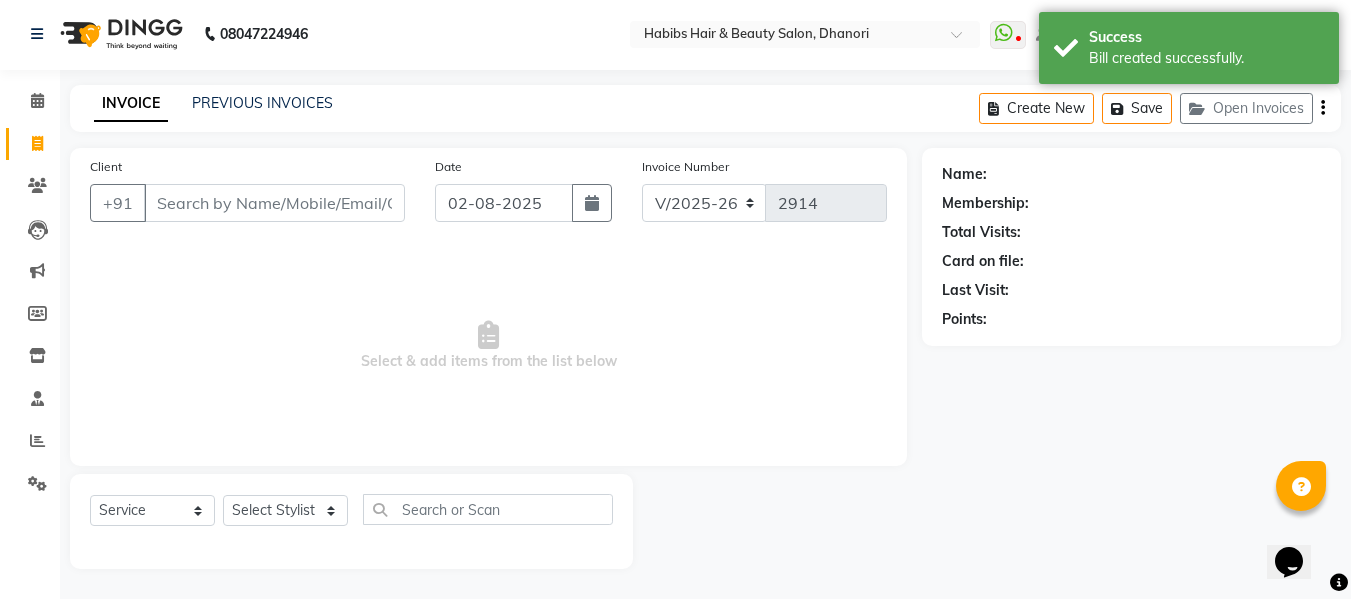 click on "Client" at bounding box center (274, 203) 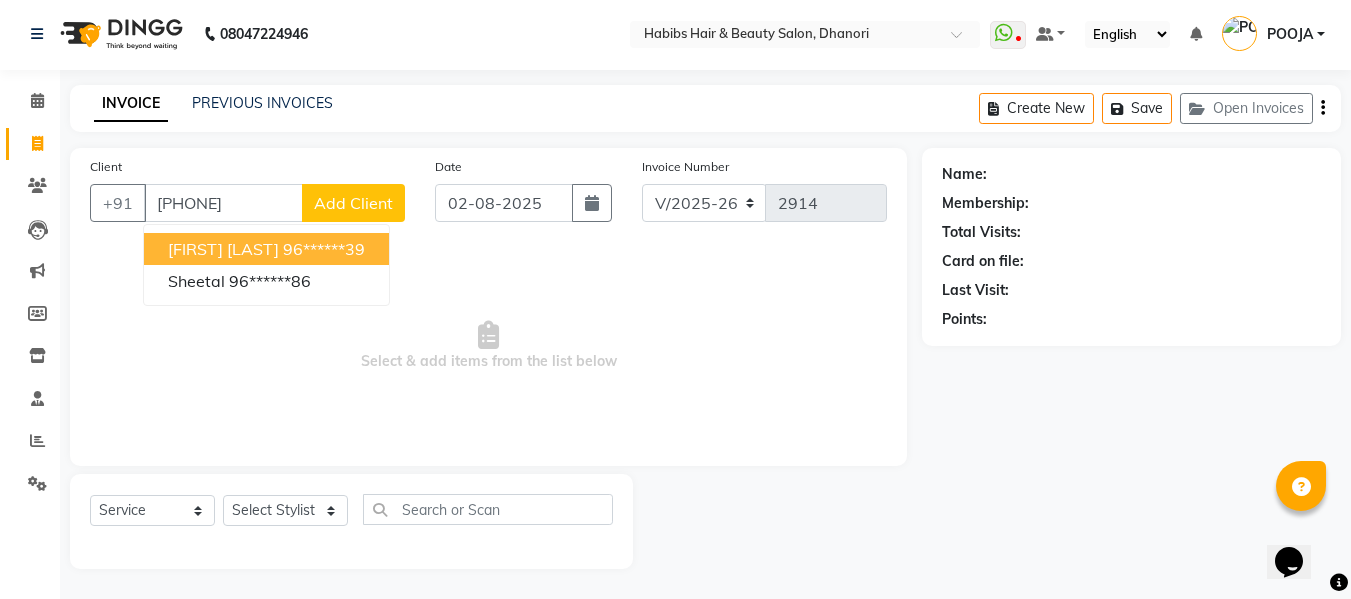 click on "[FIRST] [LAST]" at bounding box center [223, 249] 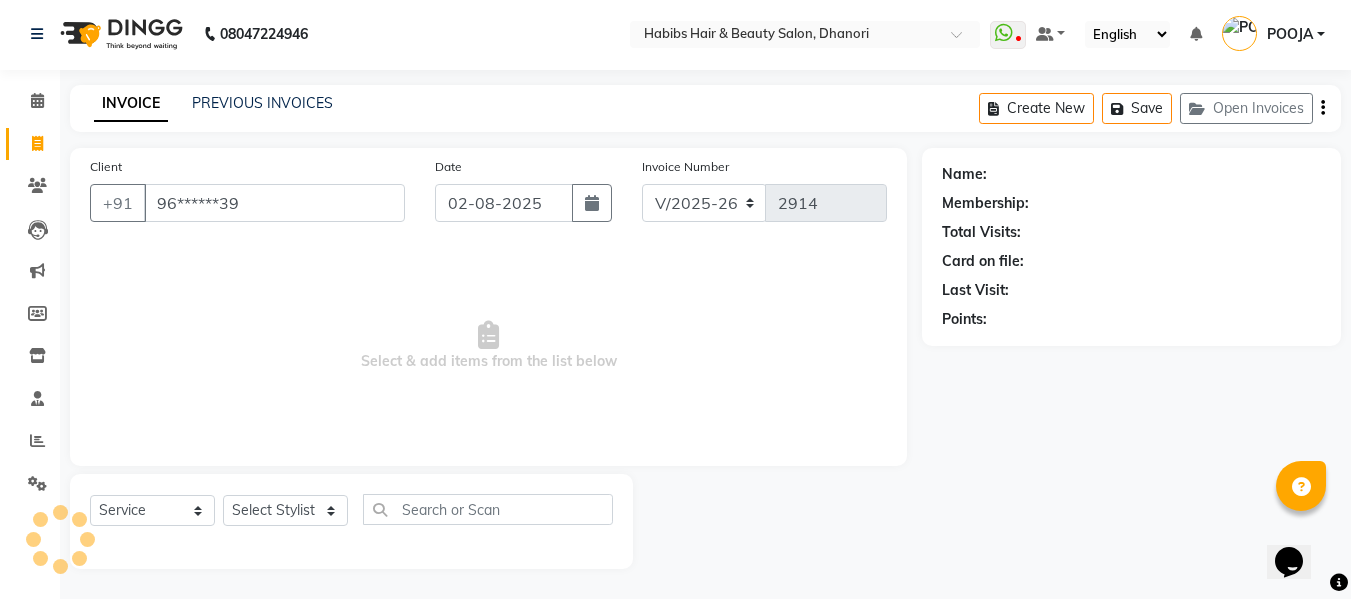 type on "96******39" 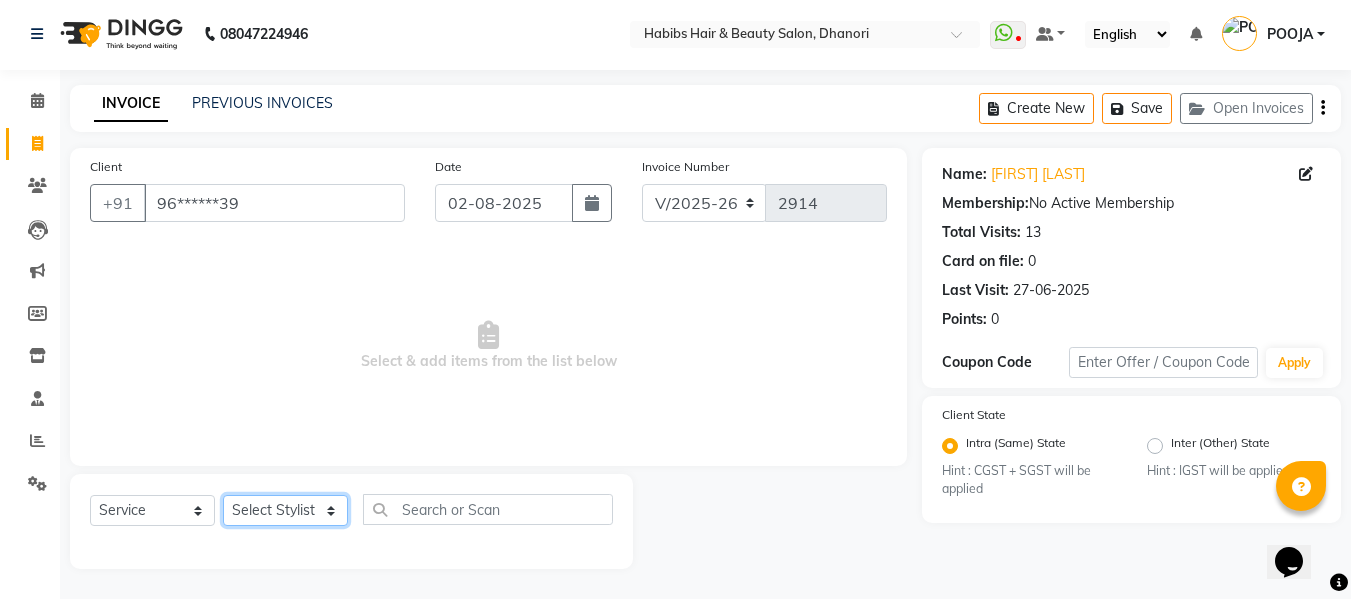 click on "Select Stylist Admin  Alishan  ARMAN DIVYA FAIZAN IRFAN MUZAMMIL POOJA POOJA J RAKESH SAHIL SHAKEEL SONAL" 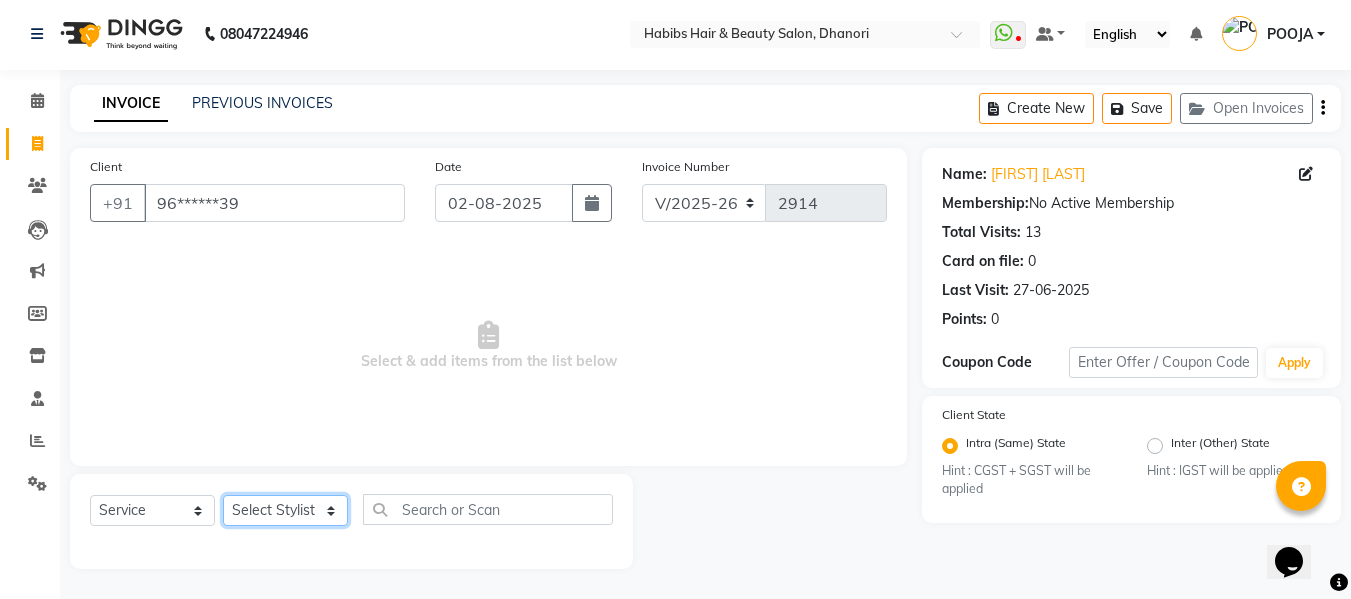 select on "[PHONE]" 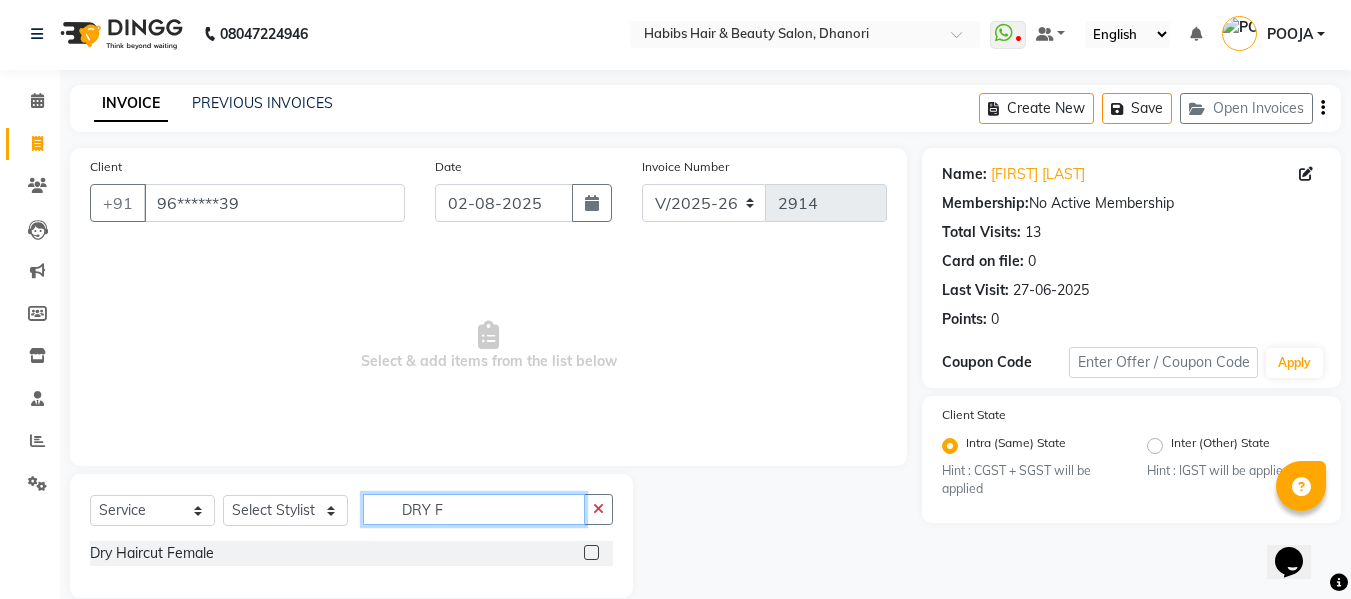 type on "DRY F" 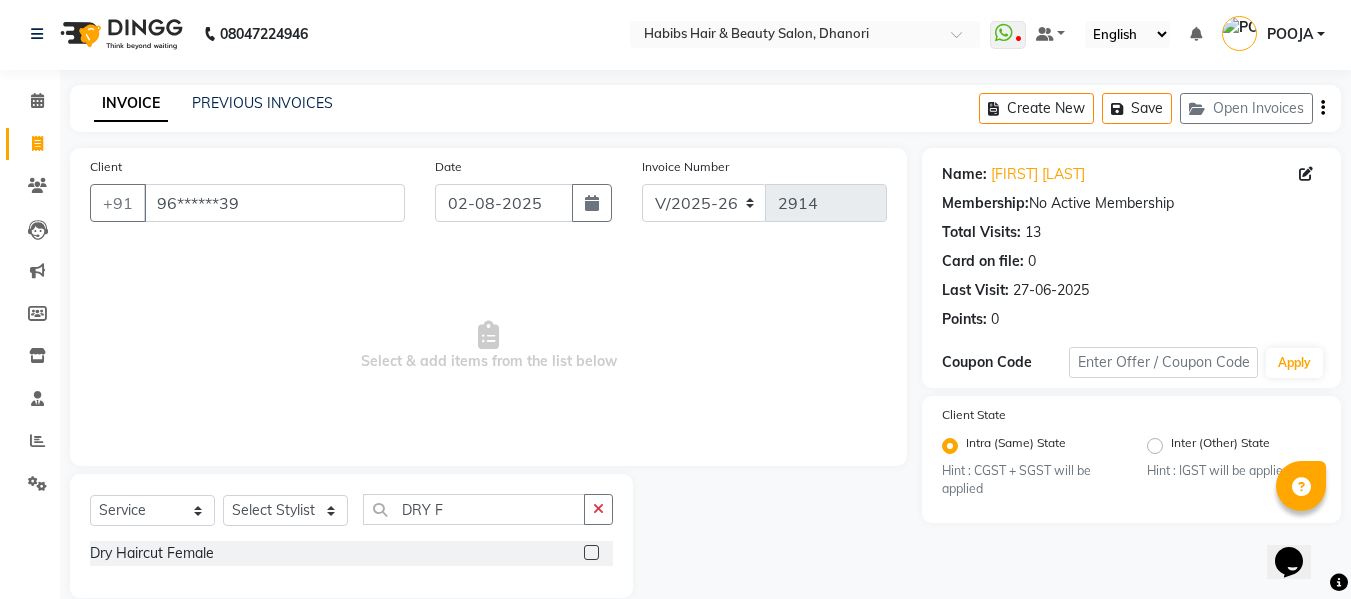 click 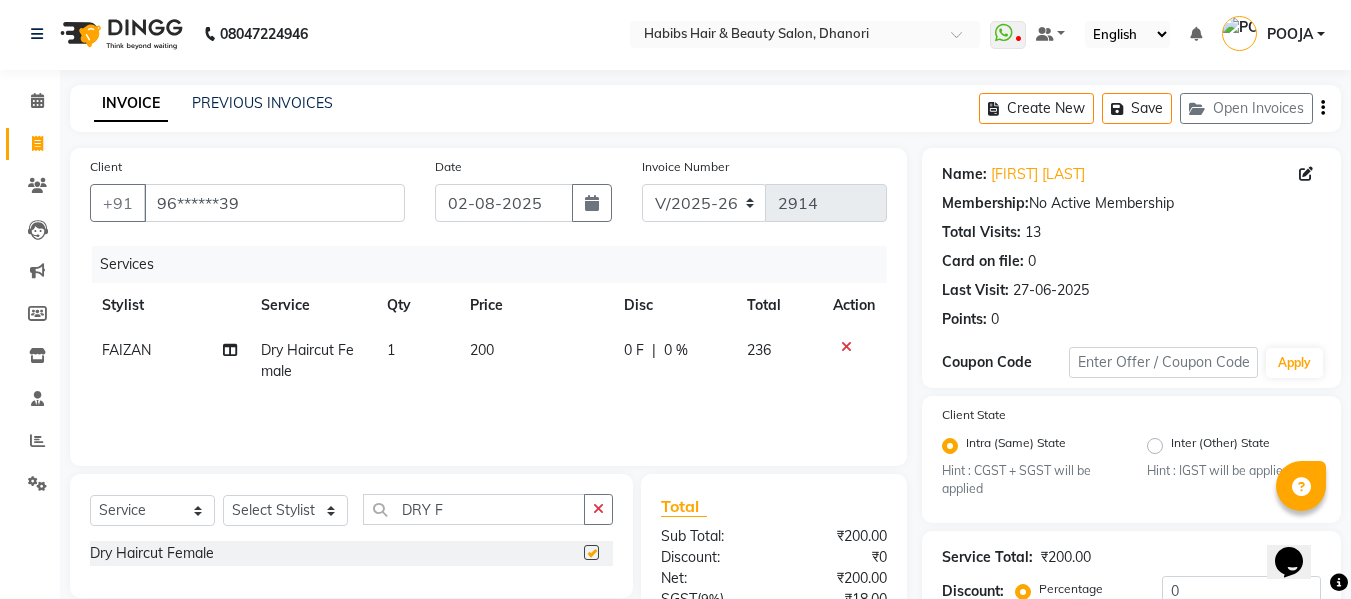 checkbox on "false" 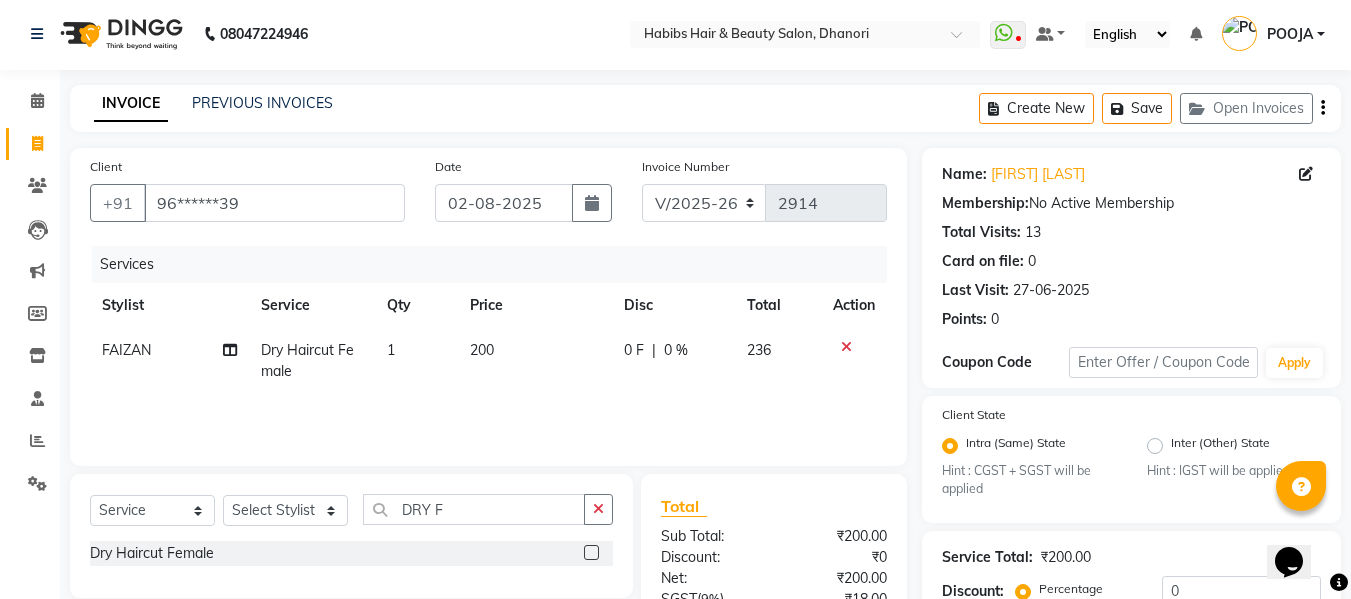 click on "200" 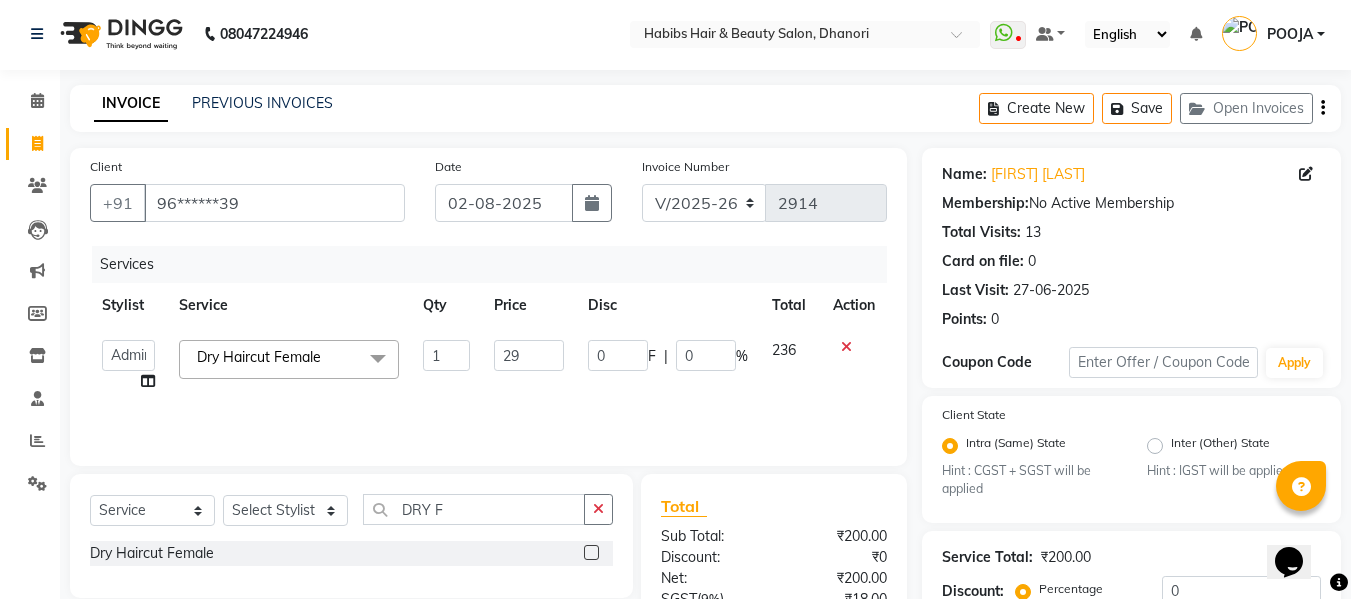 type on "297" 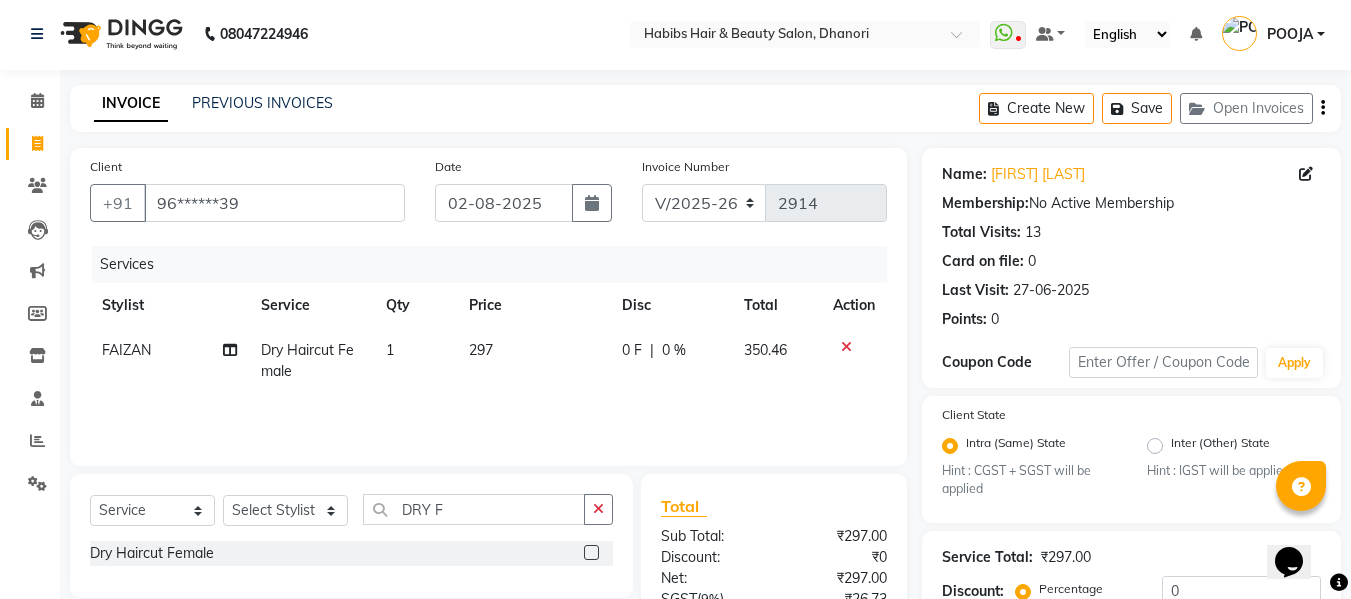 click on "297" 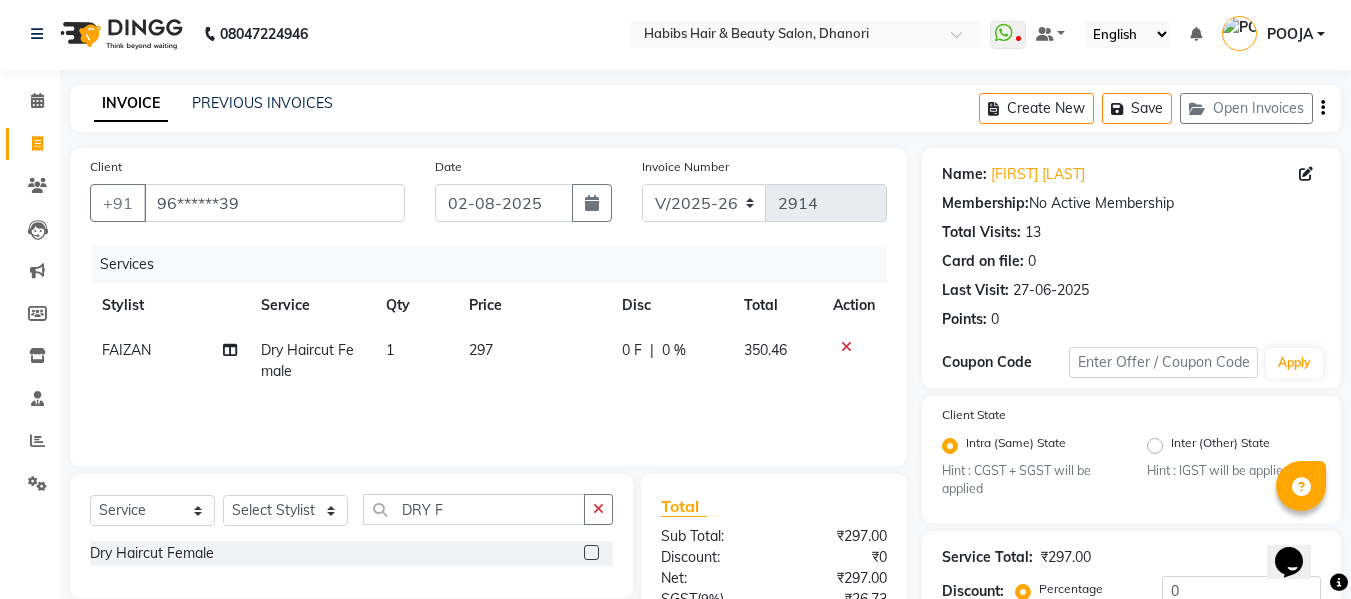 select on "[PHONE]" 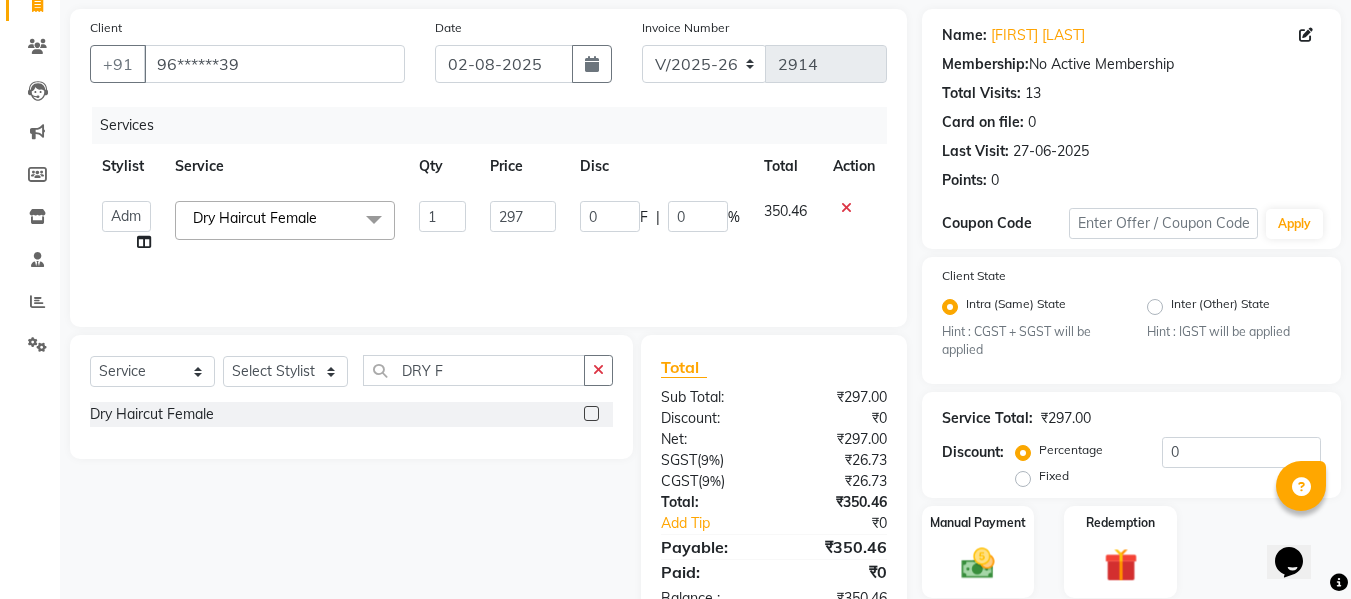 scroll, scrollTop: 211, scrollLeft: 0, axis: vertical 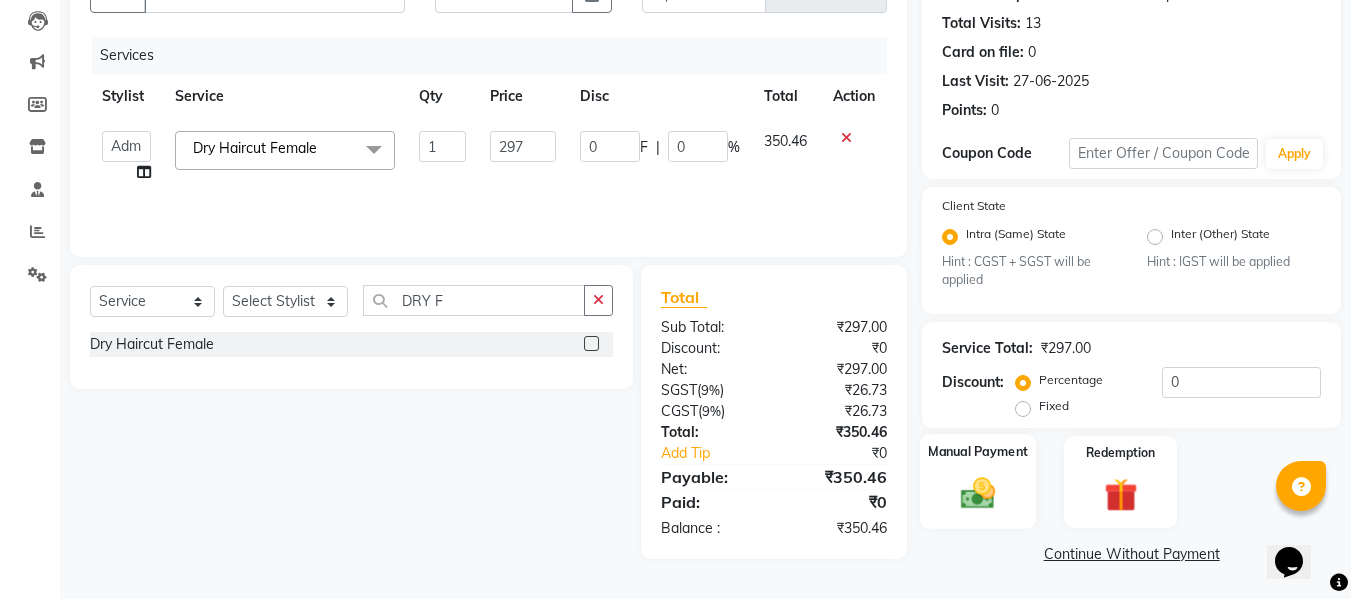 click 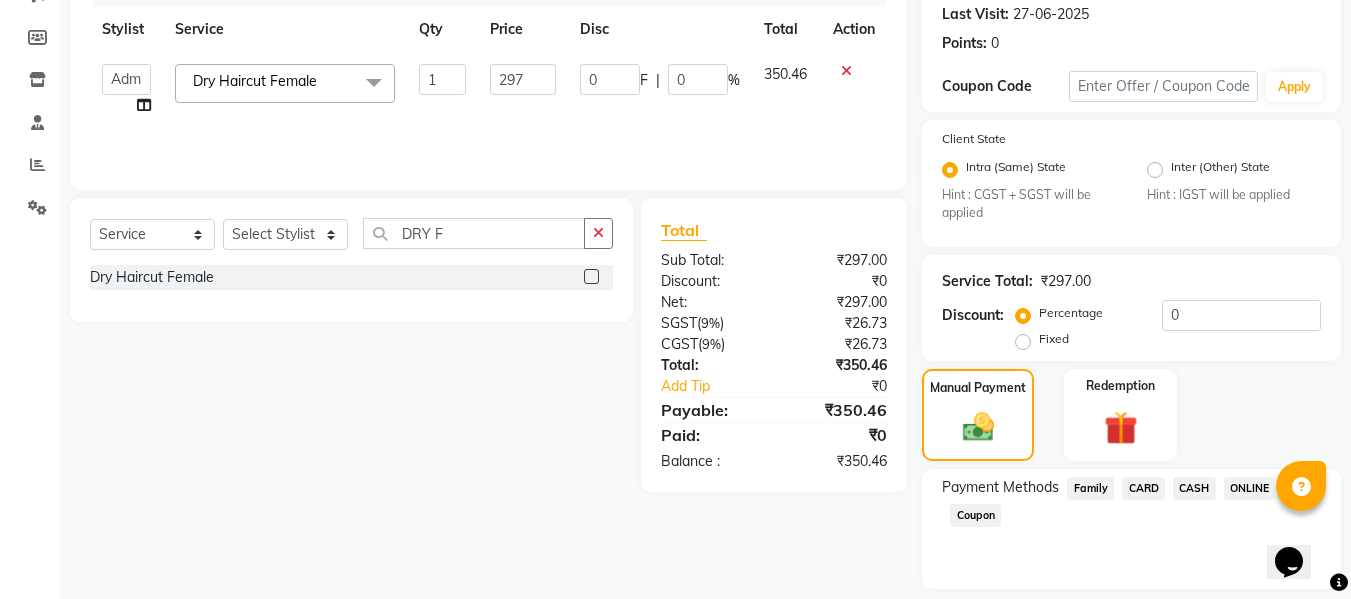 scroll, scrollTop: 339, scrollLeft: 0, axis: vertical 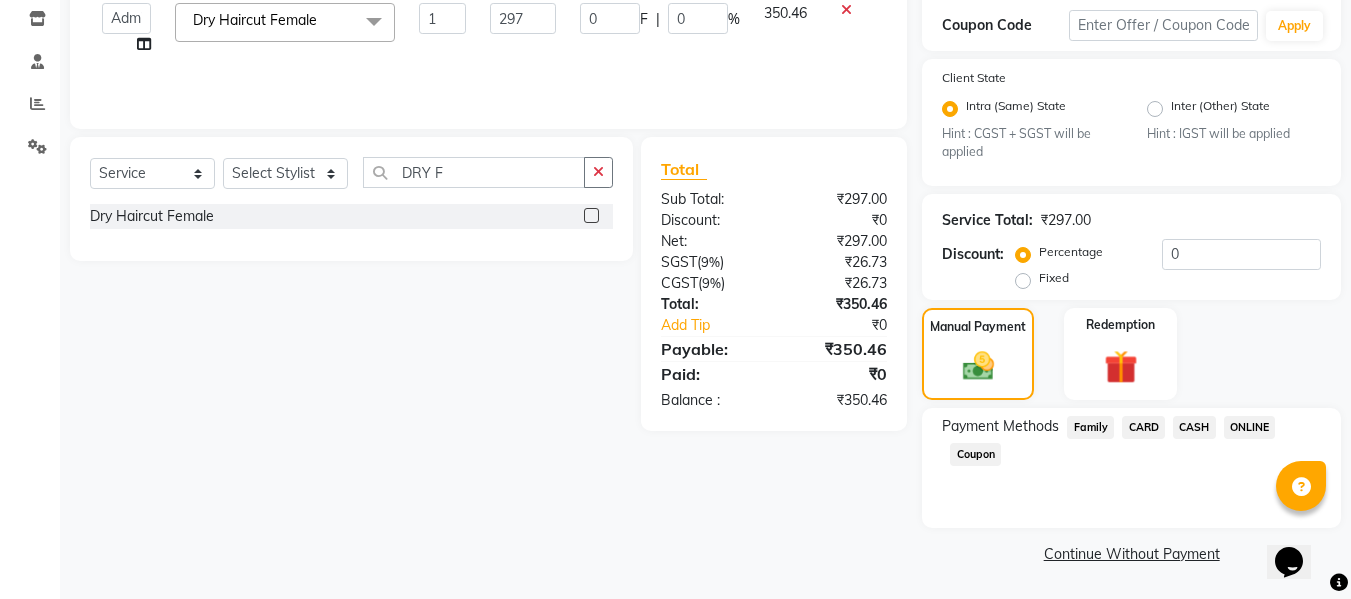 click on "ONLINE" 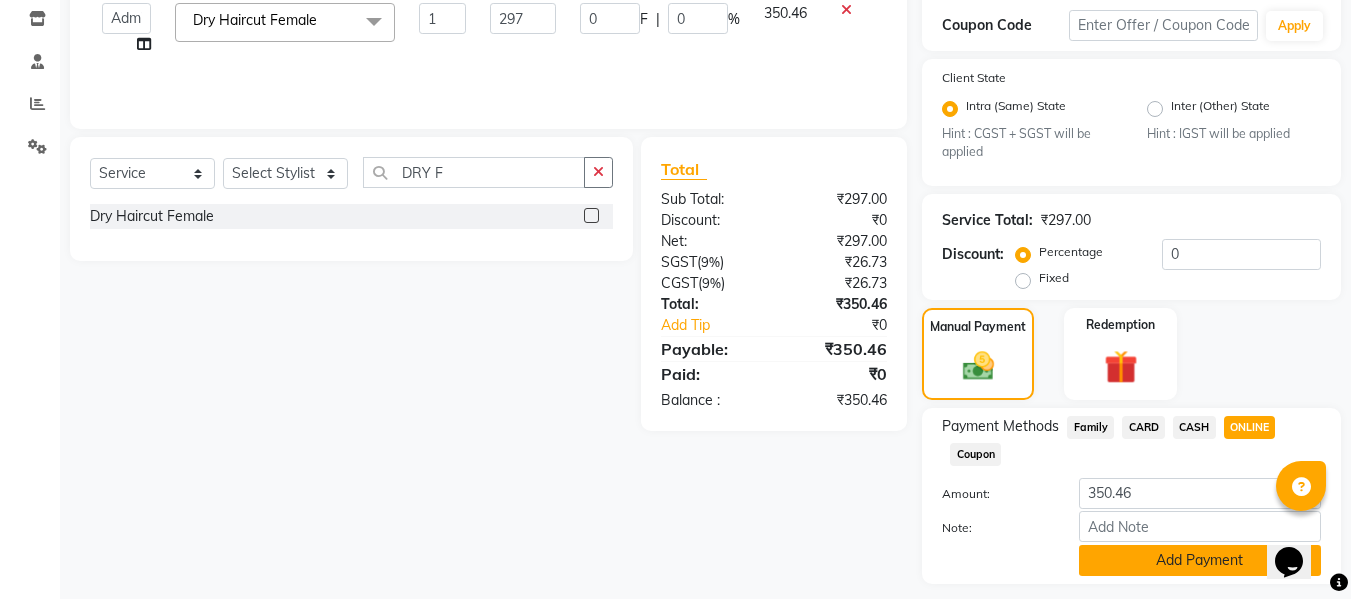 click on "Add Payment" 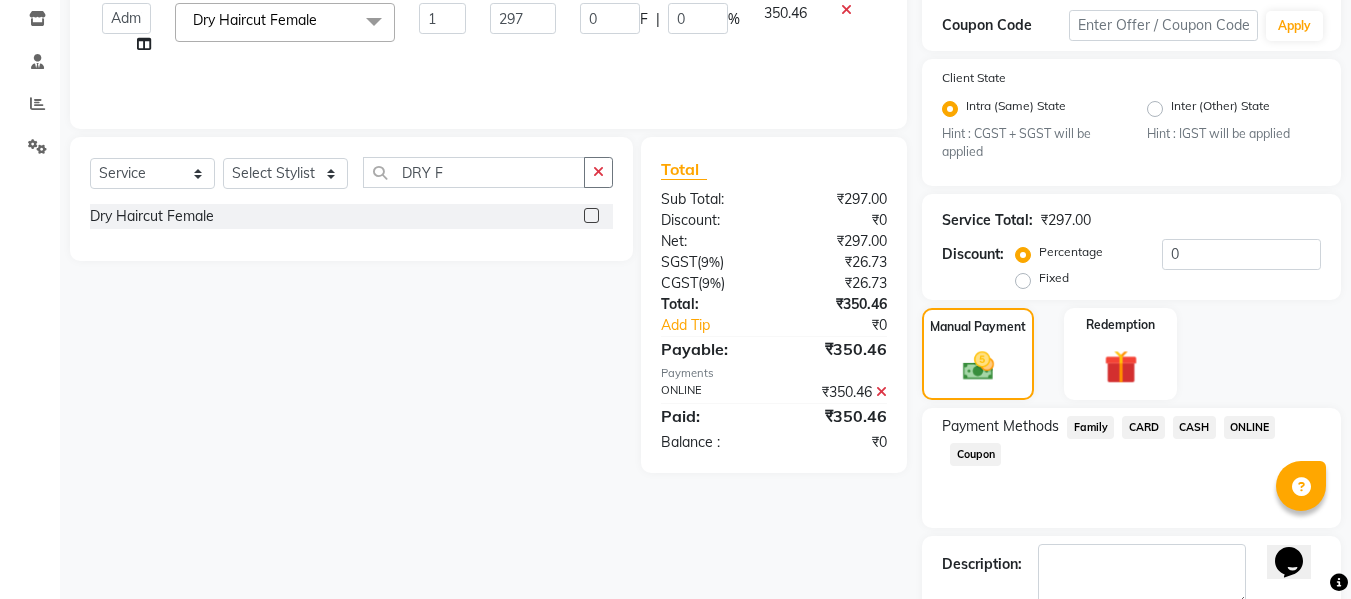 scroll, scrollTop: 452, scrollLeft: 0, axis: vertical 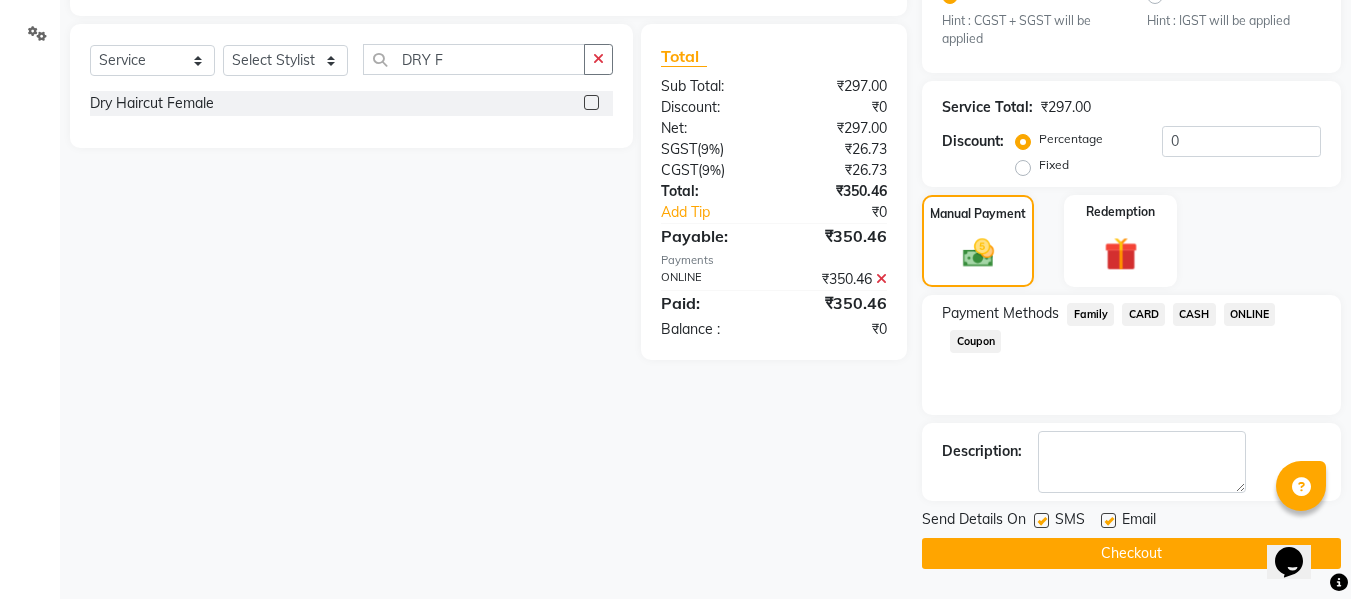 click on "SMS" 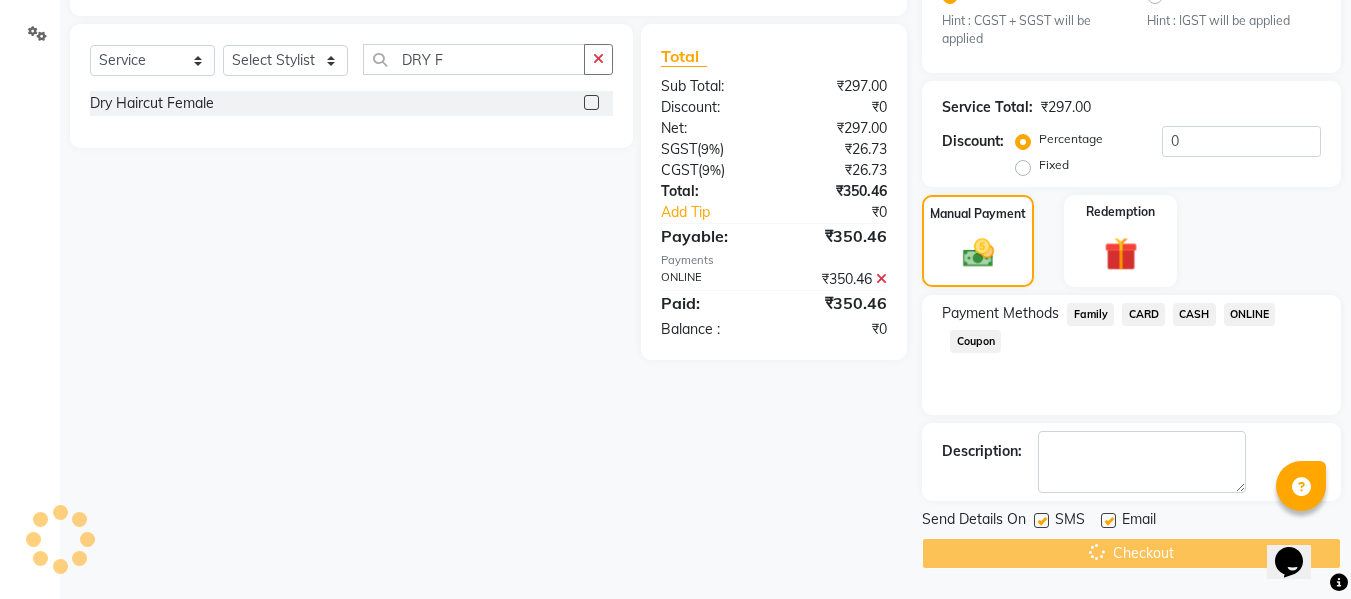 scroll, scrollTop: 0, scrollLeft: 0, axis: both 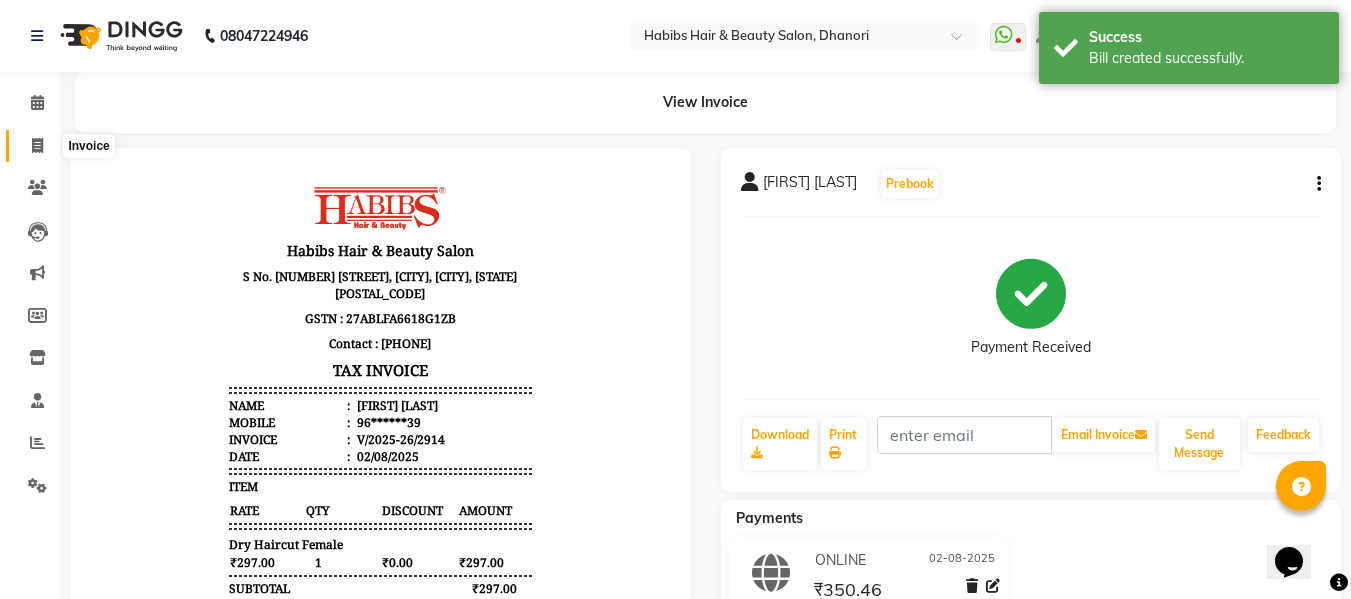 click 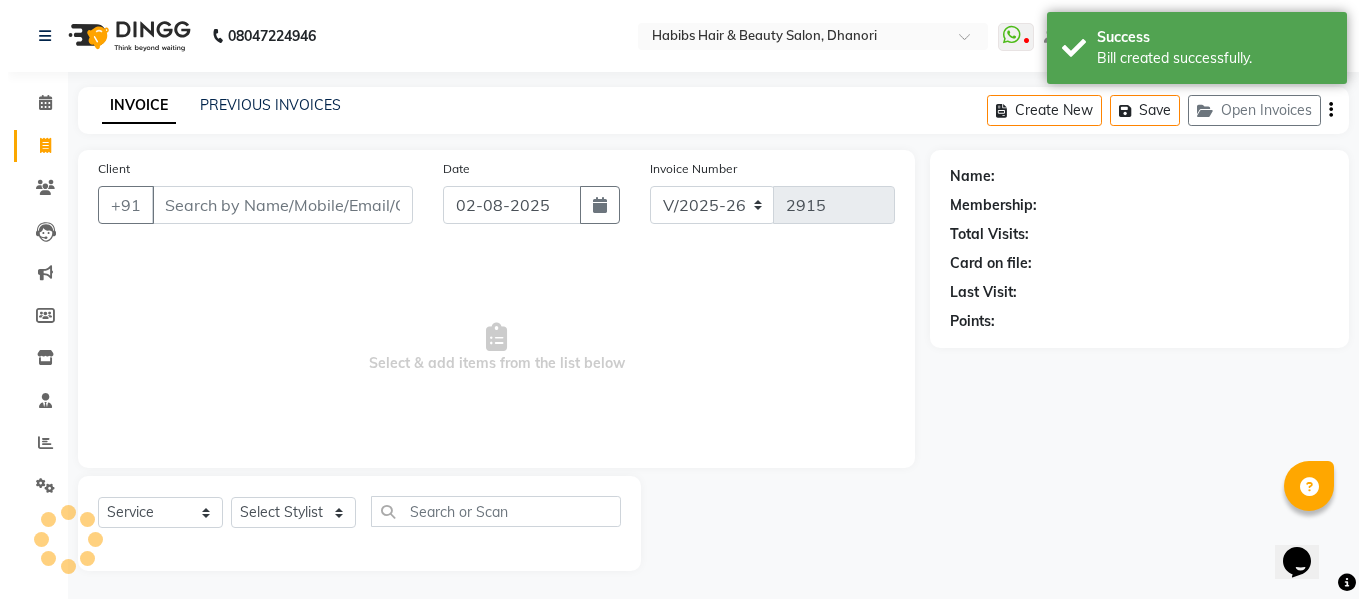 scroll, scrollTop: 2, scrollLeft: 0, axis: vertical 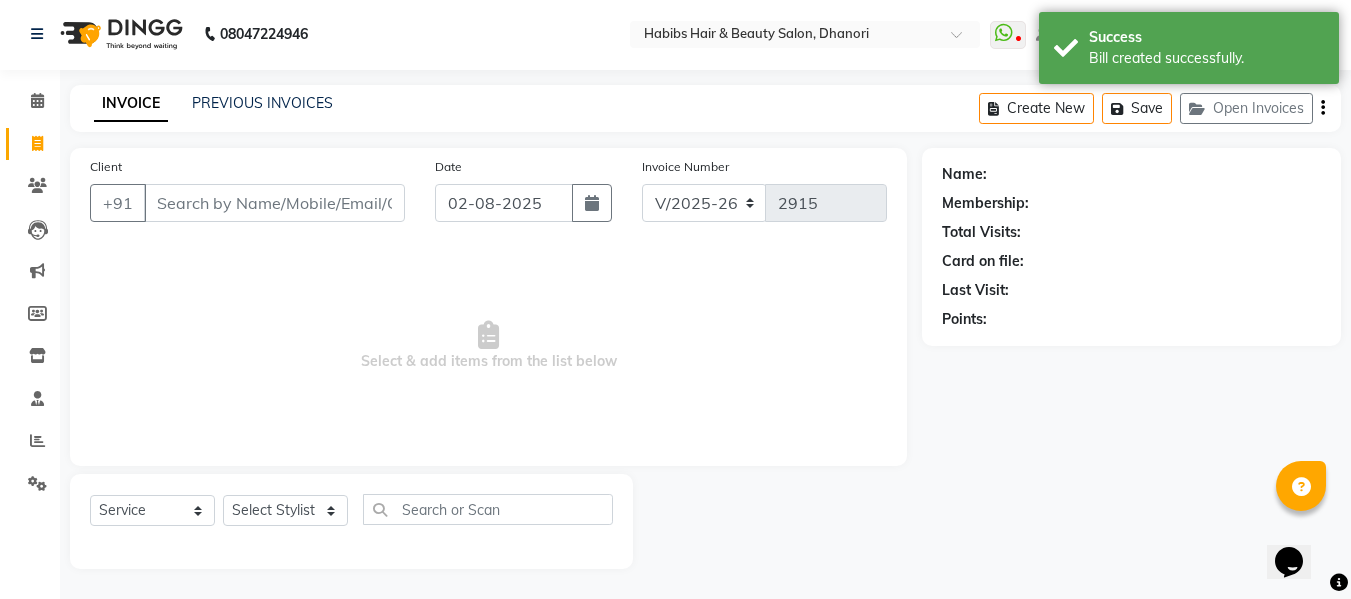 click on "Client" at bounding box center [274, 203] 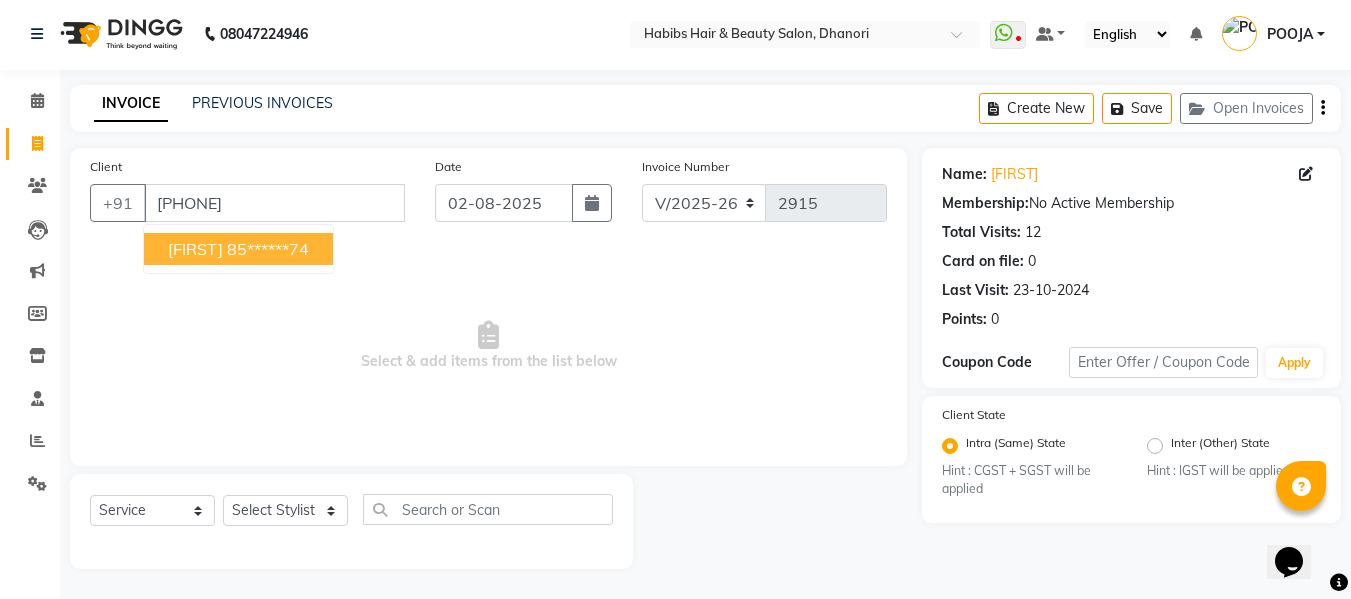 click on "[FIRST]  [PHONE]" at bounding box center (238, 249) 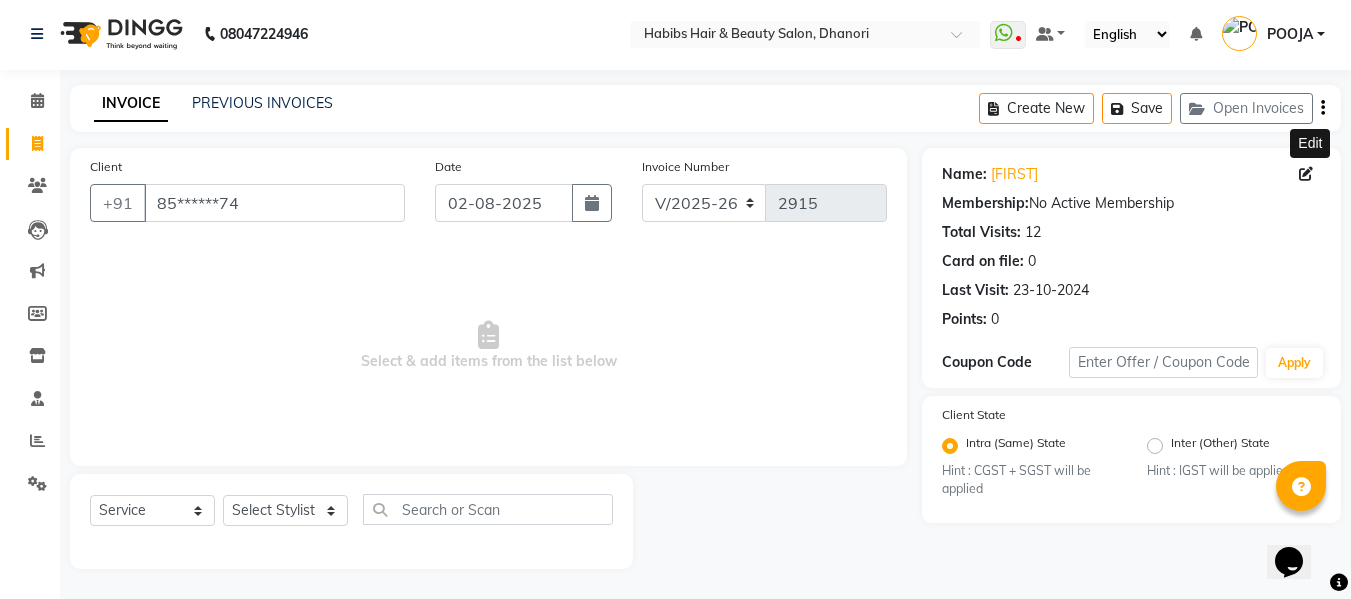 click 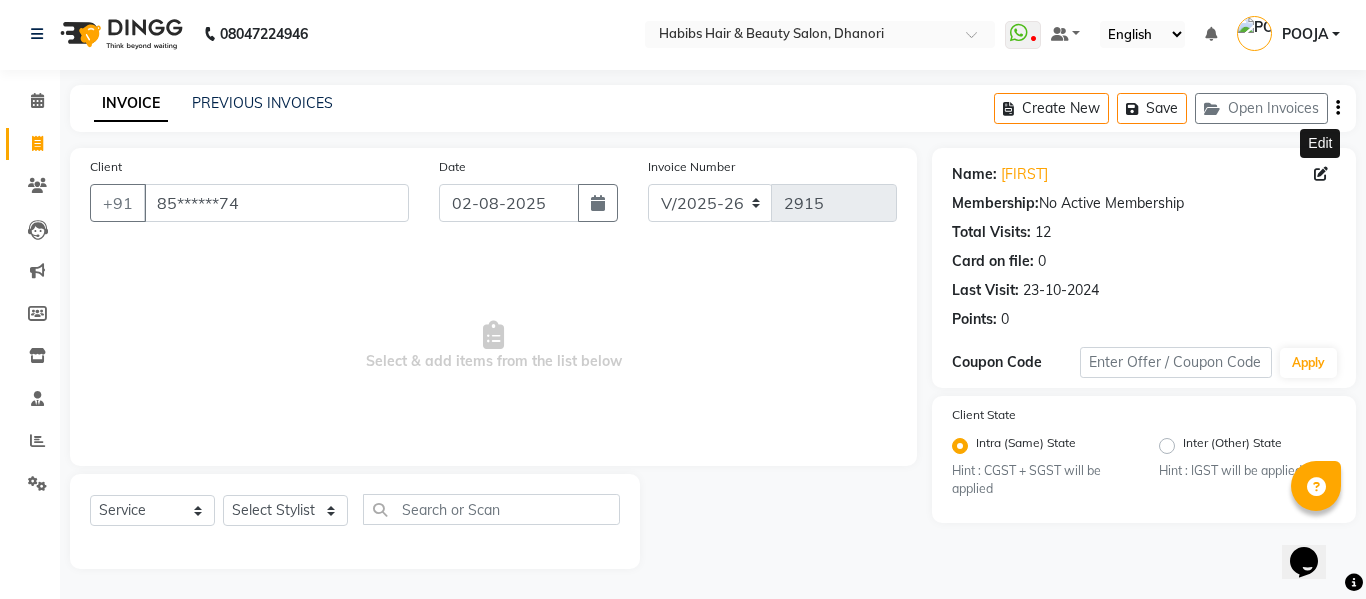 select on "22" 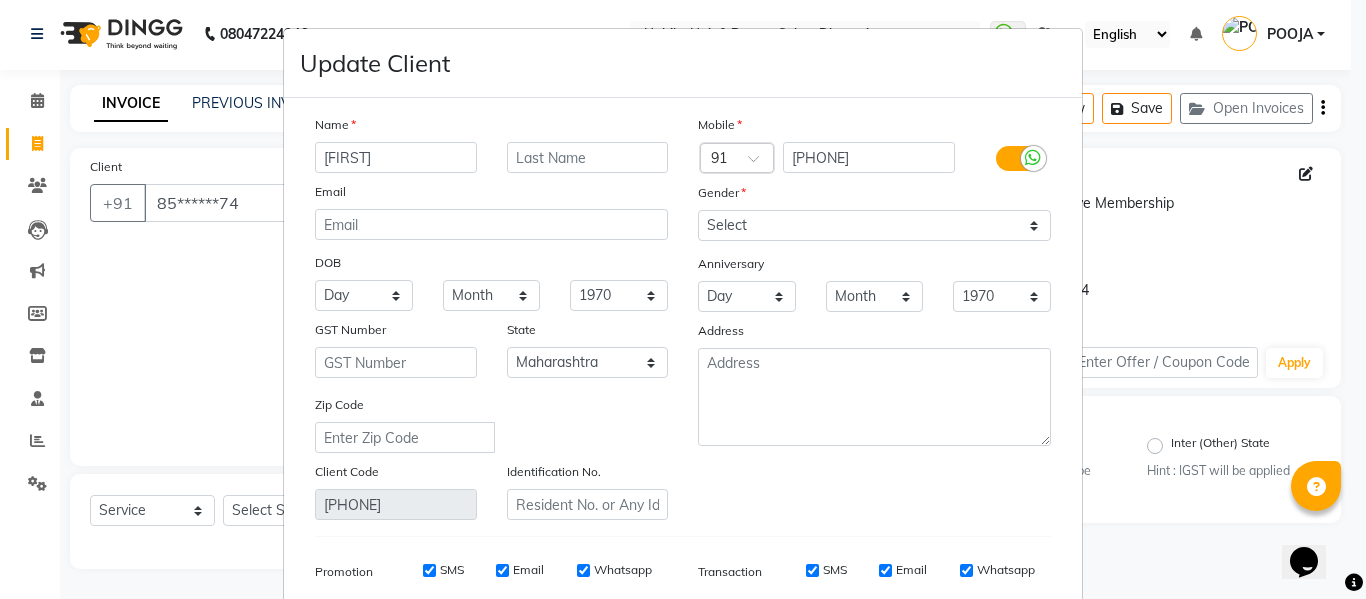 click on "[FIRST]" at bounding box center (396, 157) 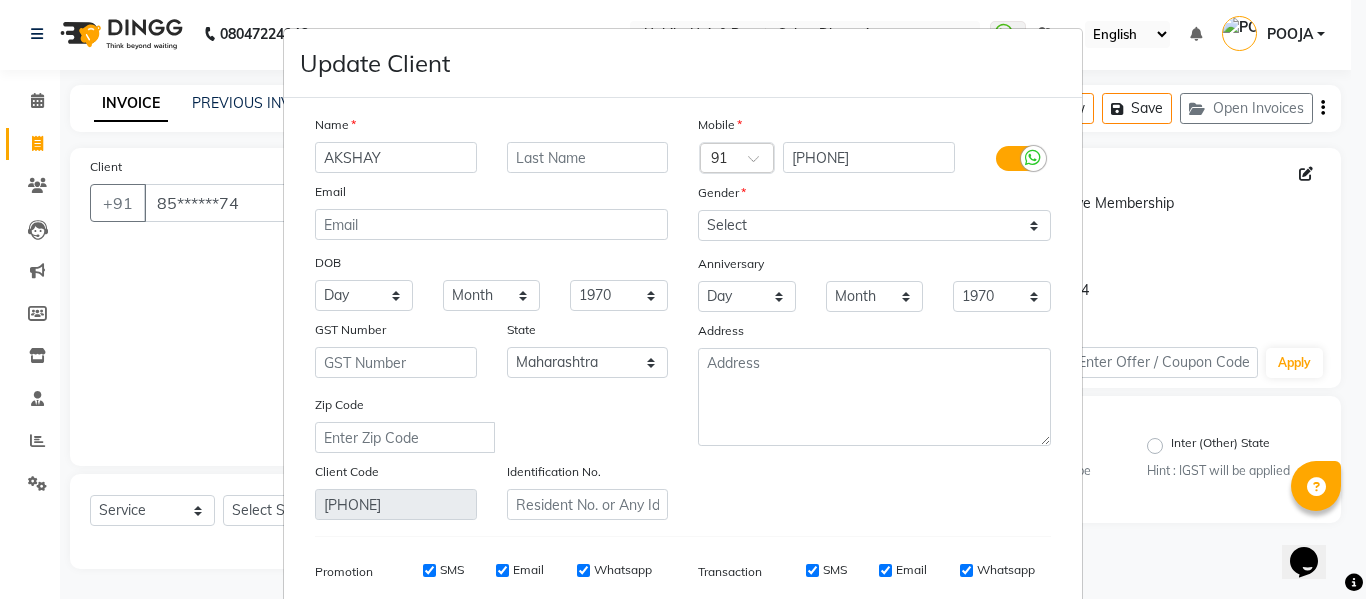 type on "AKSHAY" 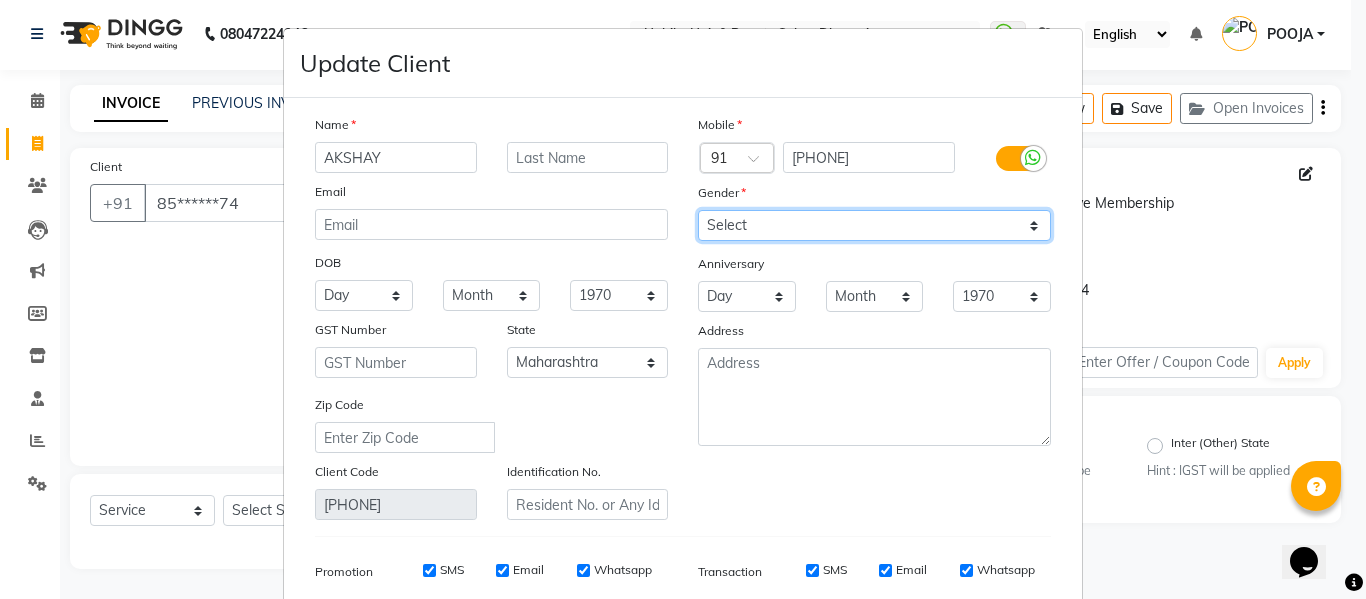 click on "Select Male Female Other Prefer Not To Say" at bounding box center [874, 225] 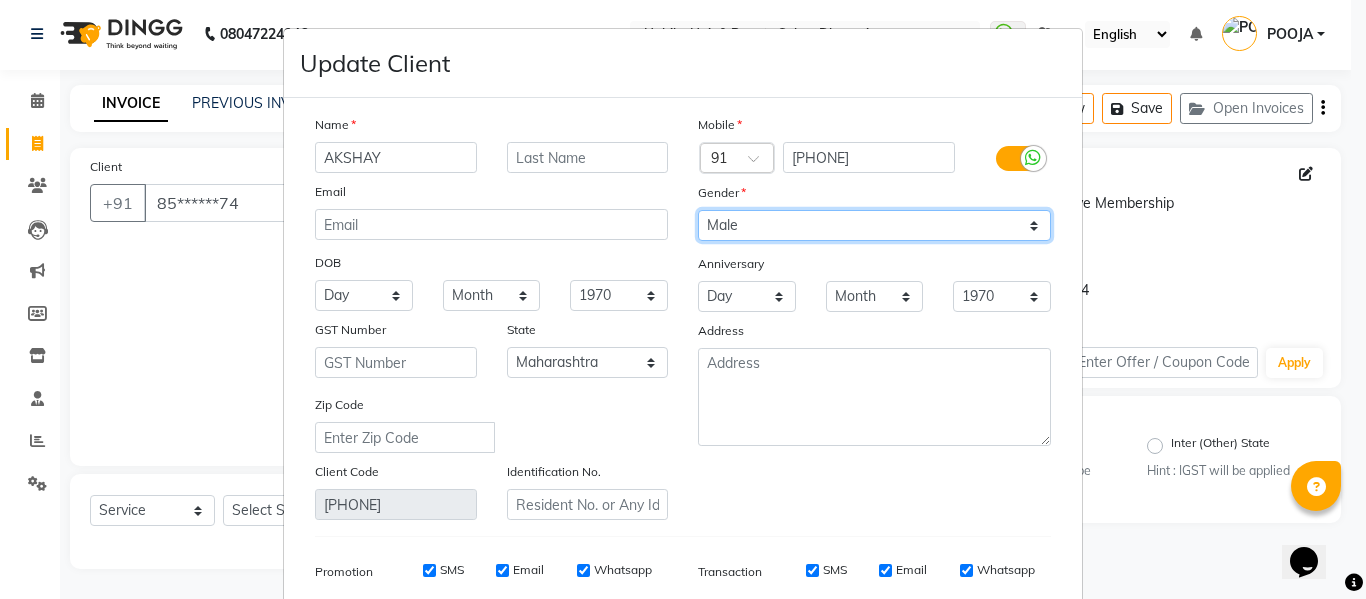 click on "Select Male Female Other Prefer Not To Say" at bounding box center (874, 225) 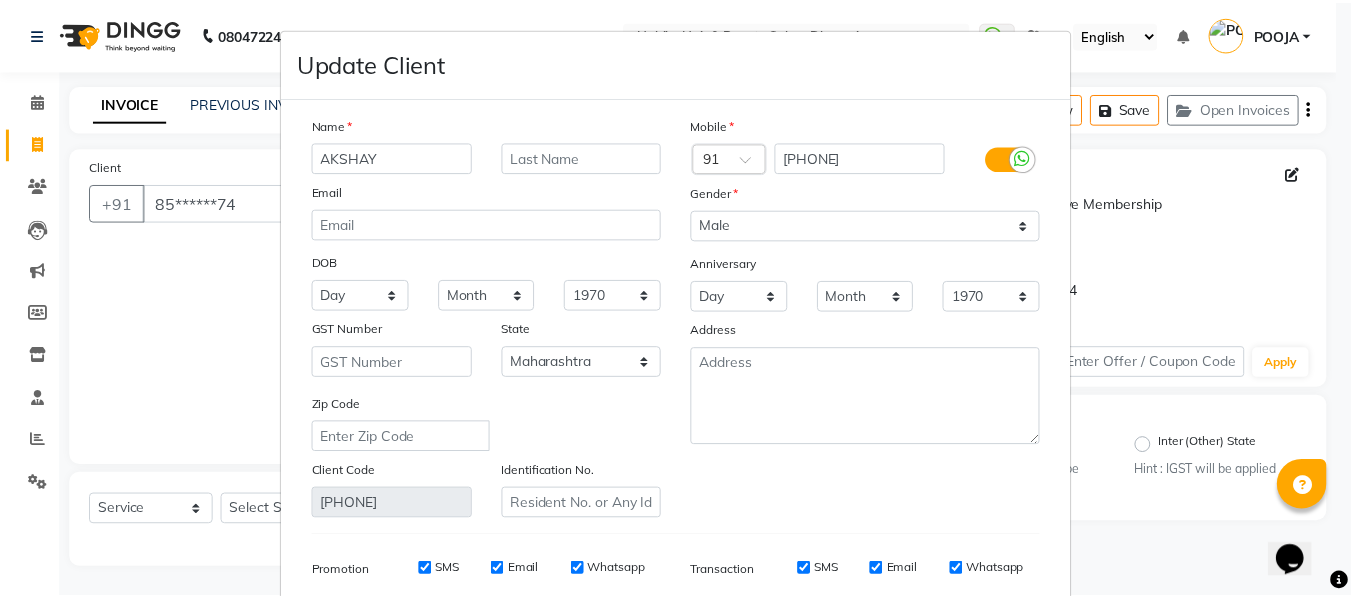 scroll, scrollTop: 288, scrollLeft: 0, axis: vertical 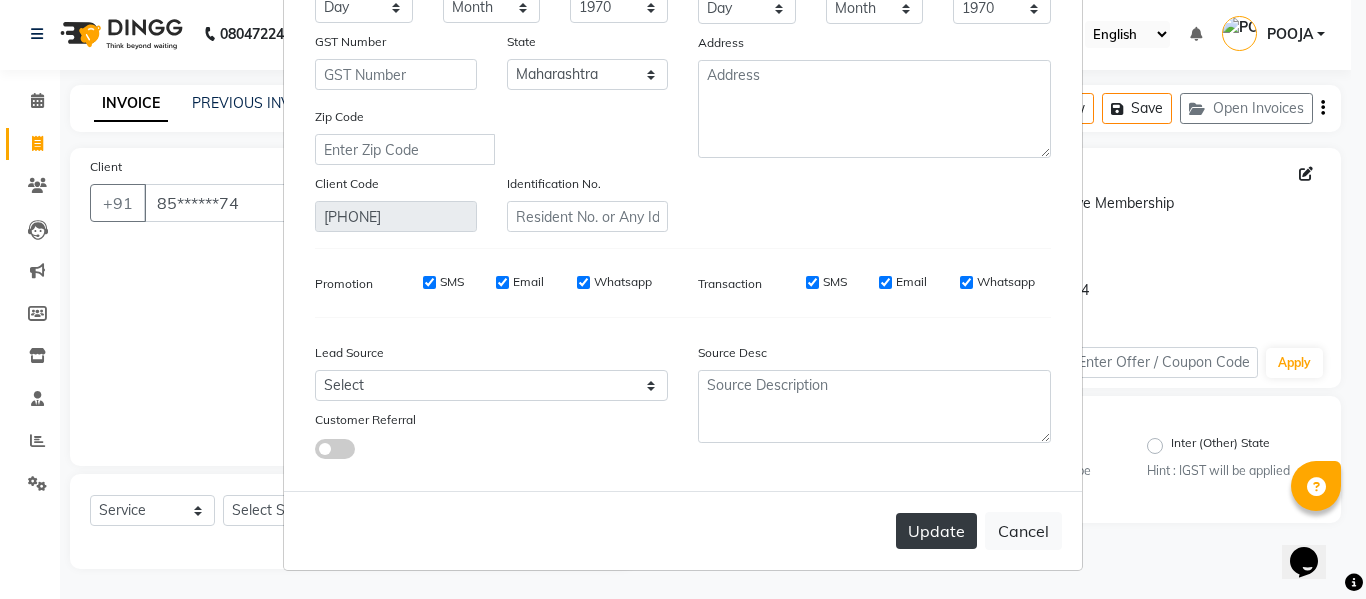 click on "Update" at bounding box center [936, 531] 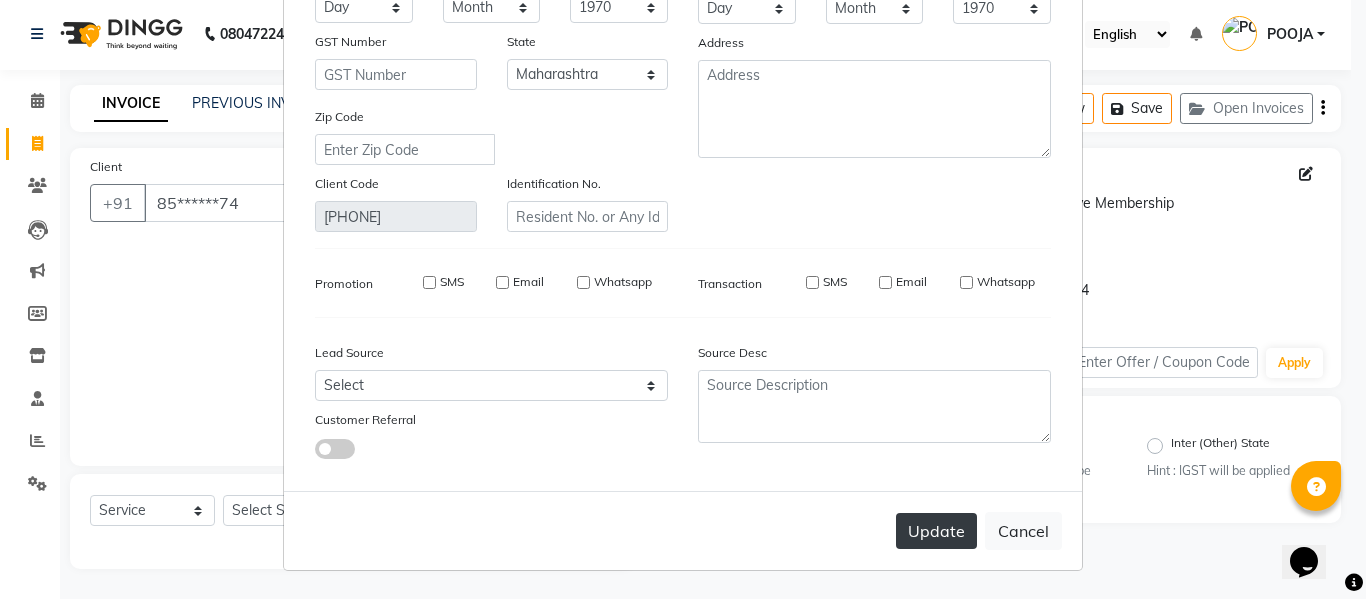 type 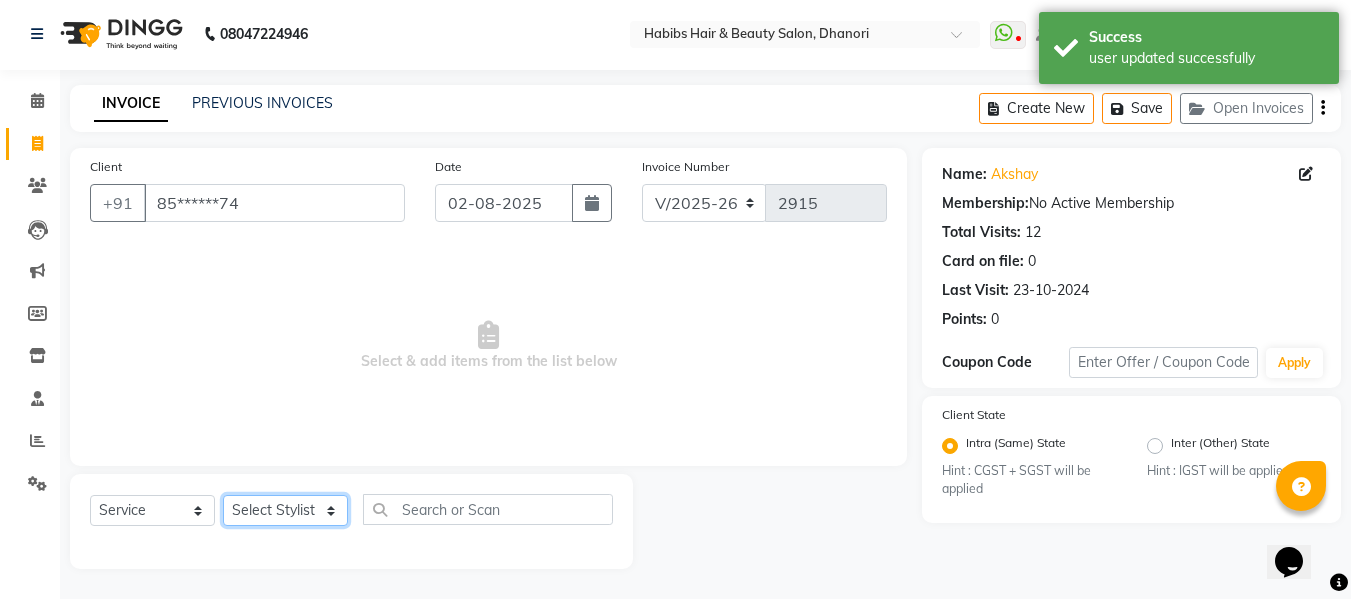 click on "Select Stylist Admin  Alishan  ARMAN DIVYA FAIZAN IRFAN MUZAMMIL POOJA POOJA J RAKESH SAHIL SHAKEEL SONAL" 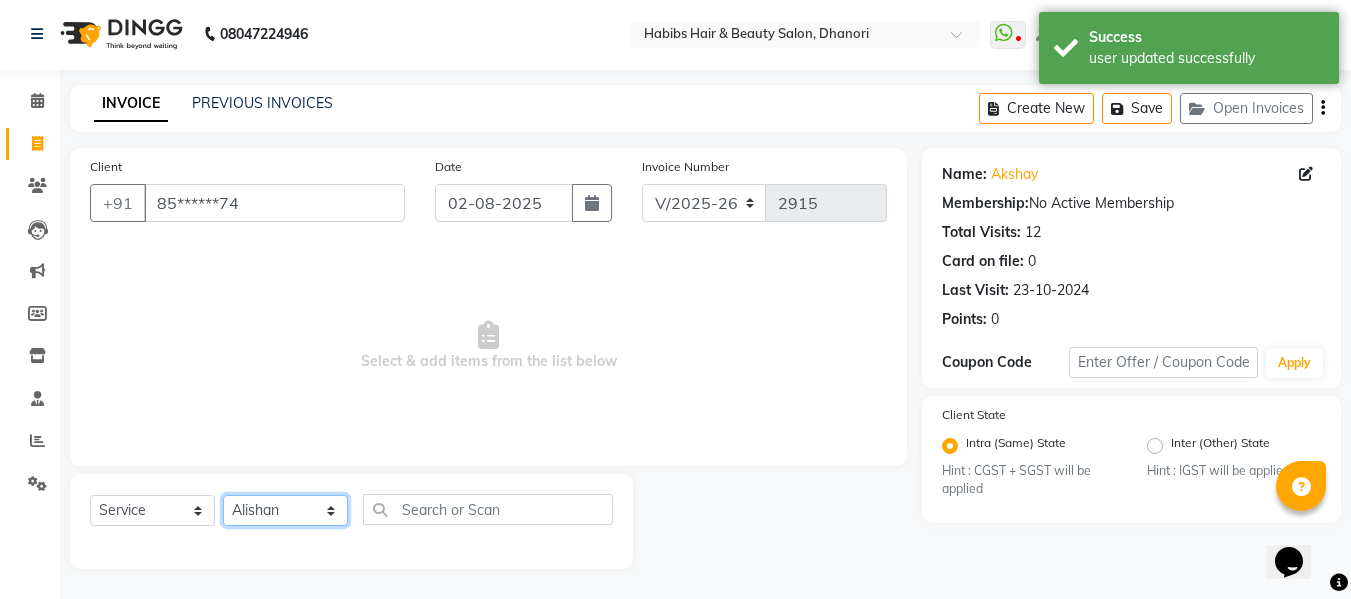 click on "Select Stylist Admin  Alishan  ARMAN DIVYA FAIZAN IRFAN MUZAMMIL POOJA POOJA J RAKESH SAHIL SHAKEEL SONAL" 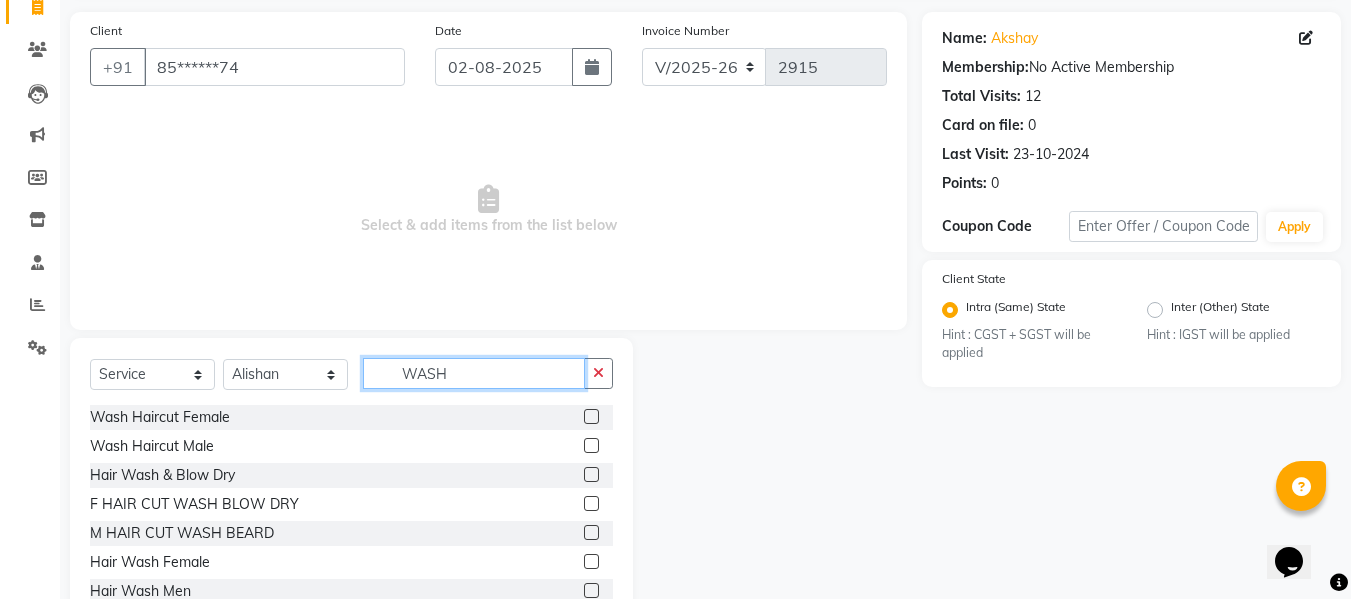 scroll, scrollTop: 202, scrollLeft: 0, axis: vertical 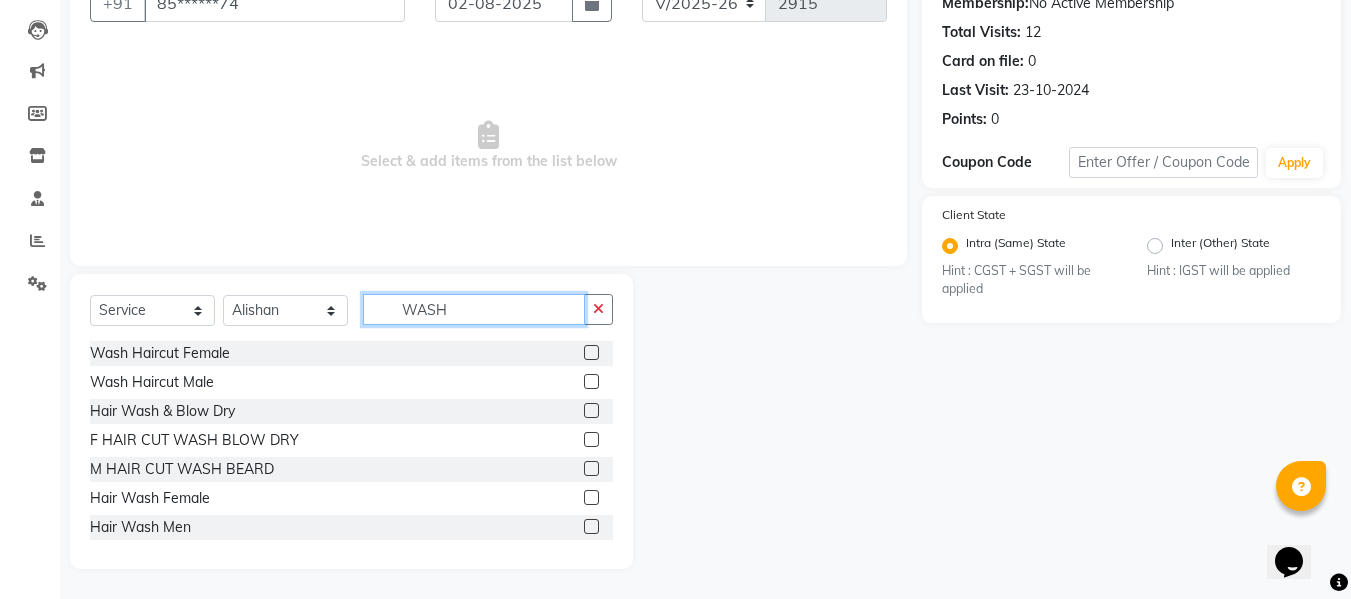type on "WASH" 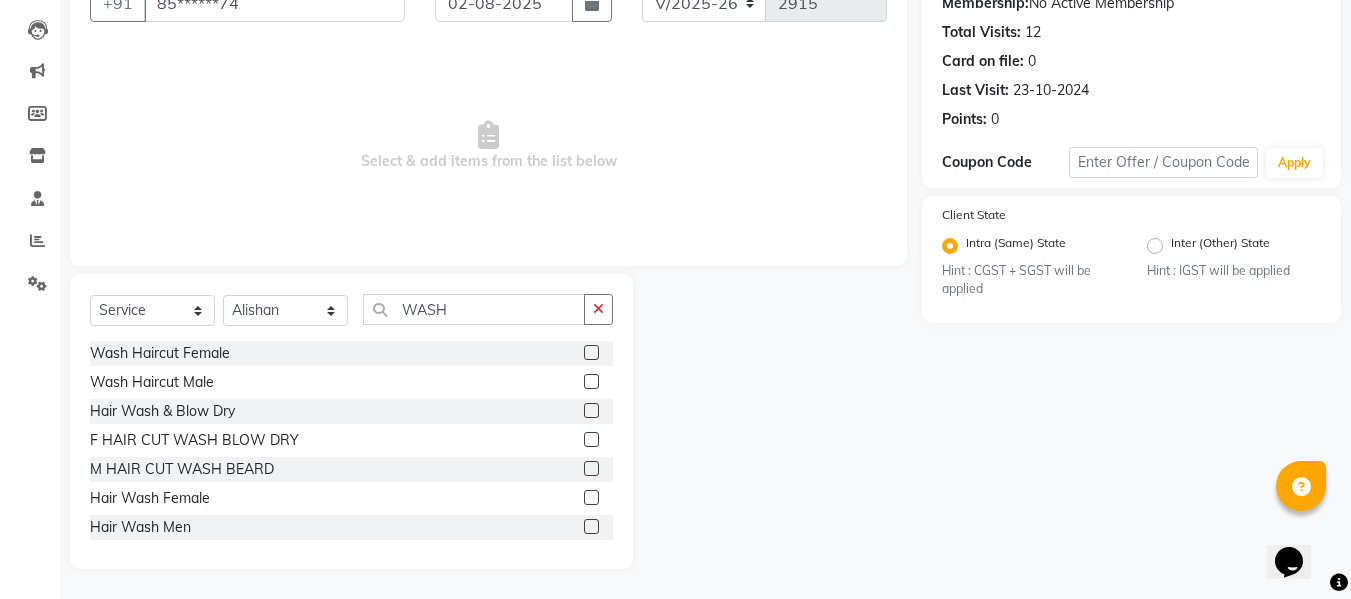 click 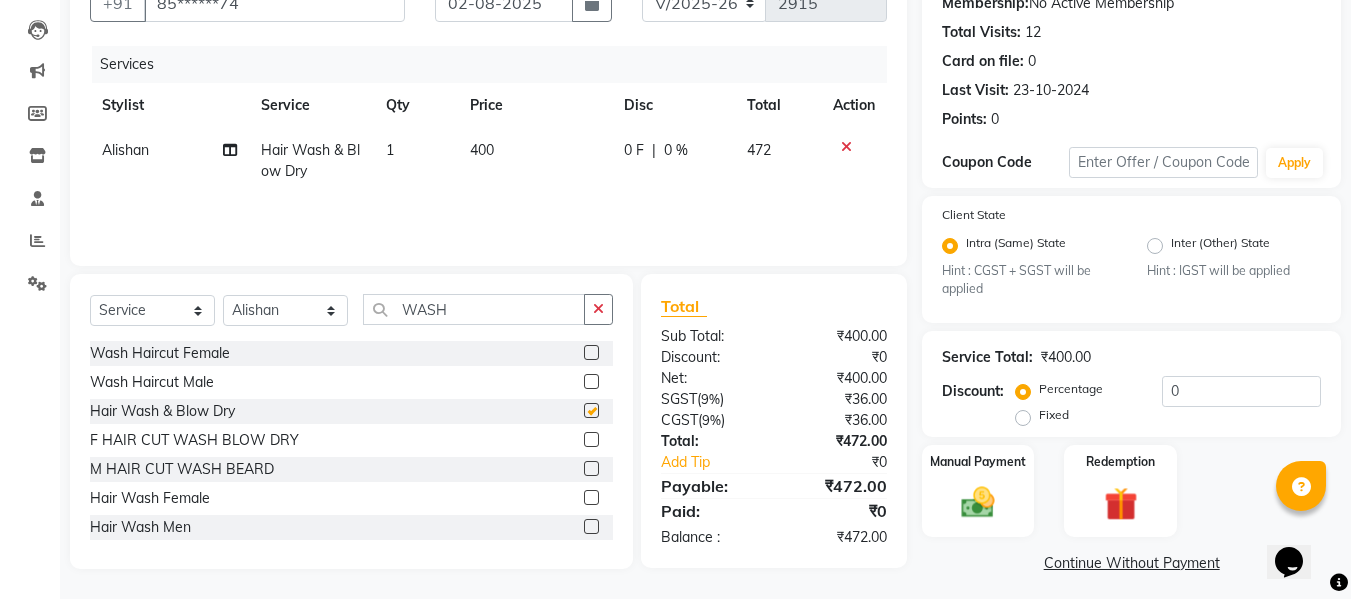 checkbox on "false" 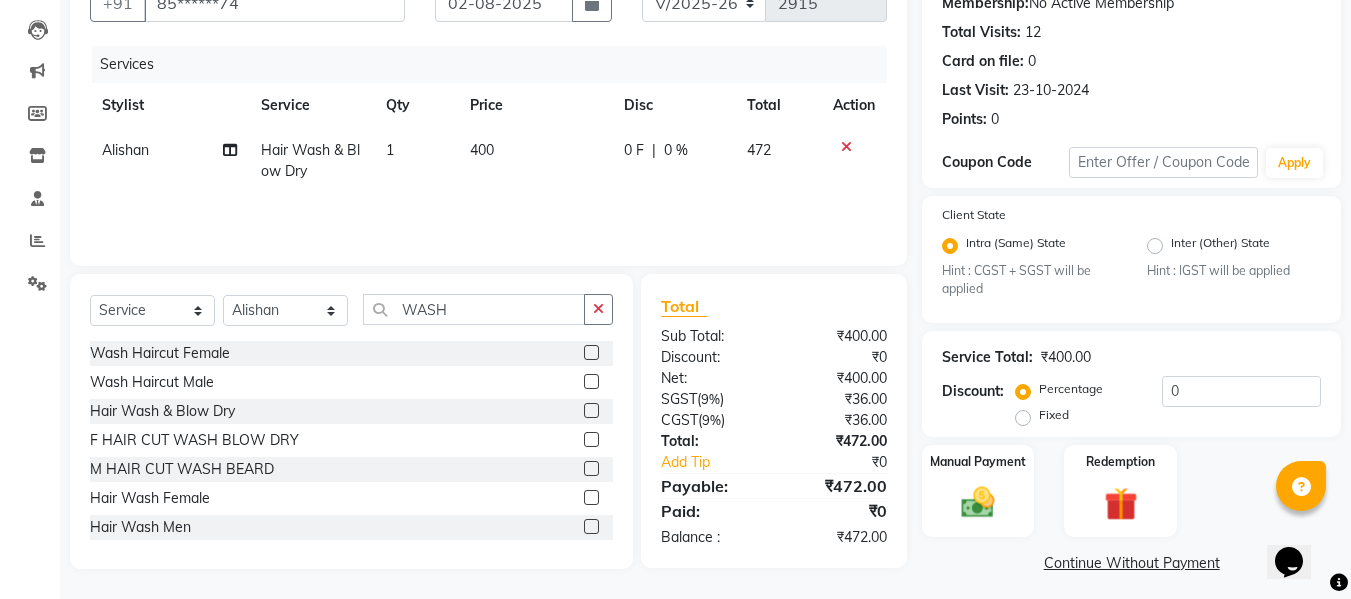 click on "400" 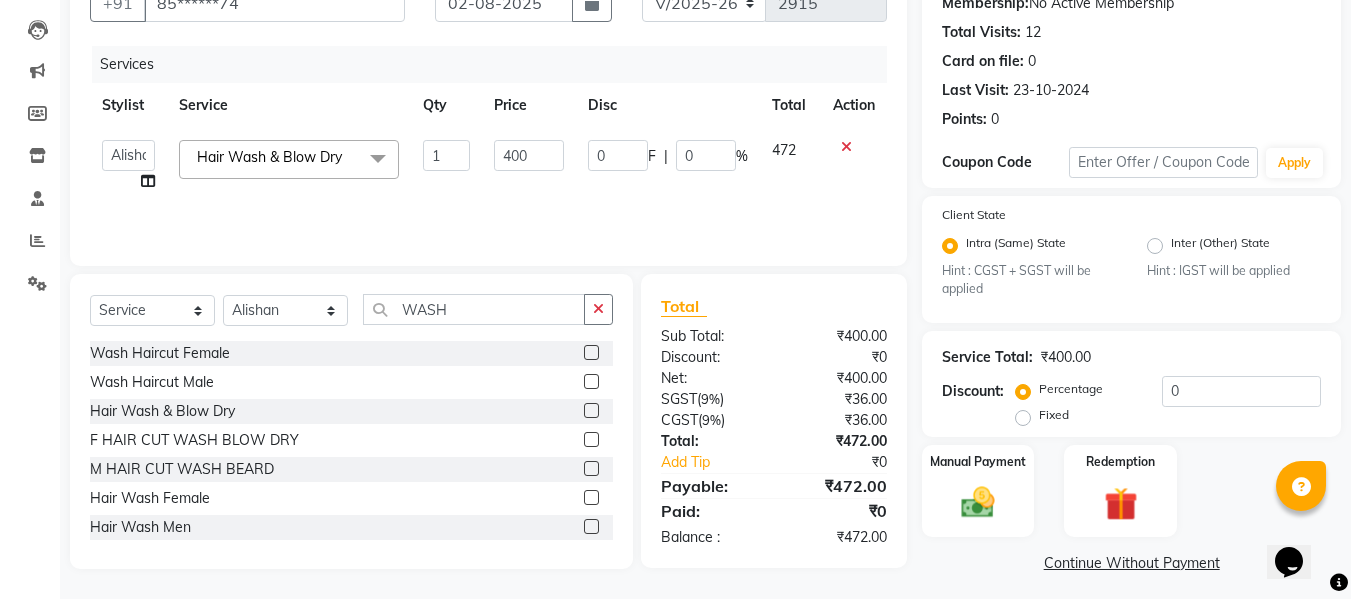 click on "400" 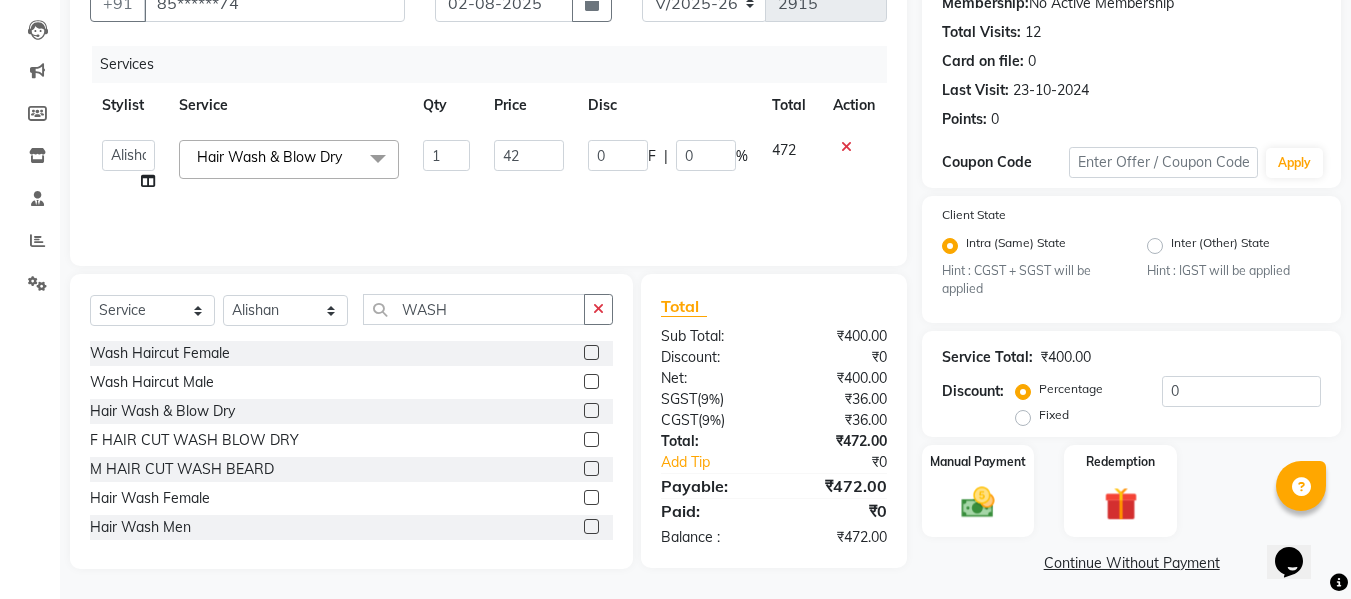type on "423" 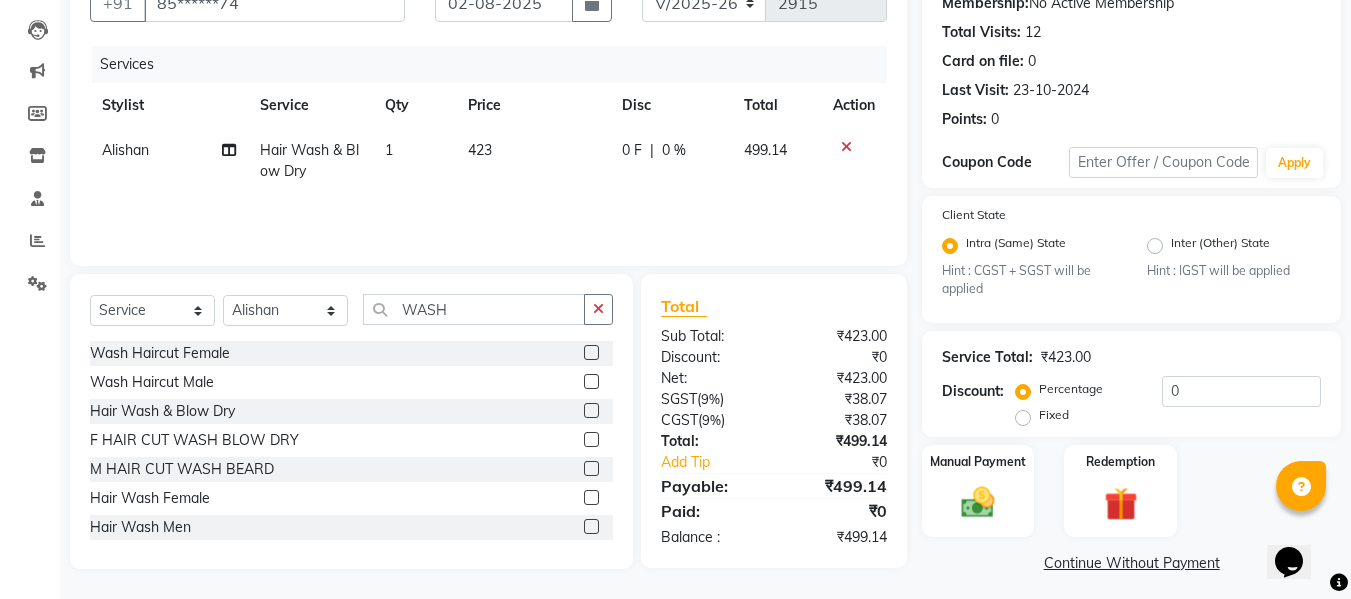 click on "Alishan  Hair Wash & Blow Dry 1 423 0 F | 0 % [PRICE]" 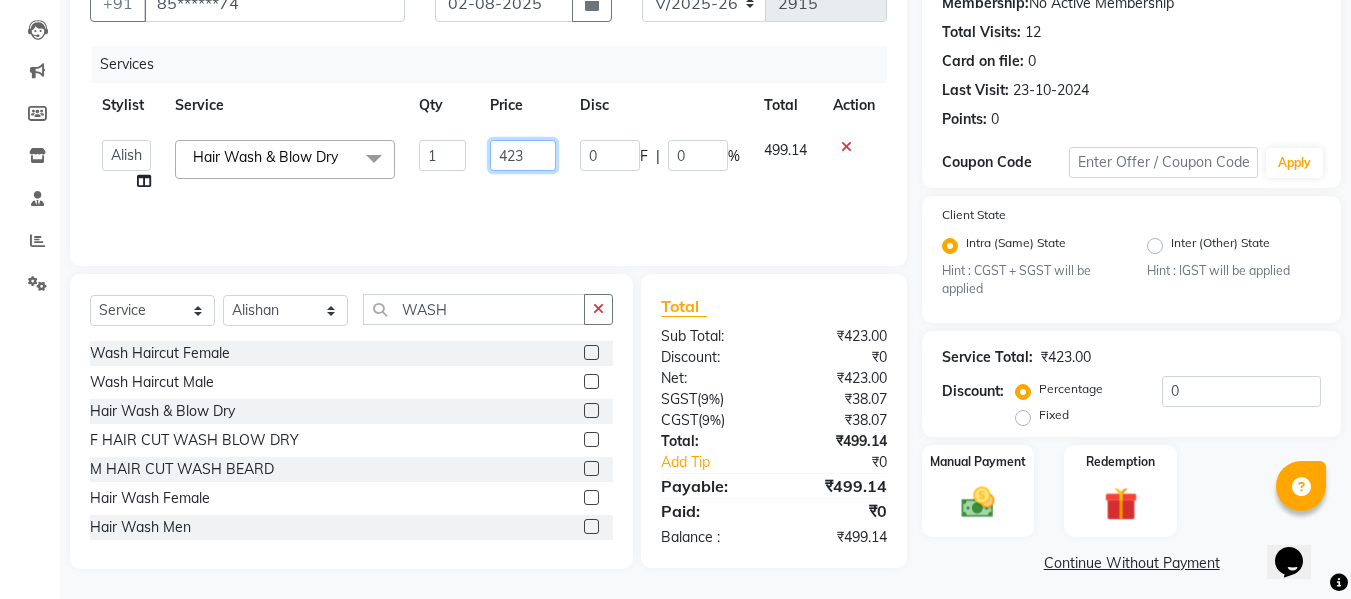 click on "423" 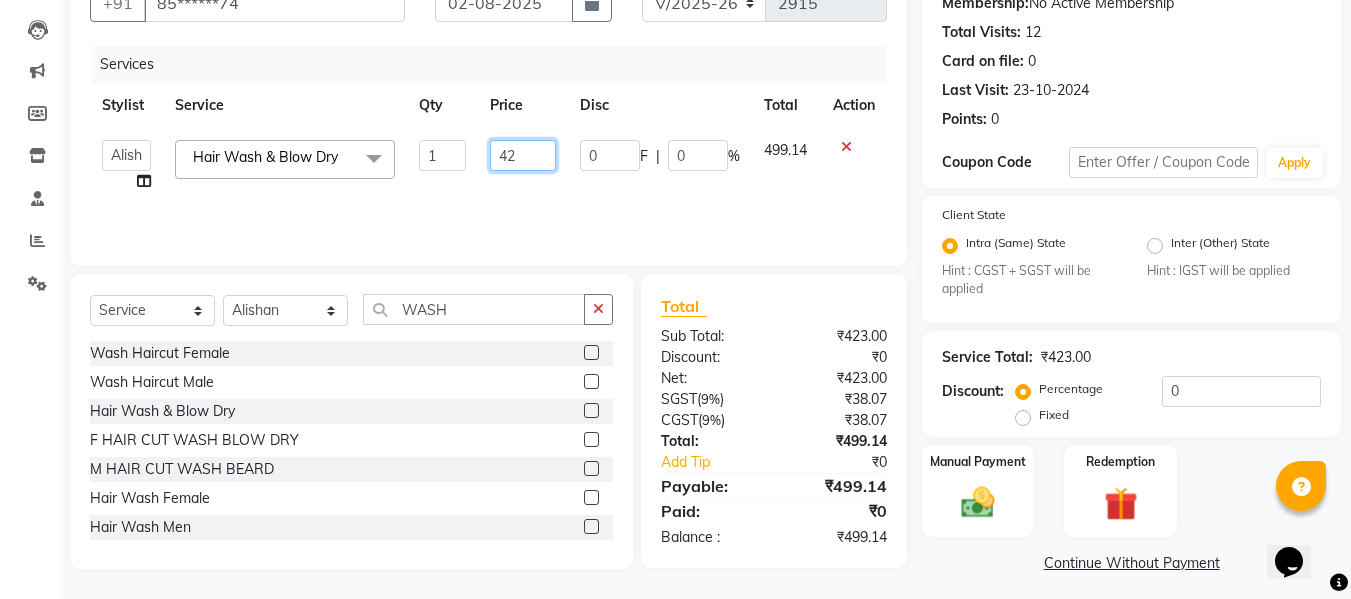 type on "424" 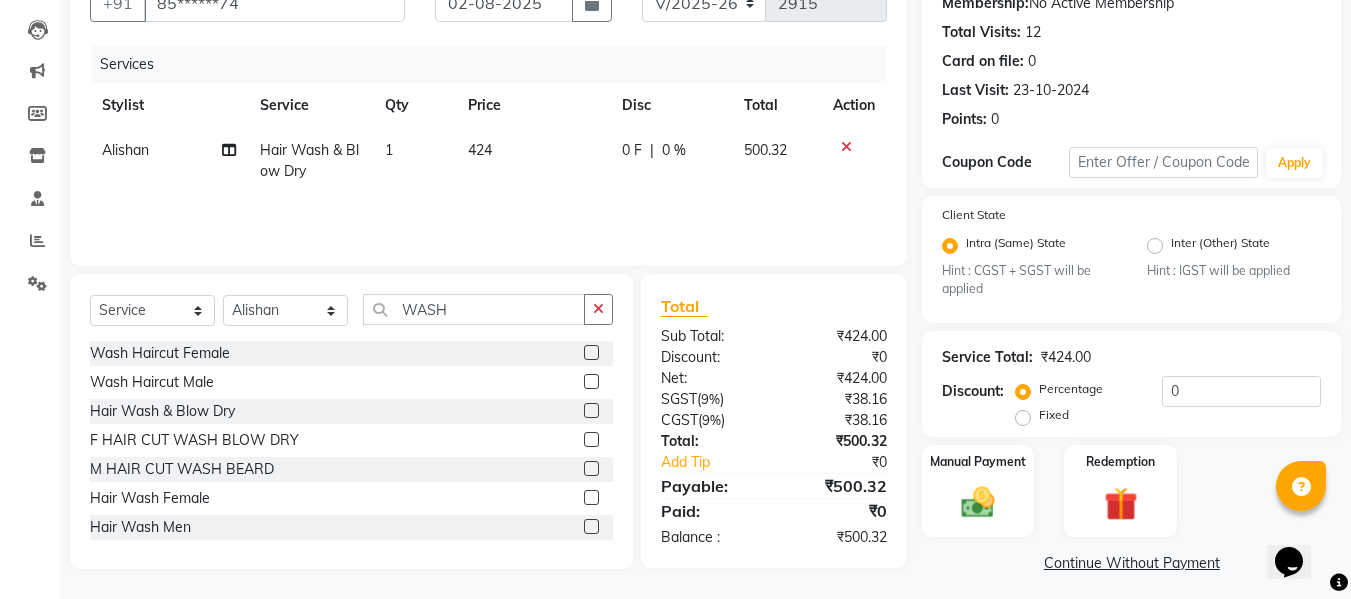 click on "424" 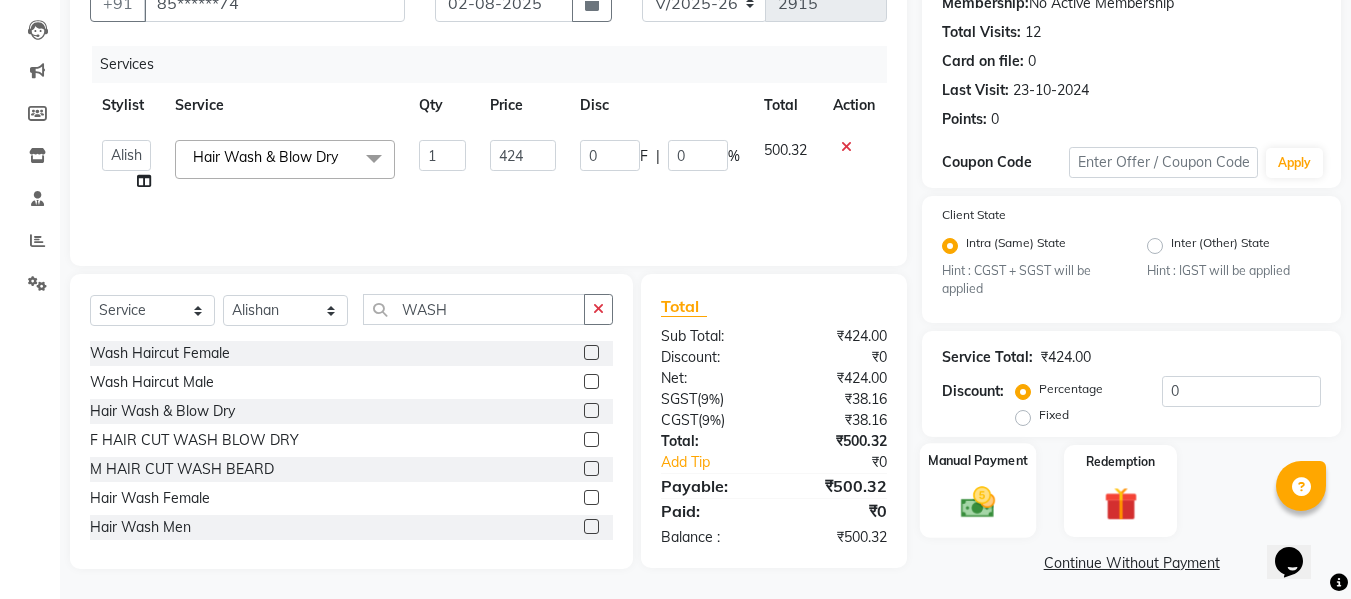 click 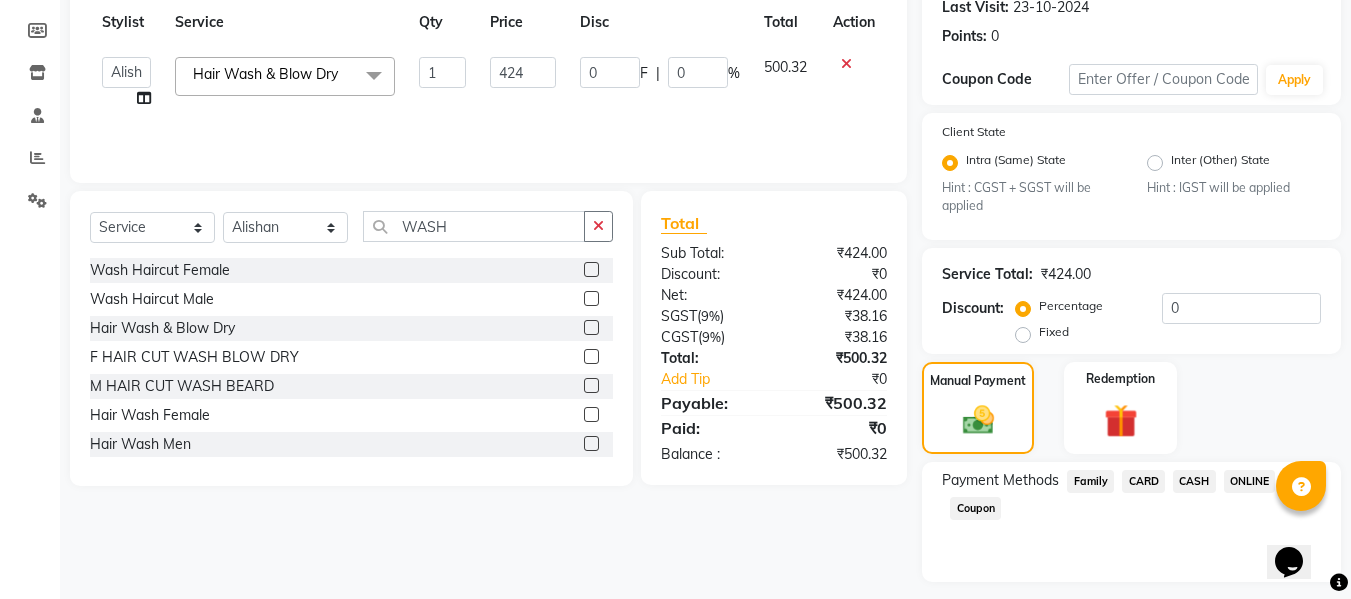 scroll, scrollTop: 339, scrollLeft: 0, axis: vertical 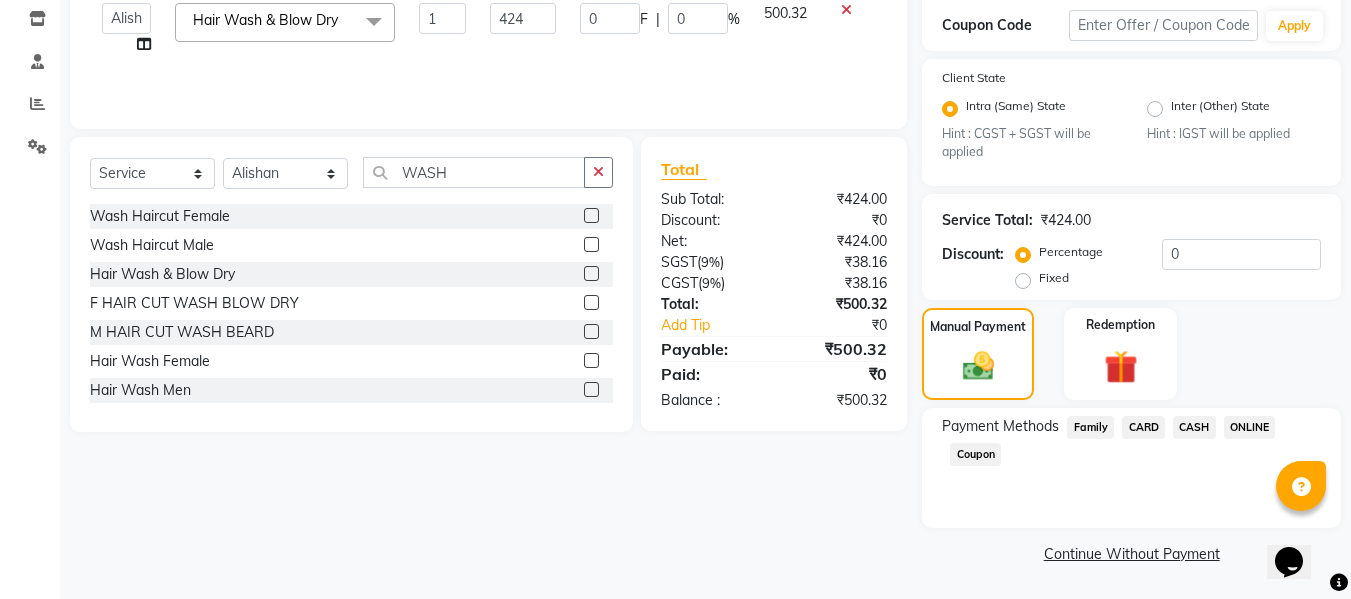 click on "ONLINE" 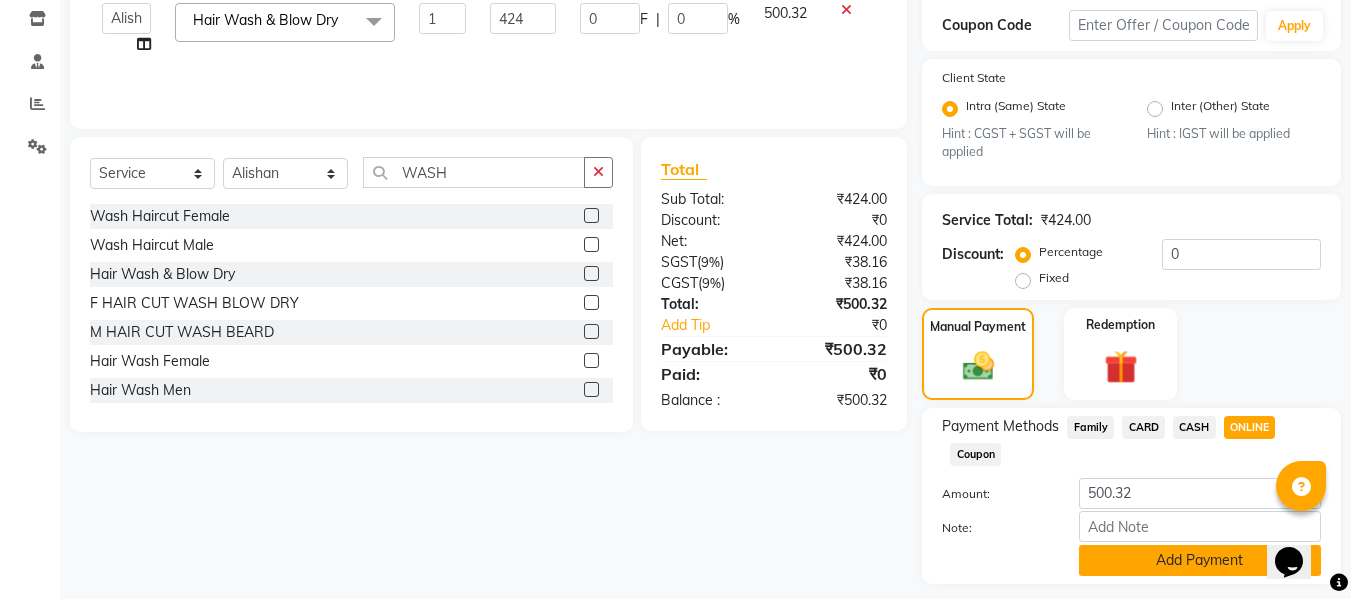 click on "Add Payment" 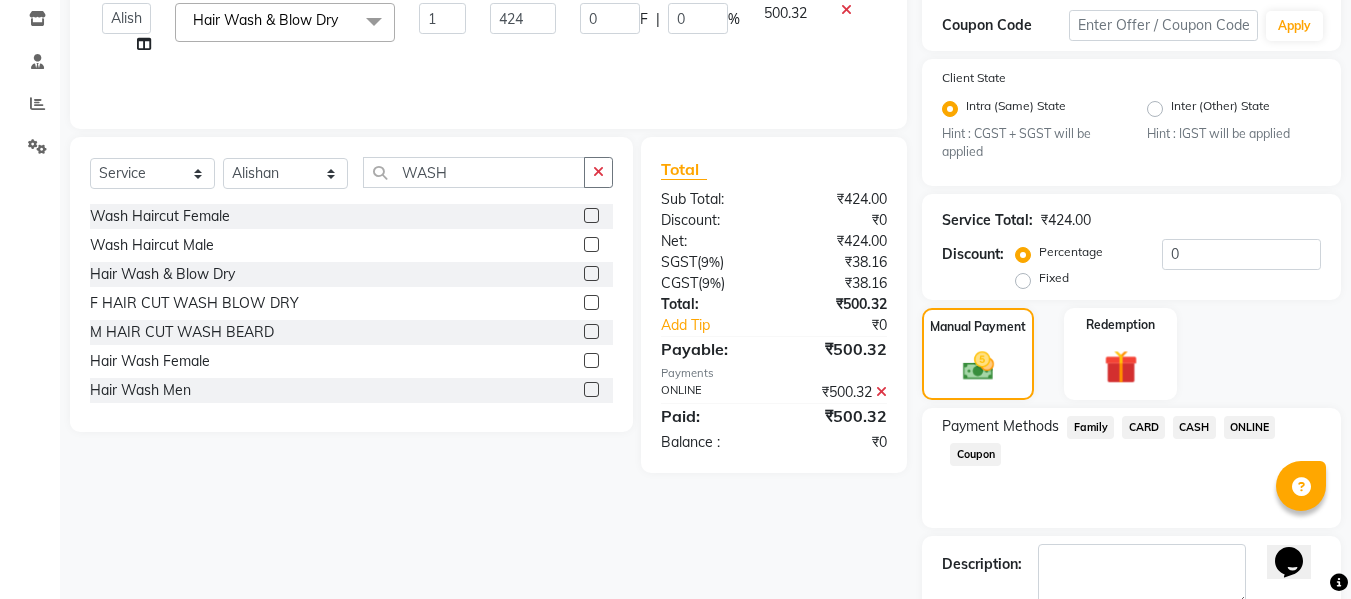 scroll, scrollTop: 452, scrollLeft: 0, axis: vertical 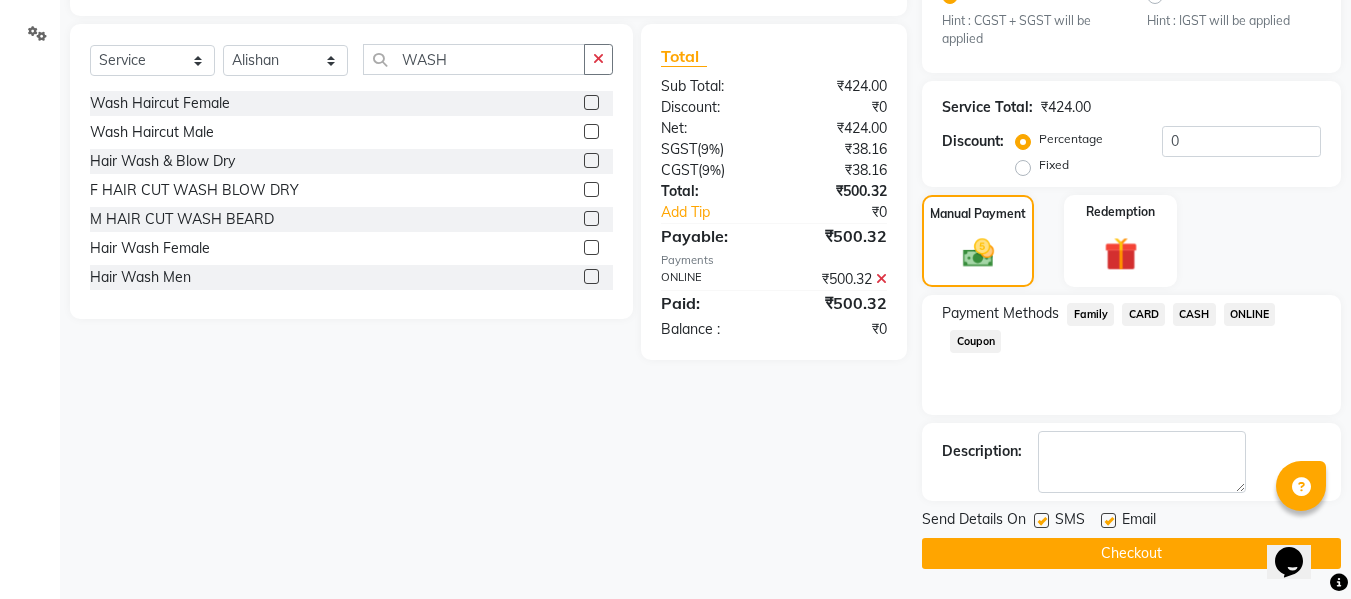 click on "Checkout" 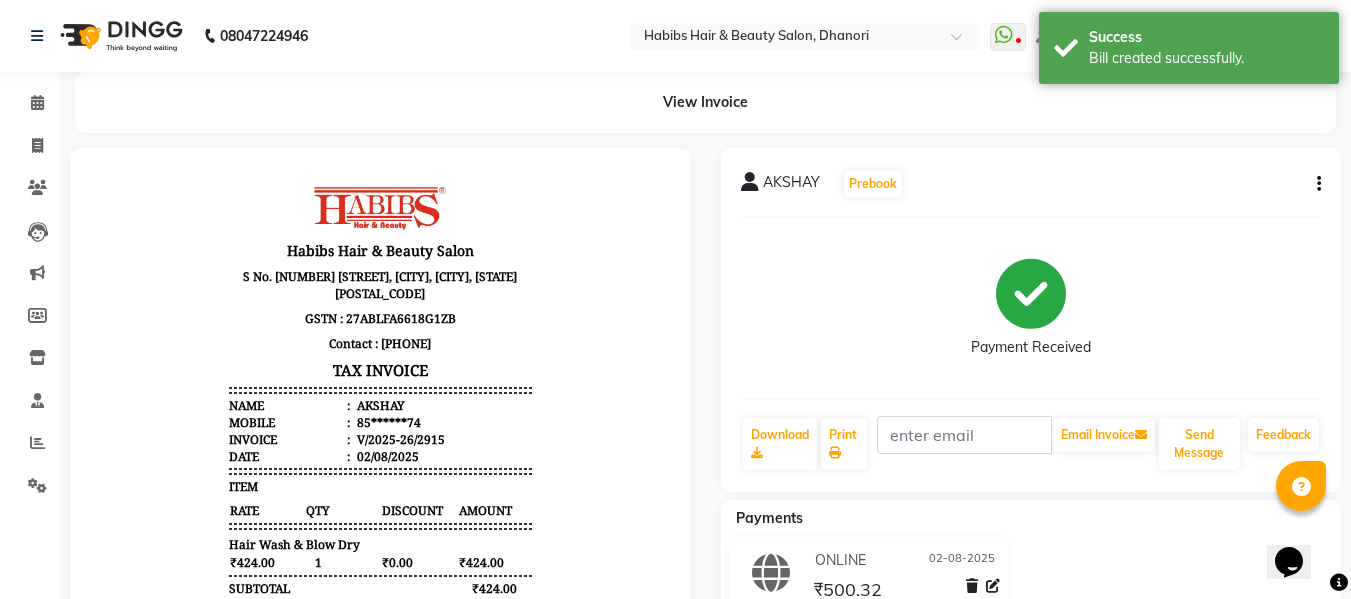 scroll, scrollTop: 0, scrollLeft: 0, axis: both 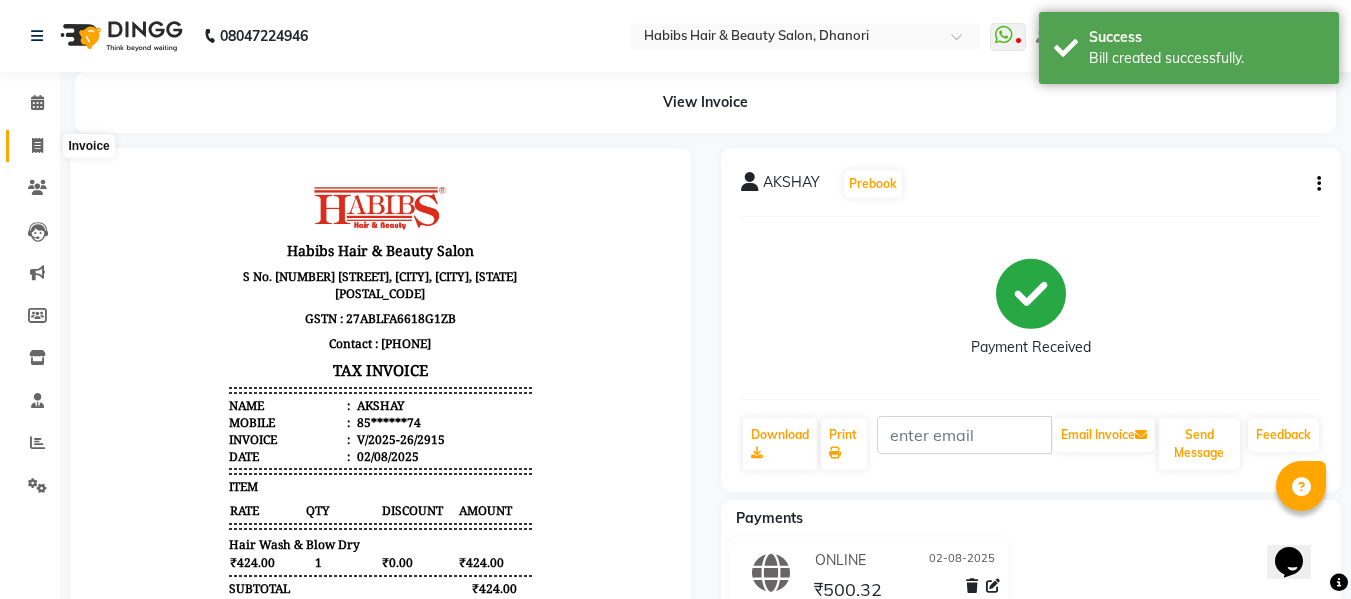 click 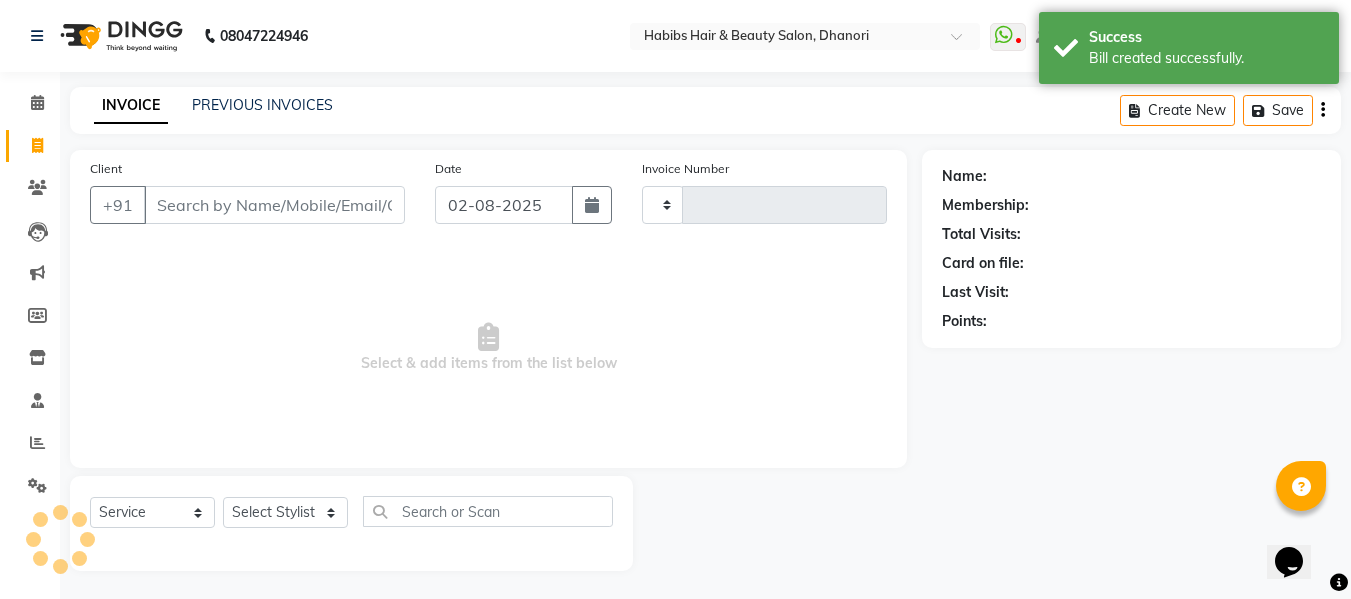 type on "2916" 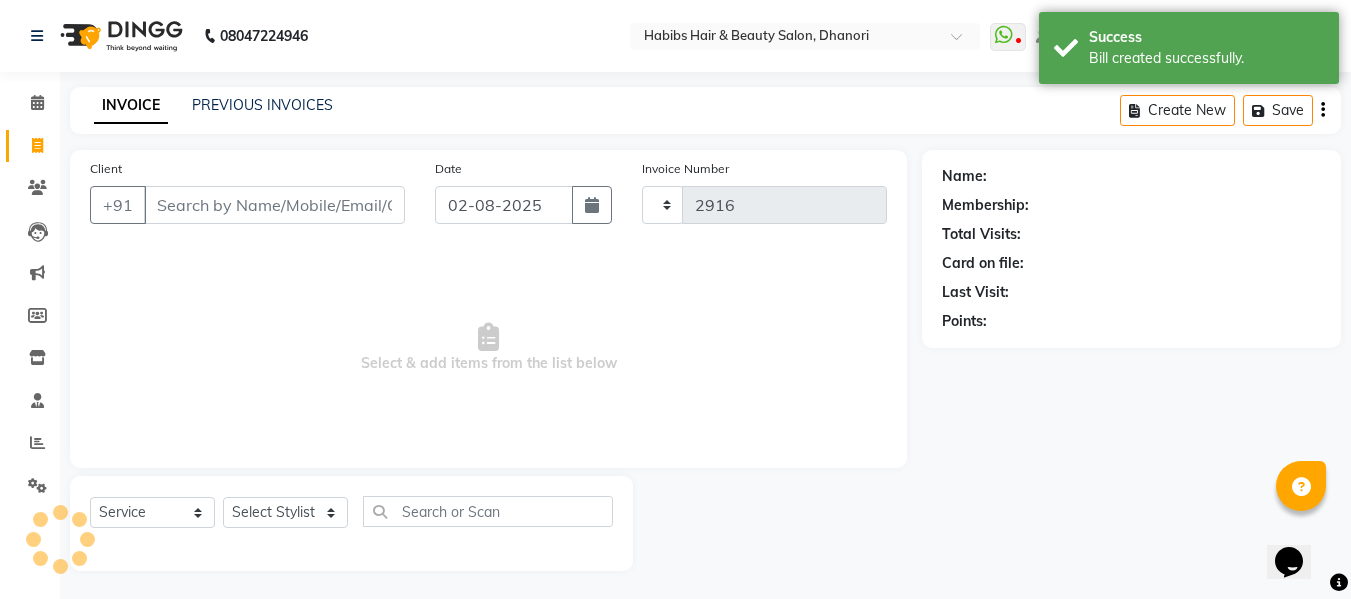 scroll, scrollTop: 2, scrollLeft: 0, axis: vertical 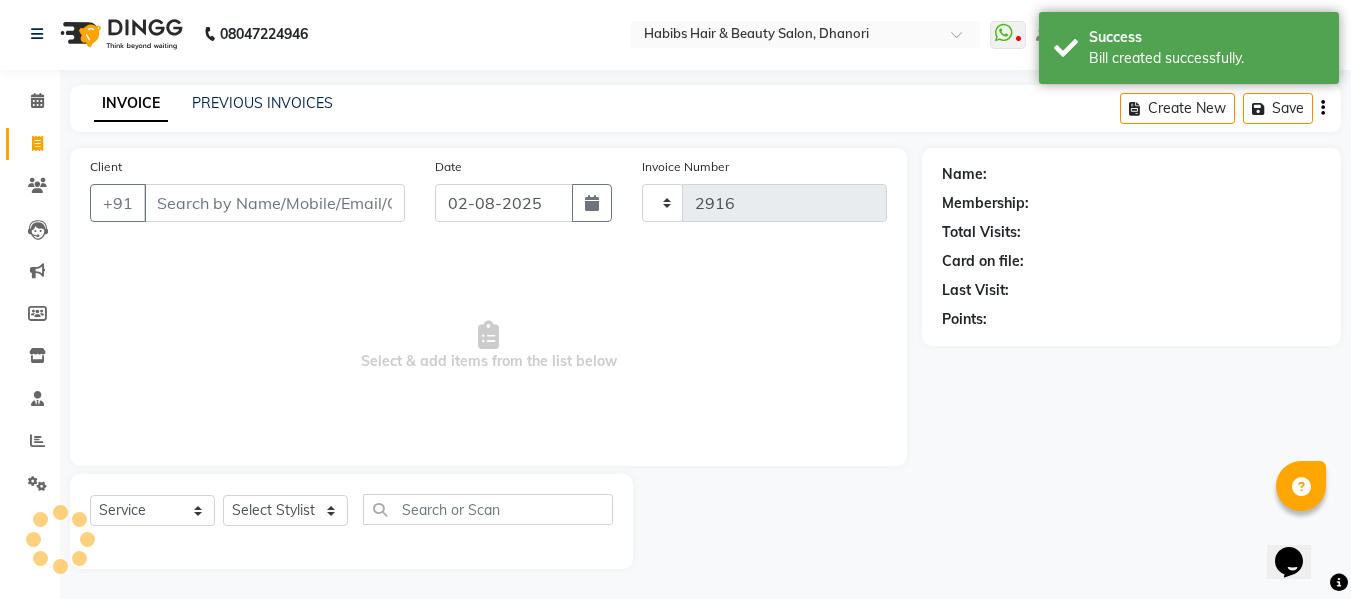select on "4967" 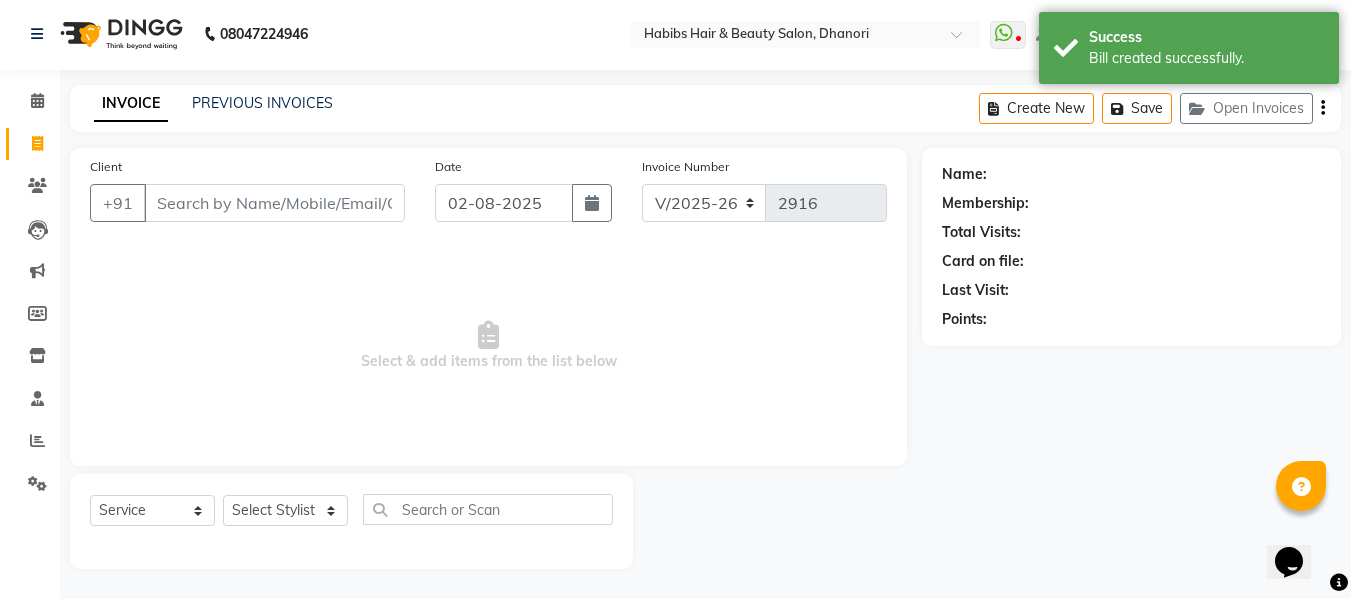 click on "Client" at bounding box center (274, 203) 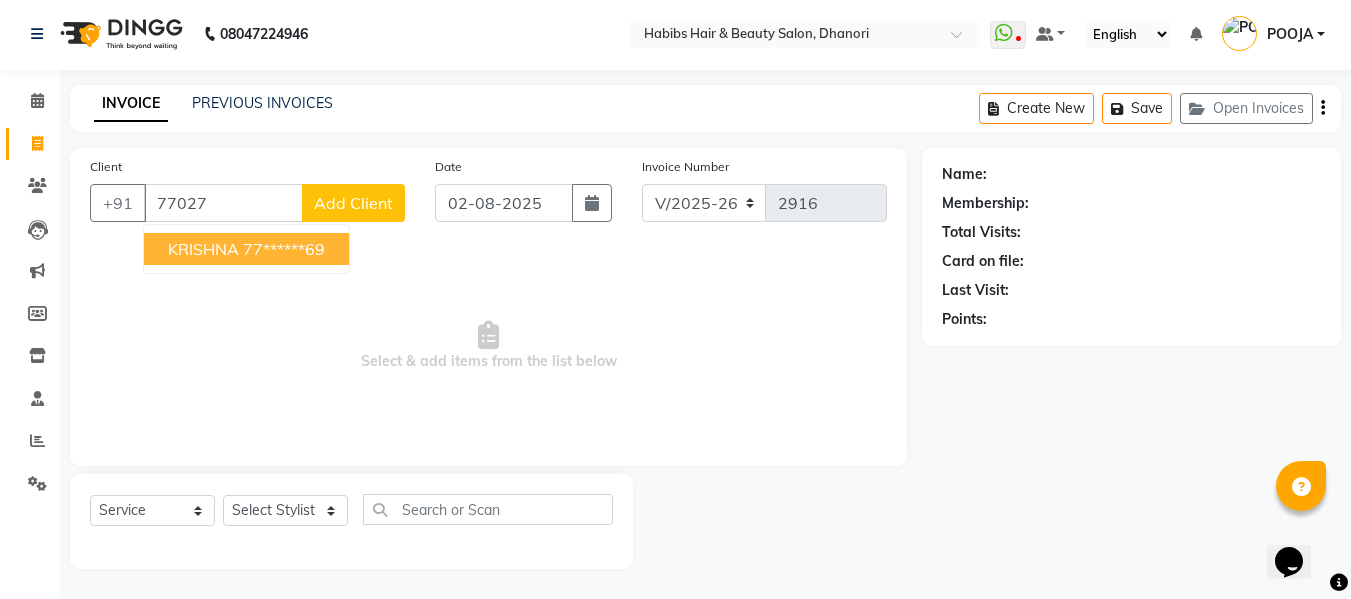 click on "KRISHNA" at bounding box center (203, 249) 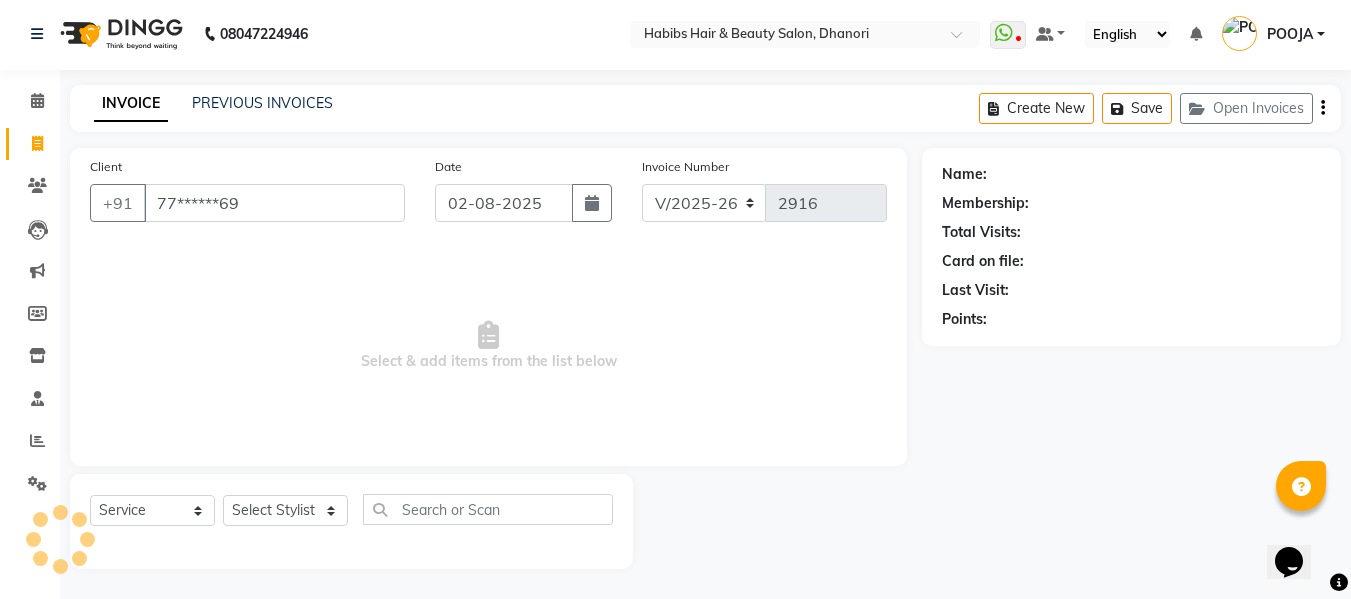 type on "77******69" 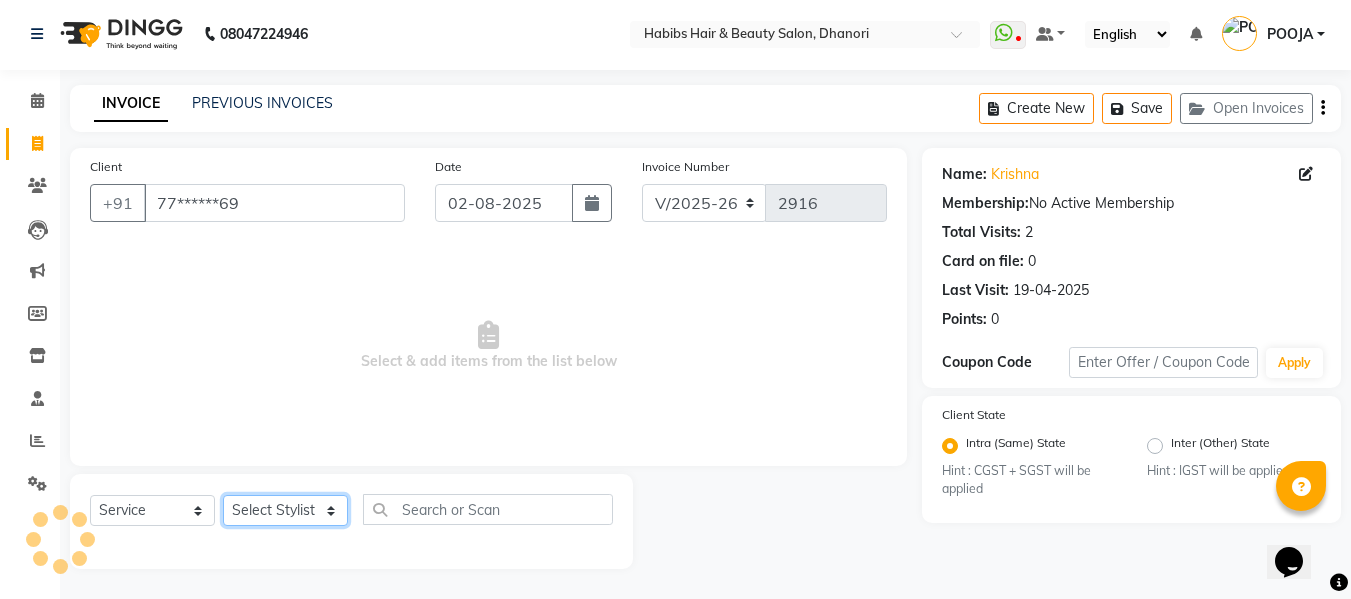 click on "Select Stylist Admin  Alishan  ARMAN DIVYA FAIZAN IRFAN MUZAMMIL POOJA POOJA J RAKESH SAHIL SHAKEEL SONAL" 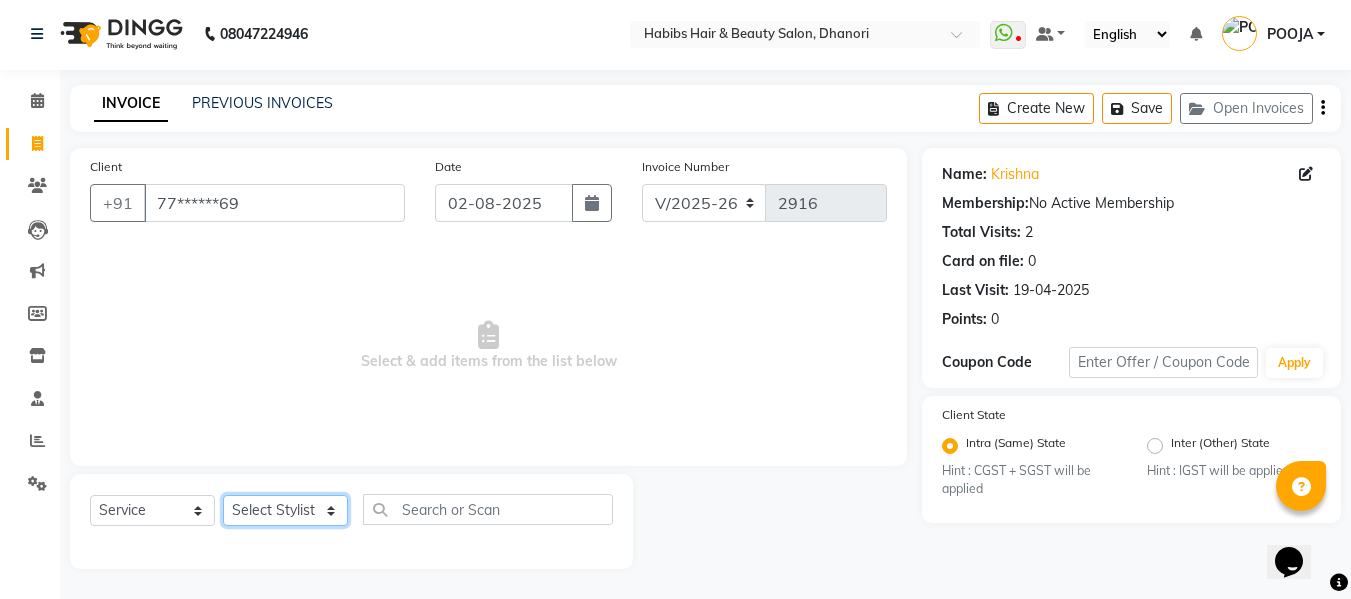select on "[PHONE]" 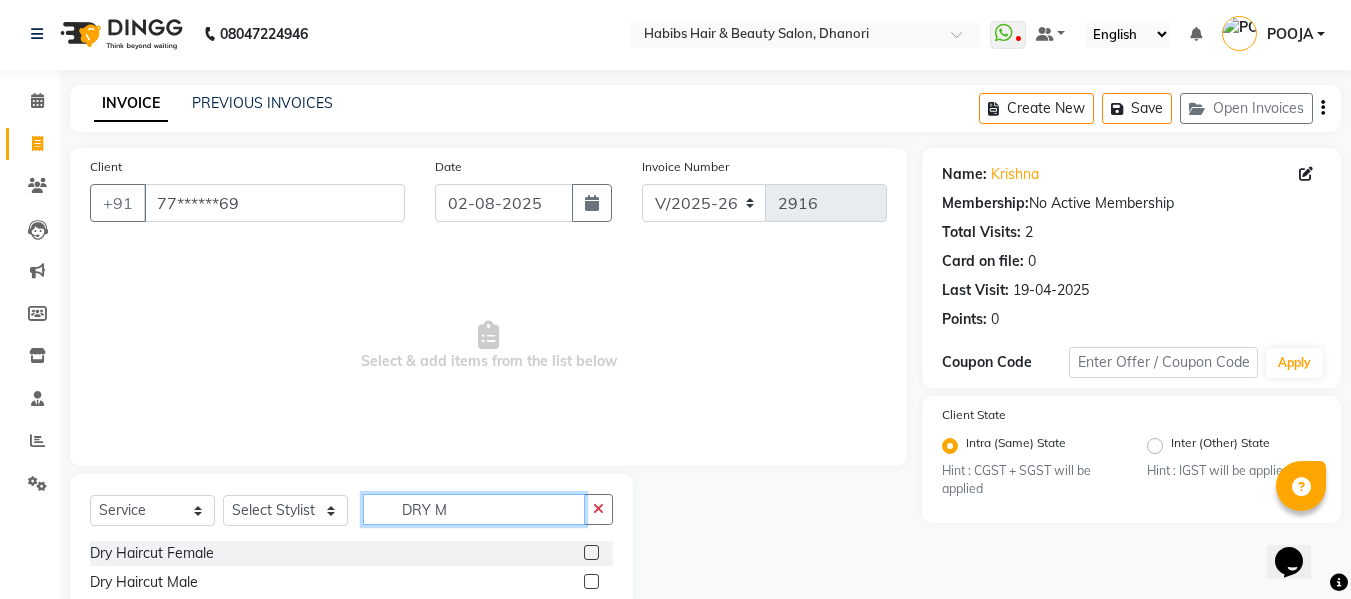 type on "DRY M" 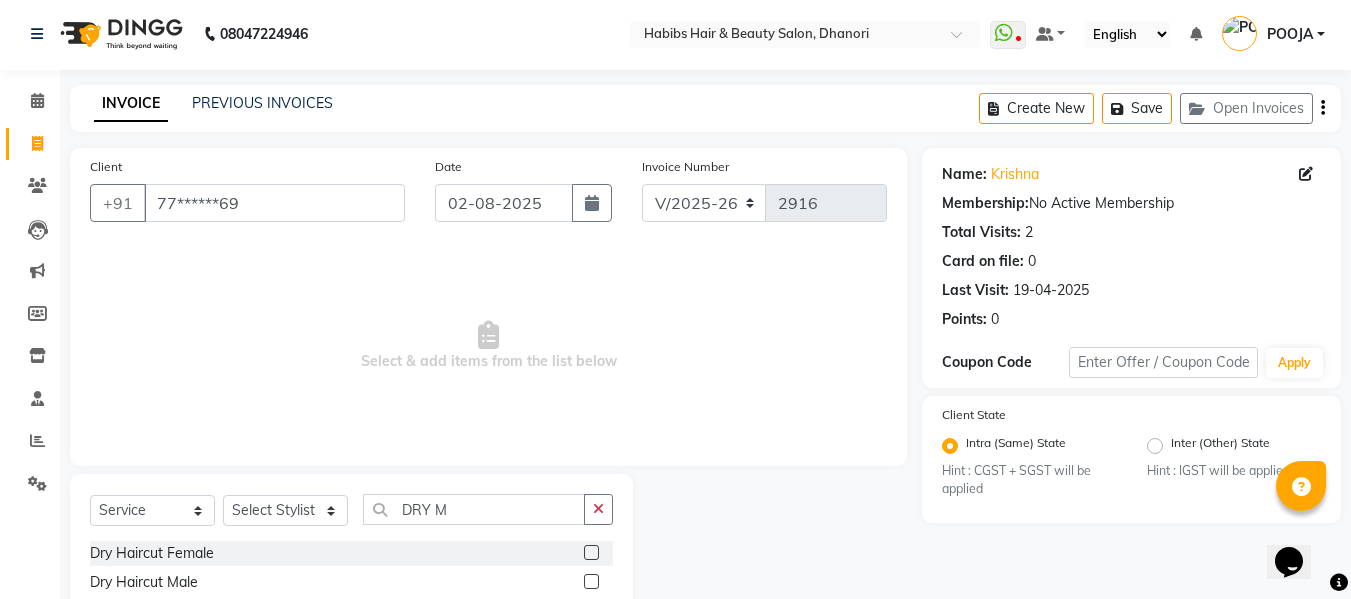click 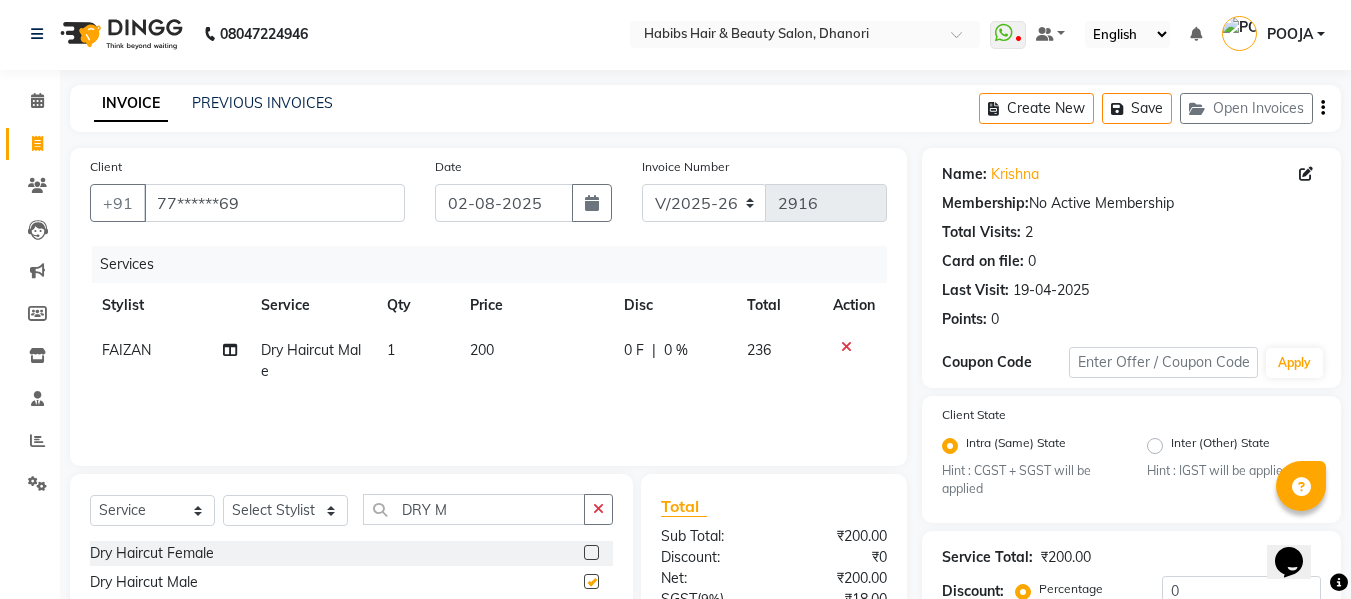 checkbox on "false" 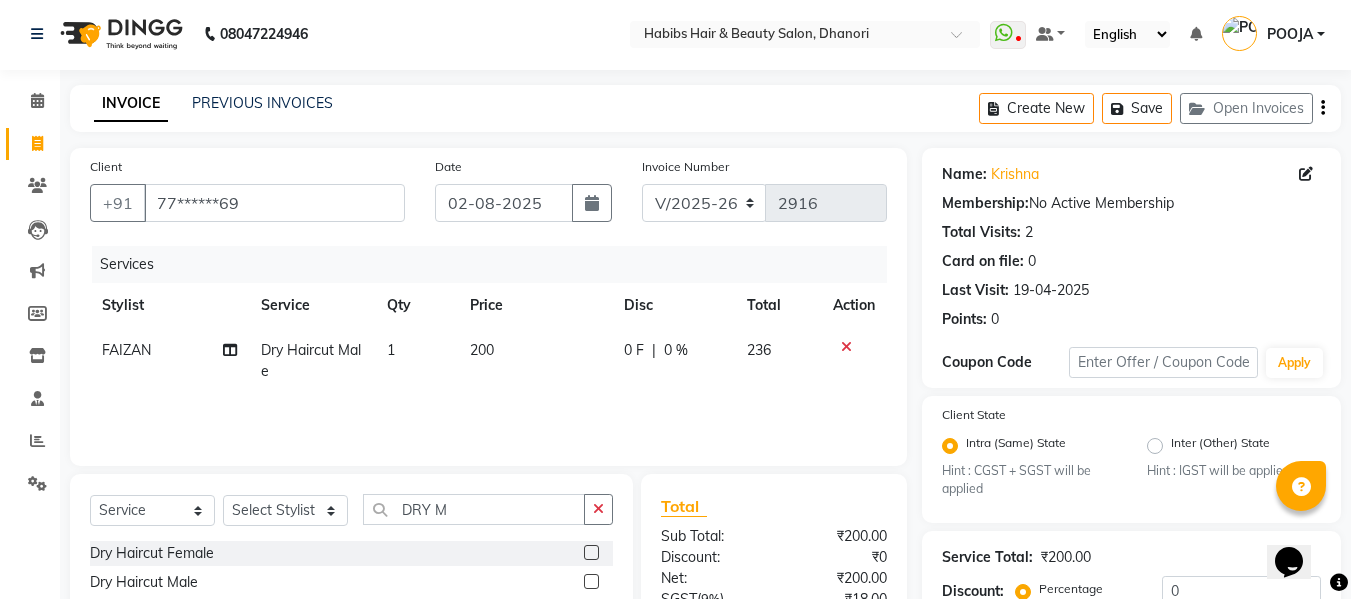 click on "200" 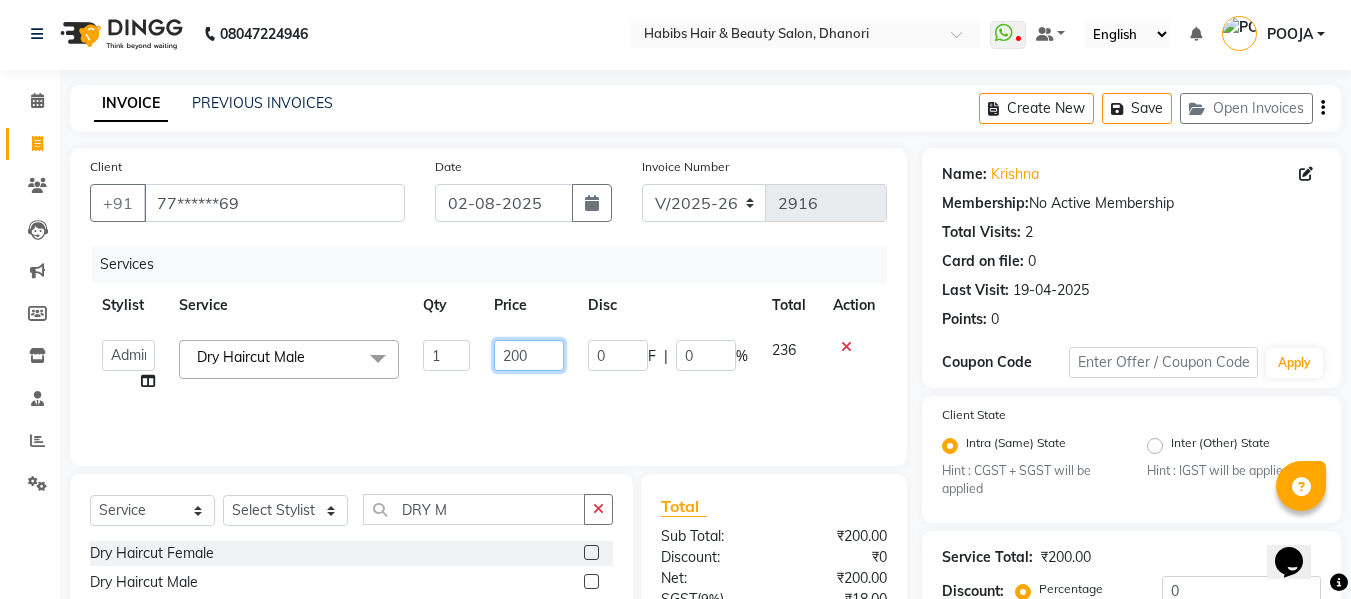 click on "200" 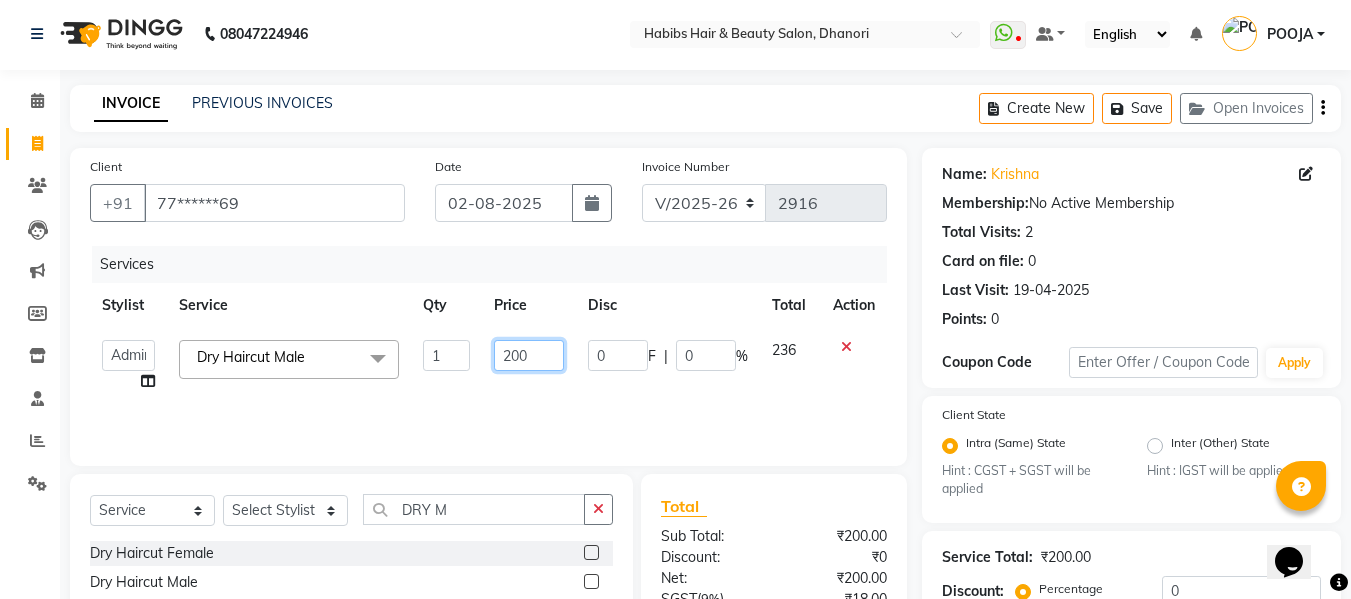 type 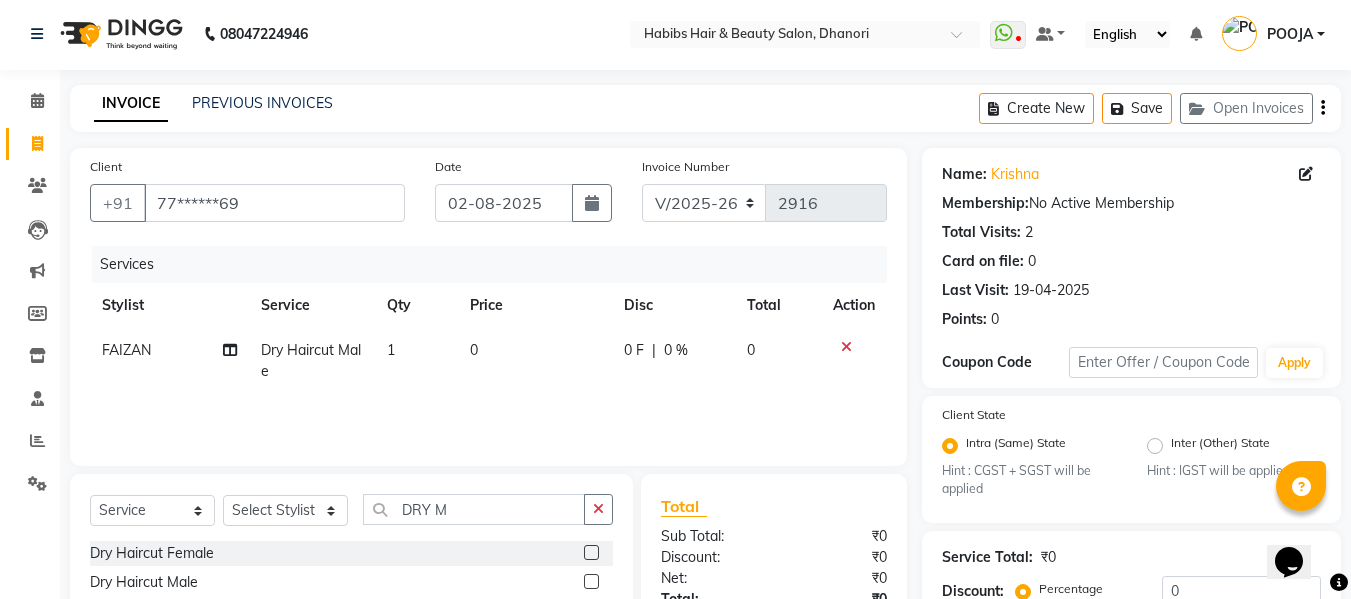 click 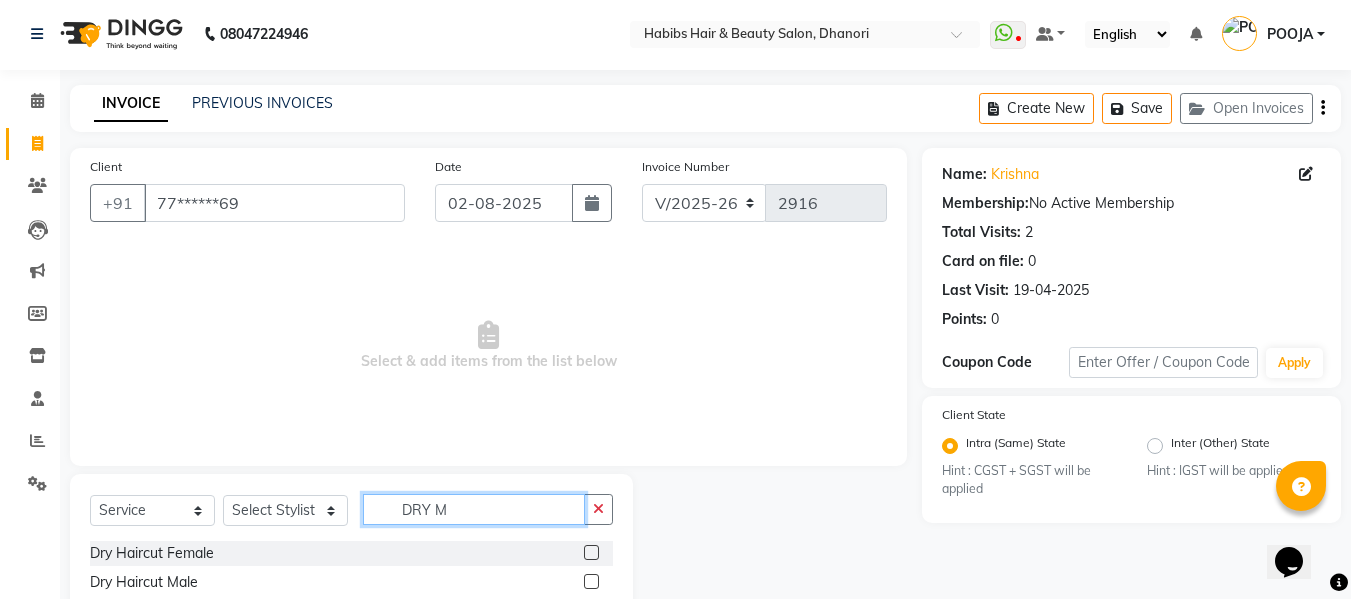 click on "DRY M" 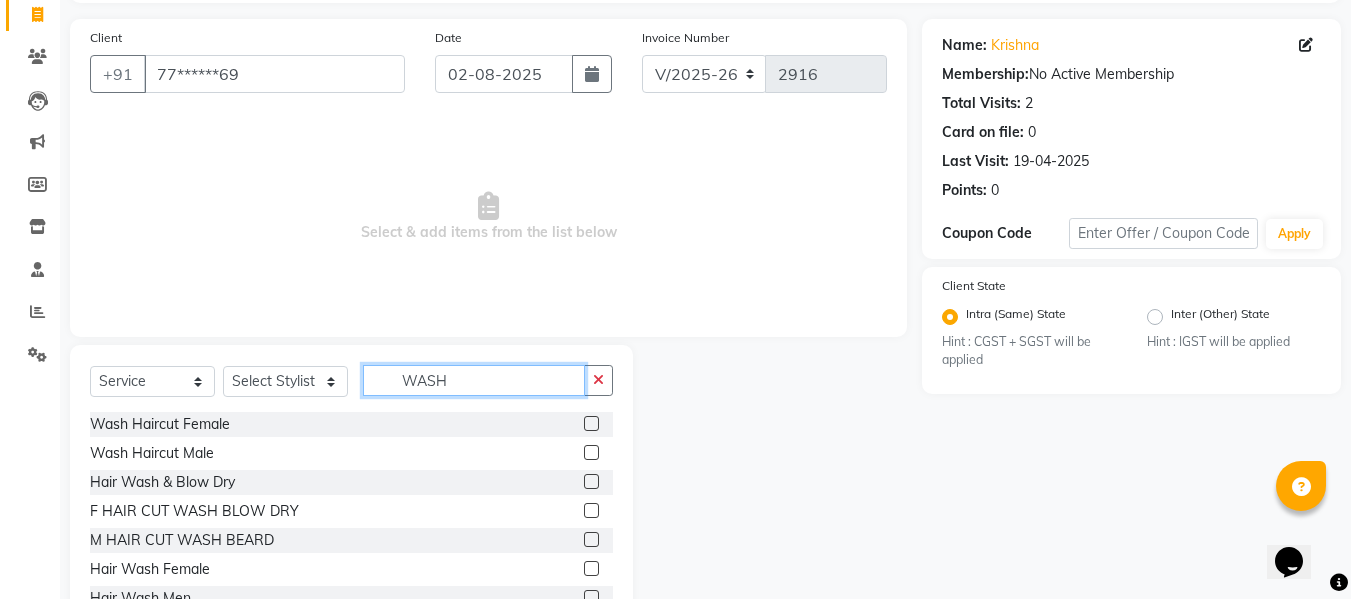 scroll, scrollTop: 202, scrollLeft: 0, axis: vertical 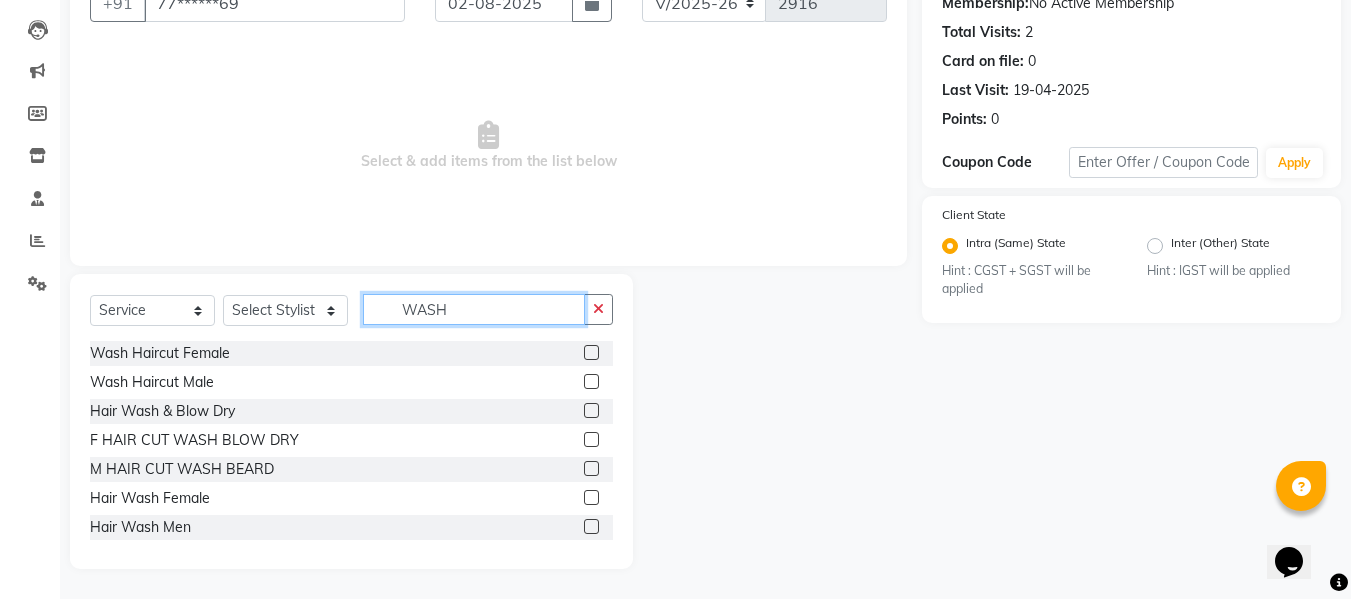 type on "WASH" 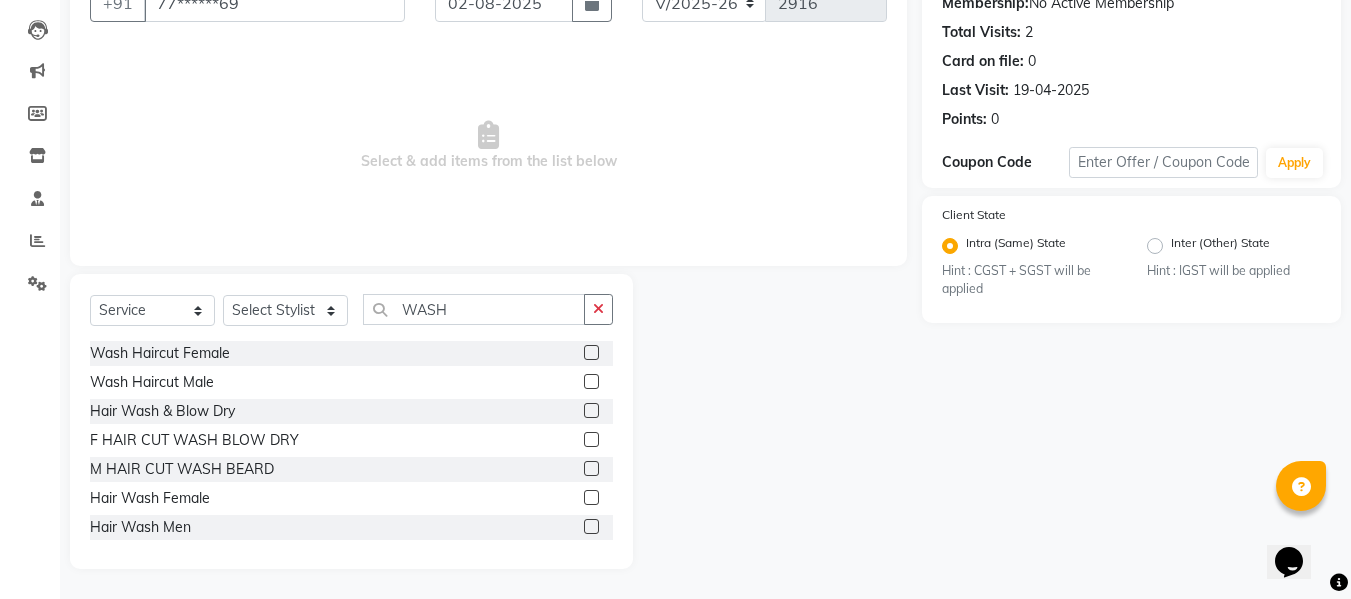 click 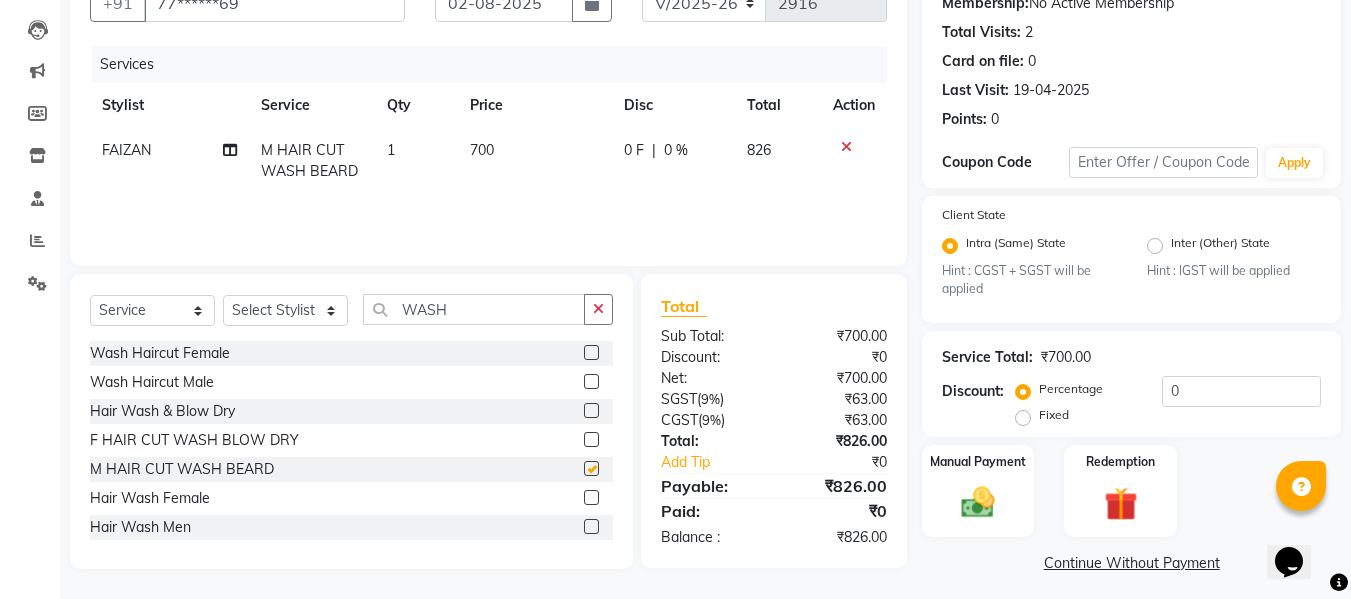 checkbox on "false" 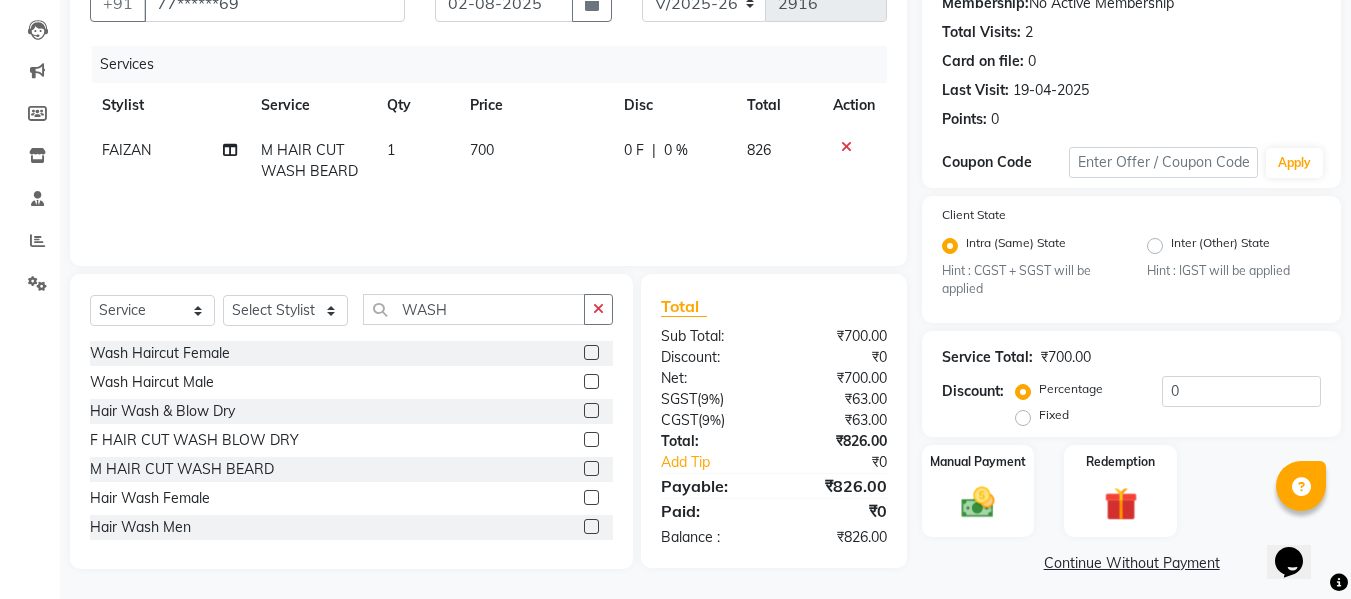 click on "700" 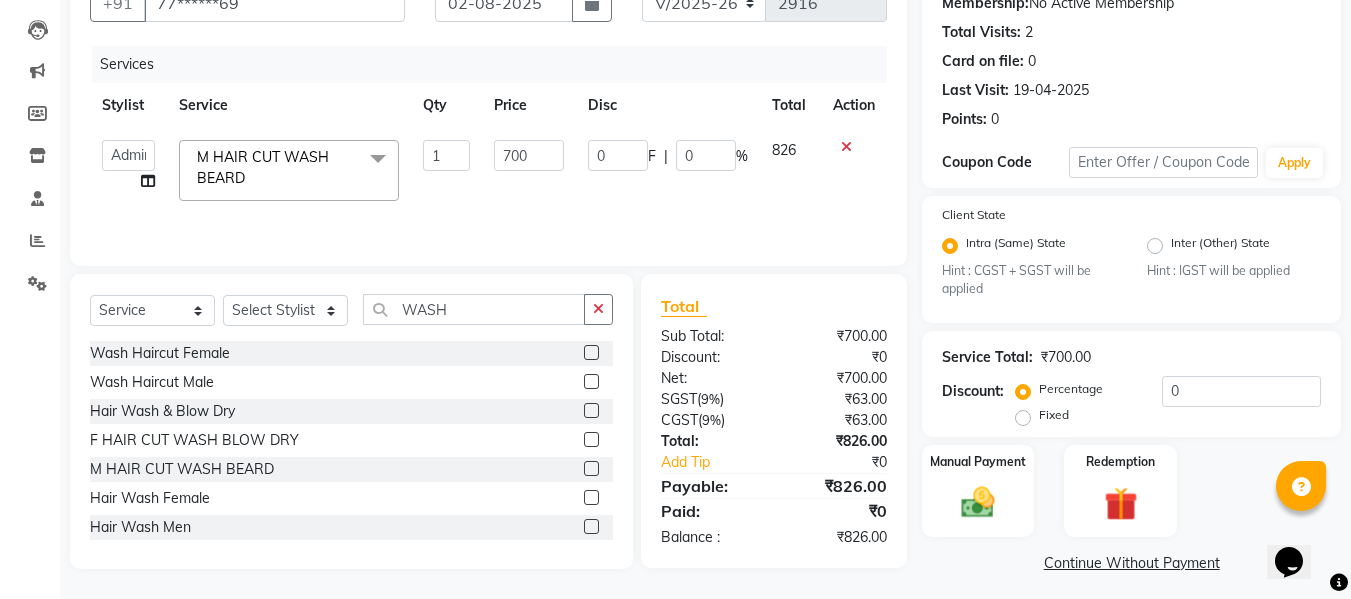 click on "700" 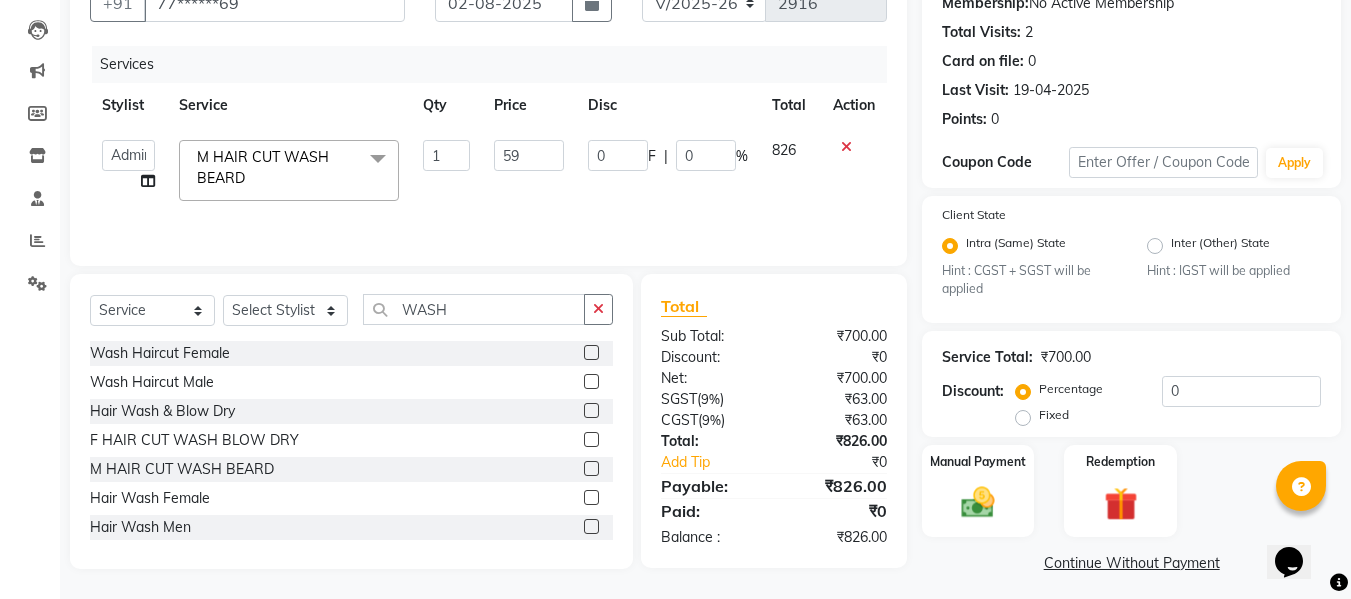 type on "593" 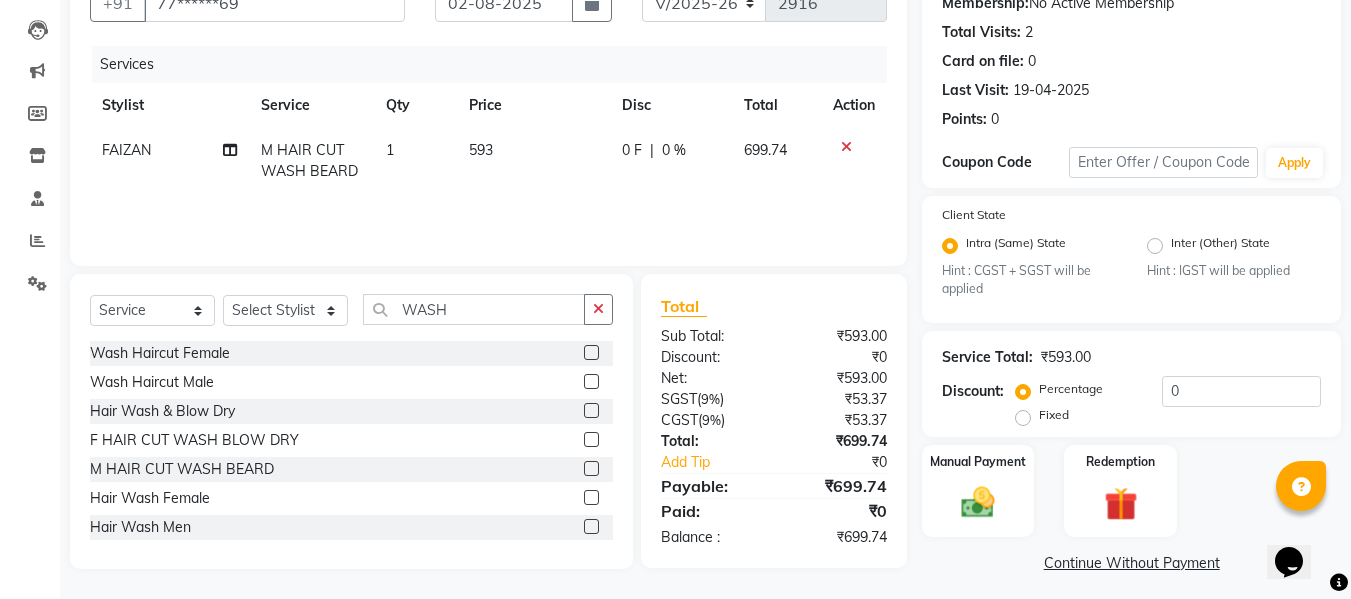 click on "FAIZAN M HAIR CUT WASH BEARD 1 593 0 F | 0 % [PRICE]" 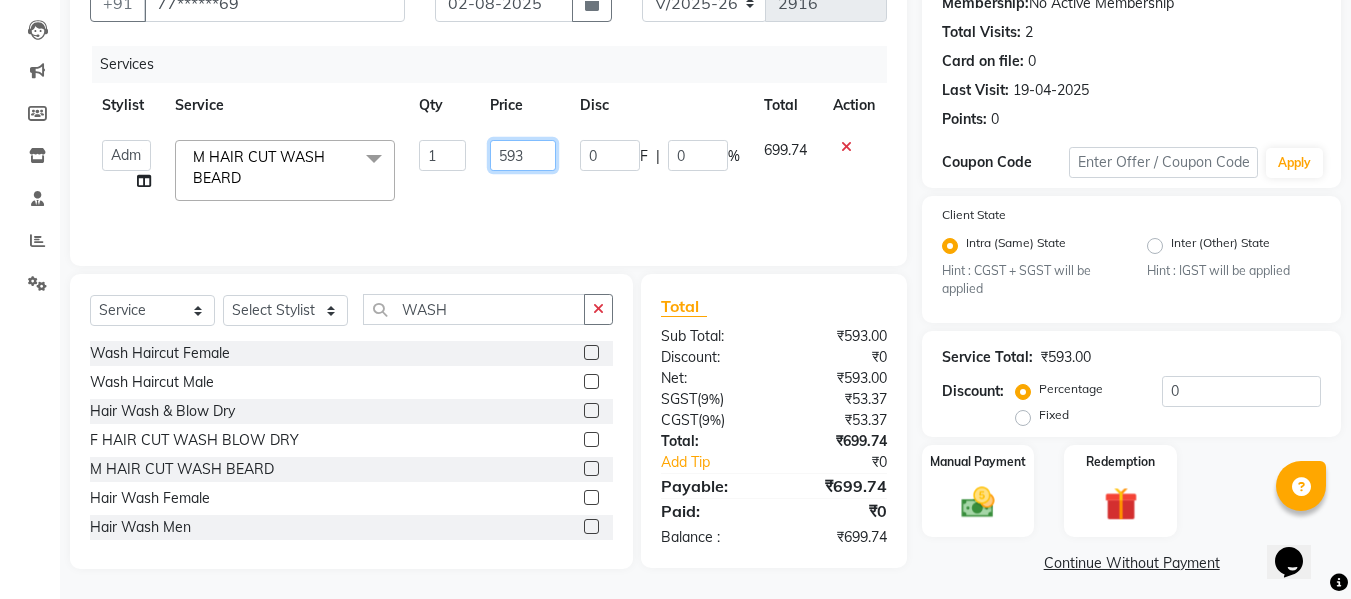 click on "593" 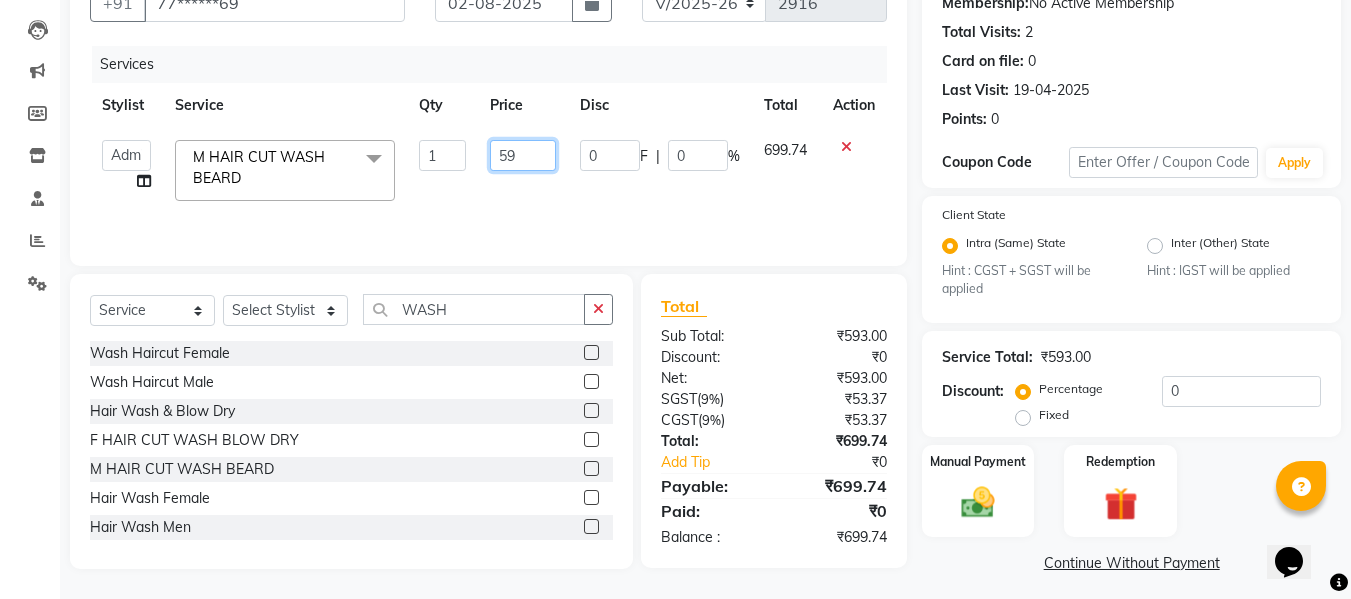 type on "594" 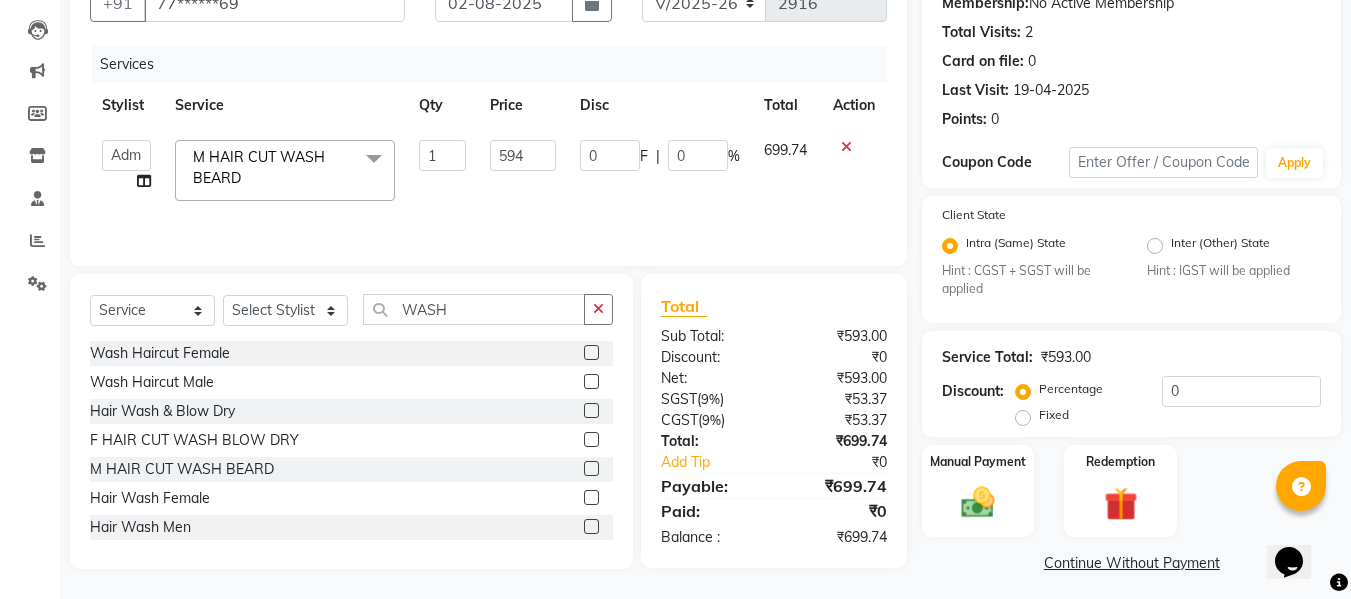 click on "Services Stylist Service Qty Price Disc Total Action  Admin    Alishan    ARMAN   DIVYA   FAIZAN   IRFAN   MUZAMMIL   POOJA   POOJA J   RAKESH   SAHIL   SHAKEEL   SONAL   M HAIR CUT WASH BEARD  x B Wax Upperlips (Brazilian) Botox Pixi Hair Cut D-Tan o3 Clean UP Basic Clean Up NANO Treatment HAIR CUT & B.Triming NAIL POLISH APPLICATION EYEBROW UPPERLIPS EYEBROWS CHIN UPPERLIPS FOOT MASSAGE HYDRA FACIAL O3+ ADVANCE PEDICURE Back Massage Basic Manicure Basic Pedicure Spa Manicure Spa Pedicure Beard Colour Beard Colour(Ammonia Free) Beard Trimming Head Shave Blow Dry Boy Hair Cut Dry Haircut Female Dry Haircut Male Girl Hair Cut Hair-Set Shaving Wash Haircut Female Wash Haircut Male Hair Wash & Blow Dry F HAIR CUT WASH BLOW DRY M HAIR CUT WASH BEARD BEARD BLOWDRY F HAIRCUT & BLOW DRY Bridal Makeup Engagement Makeup Party Makeup(Sider Makeup) Reception Makeup Bwax Rica - Full Body(Without Bikini) Rica - Full Hands Rica - Full Legs Half Legs Ubderarms (Rica) Cheryals Luxuzry Facial O3+ Facial Chin Eyebrow Forehead" 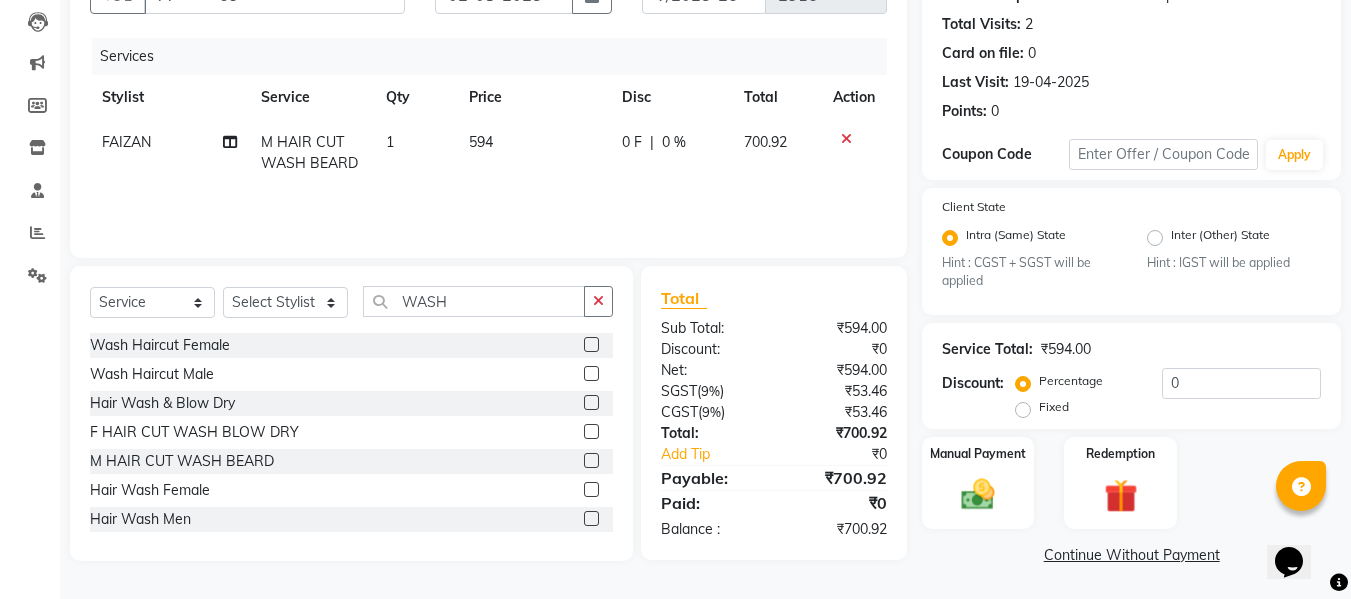 scroll, scrollTop: 211, scrollLeft: 0, axis: vertical 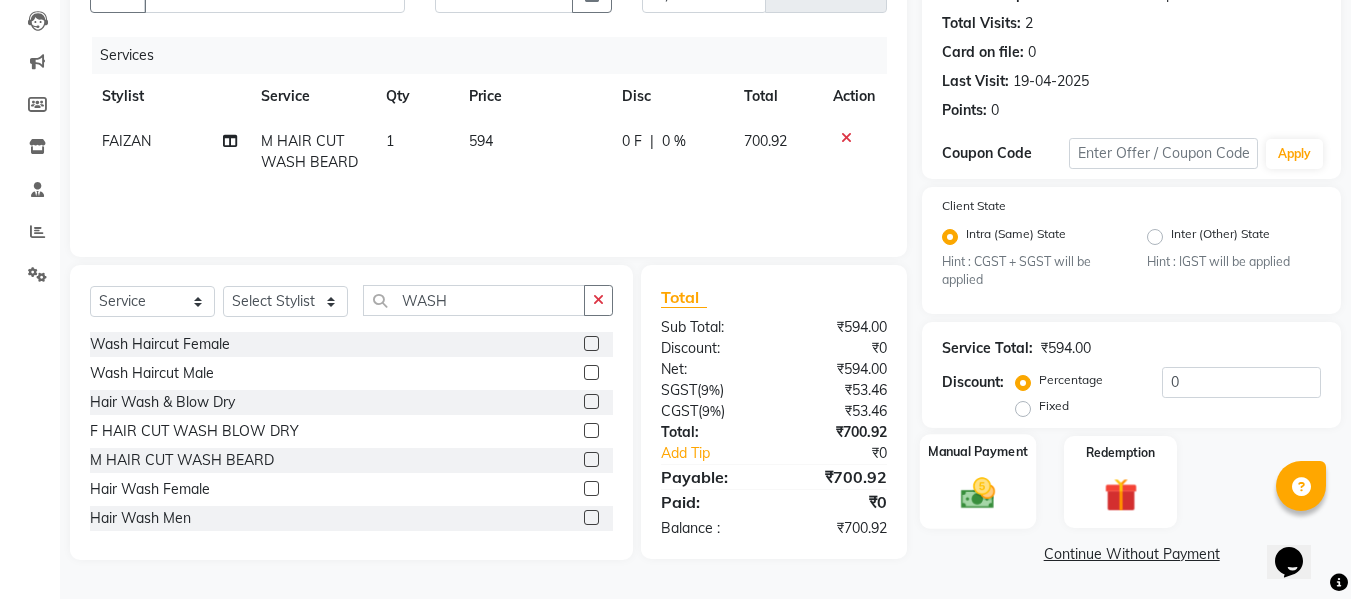 click on "Manual Payment" 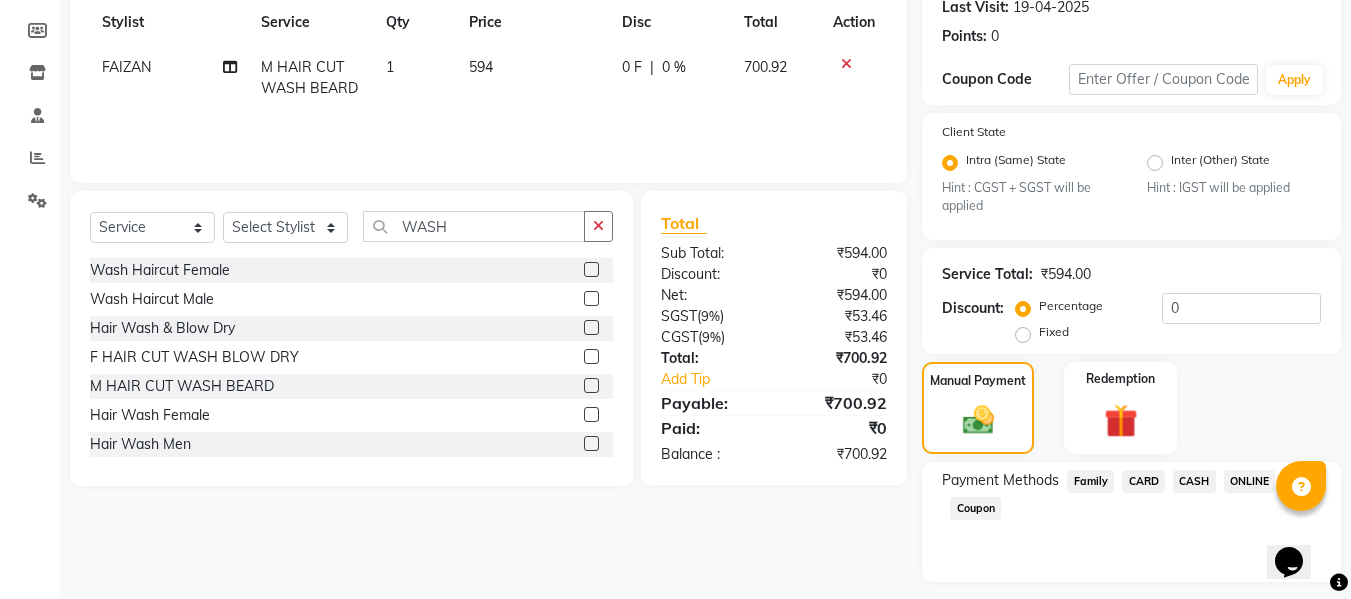 scroll, scrollTop: 339, scrollLeft: 0, axis: vertical 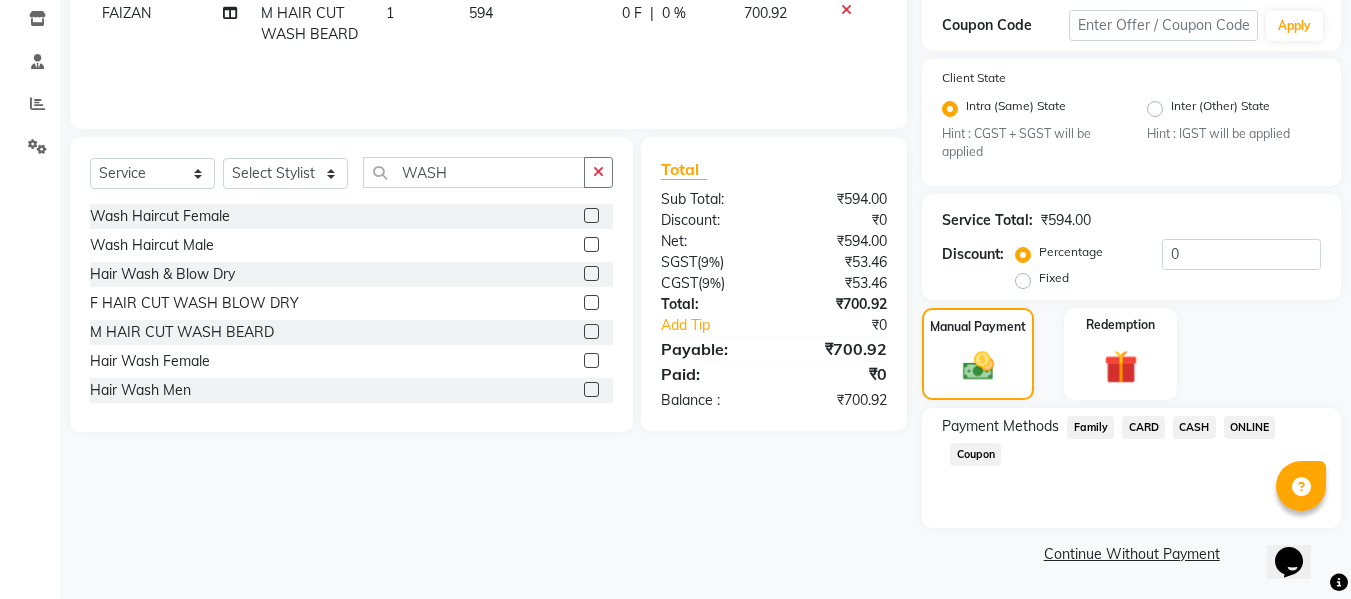 click on "CARD" 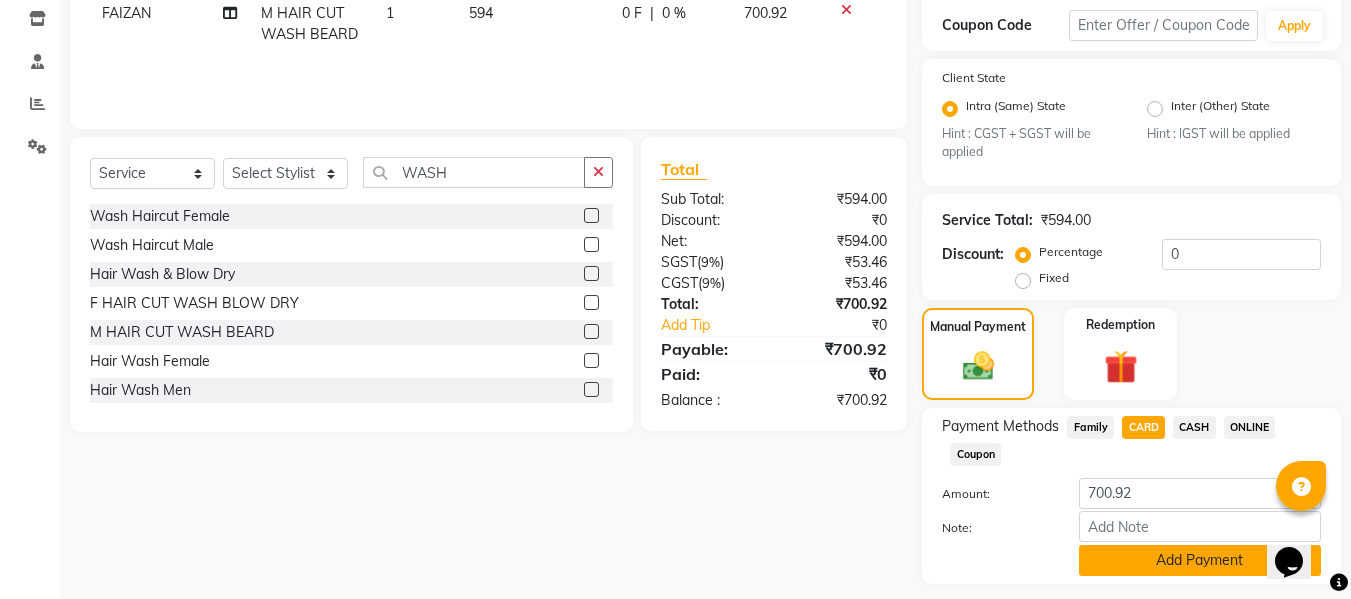 click on "Add Payment" 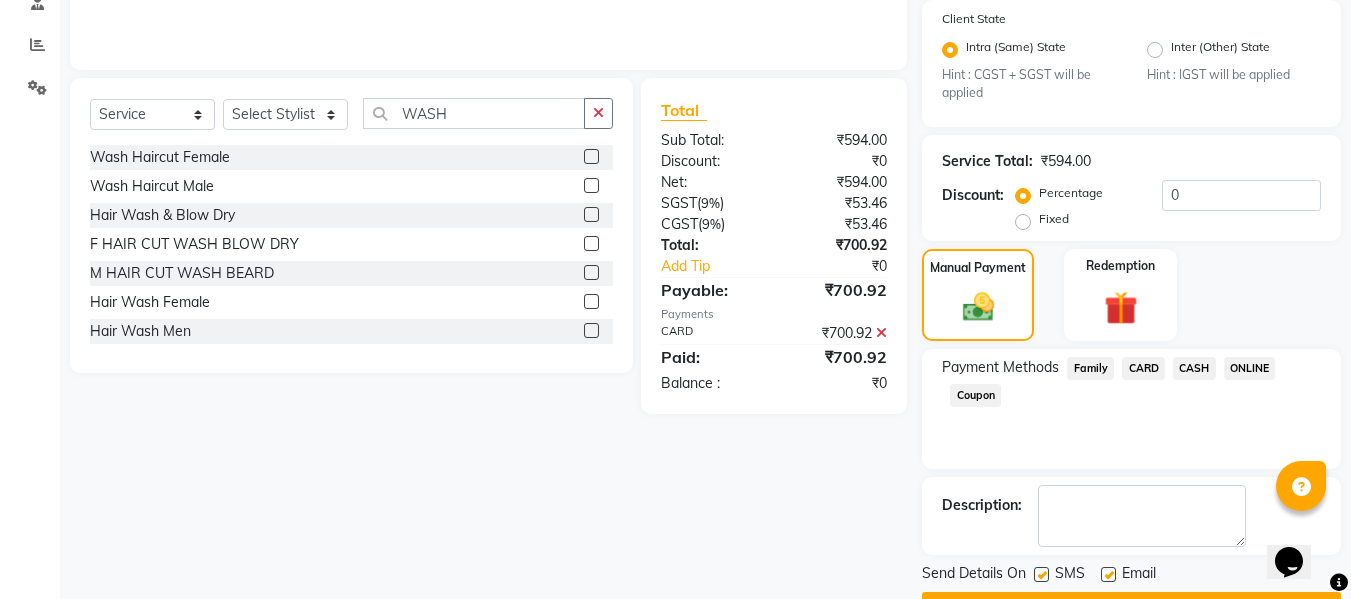 scroll, scrollTop: 452, scrollLeft: 0, axis: vertical 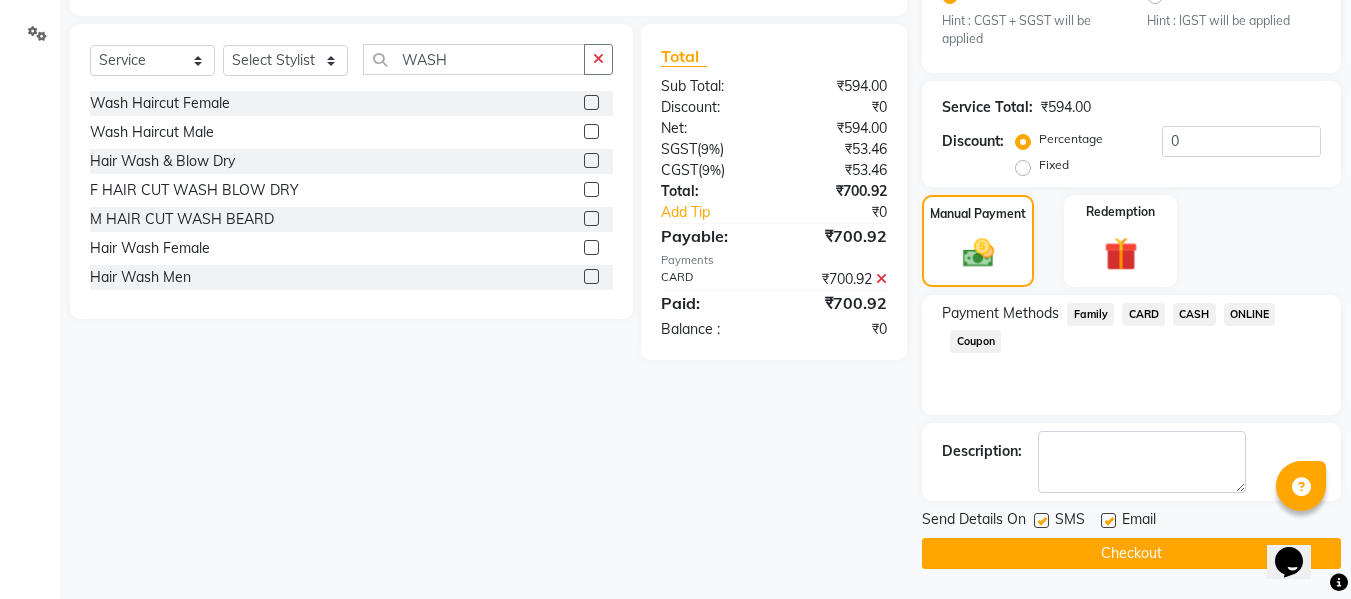 click on "Checkout" 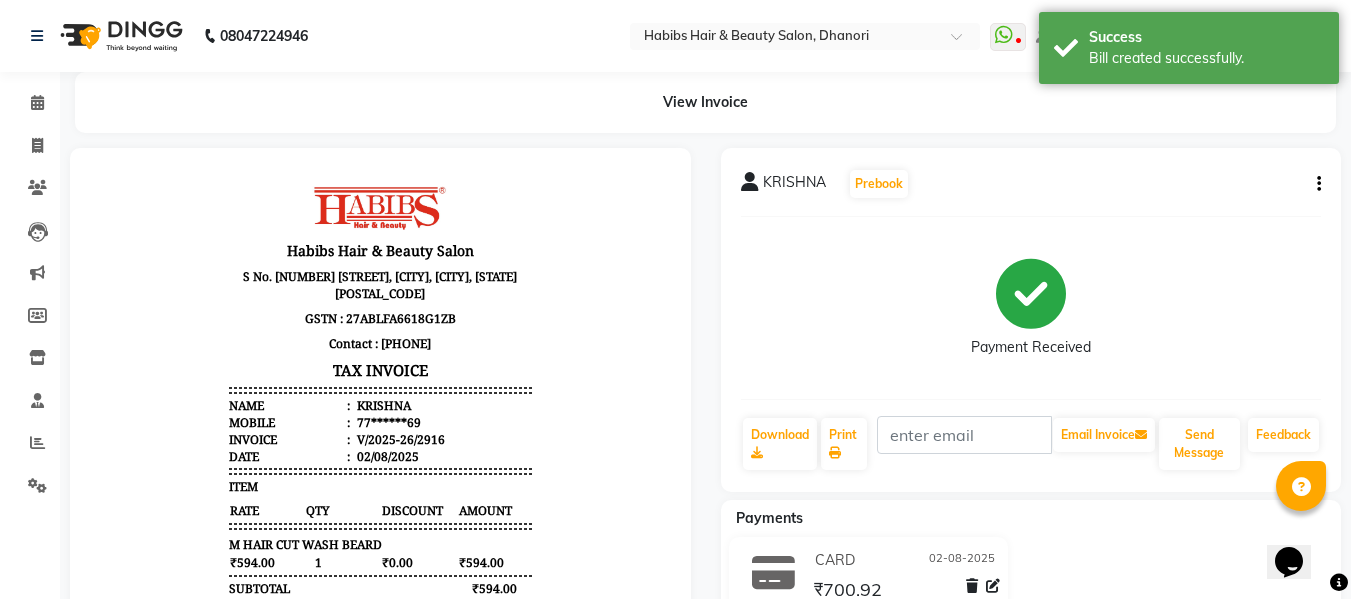 scroll, scrollTop: 0, scrollLeft: 0, axis: both 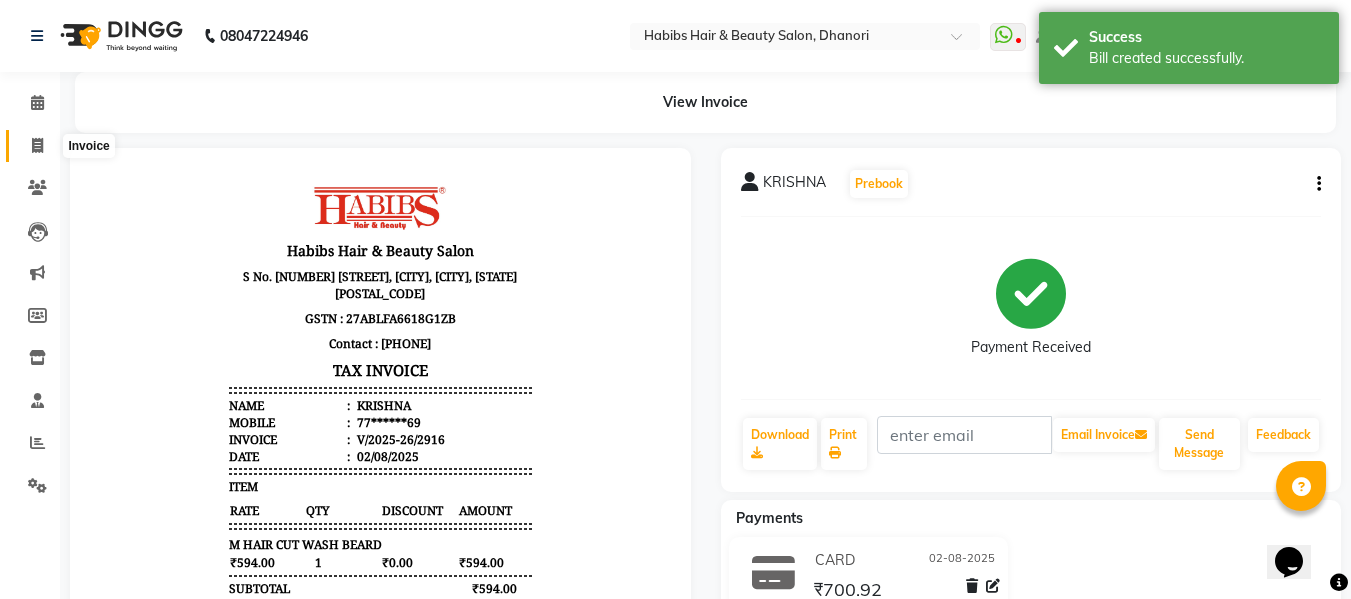 click 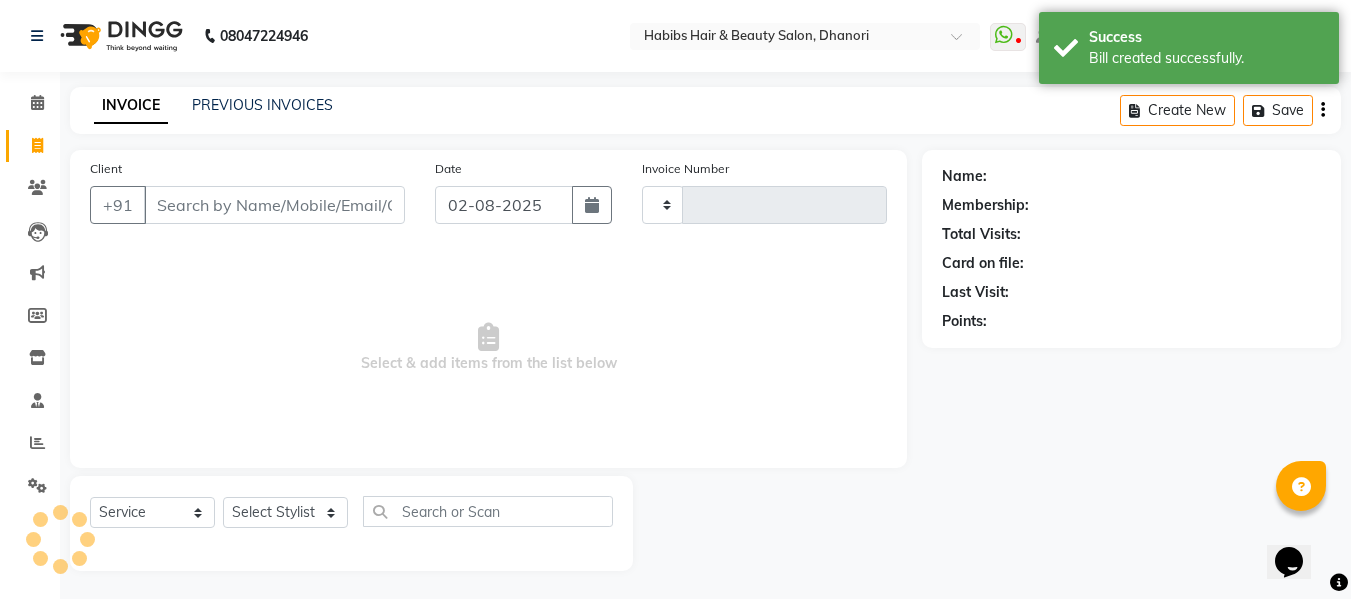 scroll, scrollTop: 2, scrollLeft: 0, axis: vertical 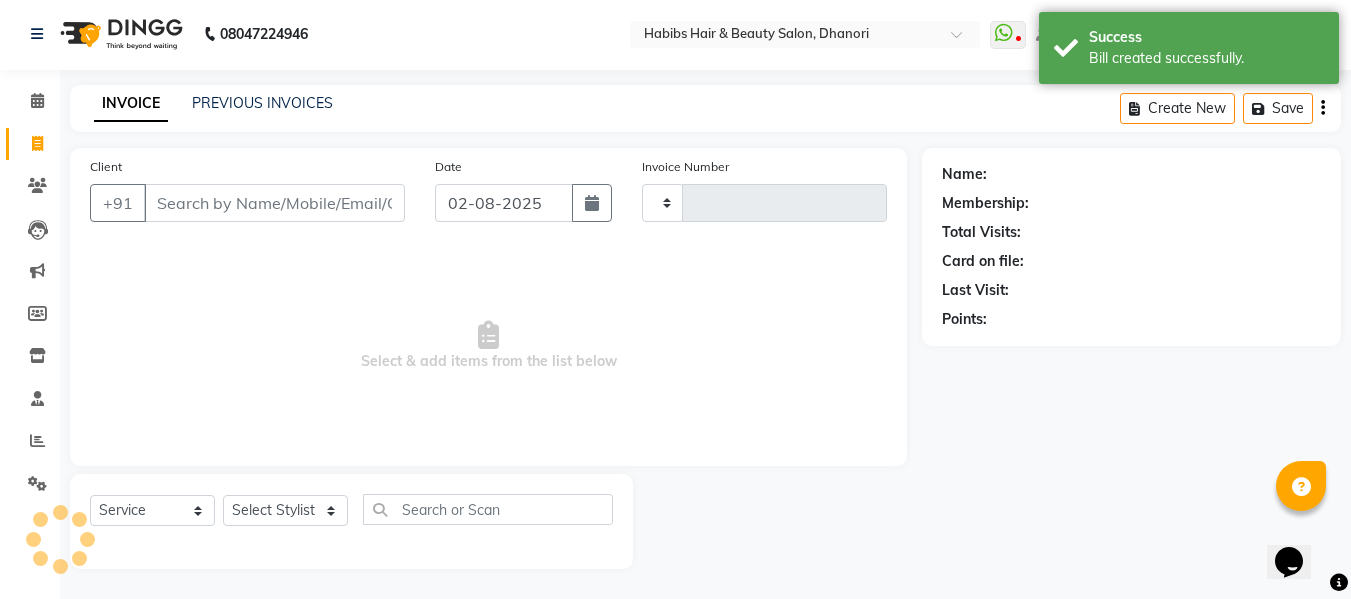 type on "2917" 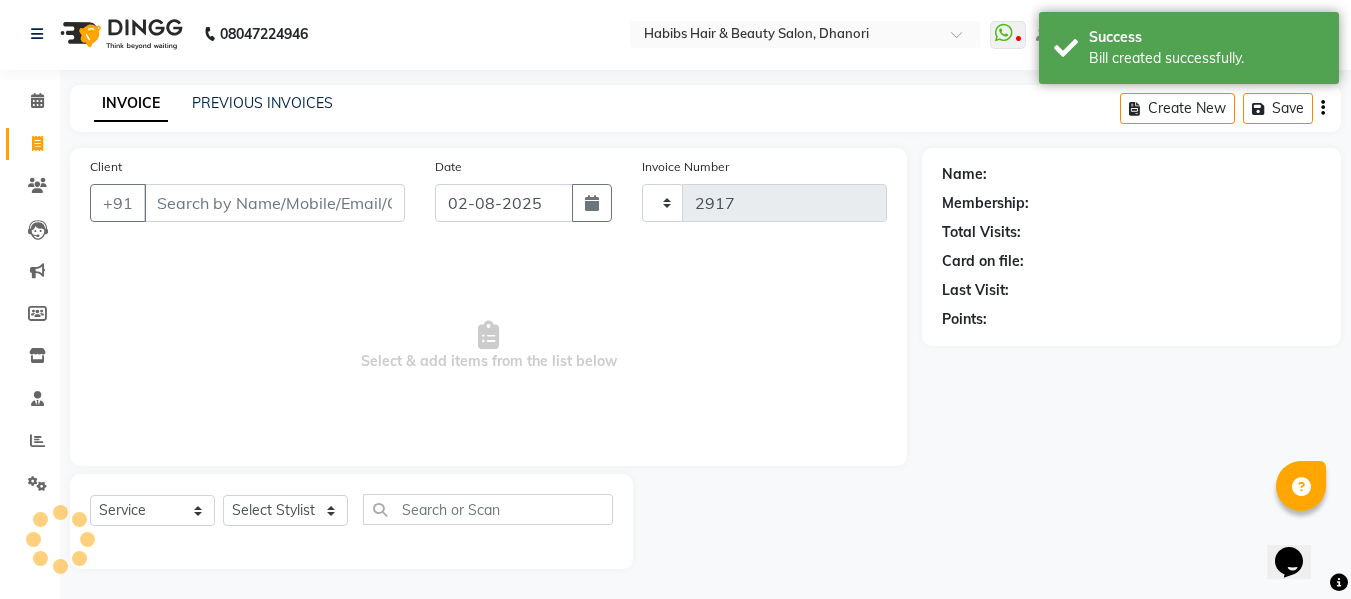select on "4967" 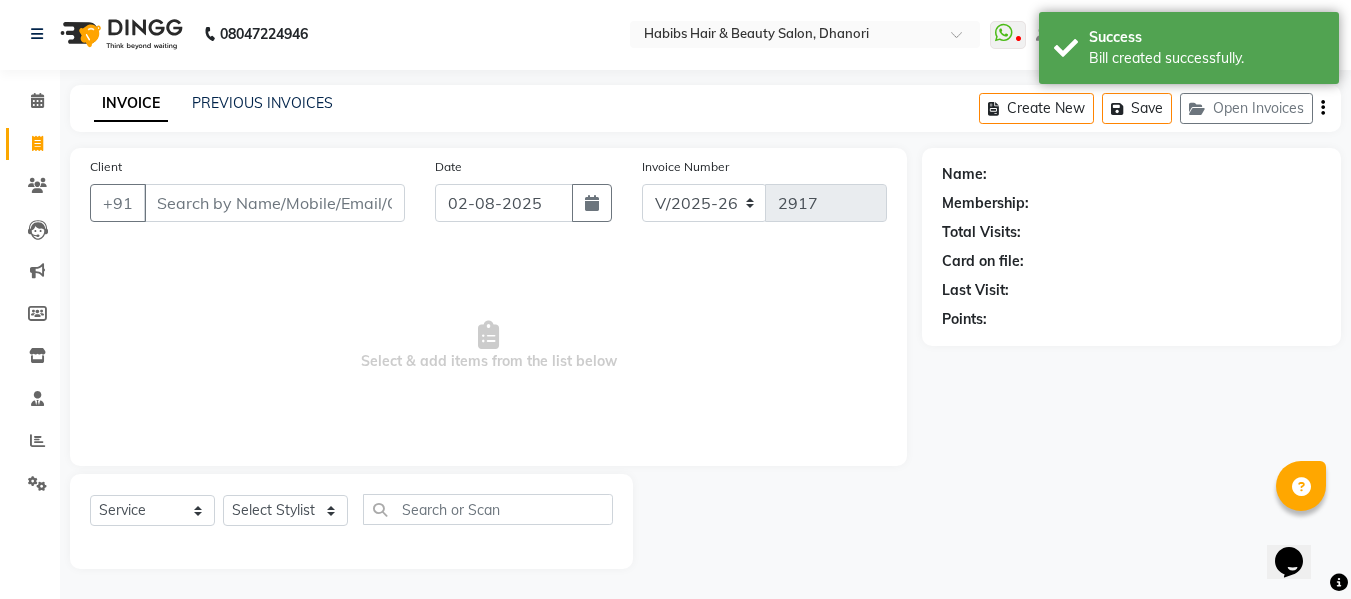 click on "Client" at bounding box center (274, 203) 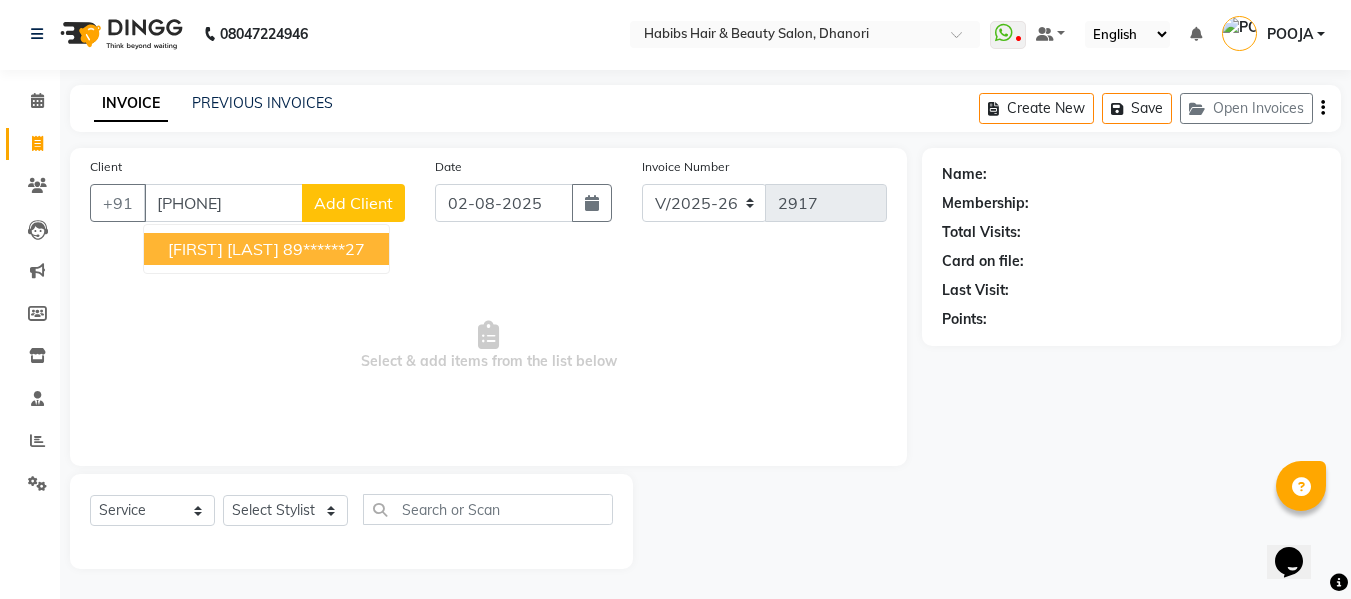 click on "[FIRST] [LAST]" at bounding box center (223, 249) 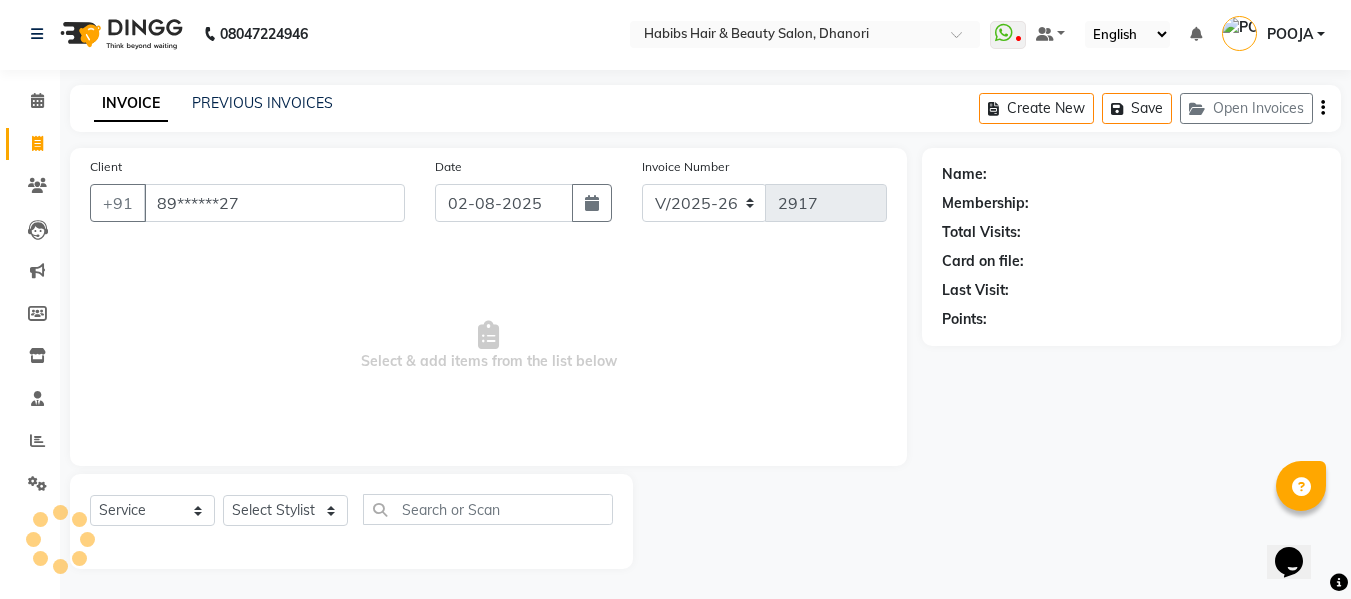 type on "89******27" 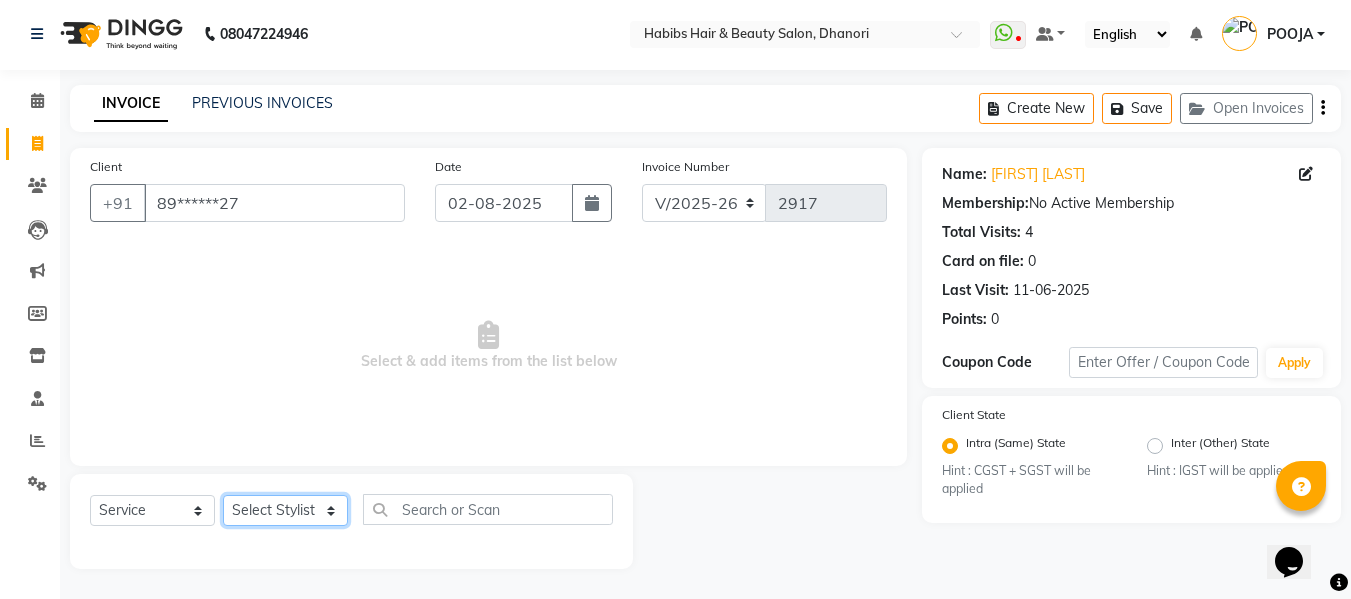 click on "Select Stylist Admin  Alishan  ARMAN DIVYA FAIZAN IRFAN MUZAMMIL POOJA POOJA J RAKESH SAHIL SHAKEEL SONAL" 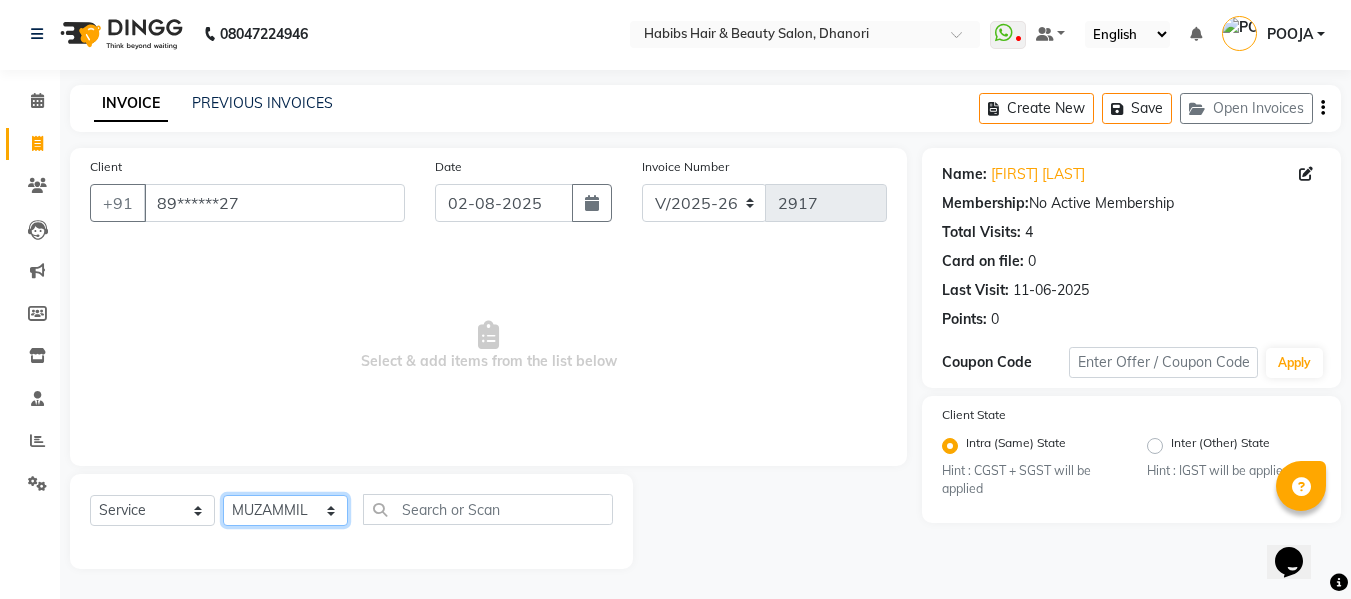 click on "Select Stylist Admin  Alishan  ARMAN DIVYA FAIZAN IRFAN MUZAMMIL POOJA POOJA J RAKESH SAHIL SHAKEEL SONAL" 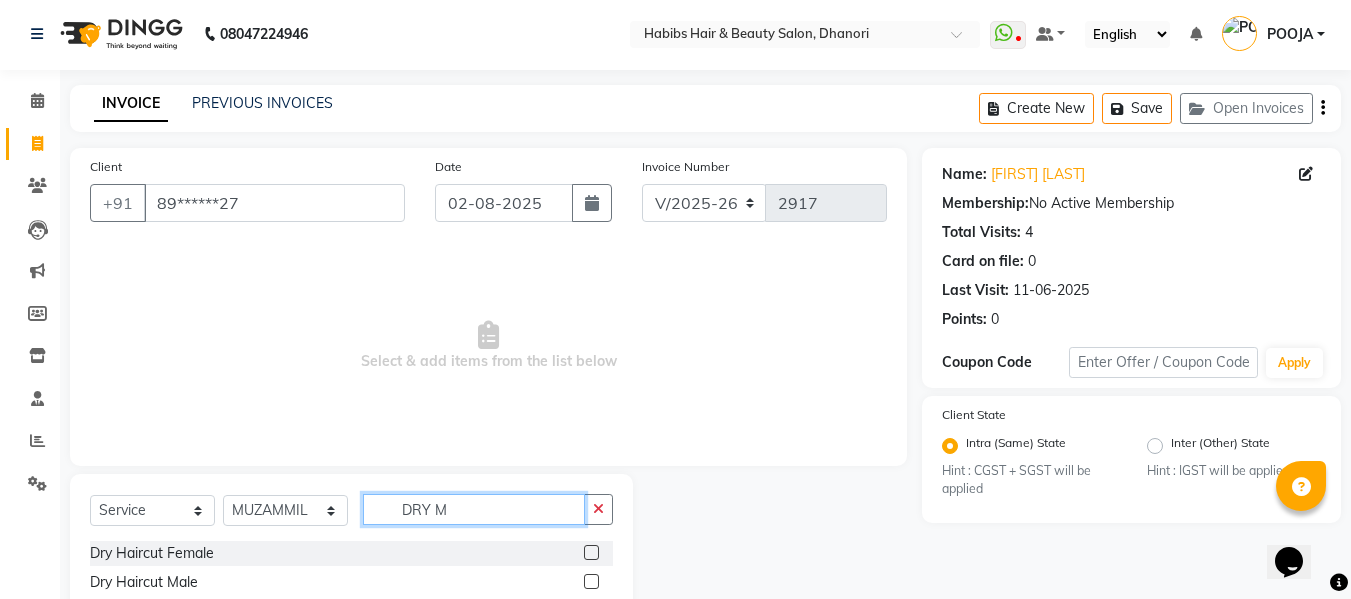 type on "DRY M" 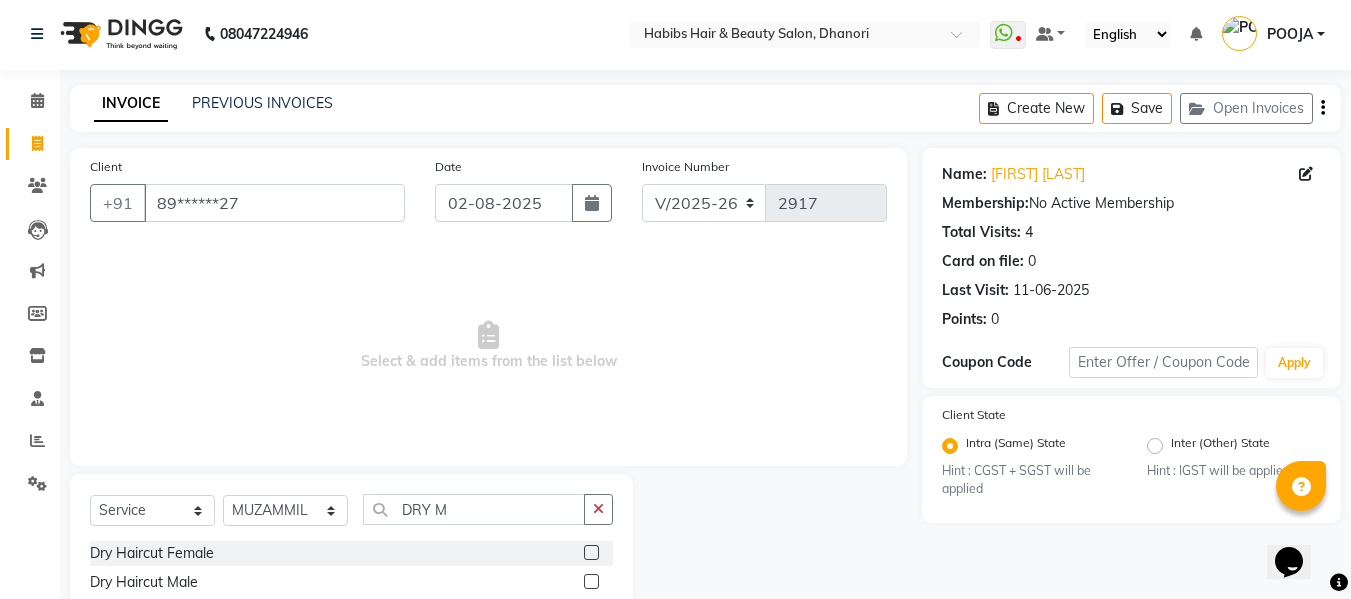 click 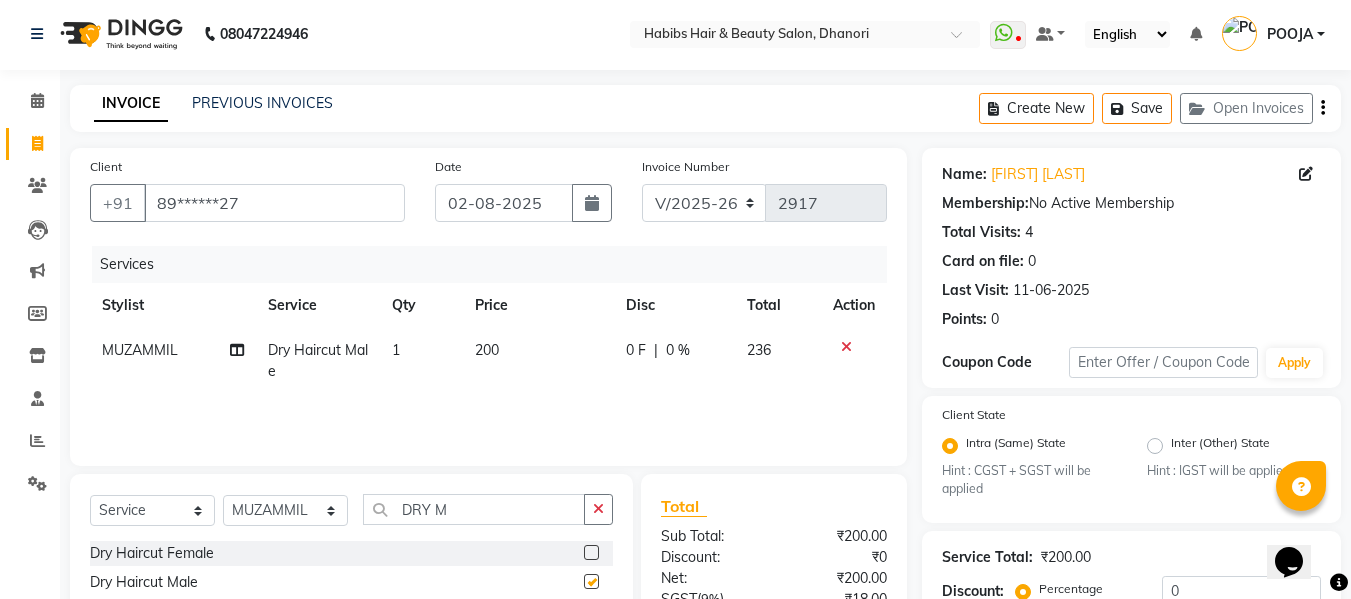 checkbox on "false" 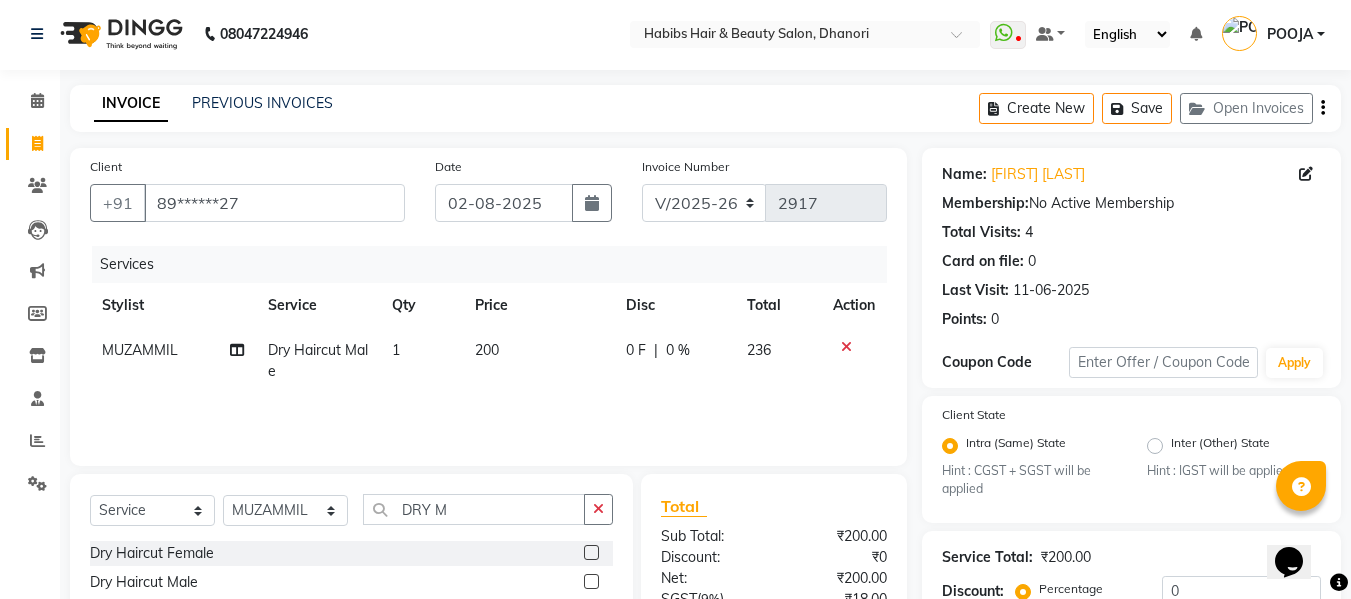 click on "200" 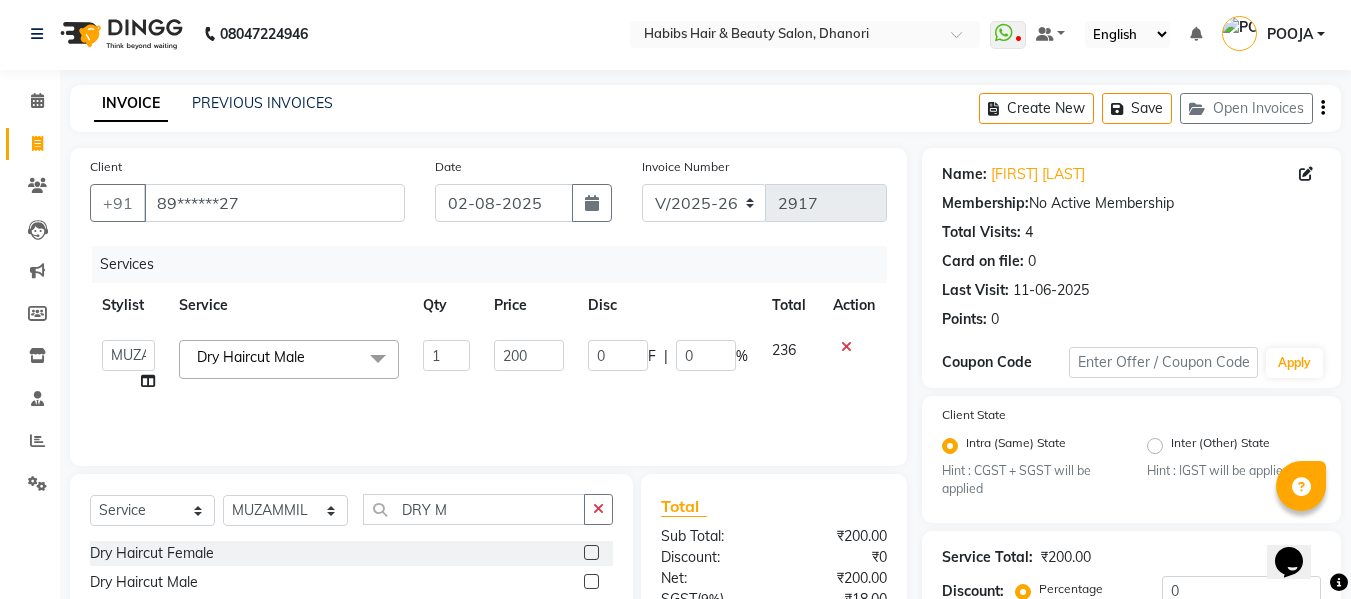 click on "200" 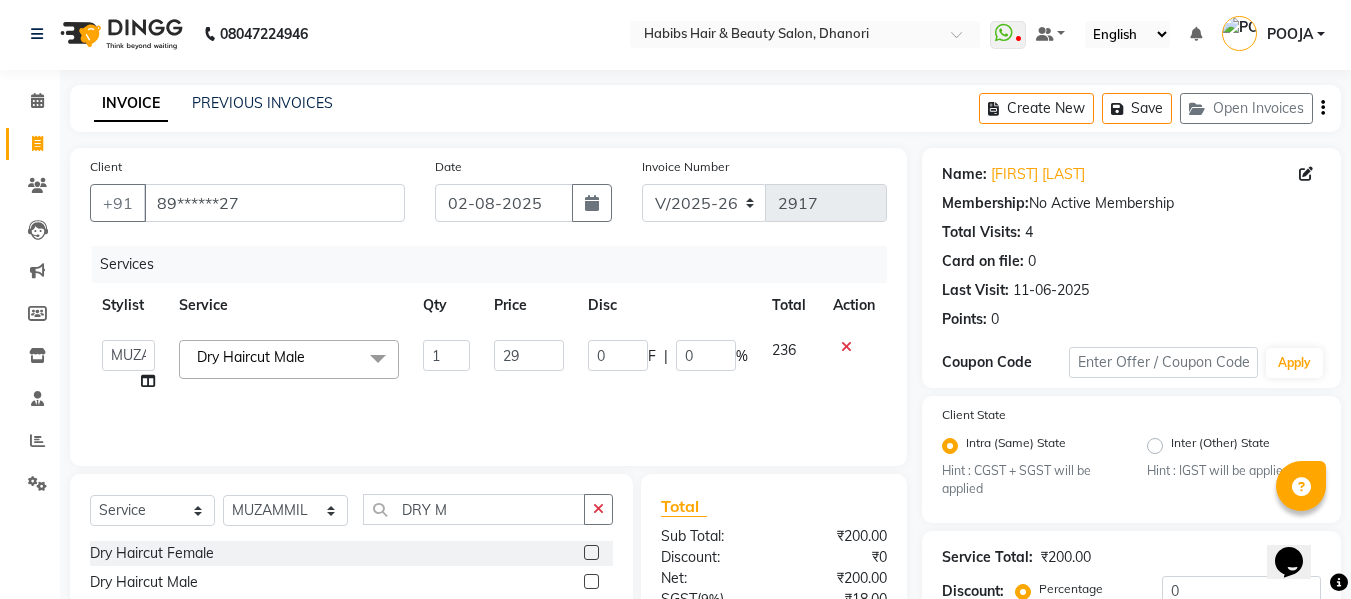 type on "297" 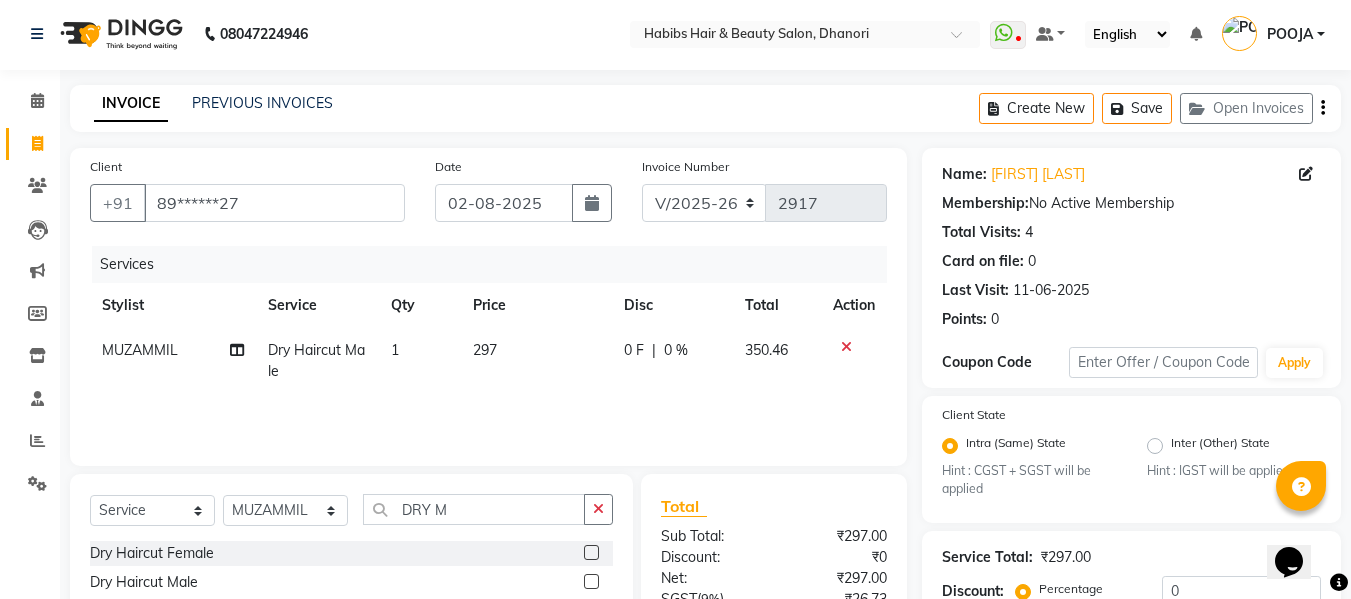 click on "Services Stylist Service Qty Price Disc Total Action MUZAMMIL Dry Haircut Male 1 297 0 F | 0 % [PRICE]" 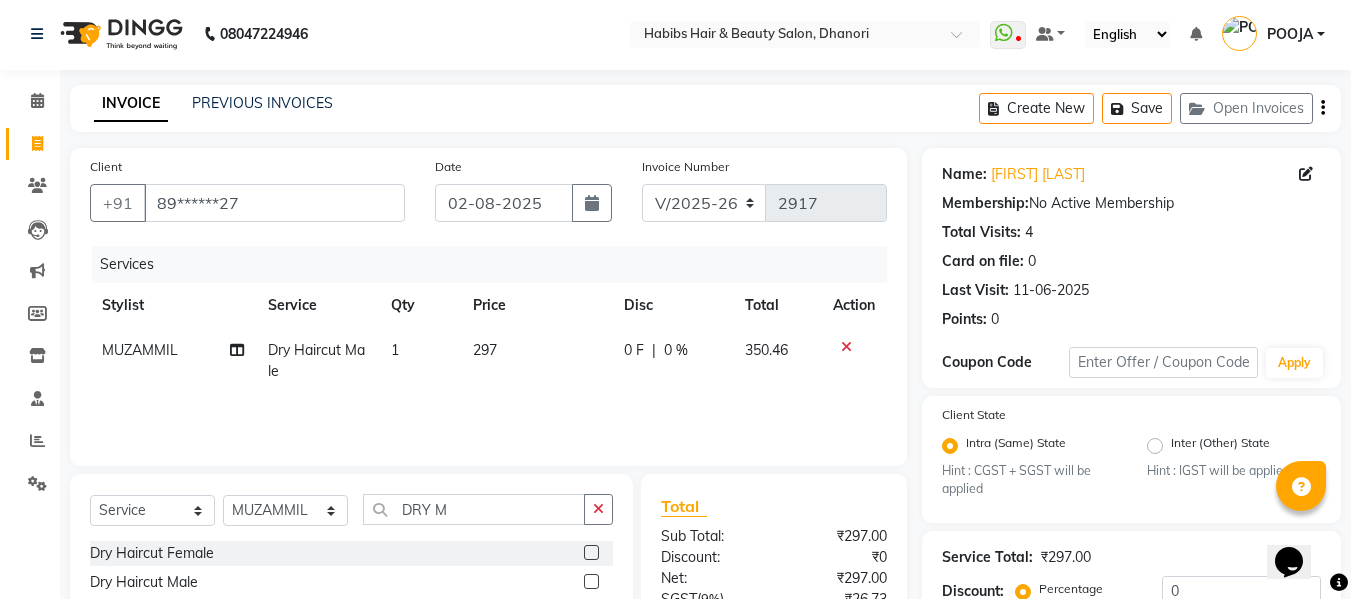 scroll, scrollTop: 211, scrollLeft: 0, axis: vertical 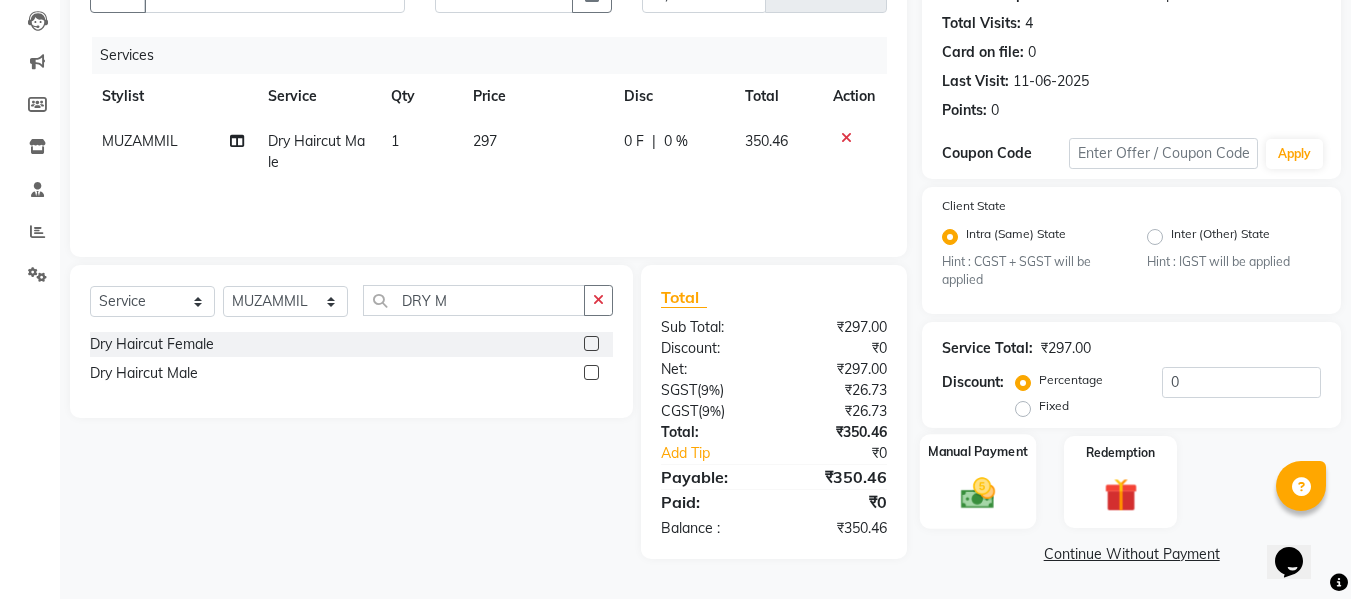 click 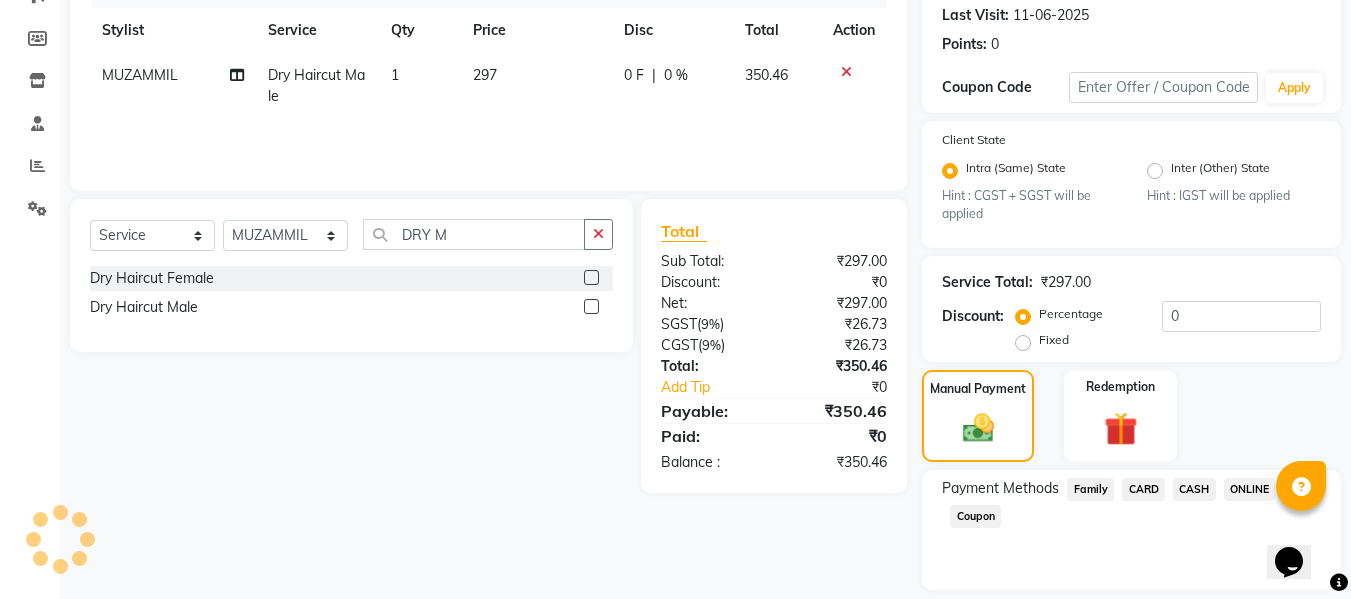 scroll, scrollTop: 339, scrollLeft: 0, axis: vertical 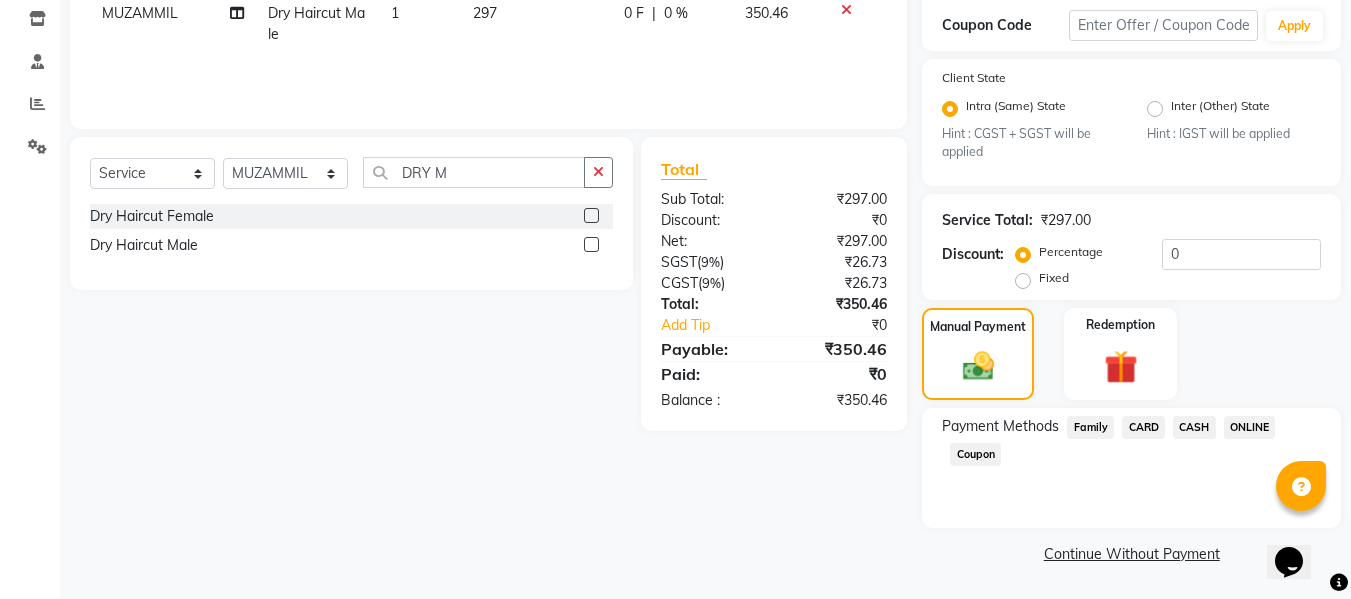 click on "ONLINE" 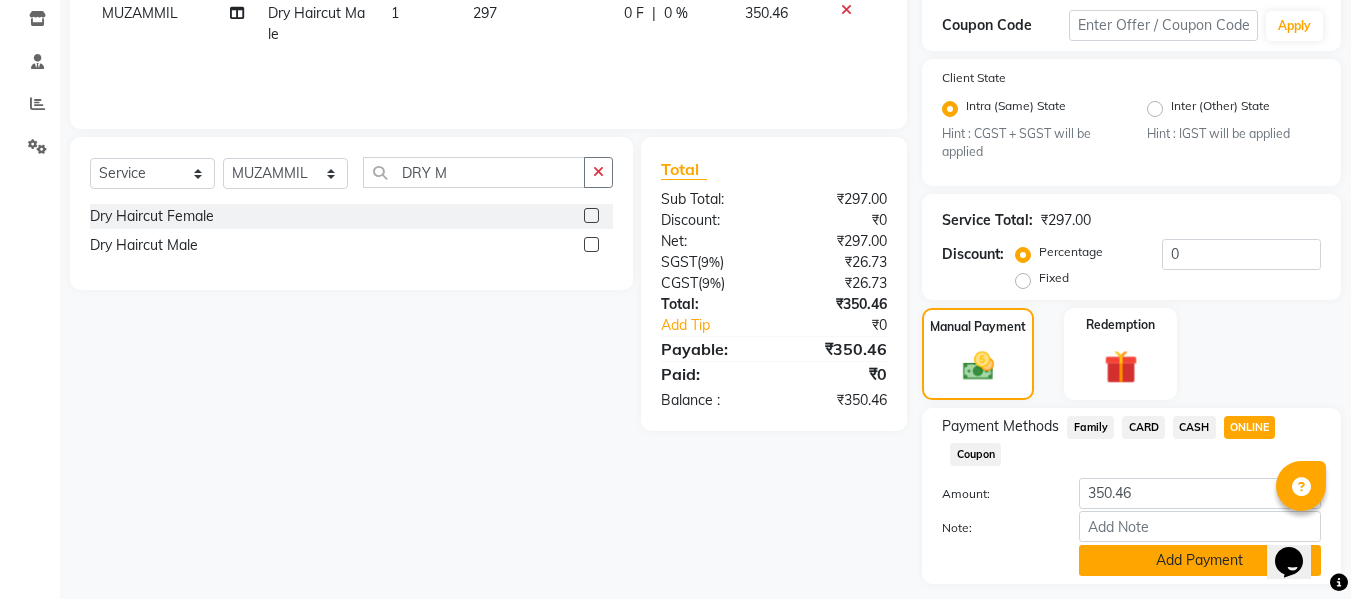 click on "Add Payment" 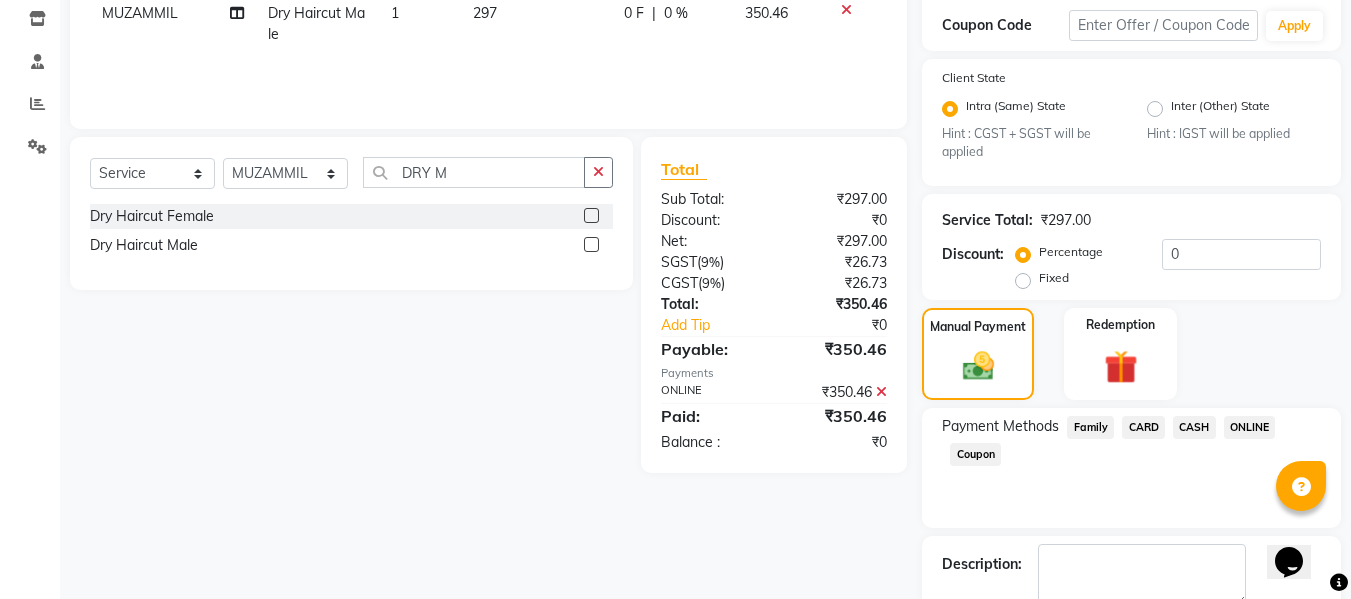 scroll, scrollTop: 452, scrollLeft: 0, axis: vertical 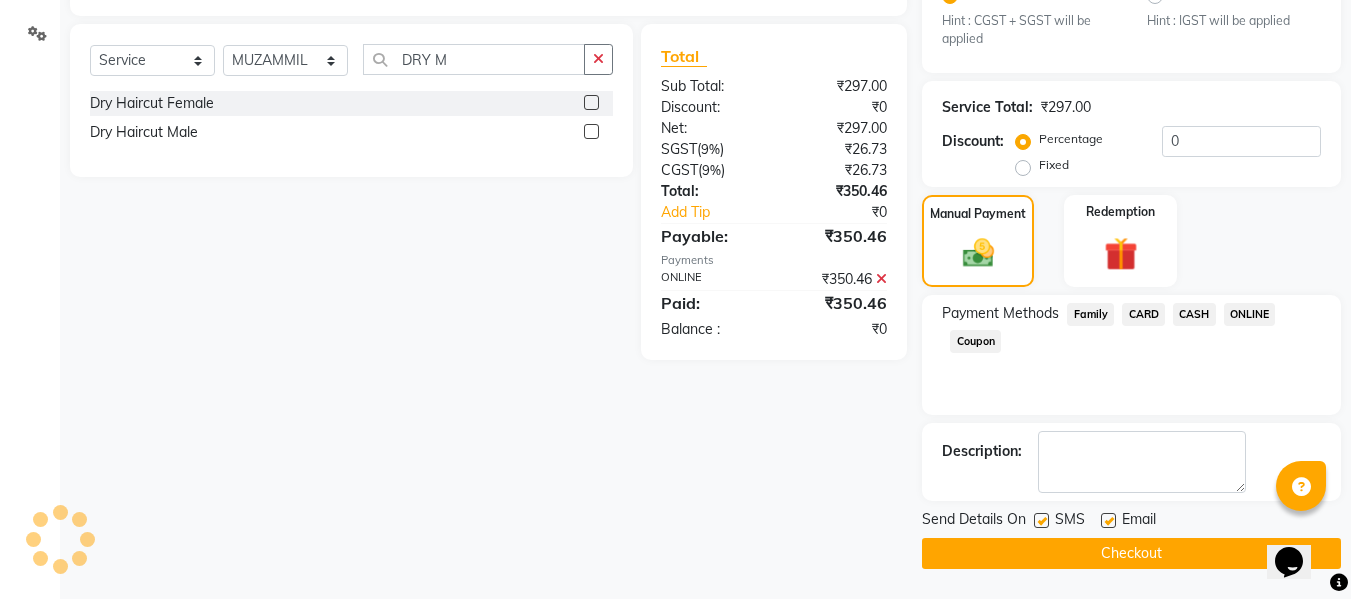 click on "Checkout" 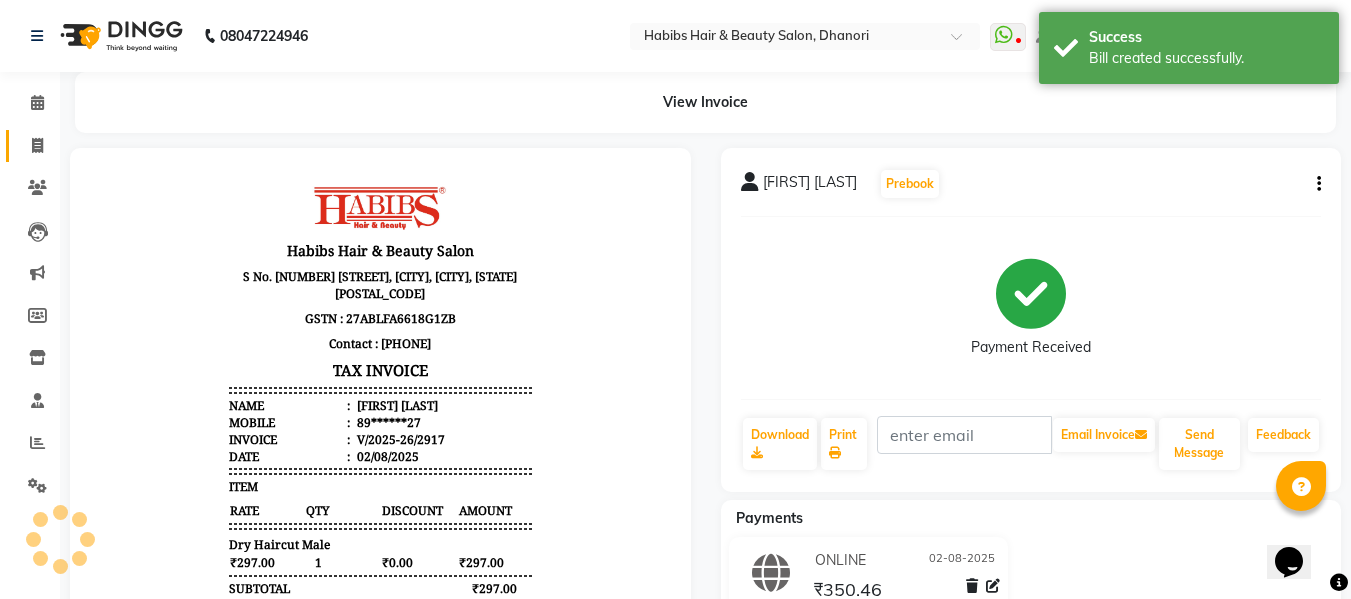 scroll, scrollTop: 0, scrollLeft: 0, axis: both 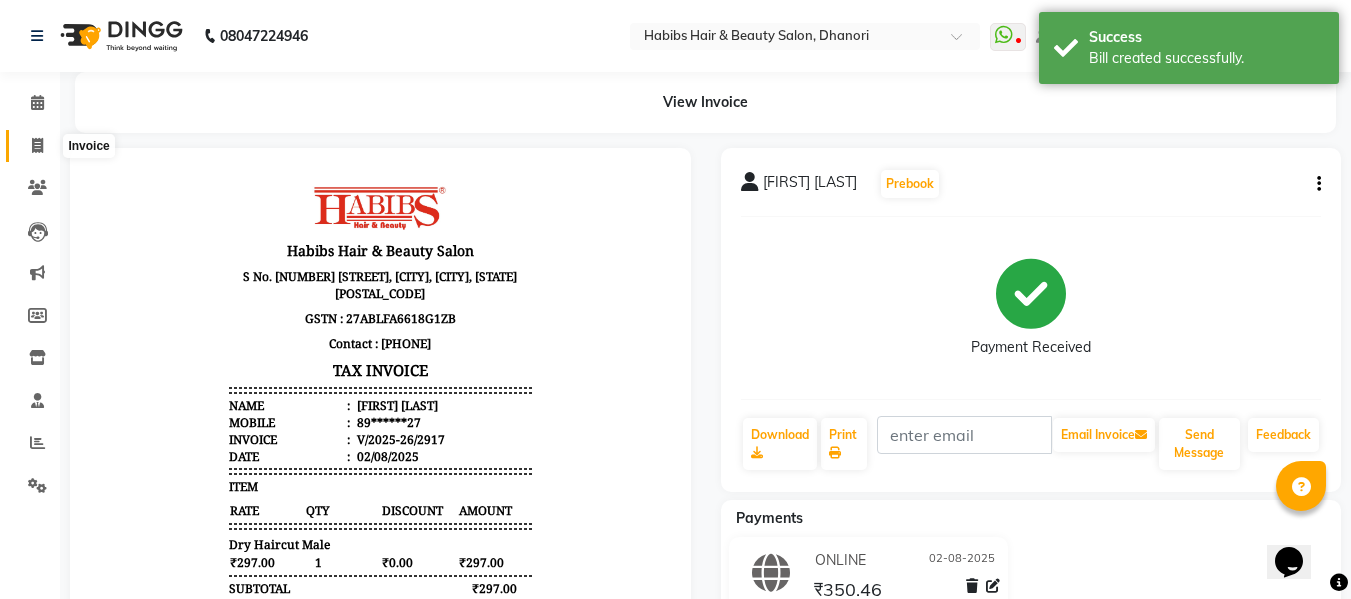 click 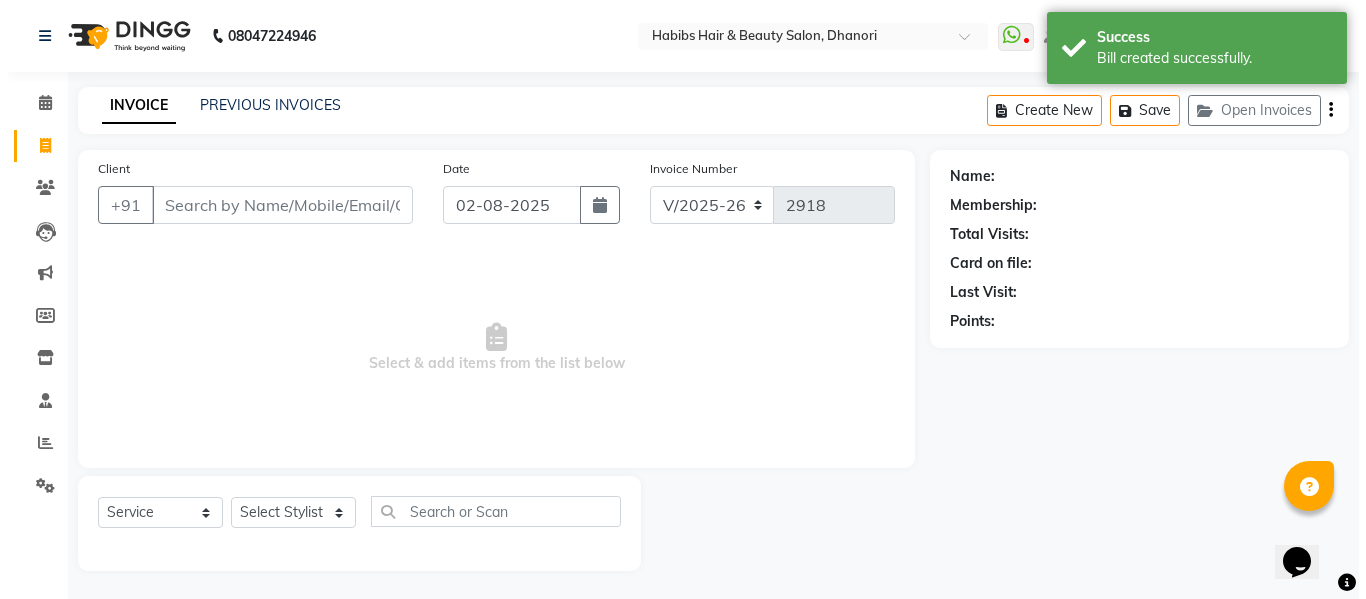 scroll, scrollTop: 2, scrollLeft: 0, axis: vertical 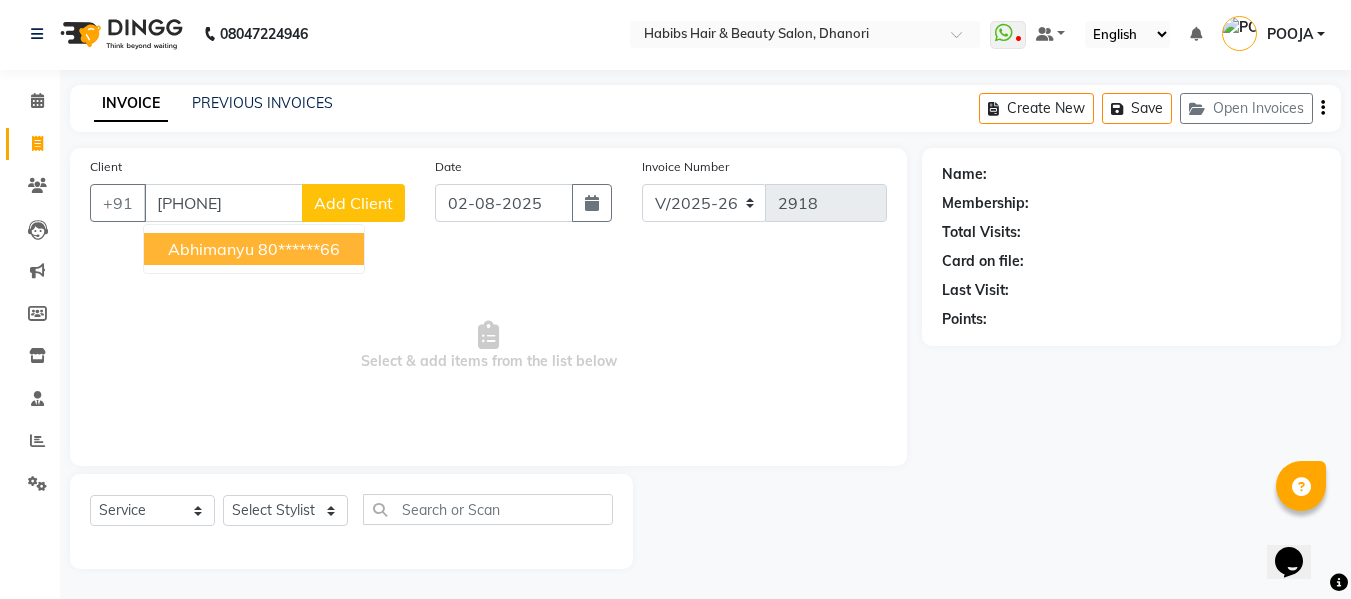 click on "Abhimanyu" at bounding box center (211, 249) 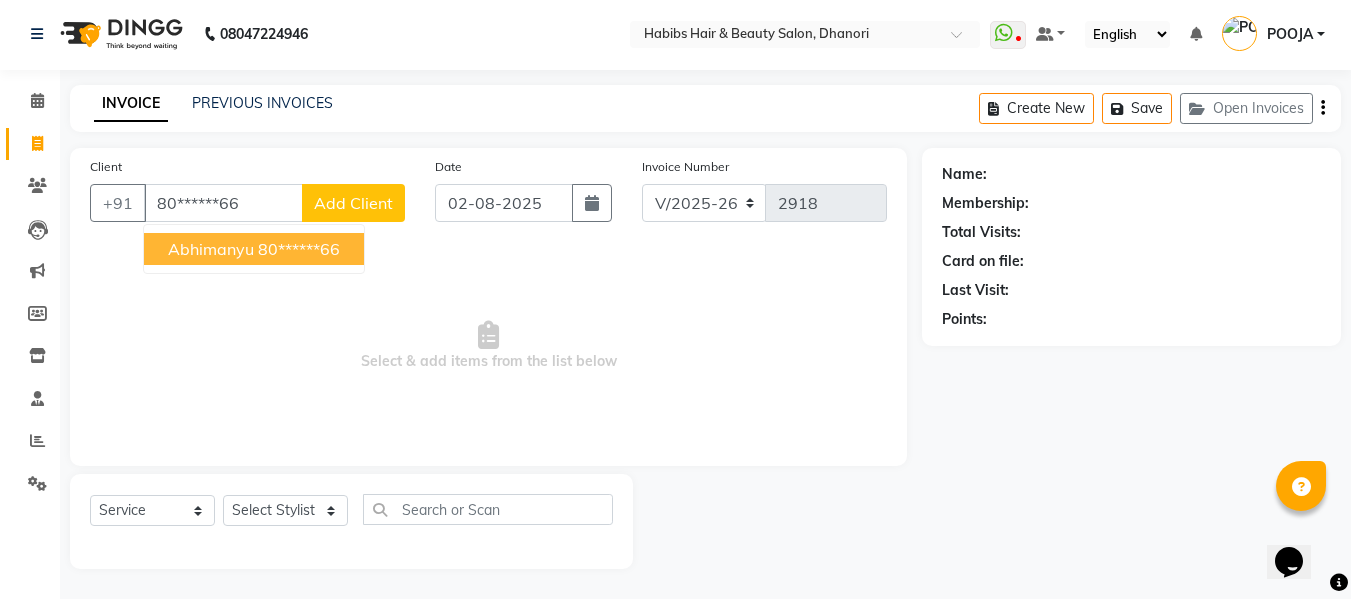 type on "80******66" 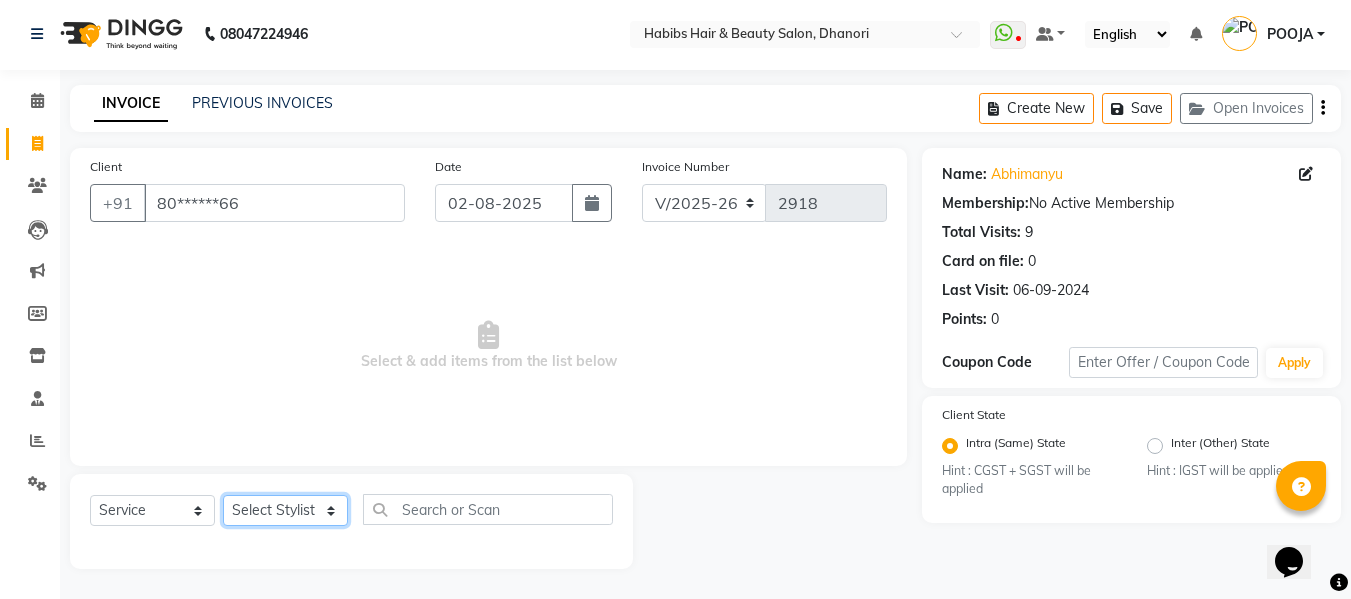 click on "Select Stylist Admin  Alishan  ARMAN DIVYA FAIZAN IRFAN MUZAMMIL POOJA POOJA J RAKESH SAHIL SHAKEEL SONAL" 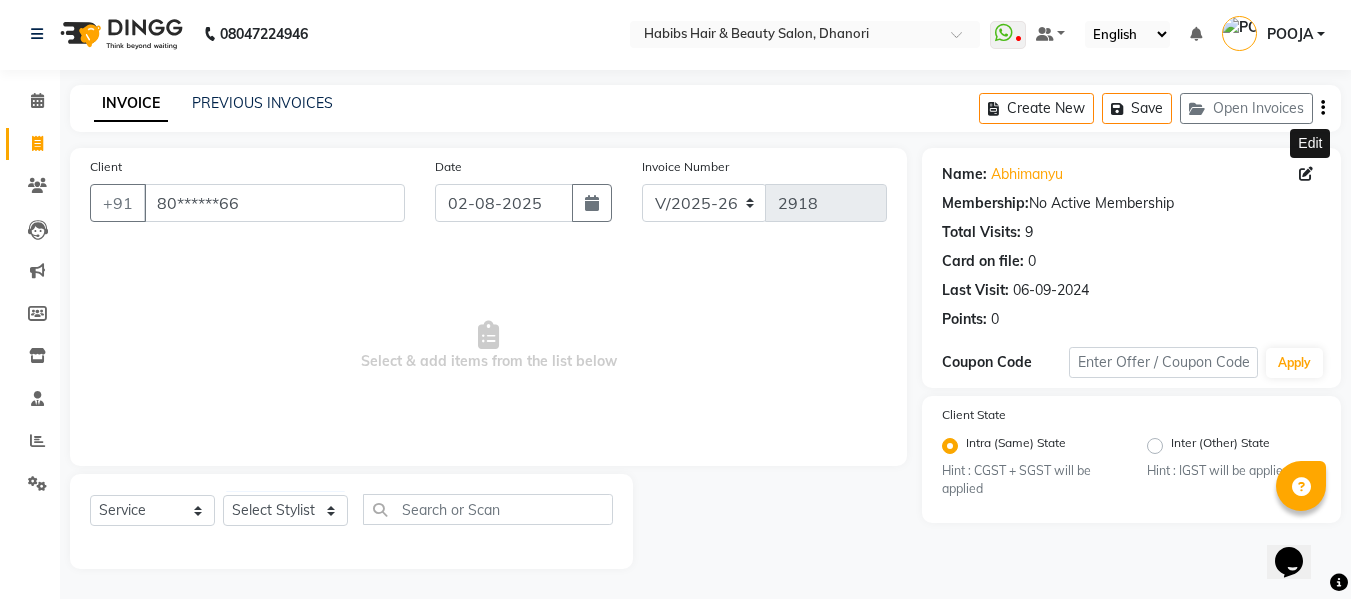 click 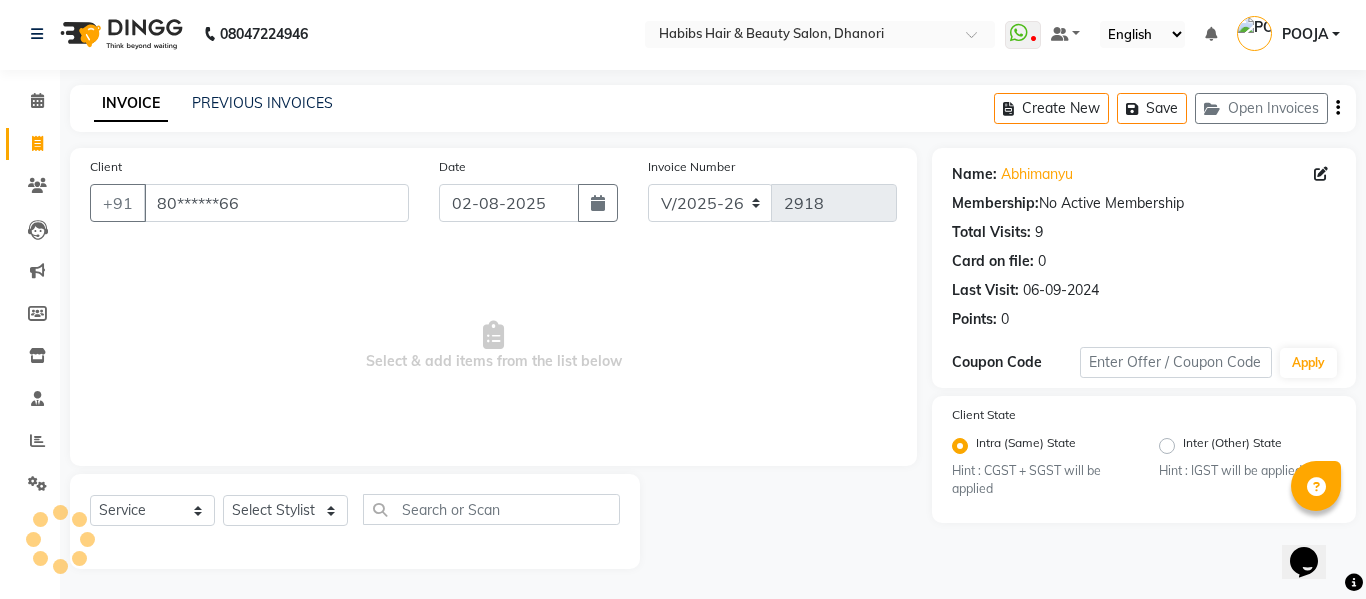 select on "22" 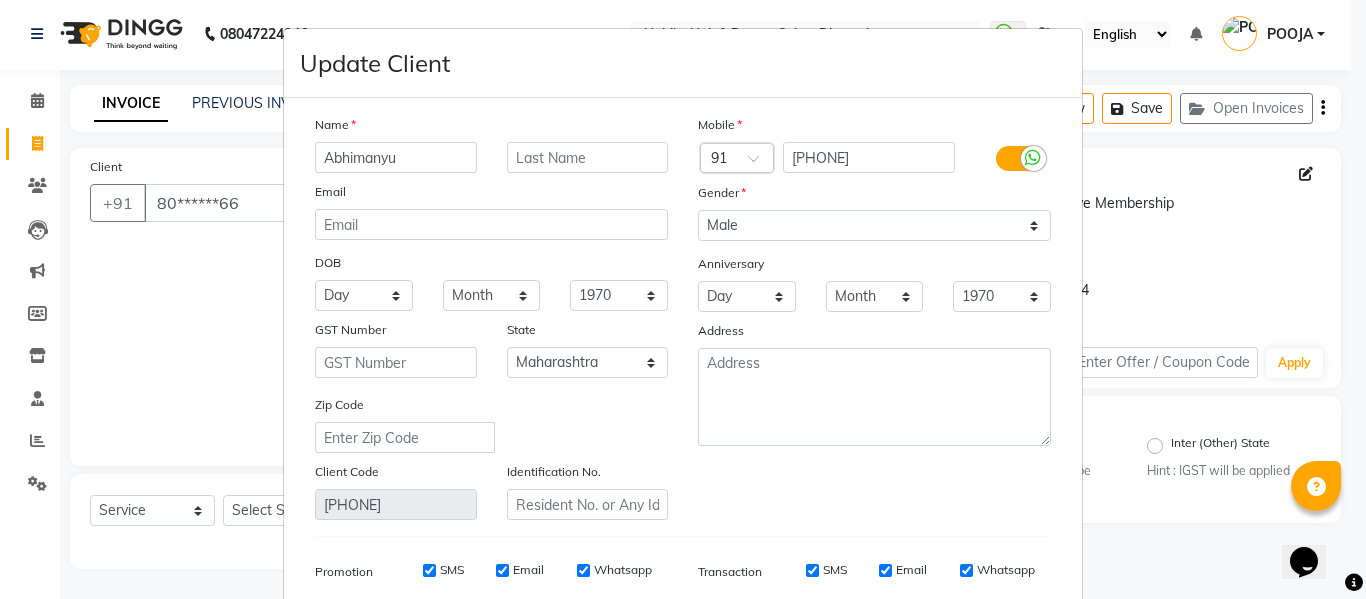 click on "Abhimanyu" at bounding box center (396, 157) 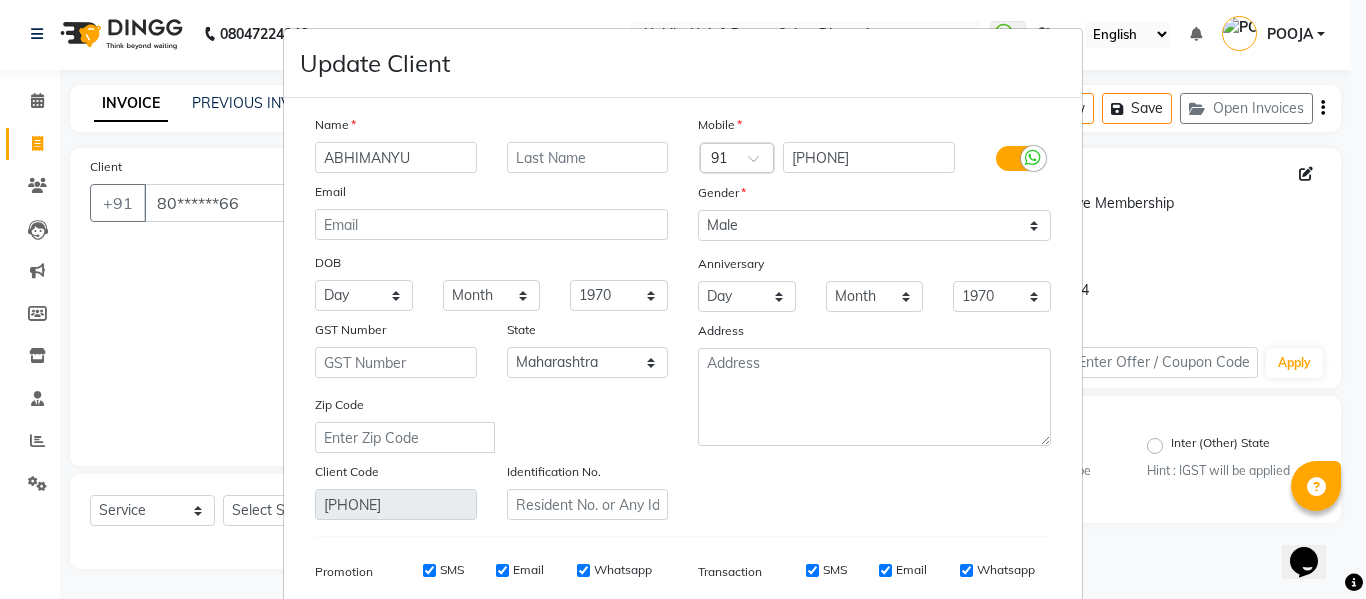 type on "ABHIMANYU" 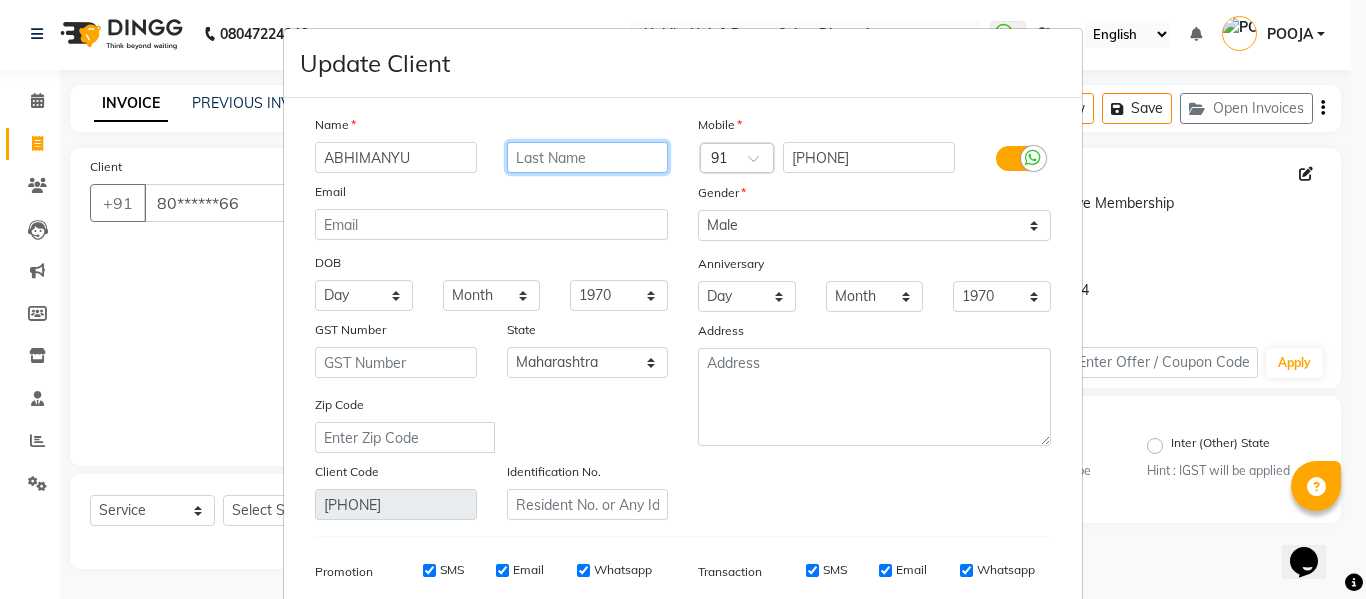 click at bounding box center [588, 157] 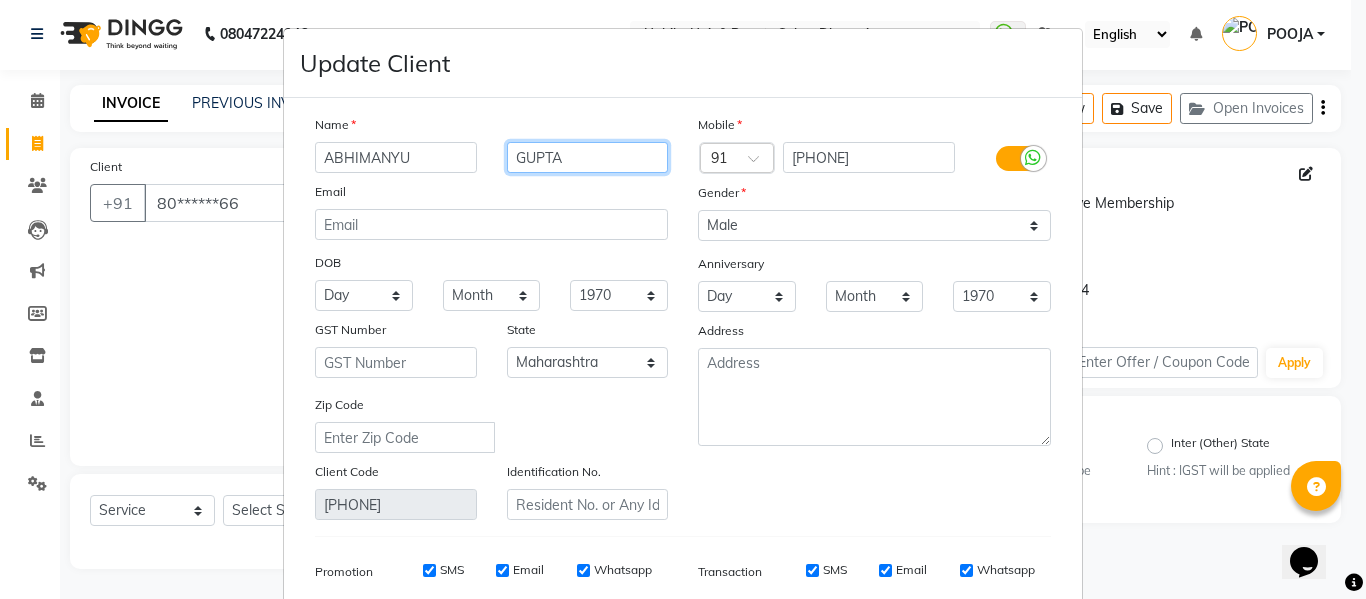 type on "GUPTA" 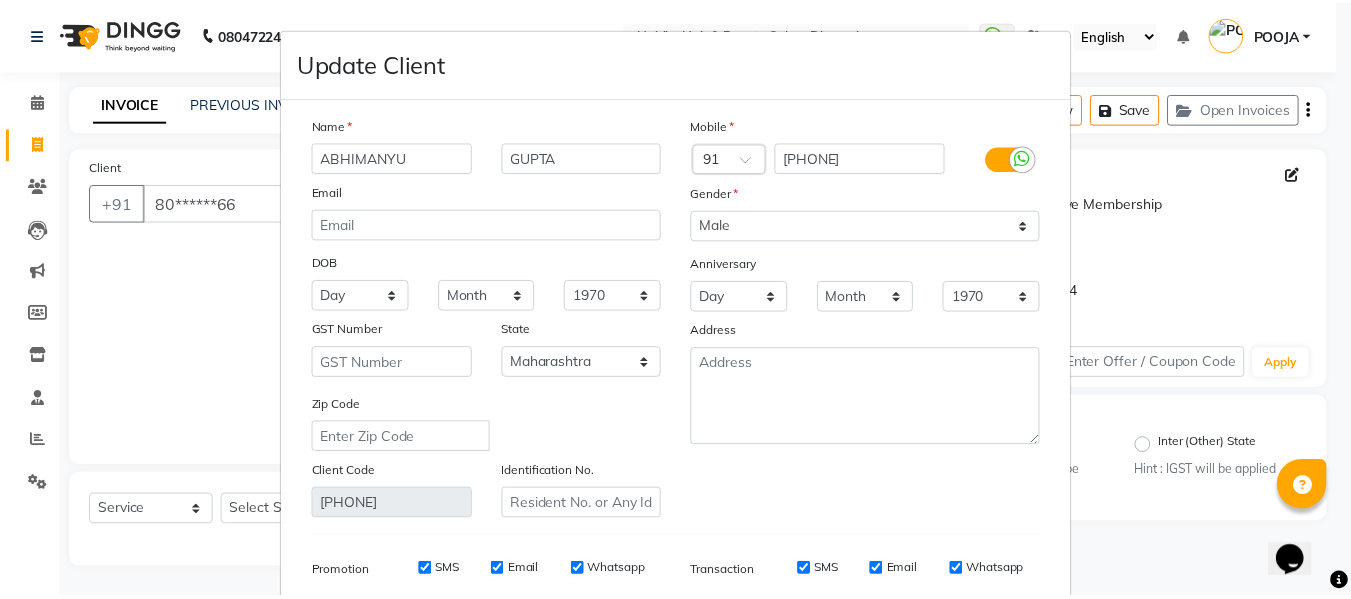 scroll, scrollTop: 288, scrollLeft: 0, axis: vertical 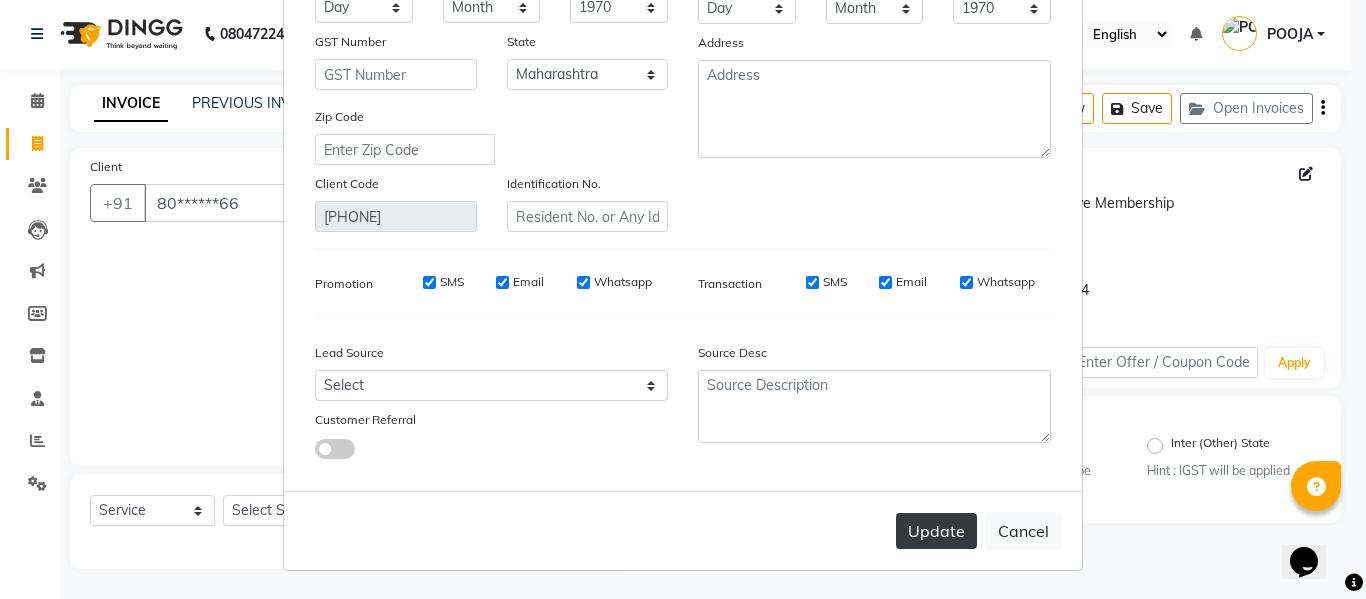 click on "Update" at bounding box center [936, 531] 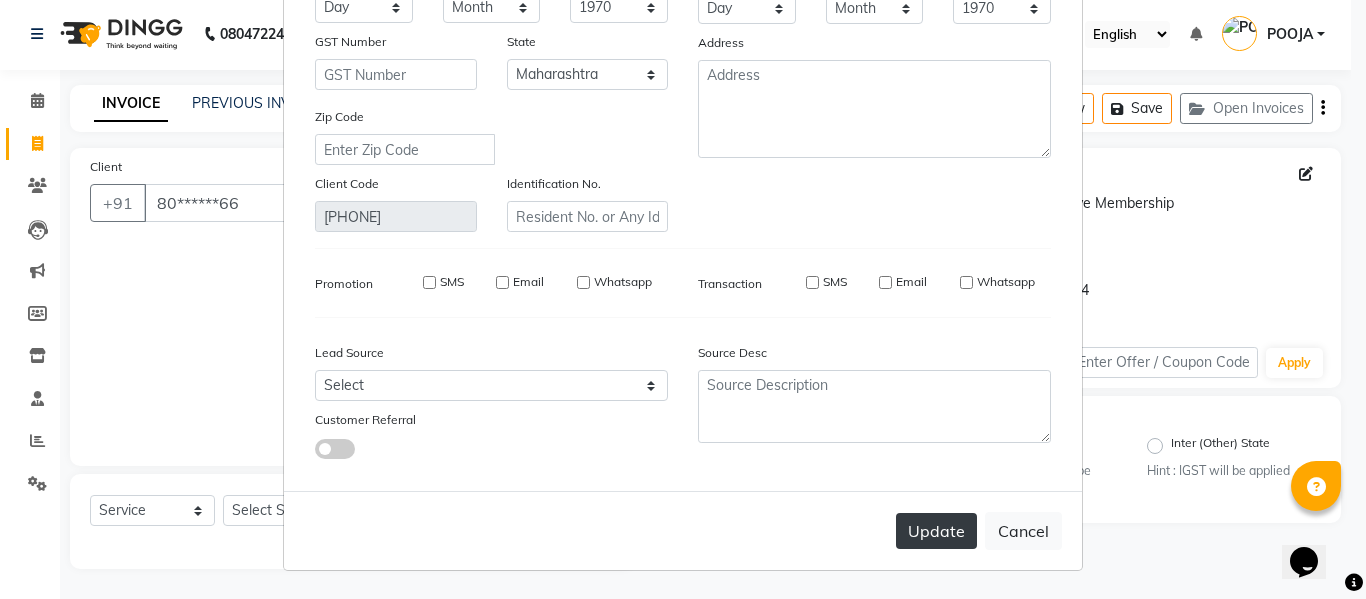 type 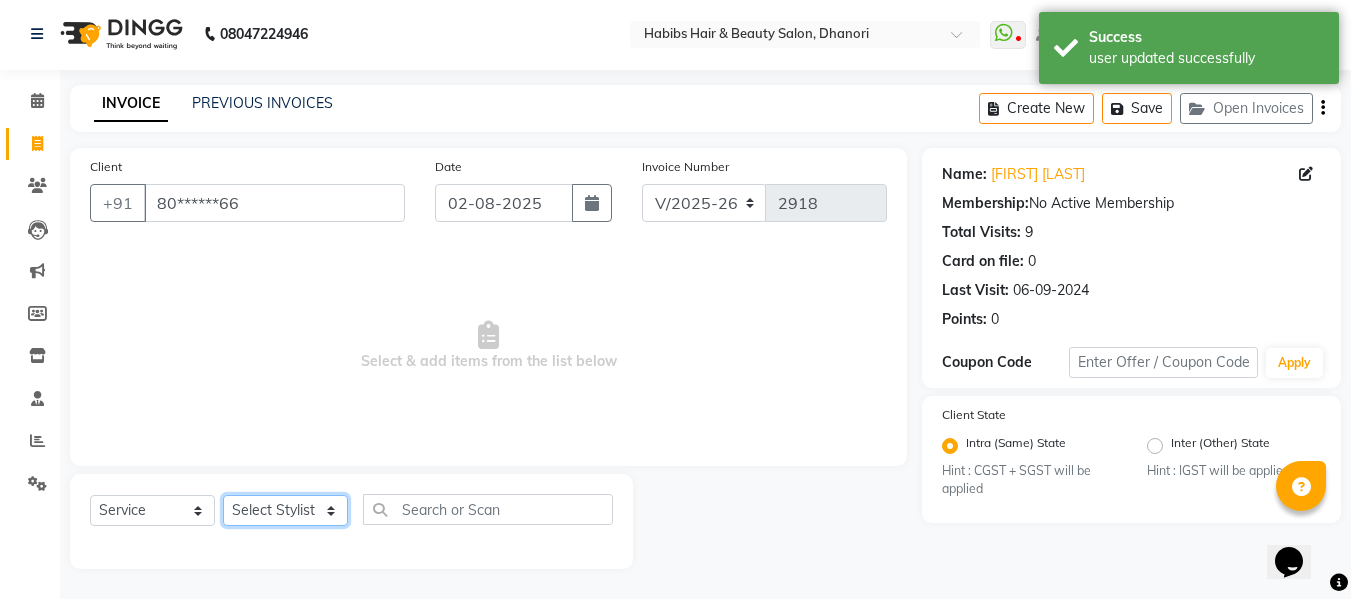 click on "Select Stylist Admin  Alishan  ARMAN DIVYA FAIZAN IRFAN MUZAMMIL POOJA POOJA J RAKESH SAHIL SHAKEEL SONAL" 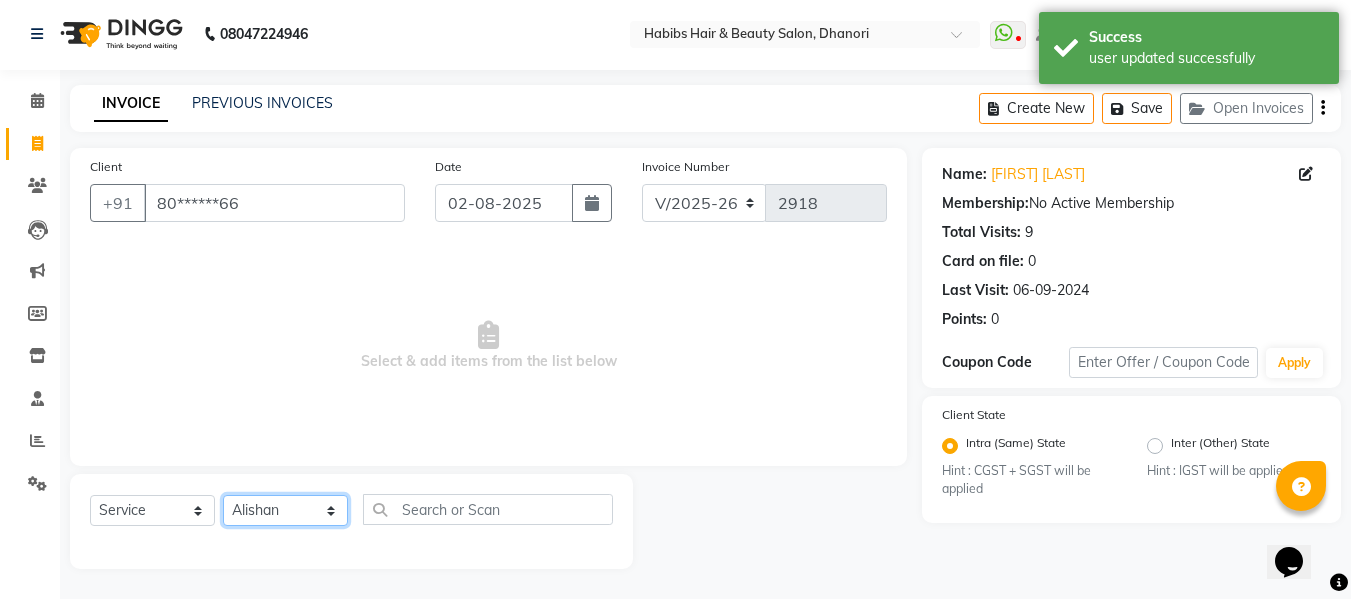 click on "Select Stylist Admin  Alishan  ARMAN DIVYA FAIZAN IRFAN MUZAMMIL POOJA POOJA J RAKESH SAHIL SHAKEEL SONAL" 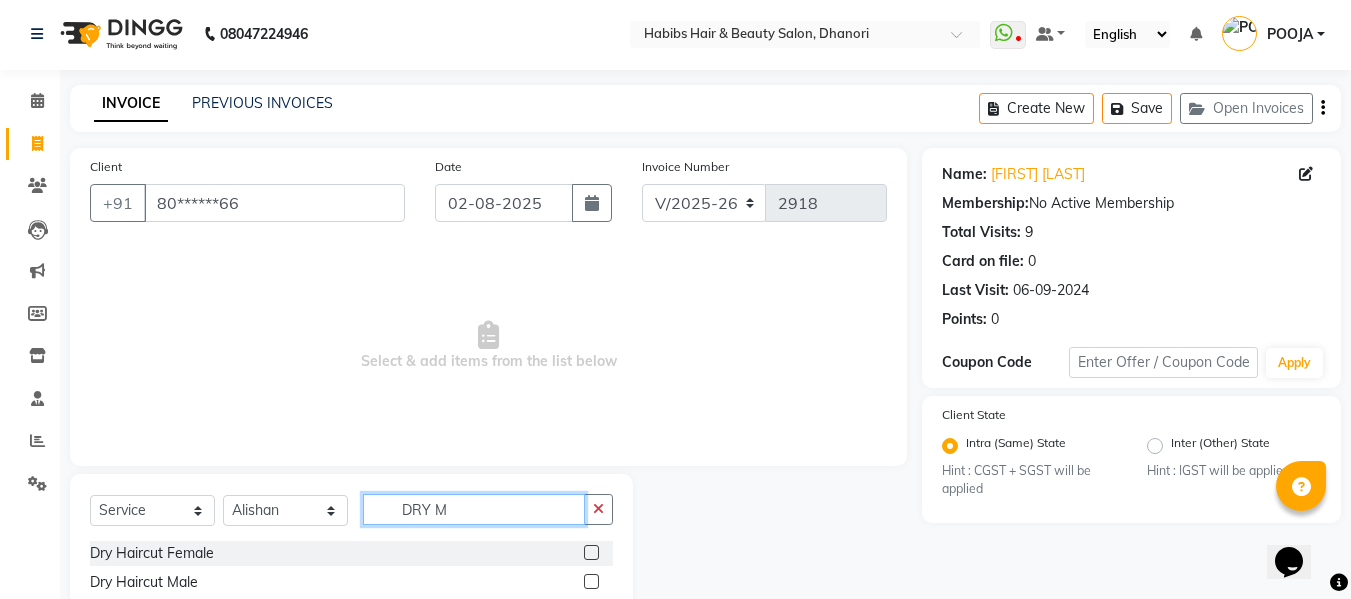 type on "DRY M" 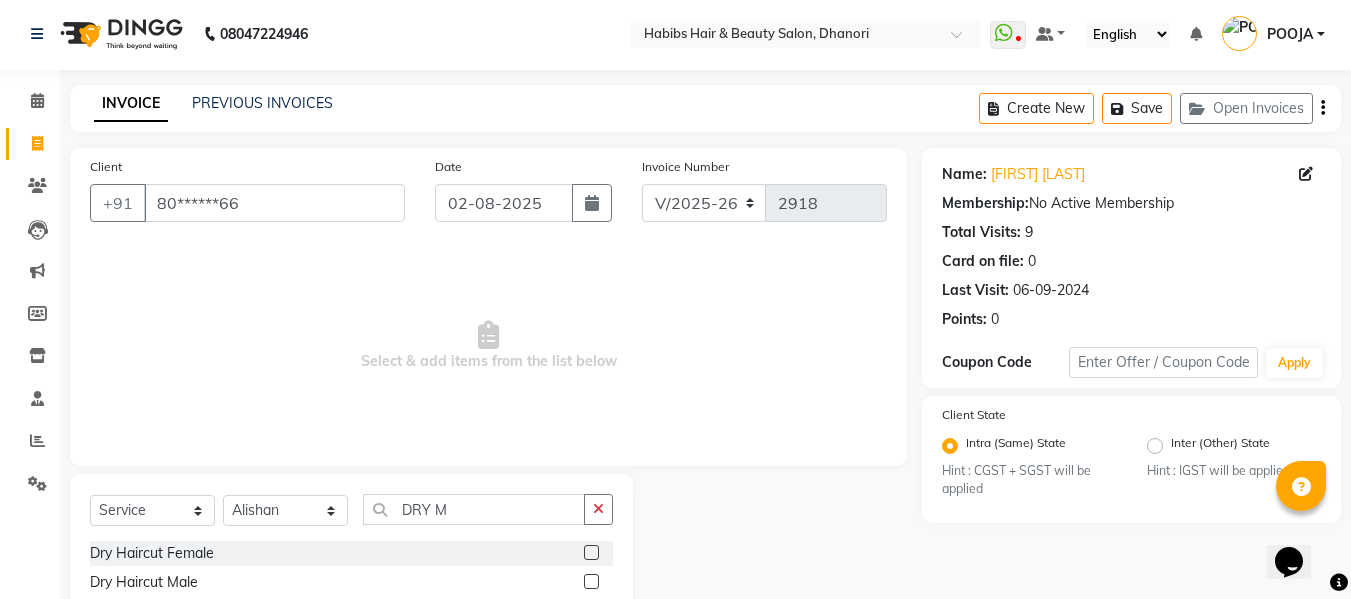 click 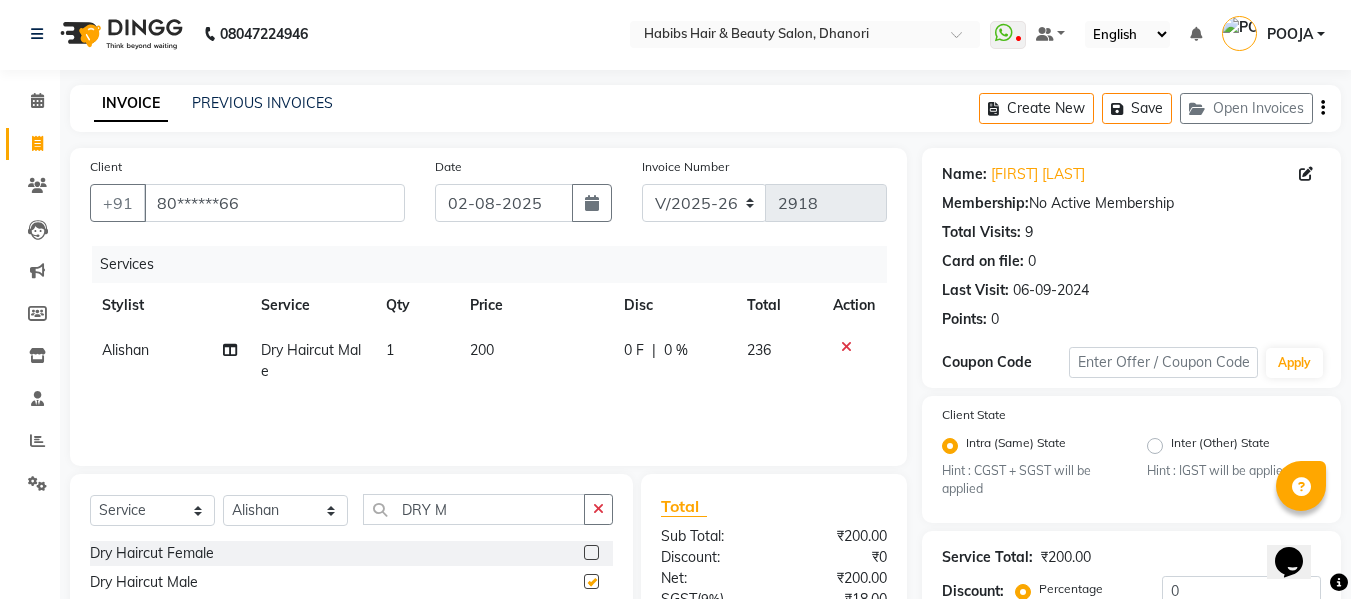 checkbox on "false" 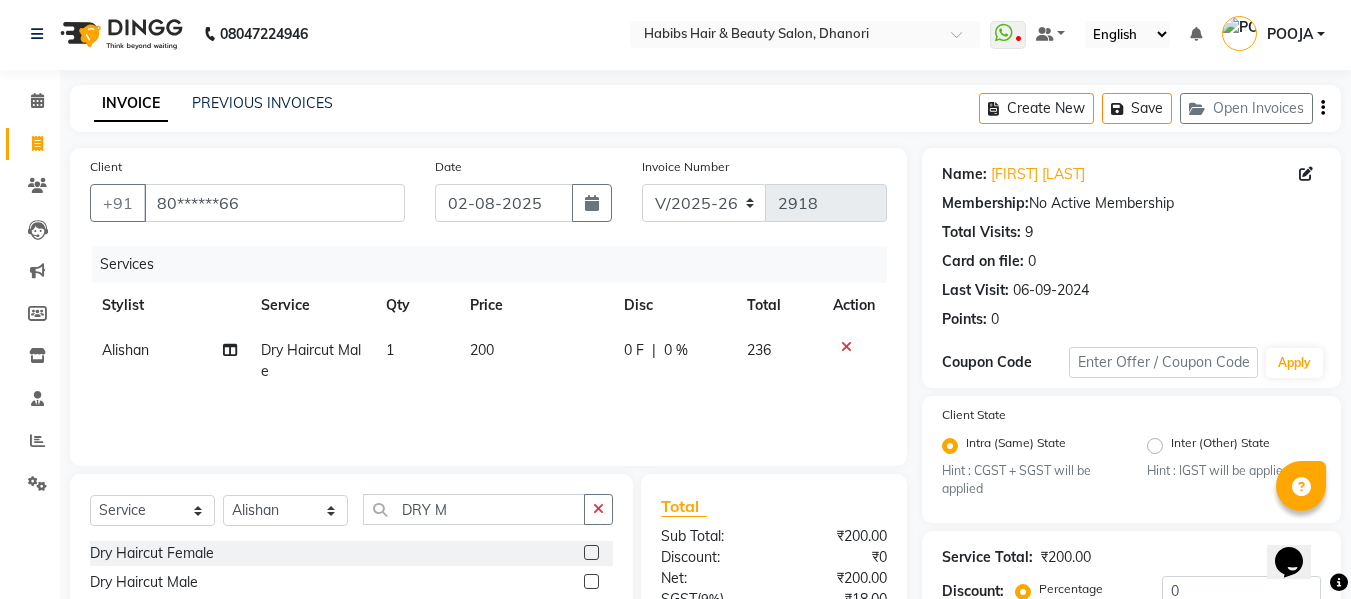 click on "200" 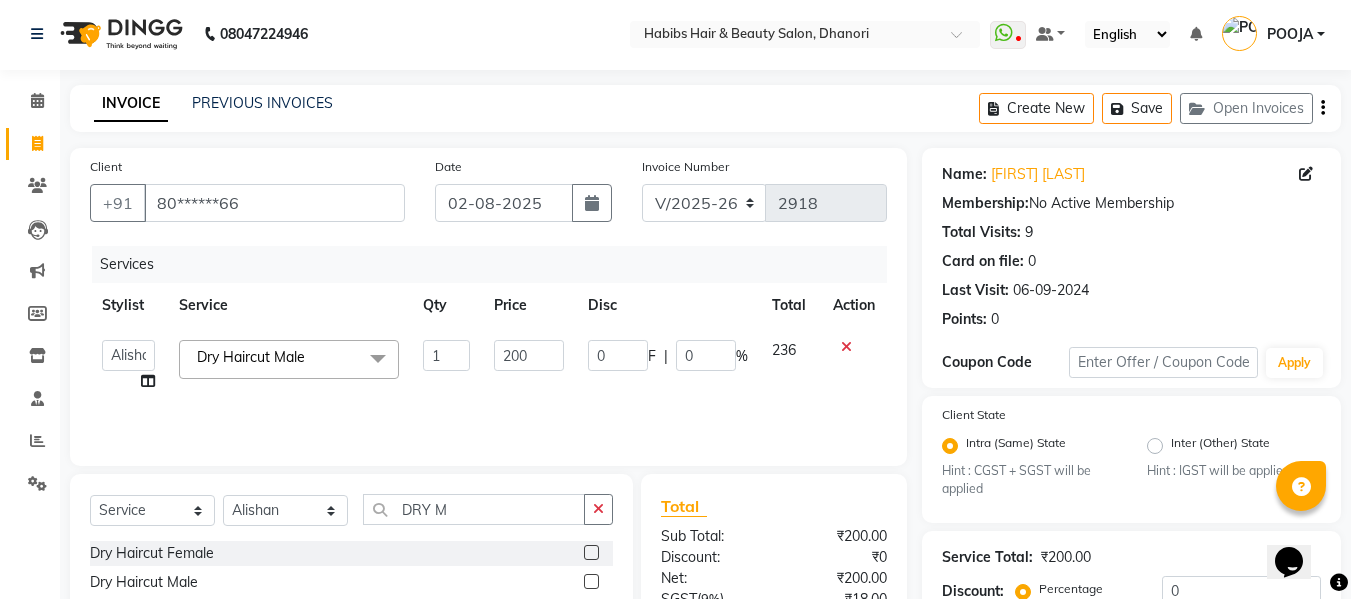 click on "200" 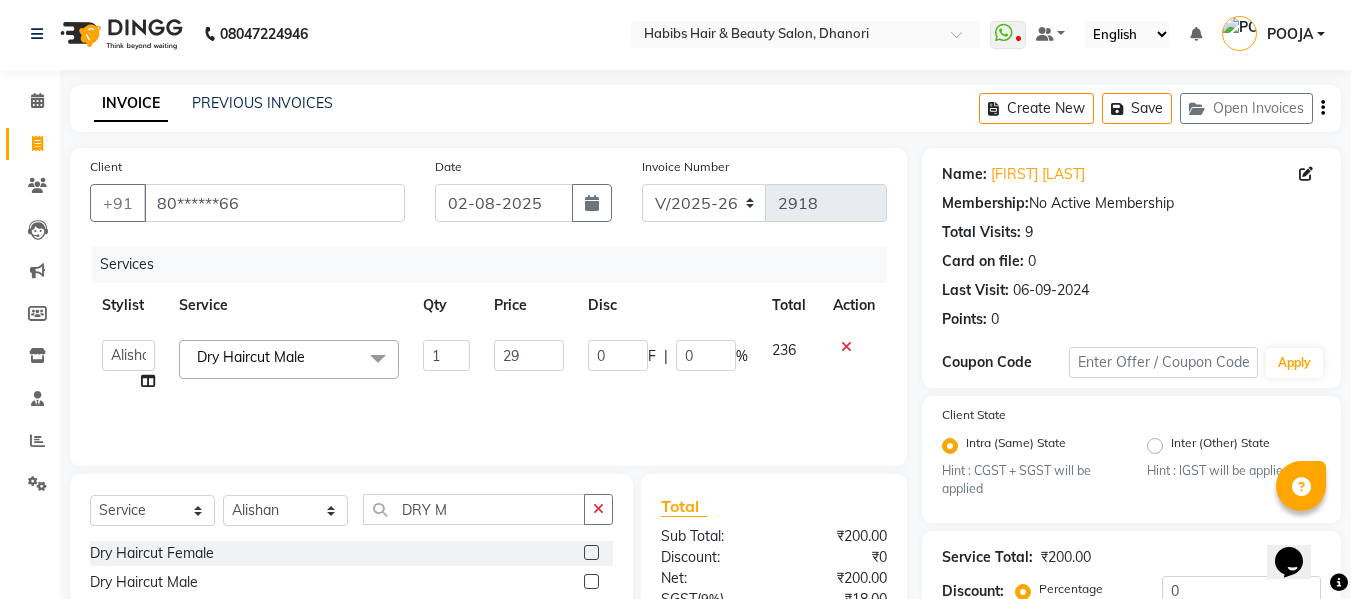 type on "297" 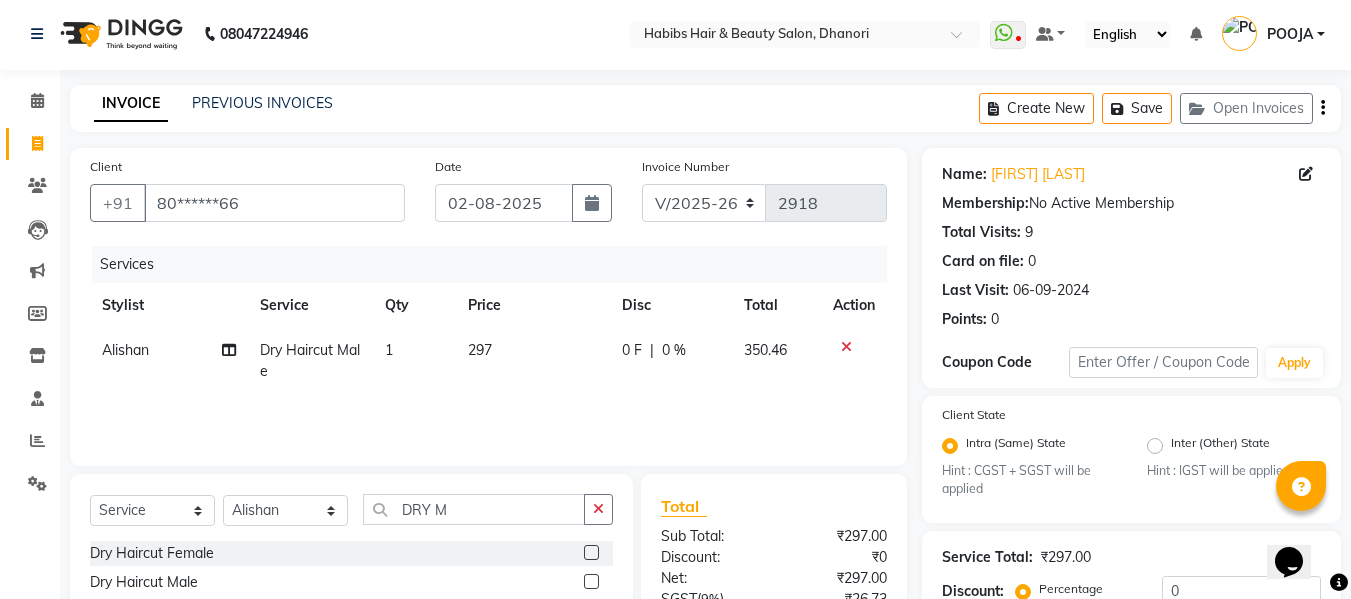 click on "Services Stylist Service Qty Price Disc Total Action Alishan  Dry Haircut Male 1 297 0 F | 0 % [PRICE]" 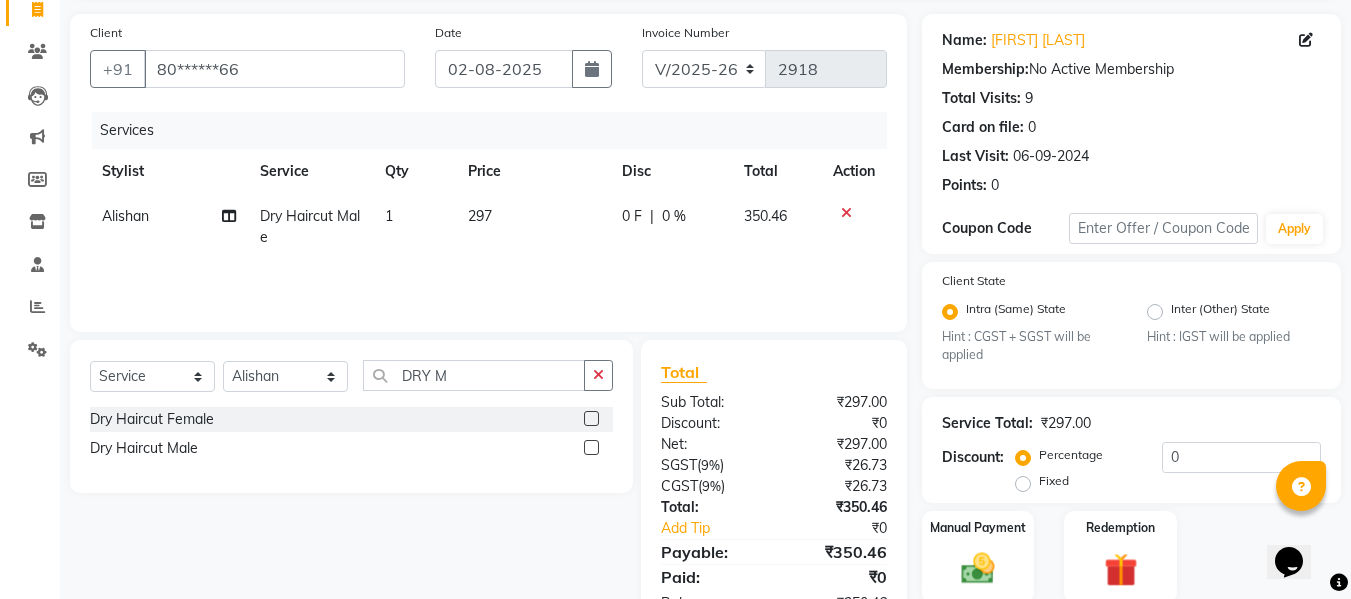 scroll, scrollTop: 211, scrollLeft: 0, axis: vertical 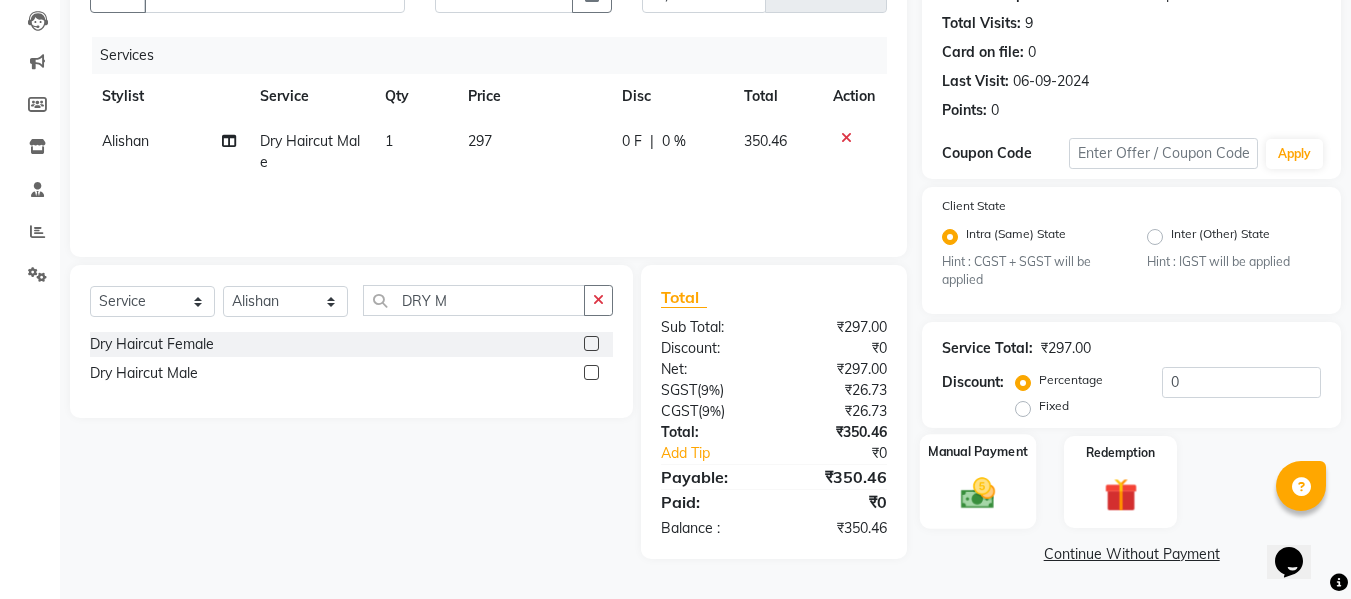 click 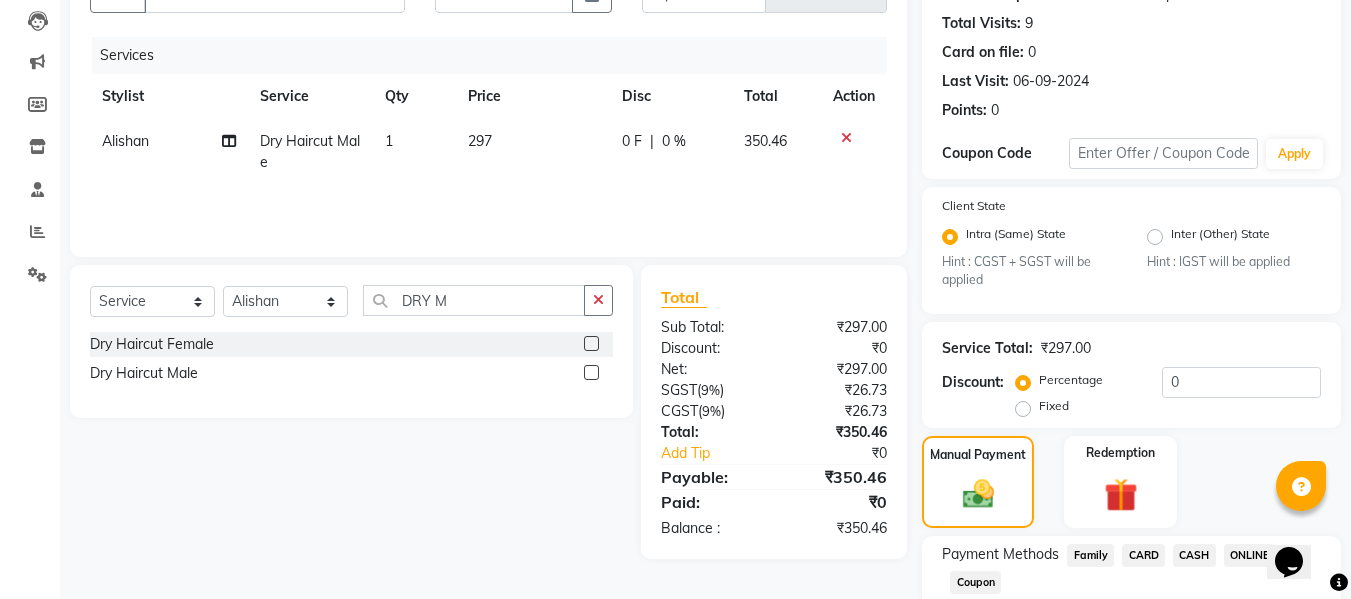 scroll, scrollTop: 339, scrollLeft: 0, axis: vertical 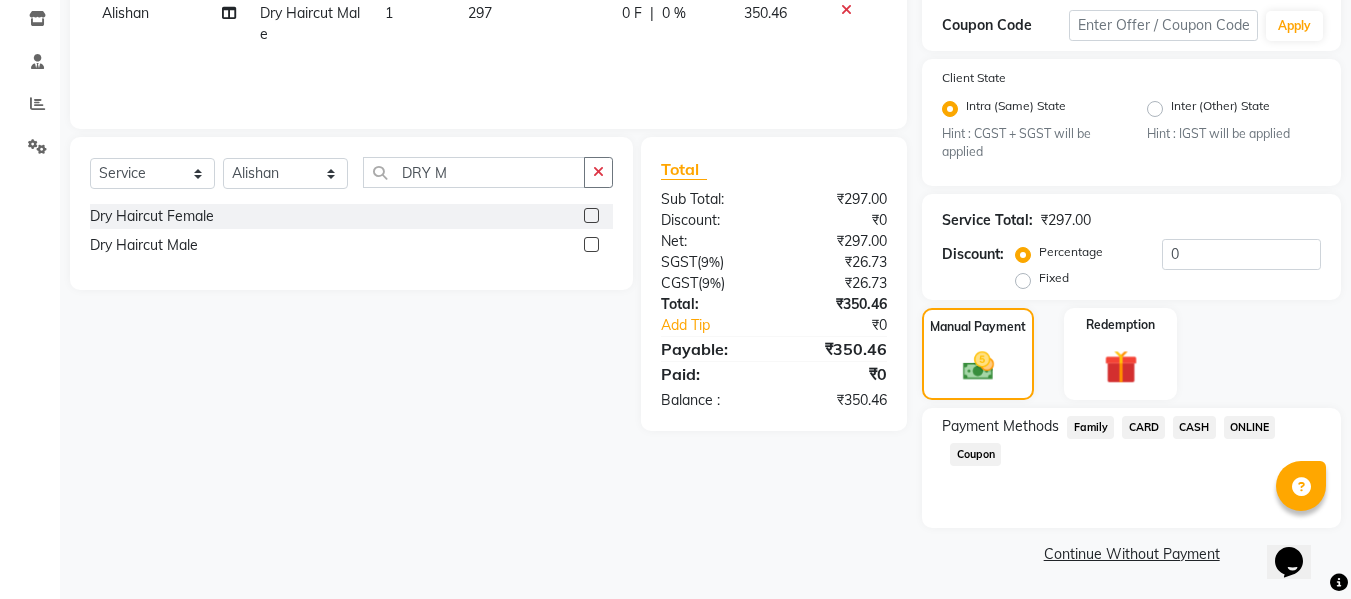 click on "ONLINE" 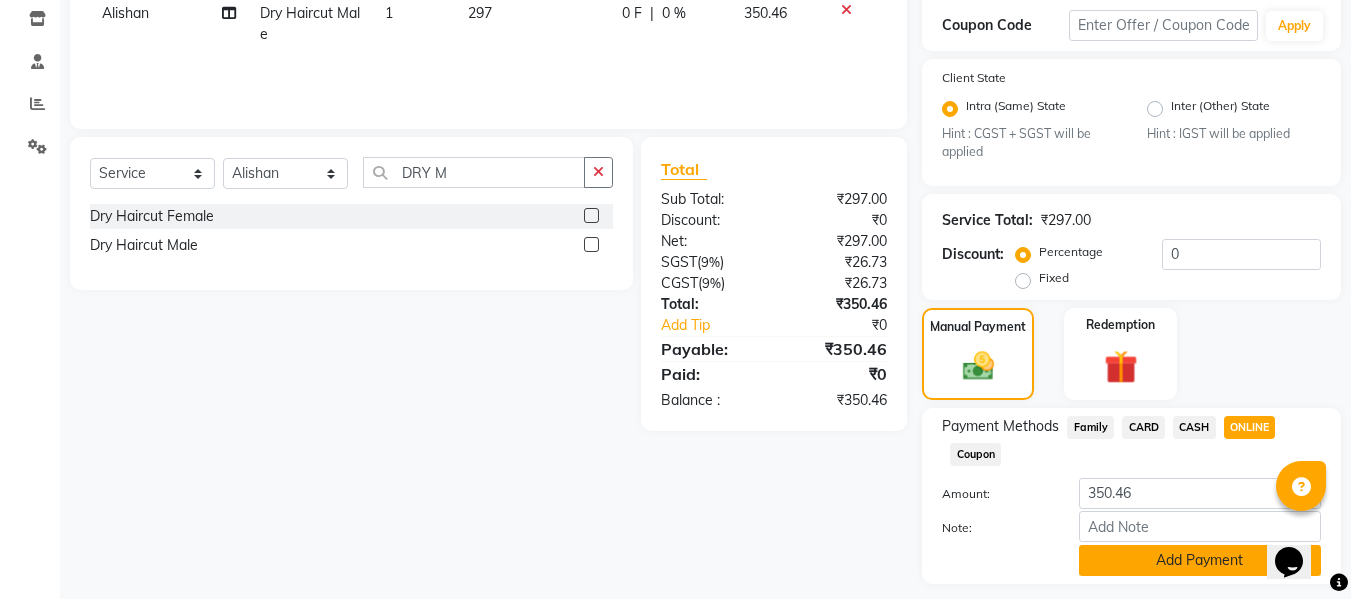 click on "Add Payment" 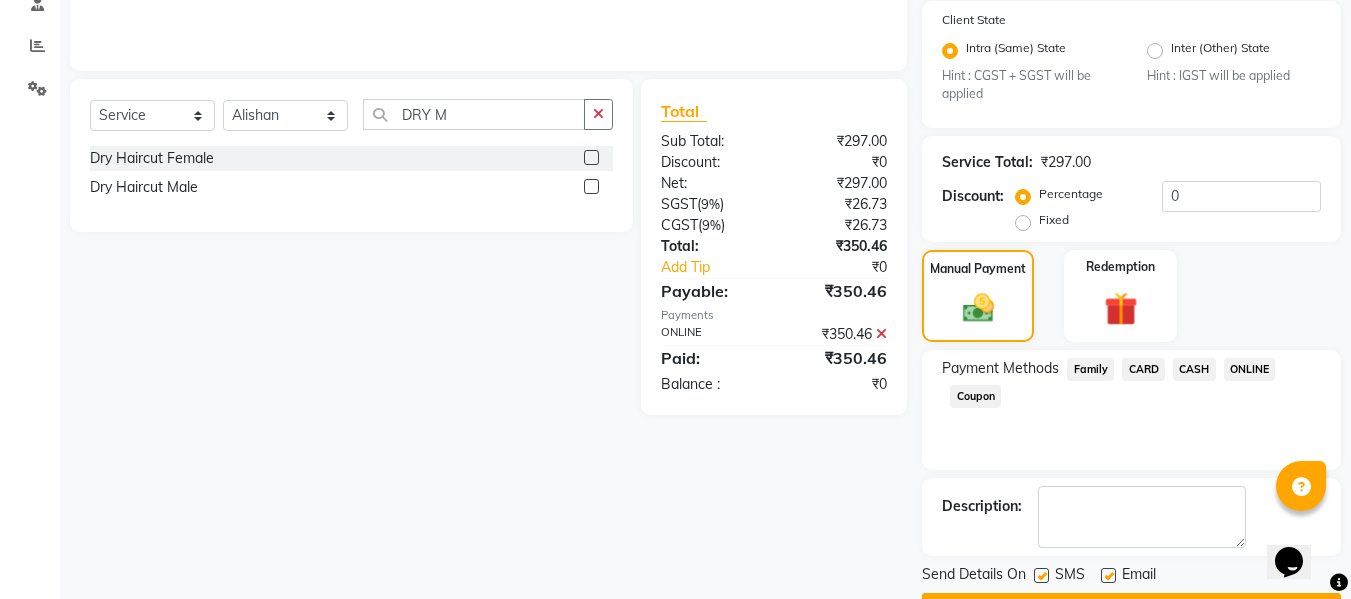 scroll, scrollTop: 452, scrollLeft: 0, axis: vertical 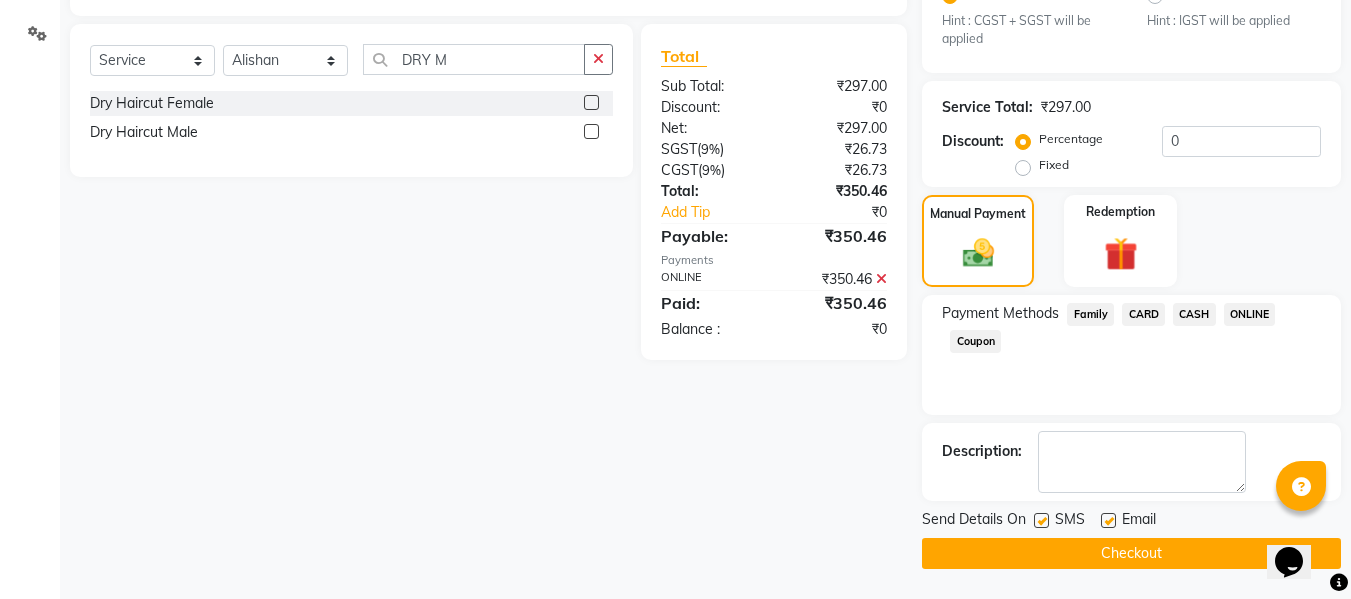 click on "Checkout" 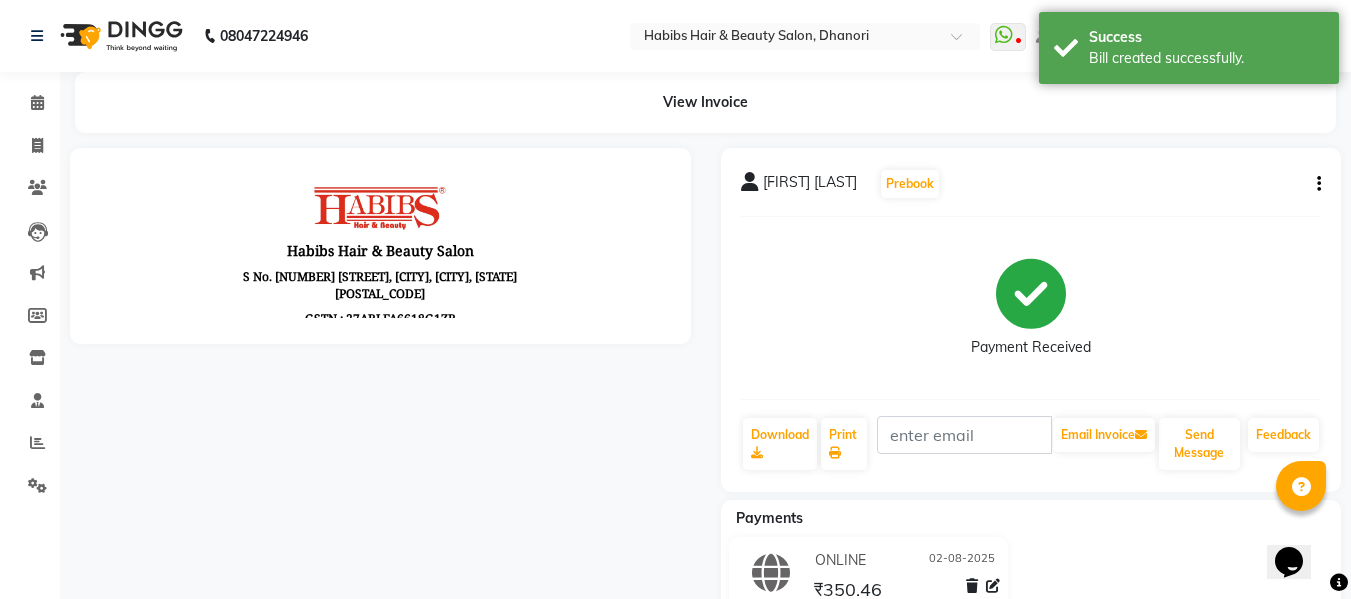scroll, scrollTop: 0, scrollLeft: 0, axis: both 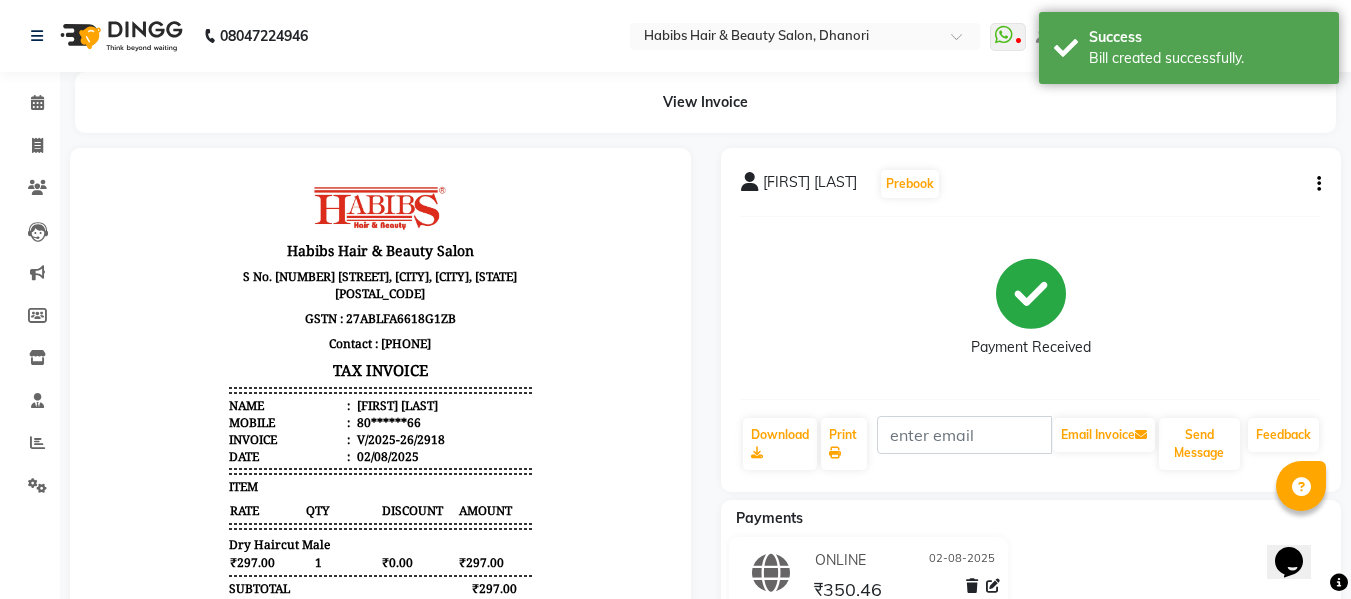 click on "Invoice" 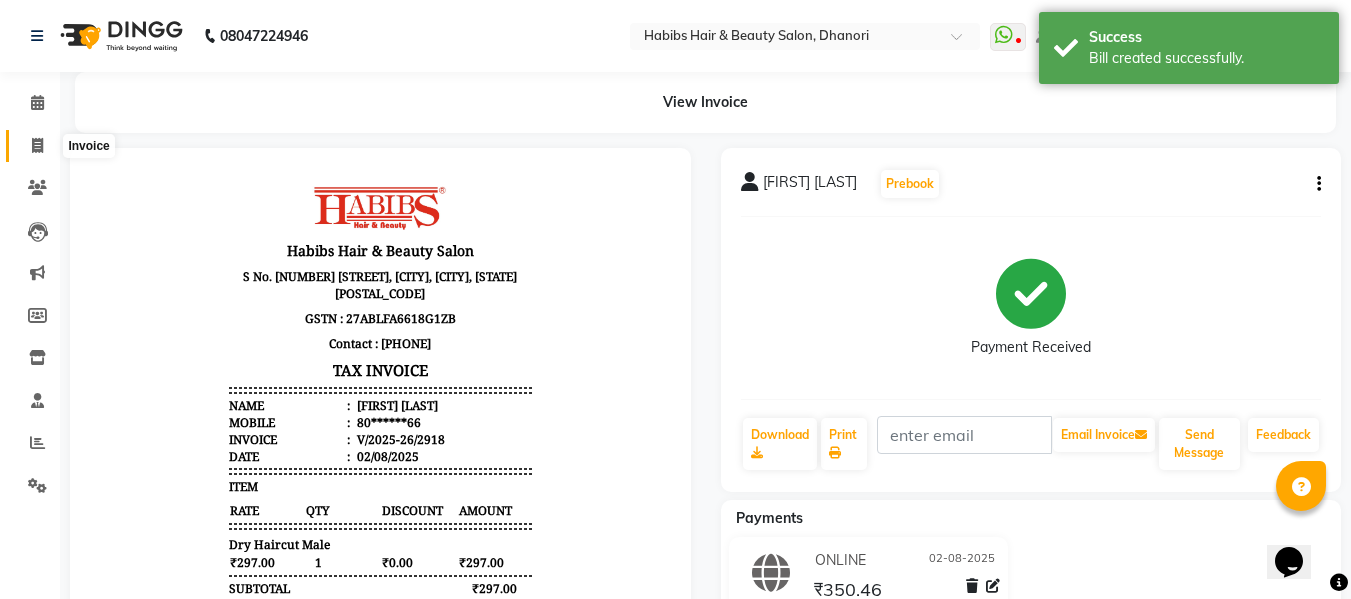 click 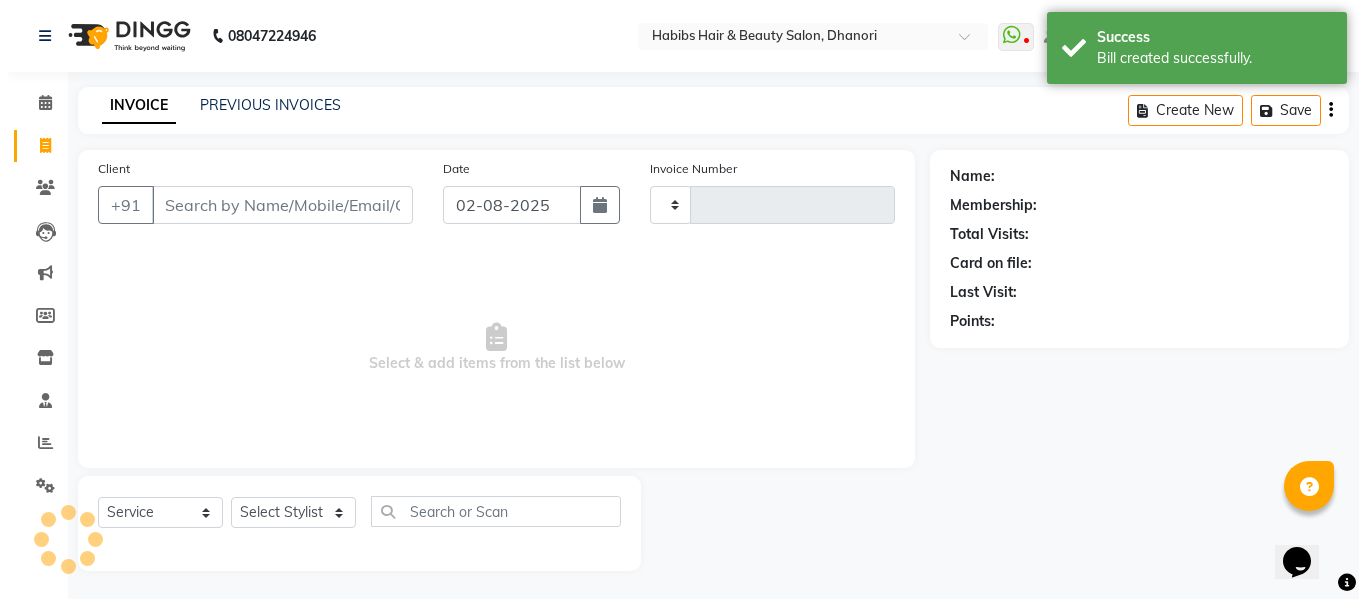 scroll, scrollTop: 2, scrollLeft: 0, axis: vertical 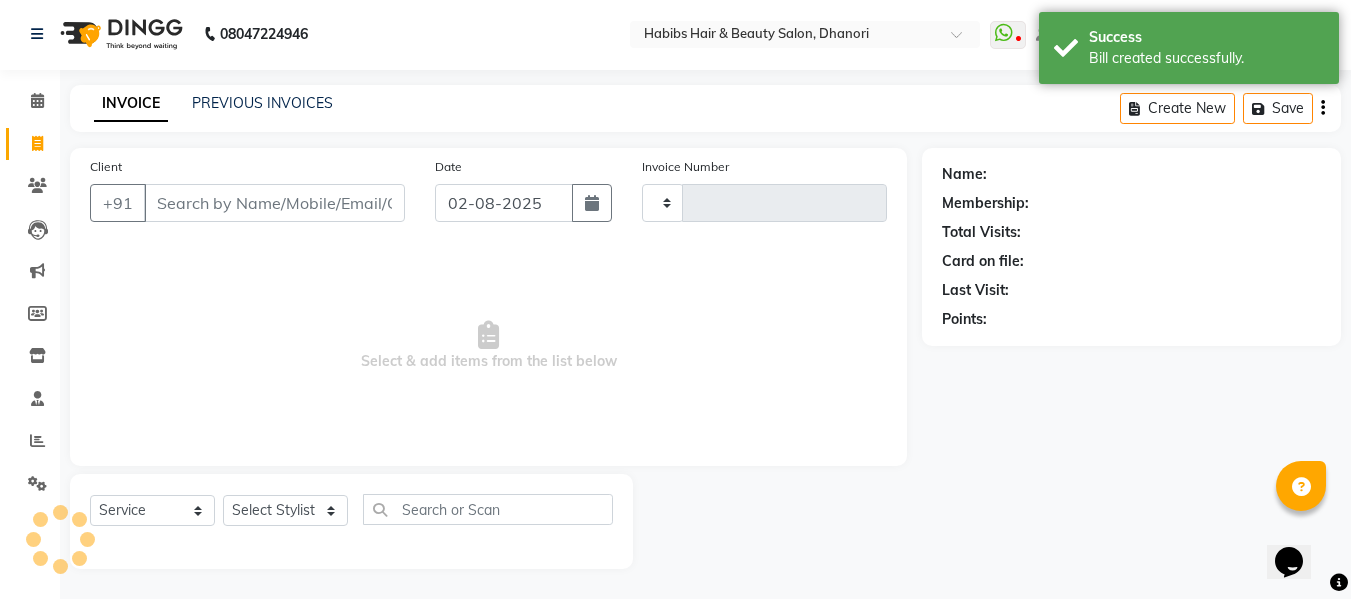 type on "2919" 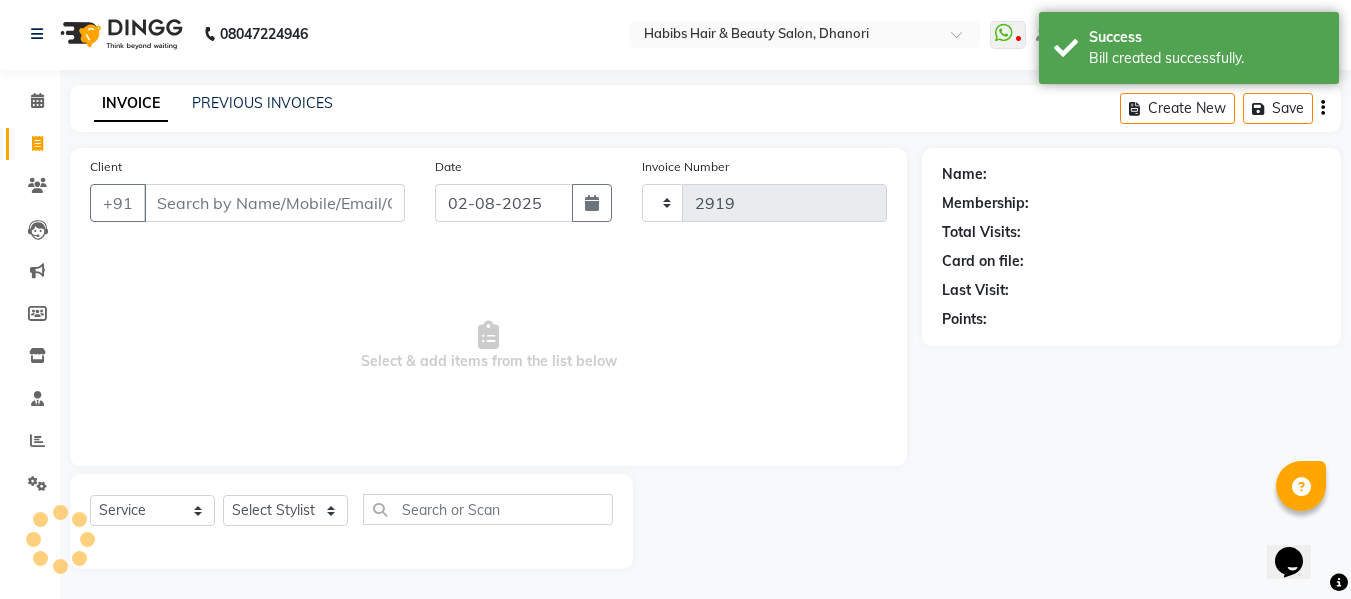 select on "4967" 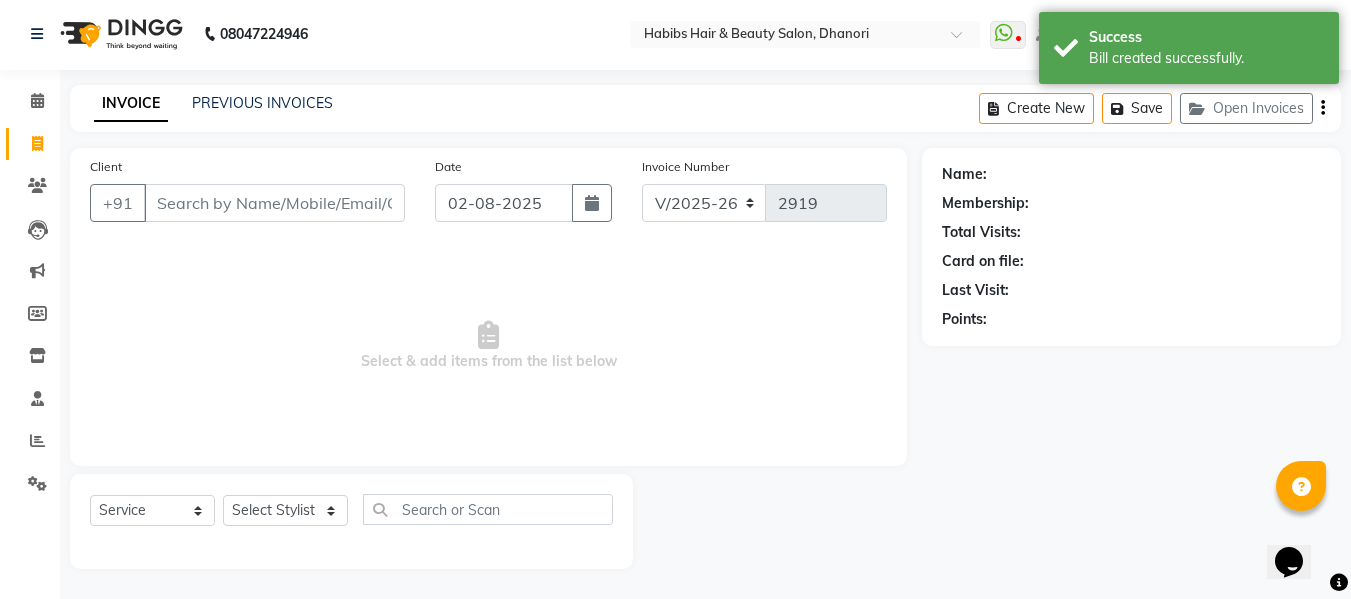 click on "Client" at bounding box center (274, 203) 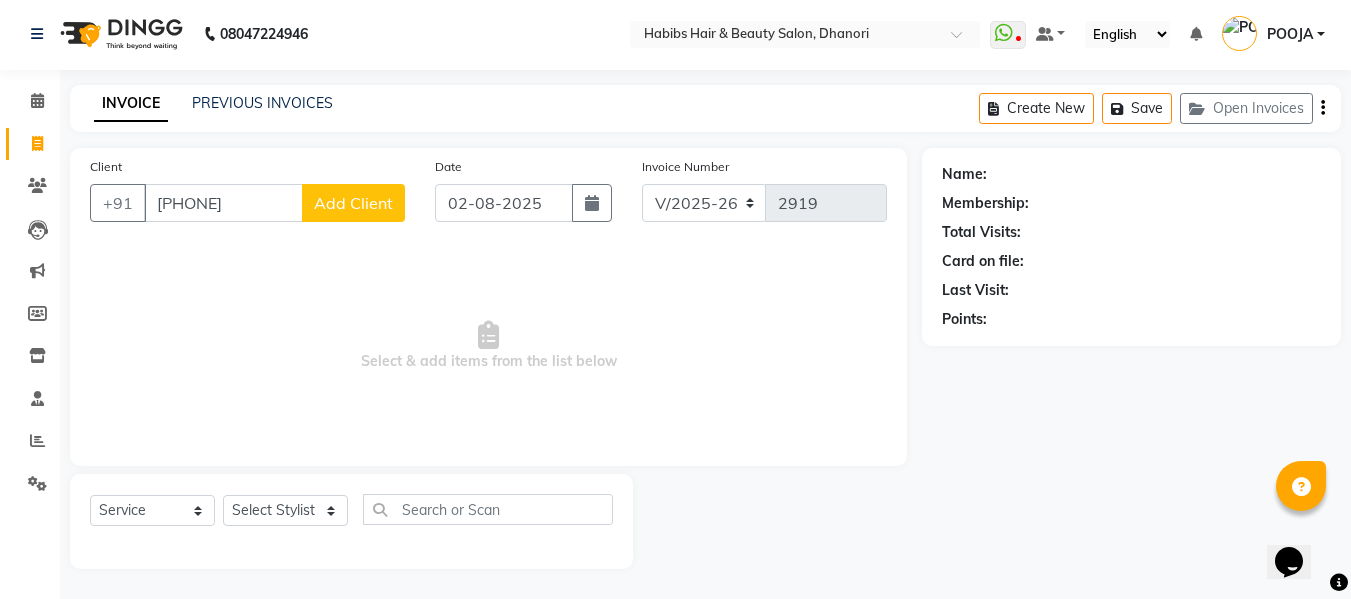 type on "[PHONE]" 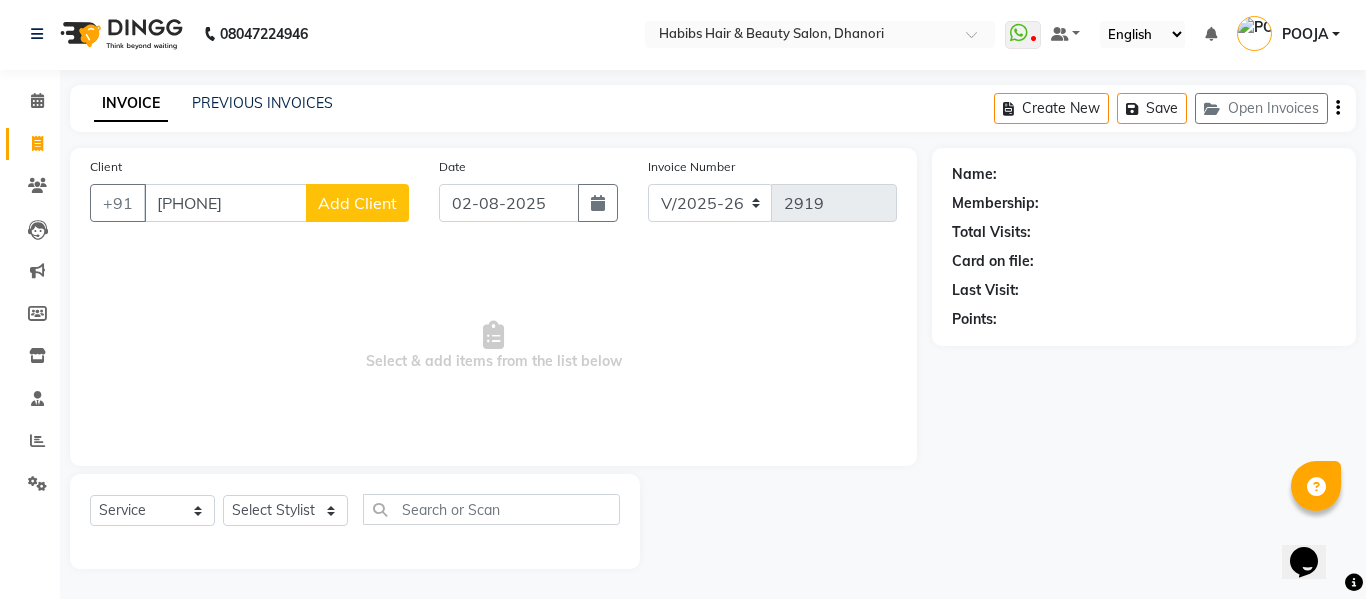 select on "22" 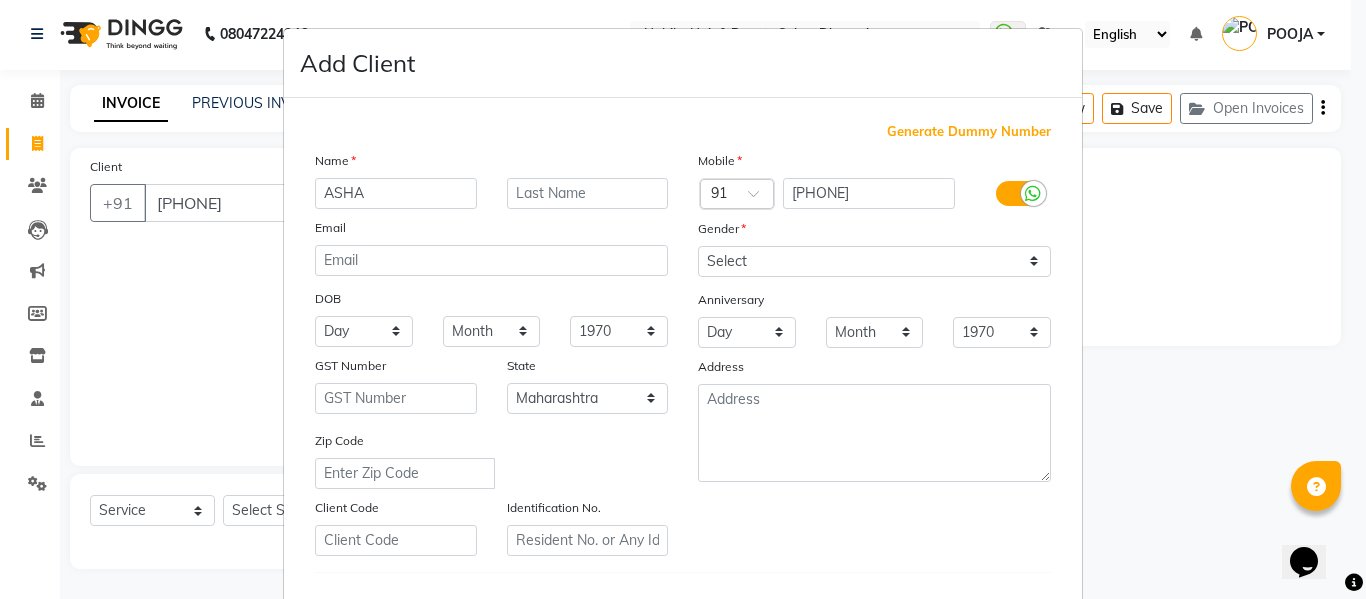 type on "ASHA" 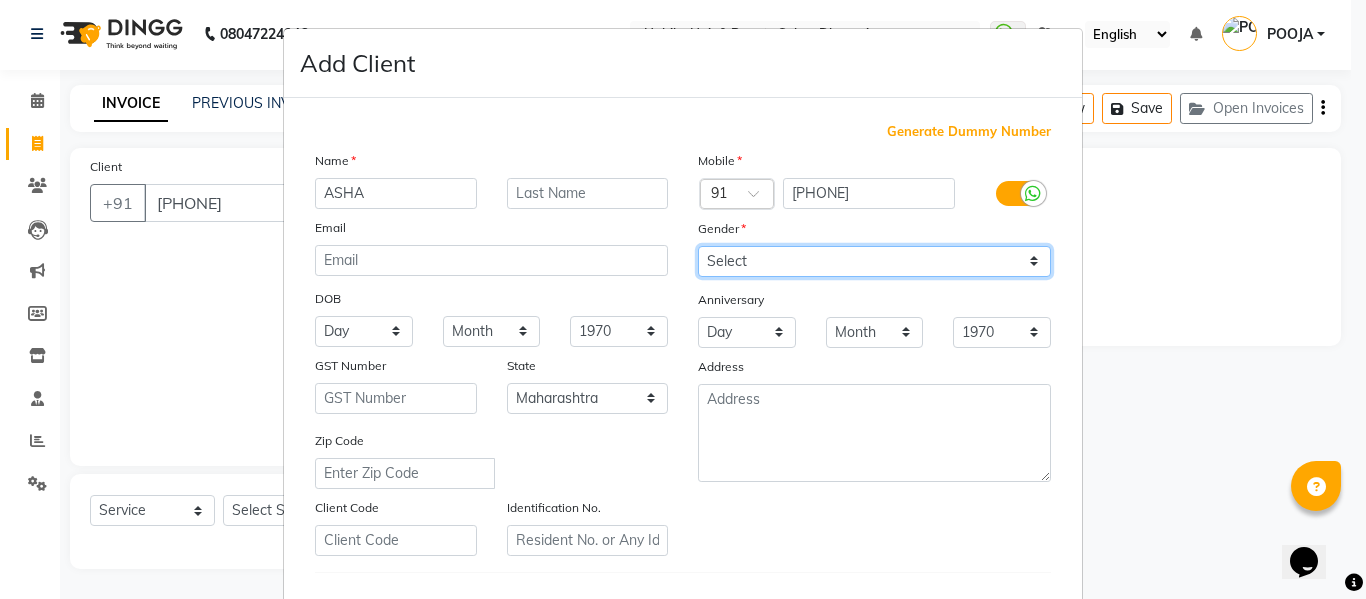 click on "Select Male Female Other Prefer Not To Say" at bounding box center [874, 261] 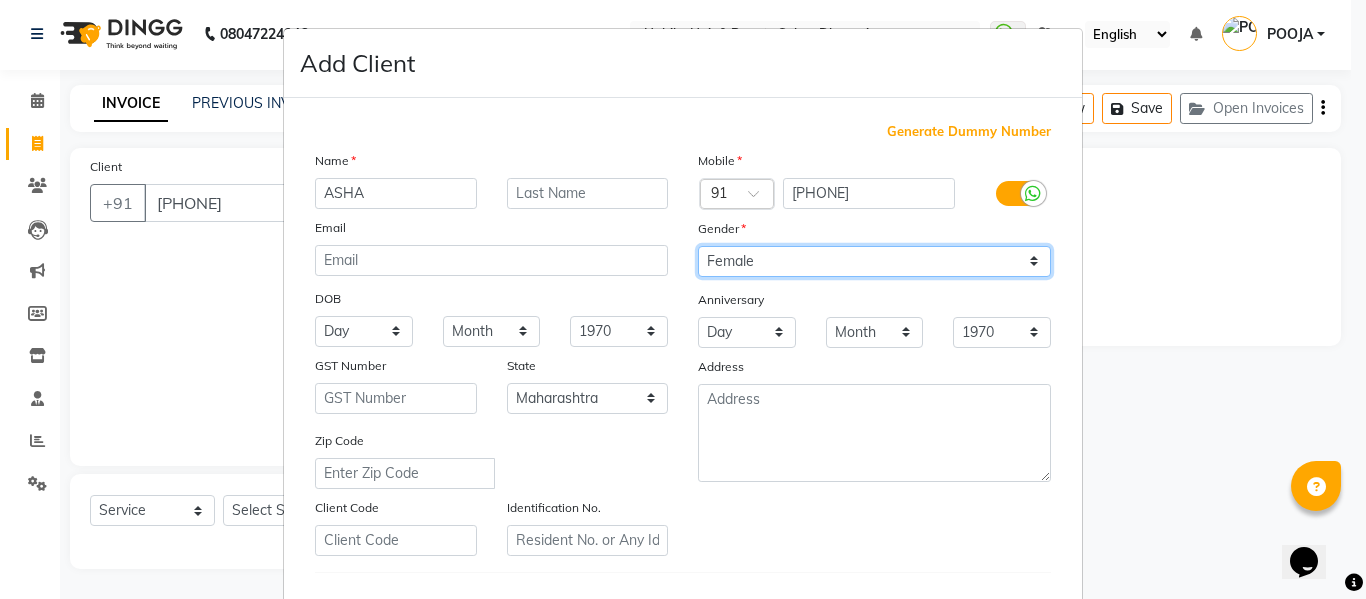 click on "Select Male Female Other Prefer Not To Say" at bounding box center (874, 261) 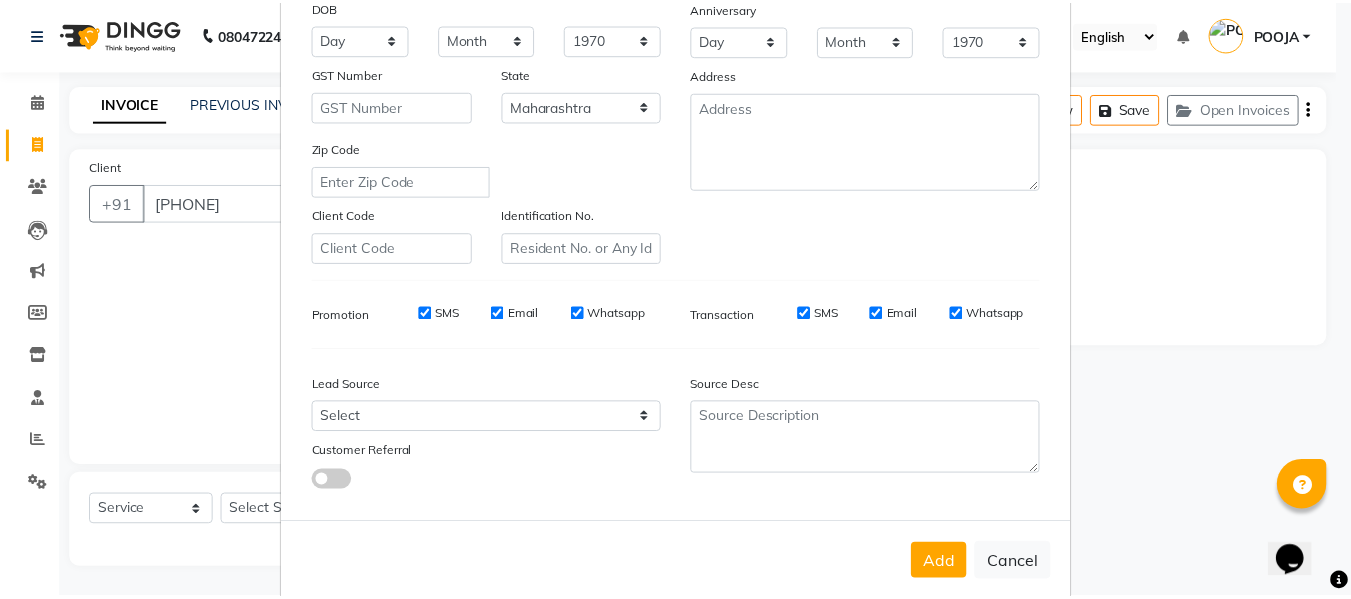 scroll, scrollTop: 324, scrollLeft: 0, axis: vertical 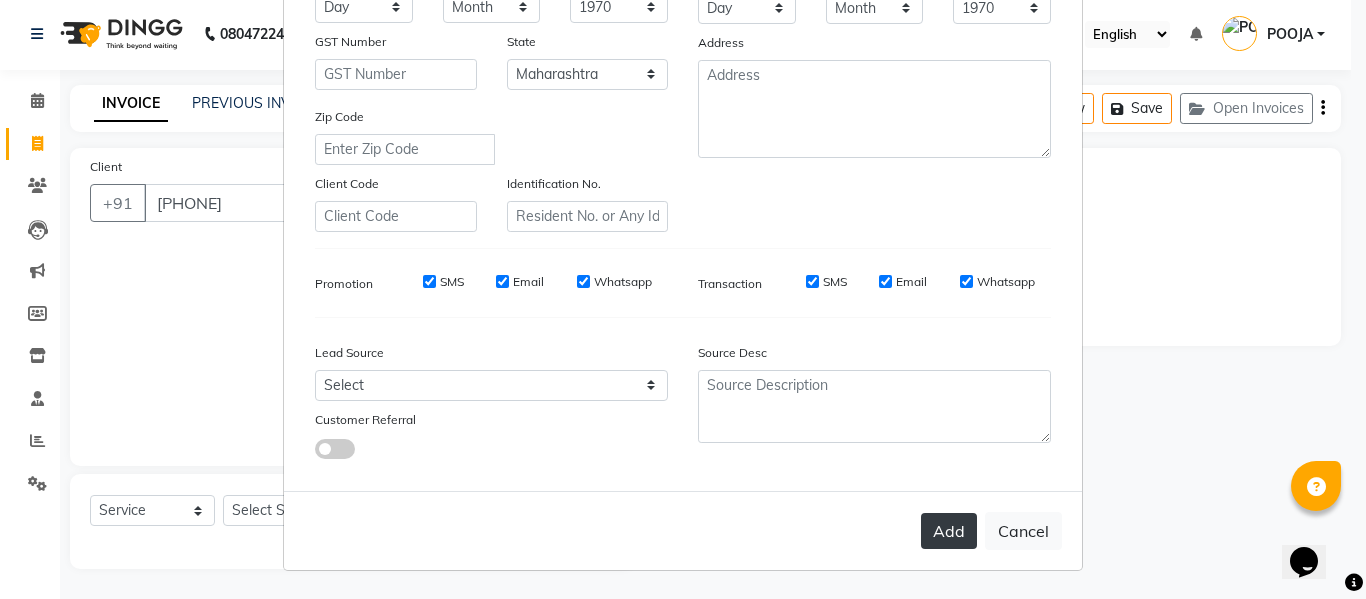 click on "Add" at bounding box center (949, 531) 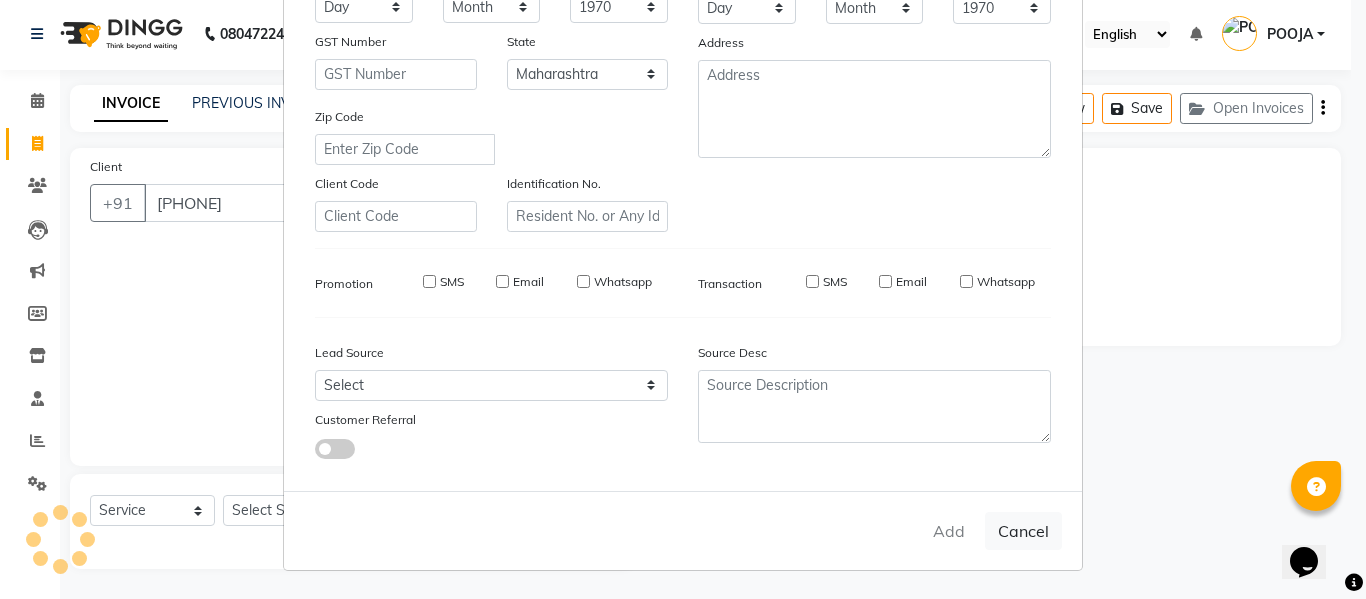 type on "96******04" 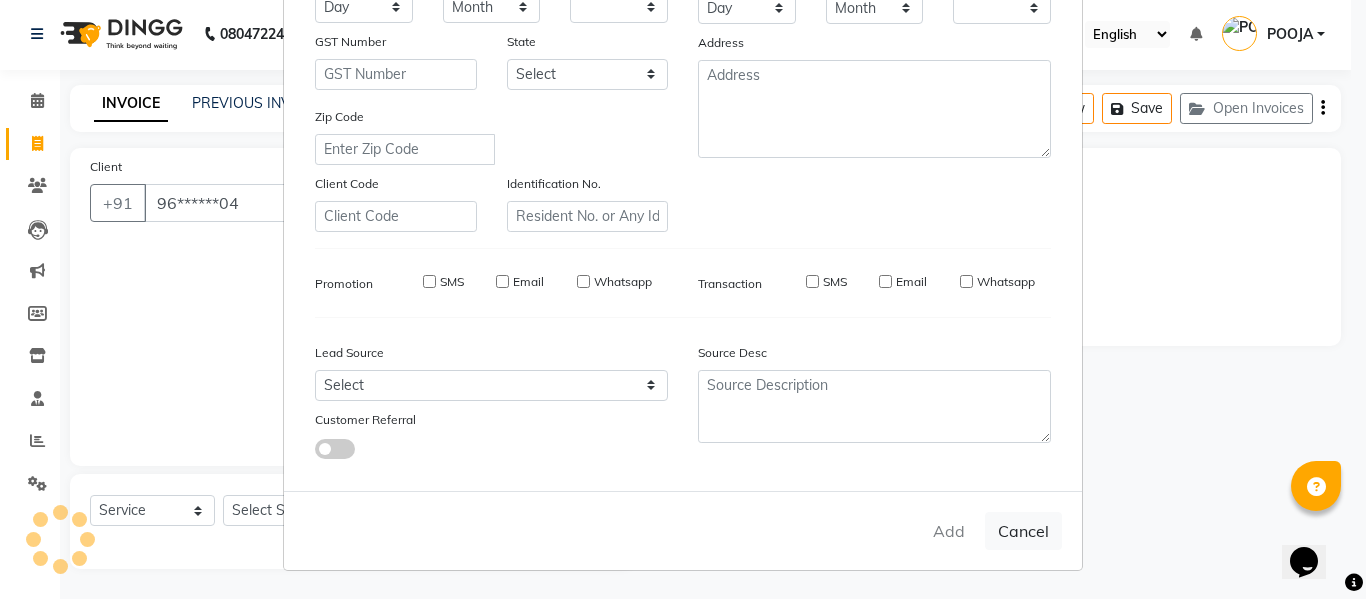 checkbox on "false" 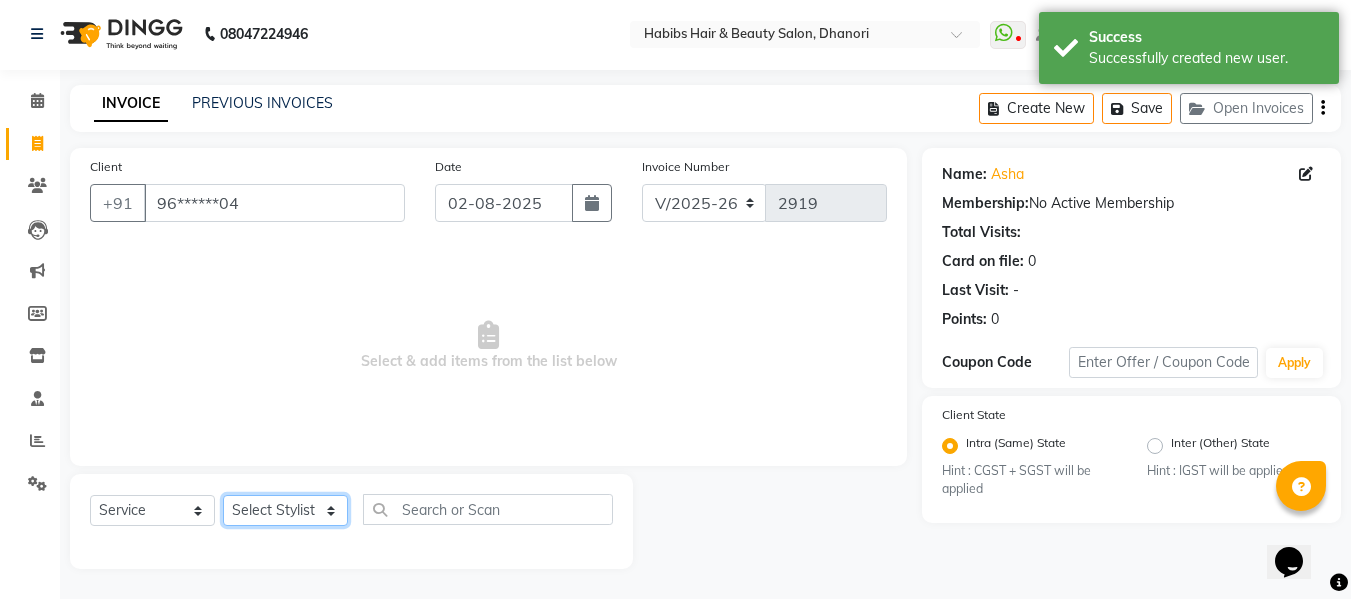 click on "Select Stylist Admin  Alishan  ARMAN DIVYA FAIZAN IRFAN MUZAMMIL POOJA POOJA J RAKESH SAHIL SHAKEEL SONAL" 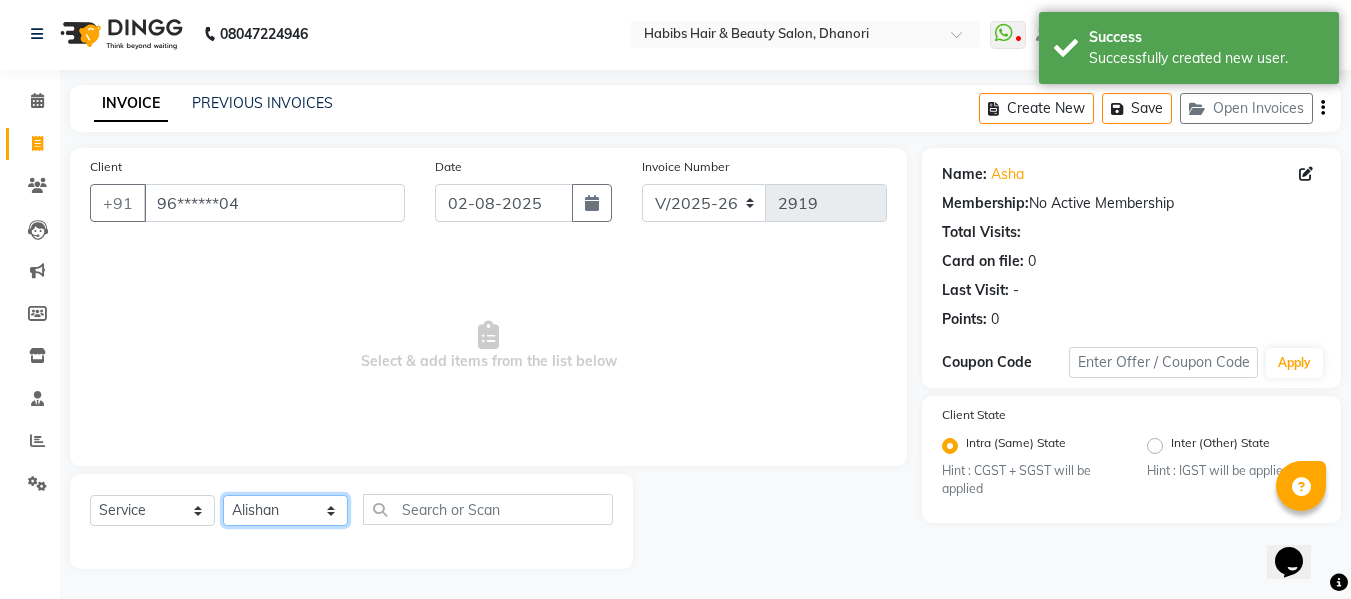 click on "Select Stylist Admin  Alishan  ARMAN DIVYA FAIZAN IRFAN MUZAMMIL POOJA POOJA J RAKESH SAHIL SHAKEEL SONAL" 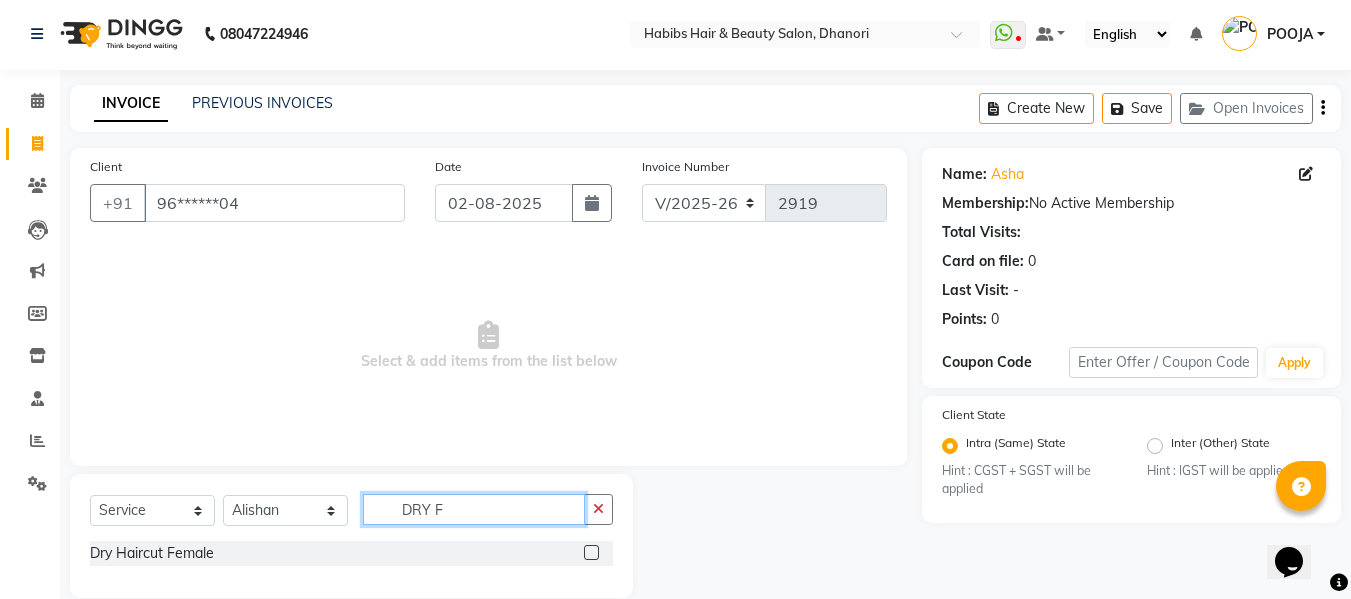 type on "DRY F" 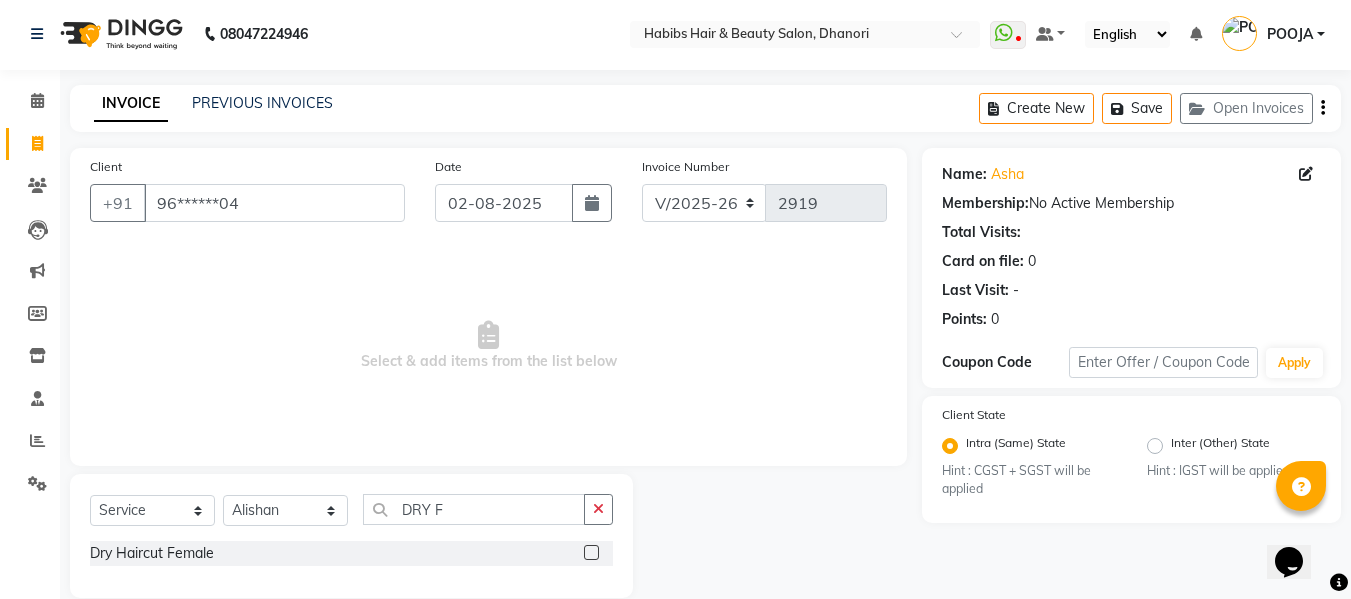 click 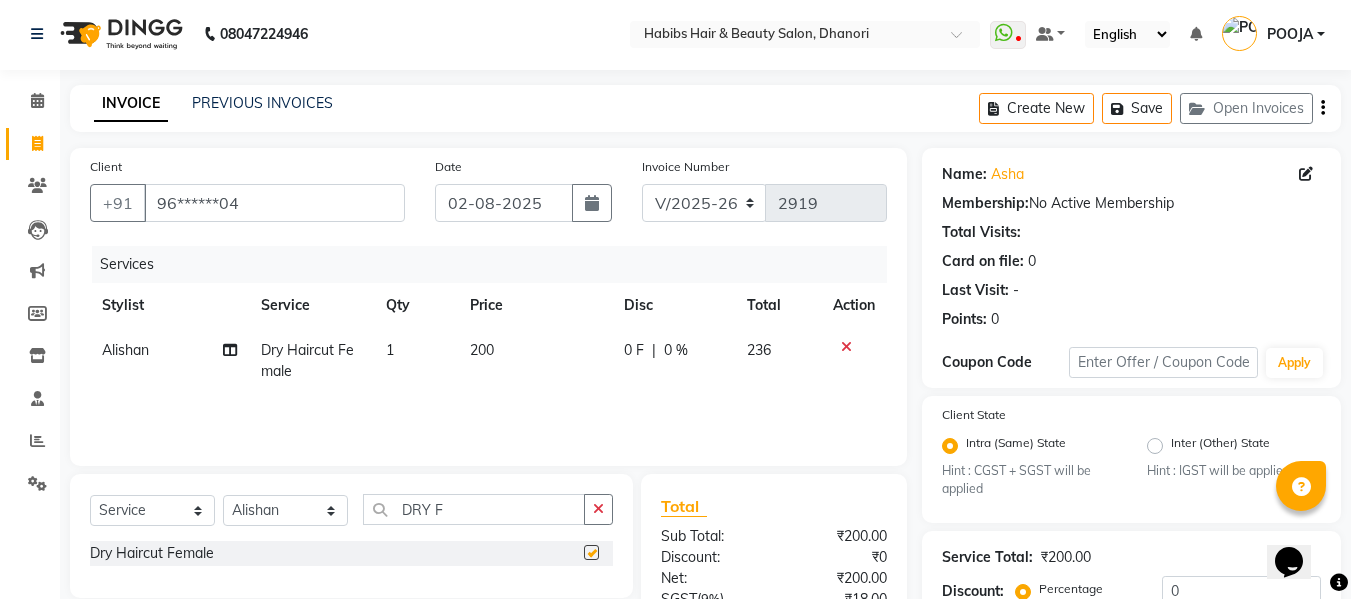 checkbox on "false" 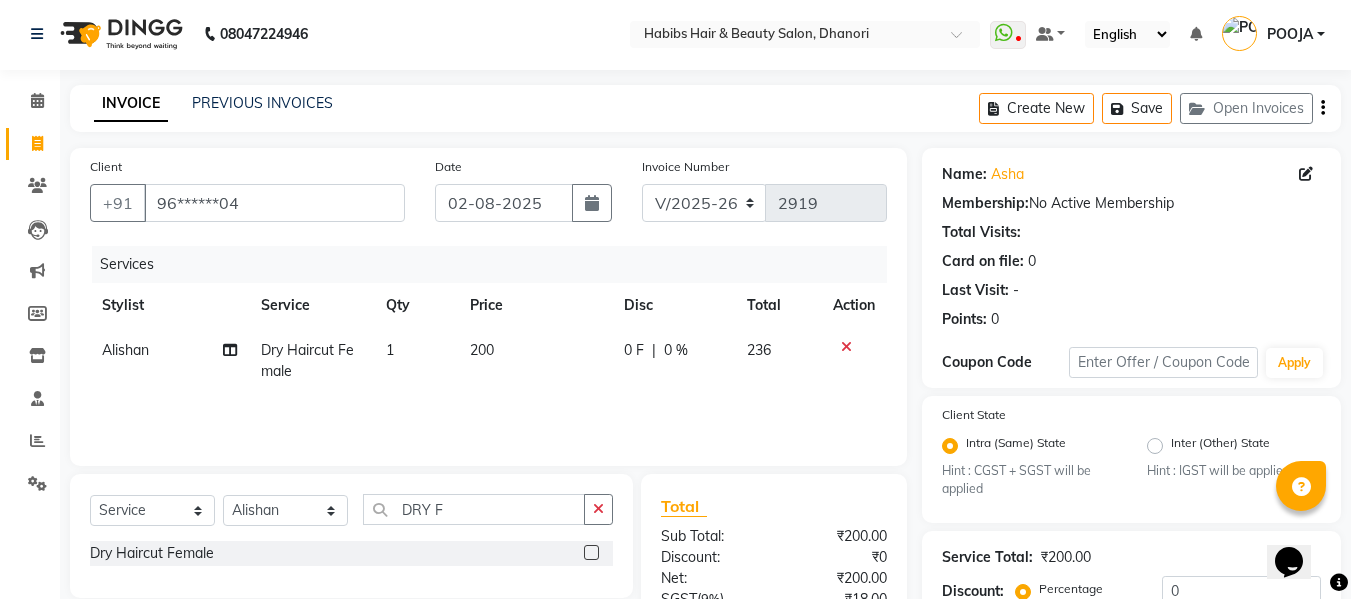click on "200" 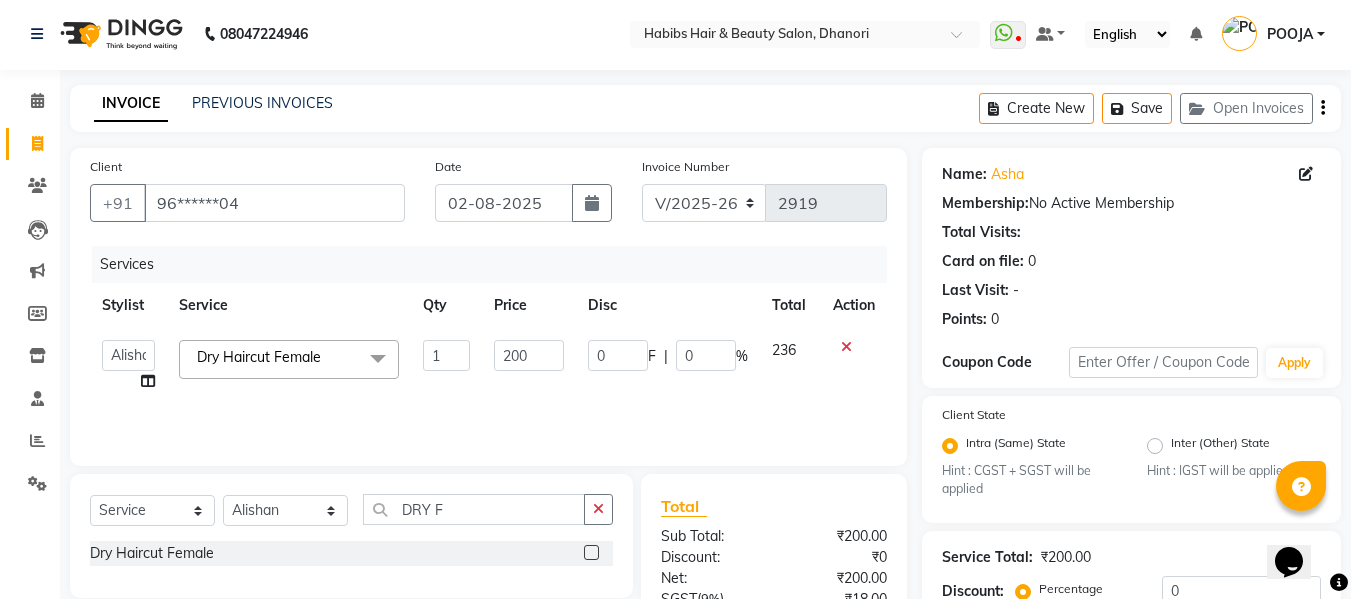 click on "200" 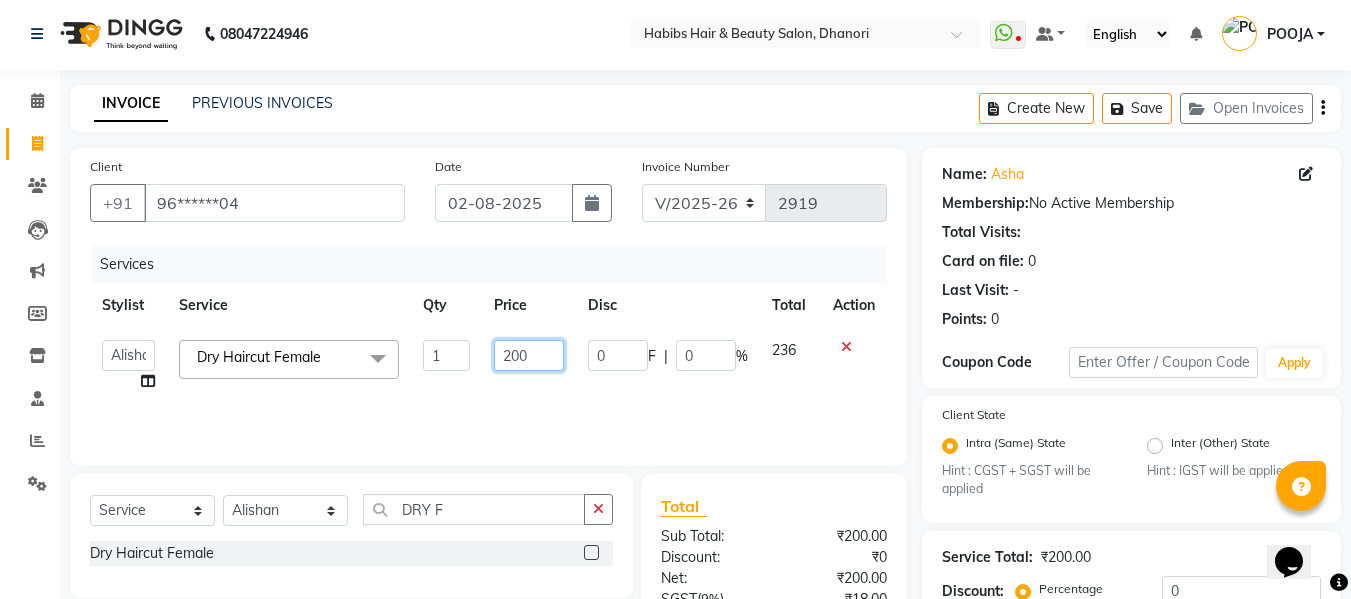 click on "200" 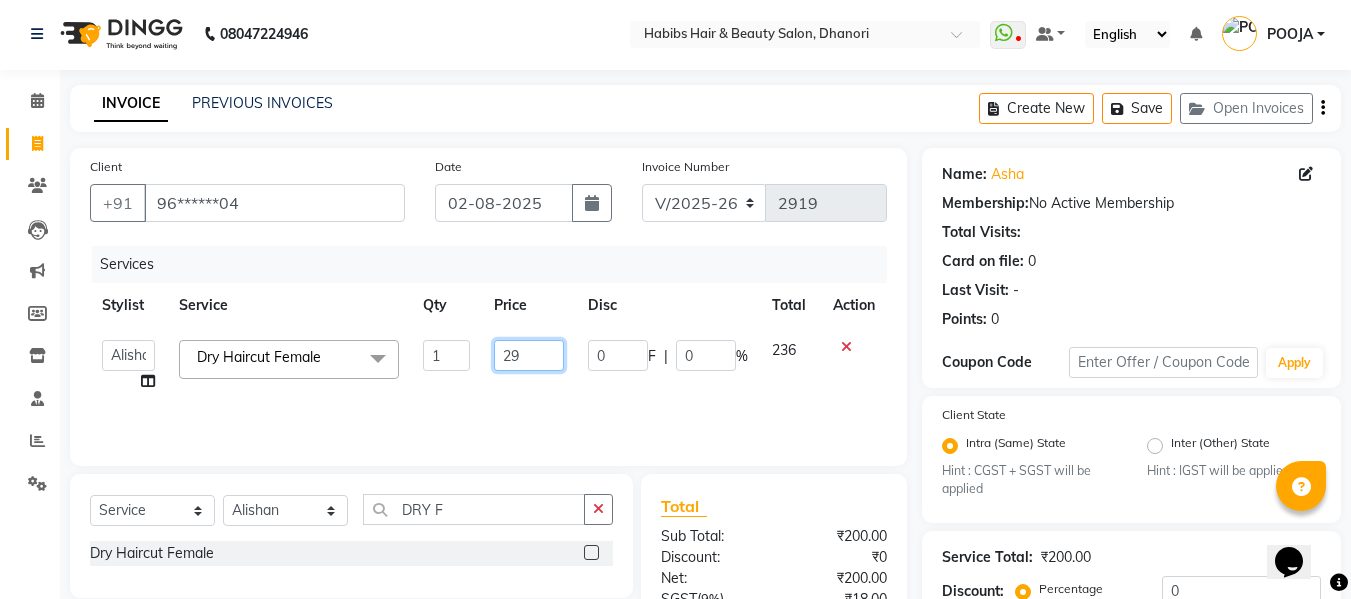 type on "297" 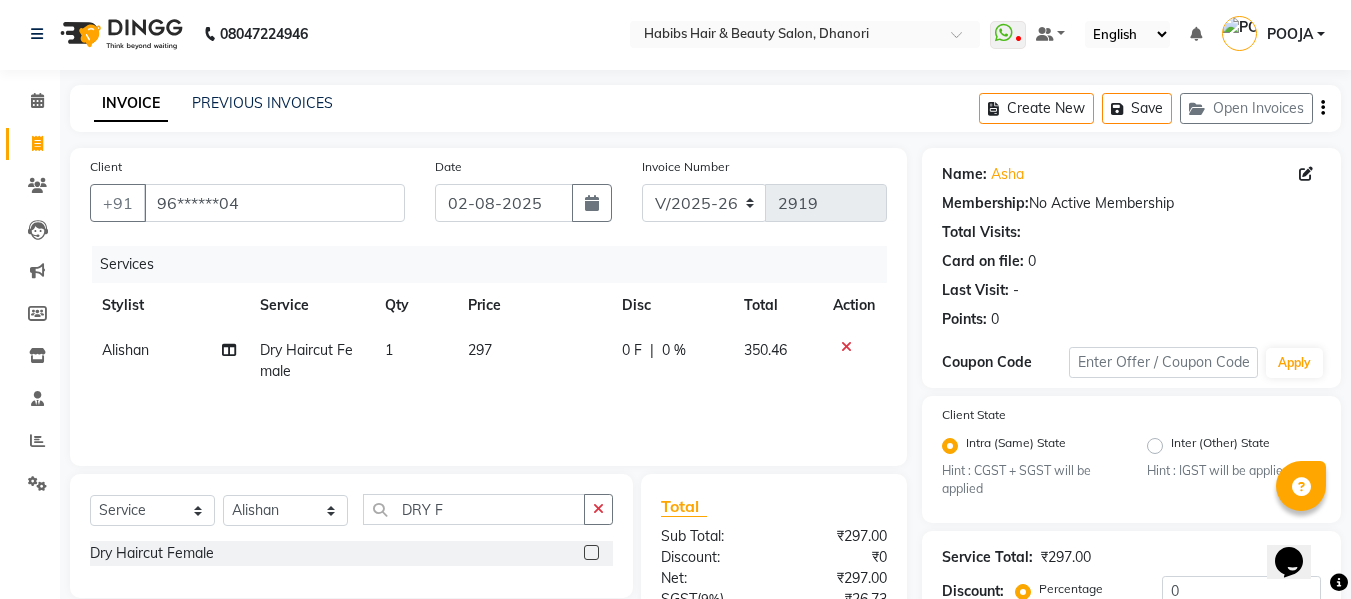 click on "Alishan  Dry Haircut Female 1 297 0 F | 0 % [PRICE]" 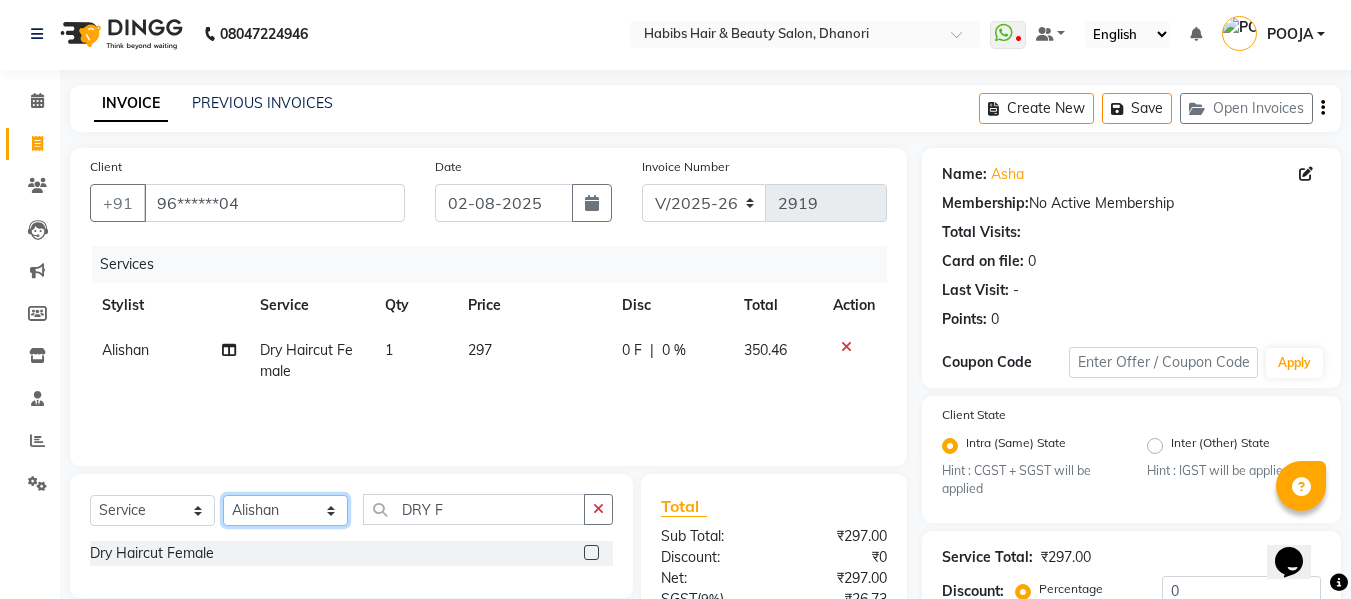 click on "Select Stylist Admin  Alishan  ARMAN DIVYA FAIZAN IRFAN MUZAMMIL POOJA POOJA J RAKESH SAHIL SHAKEEL SONAL" 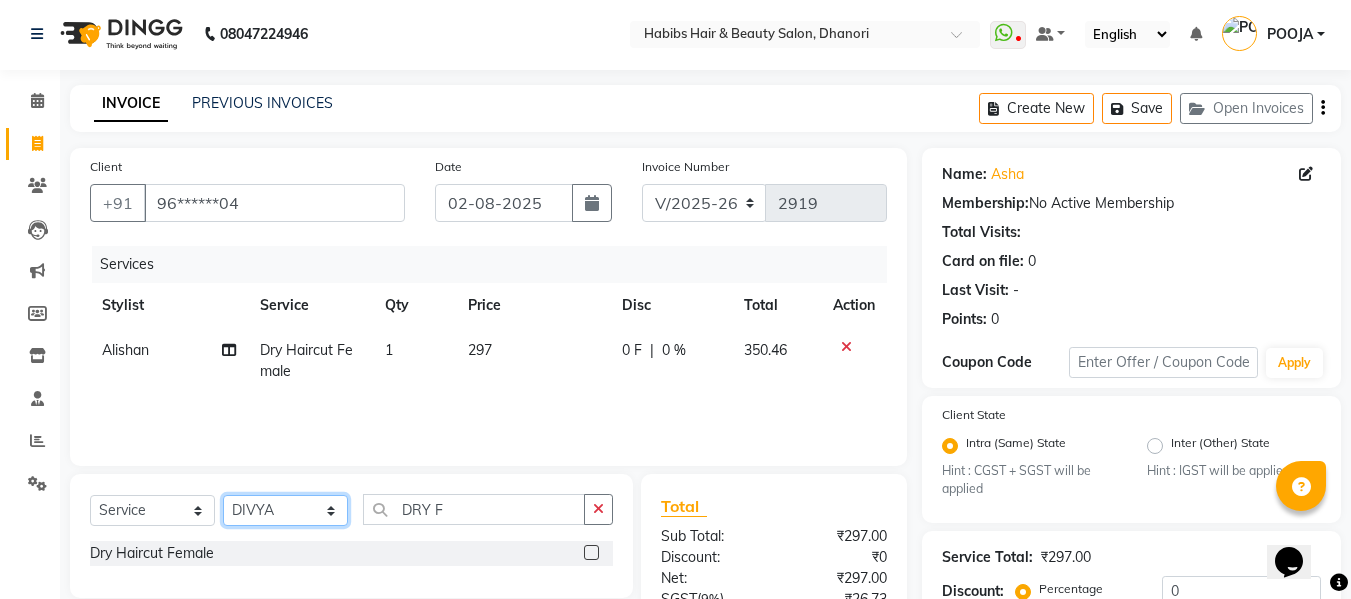 click on "Select Stylist Admin  Alishan  ARMAN DIVYA FAIZAN IRFAN MUZAMMIL POOJA POOJA J RAKESH SAHIL SHAKEEL SONAL" 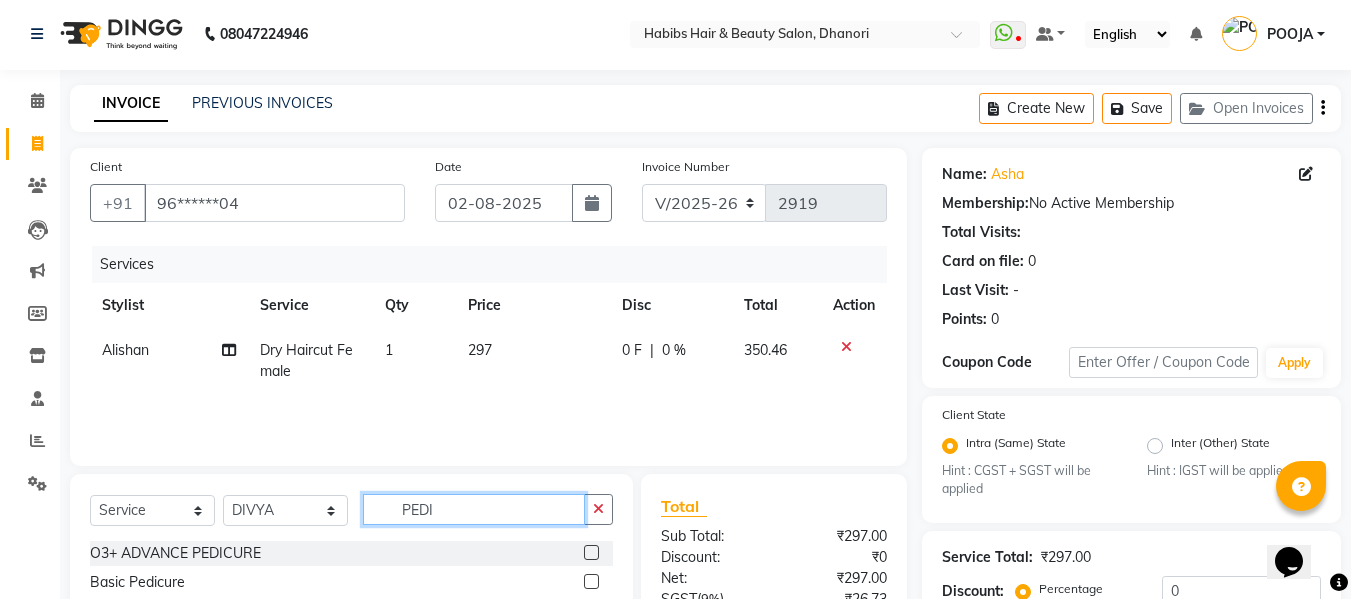type on "PEDI" 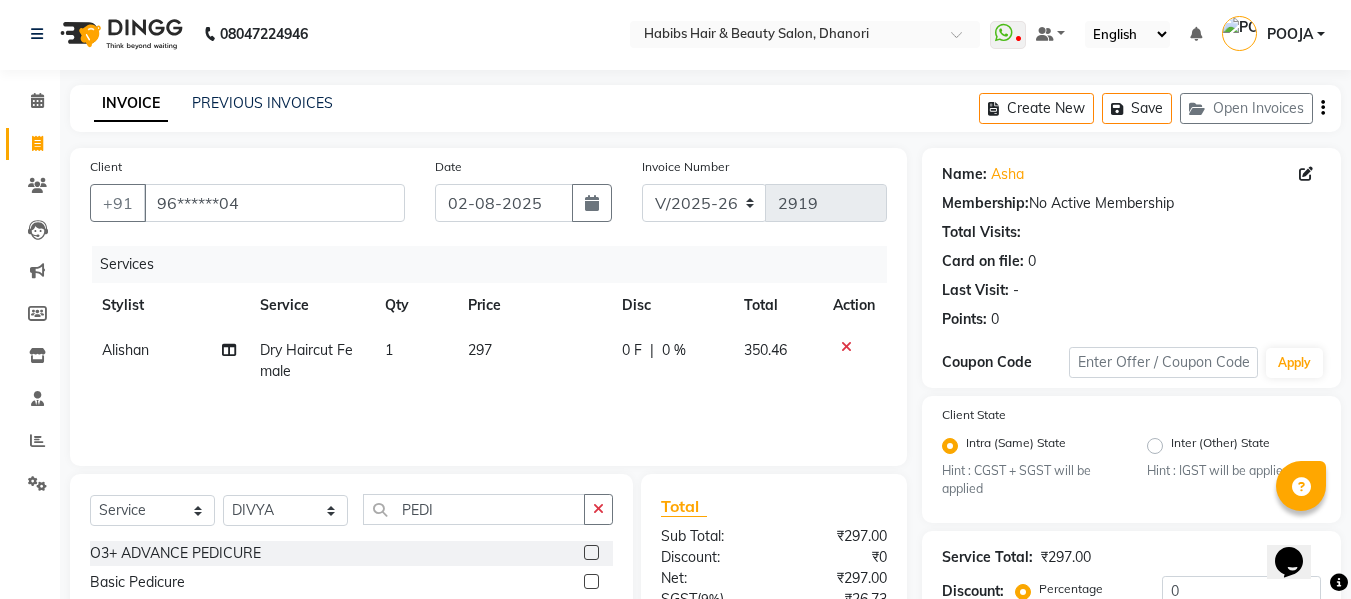 click 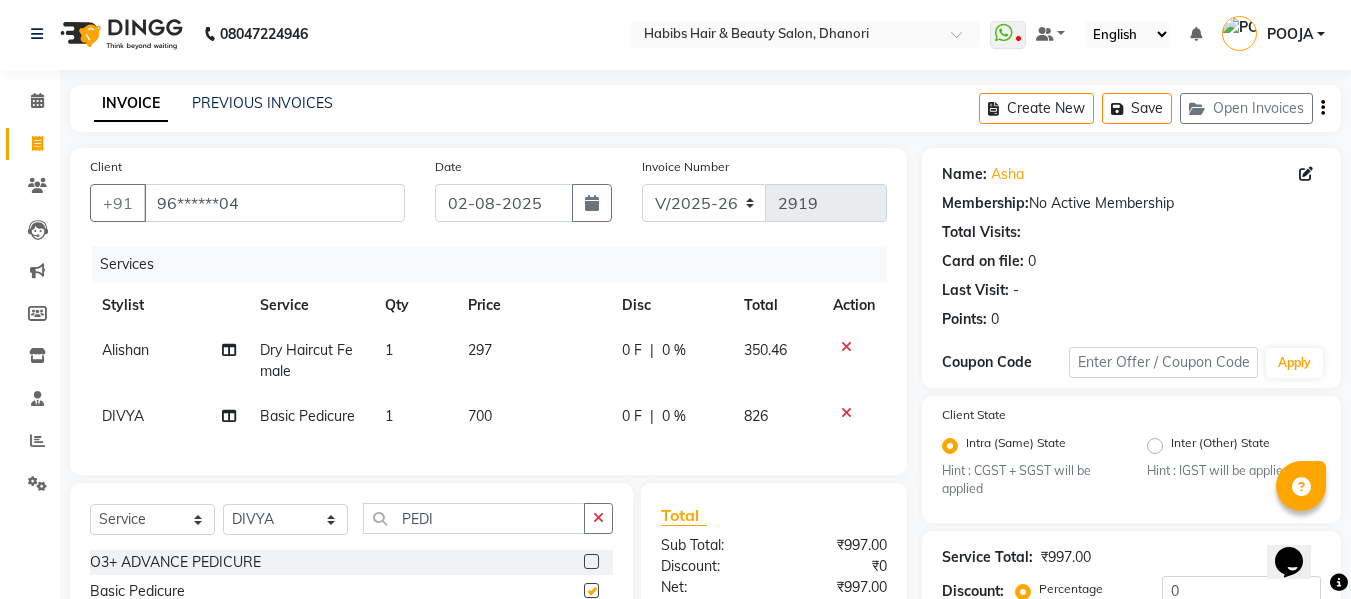 checkbox on "false" 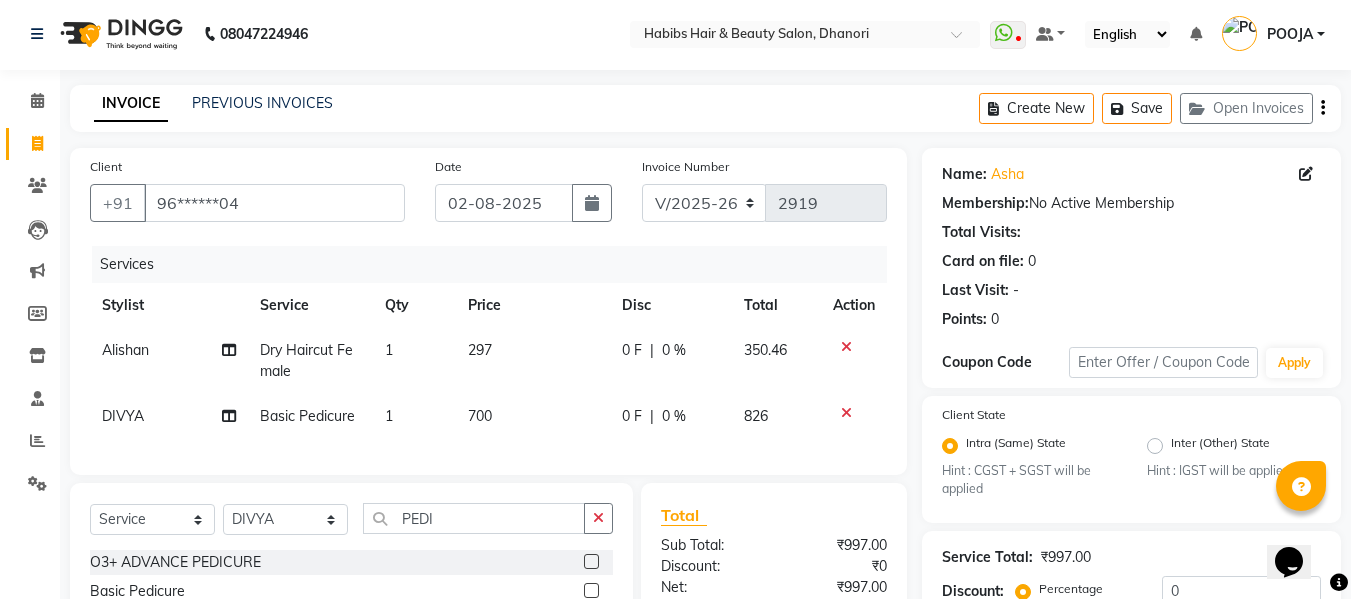 click on "700" 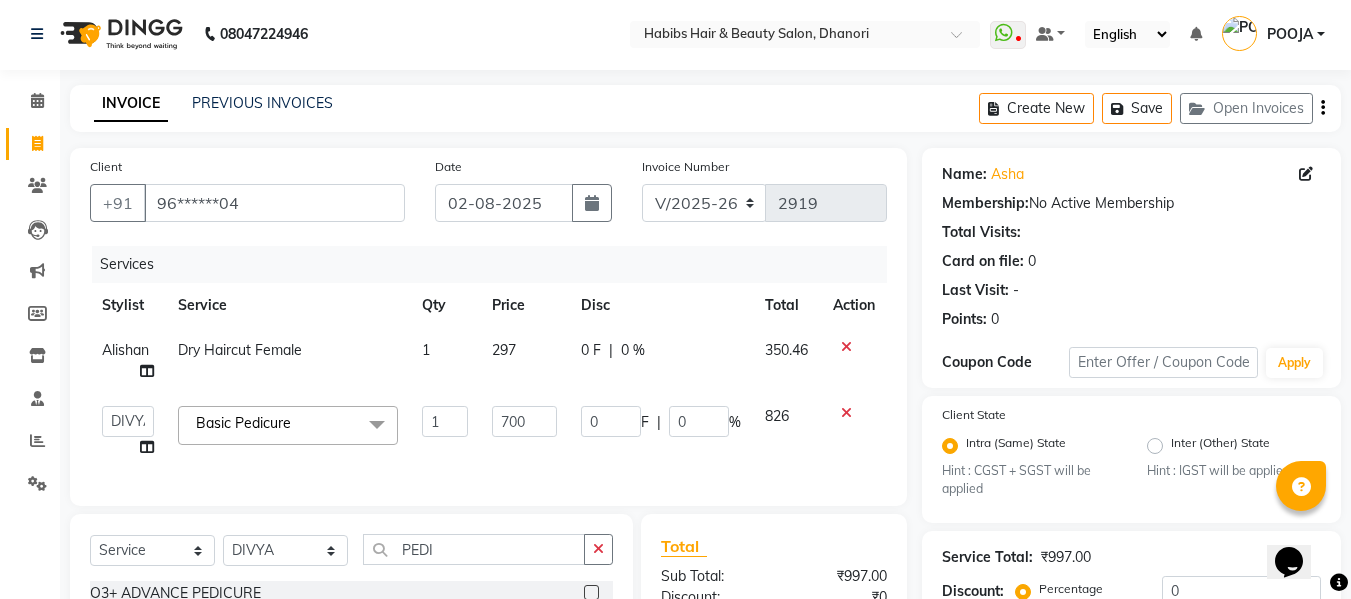 click on "700" 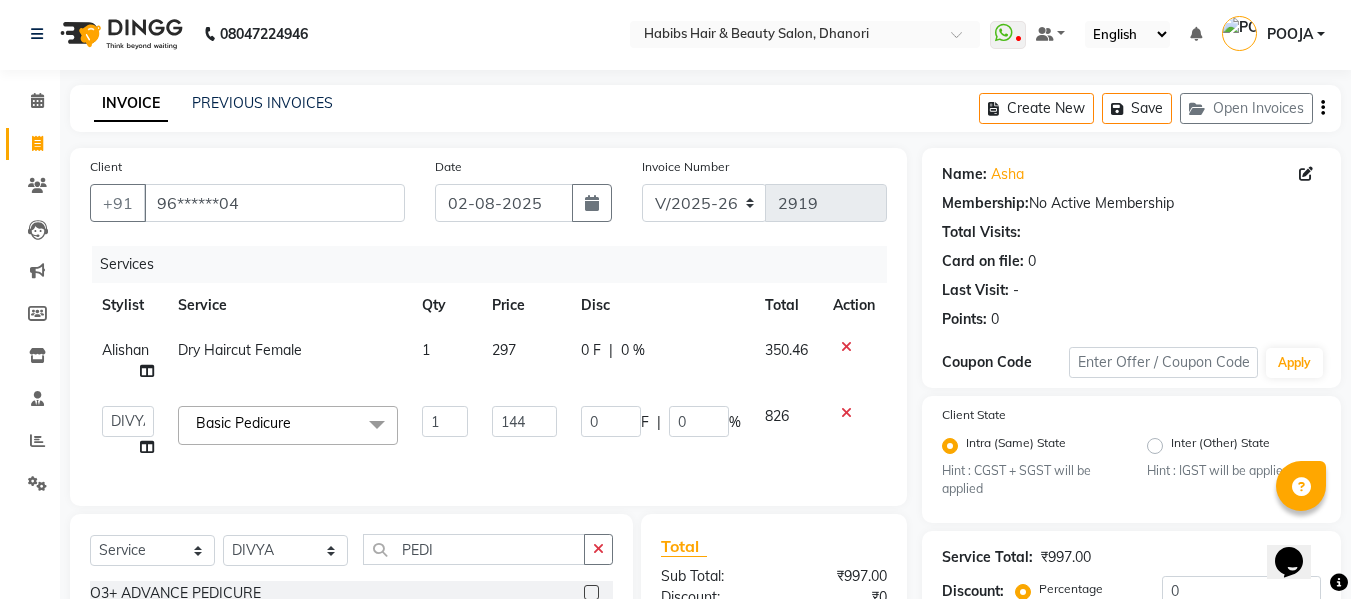 type on "1440" 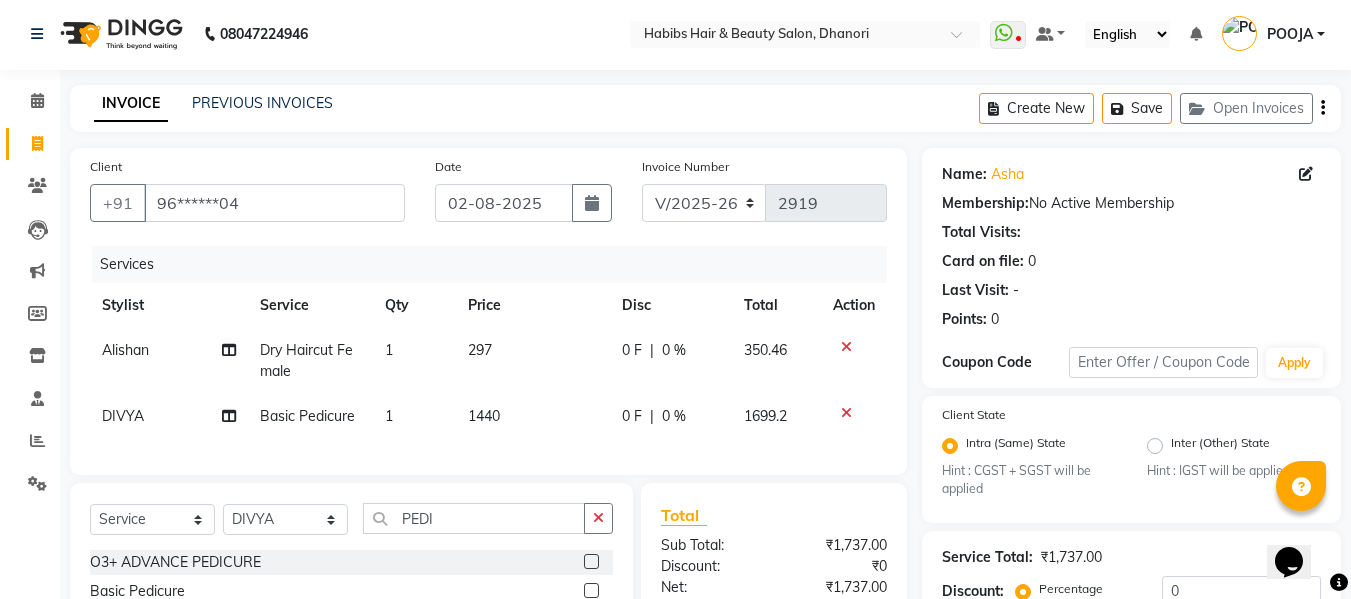 click on "Services Stylist Service Qty Price Disc Total Action Alishan  Dry Haircut Female 1 297 0 F | 0 % [PRICE] DIVYA Basic Pedicure 1 1440 0 F | 0 % [PRICE]" 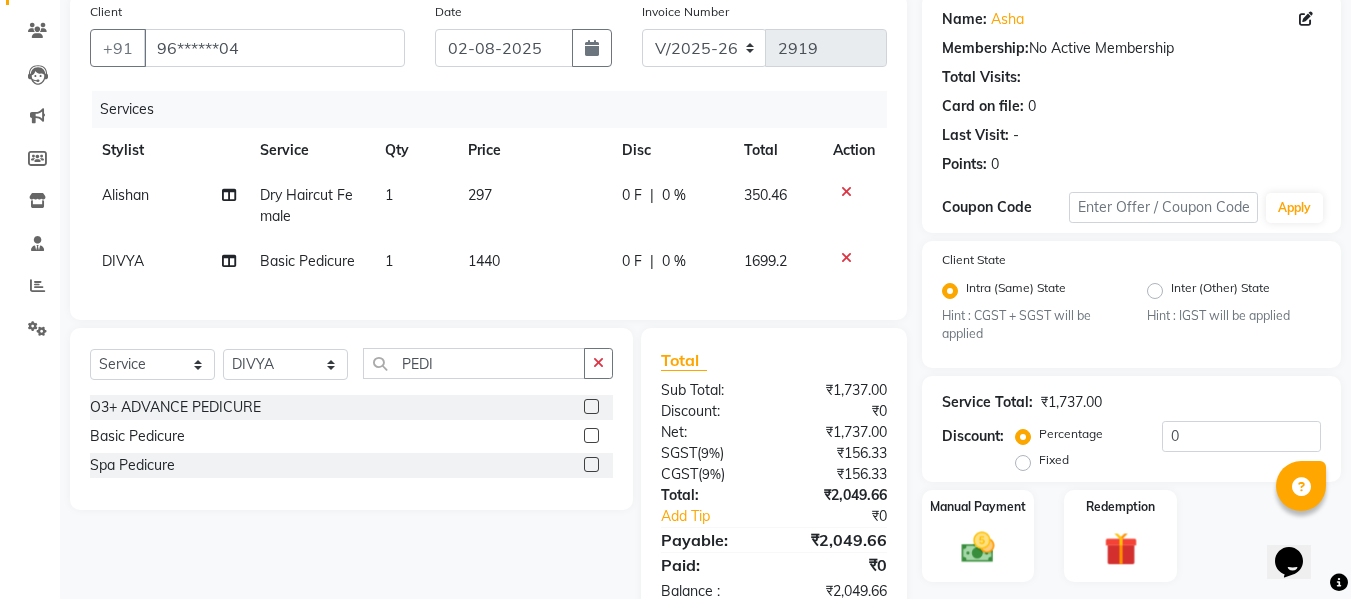 scroll, scrollTop: 225, scrollLeft: 0, axis: vertical 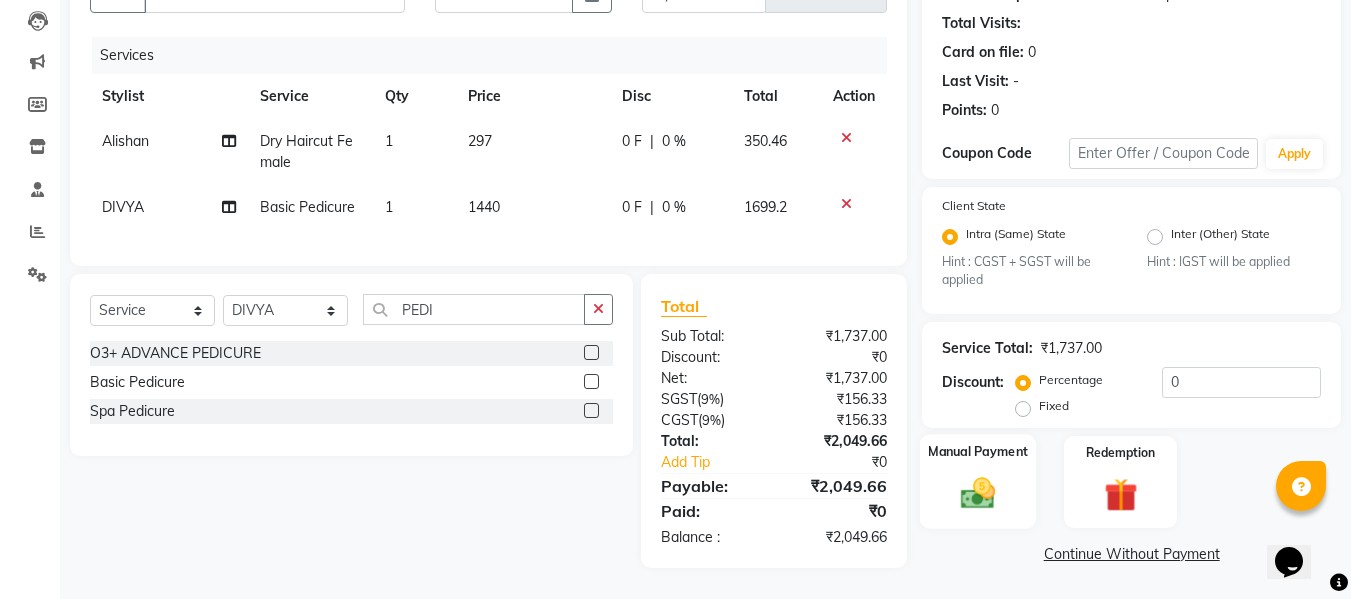 click 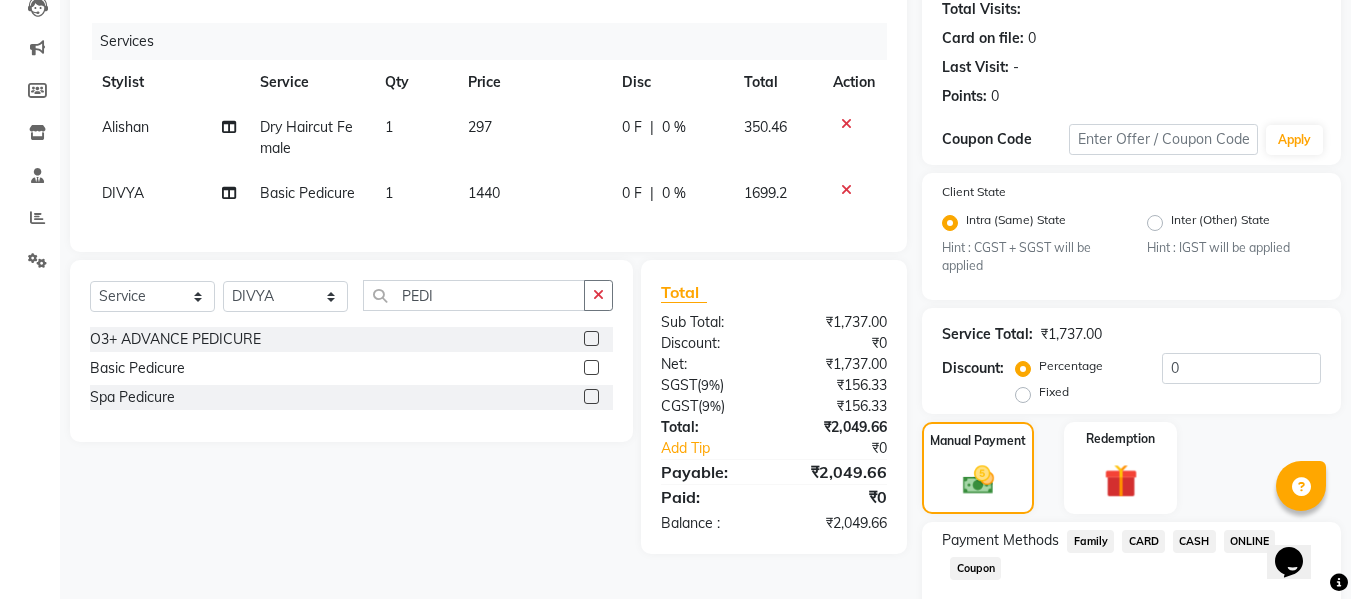 click on "CARD" 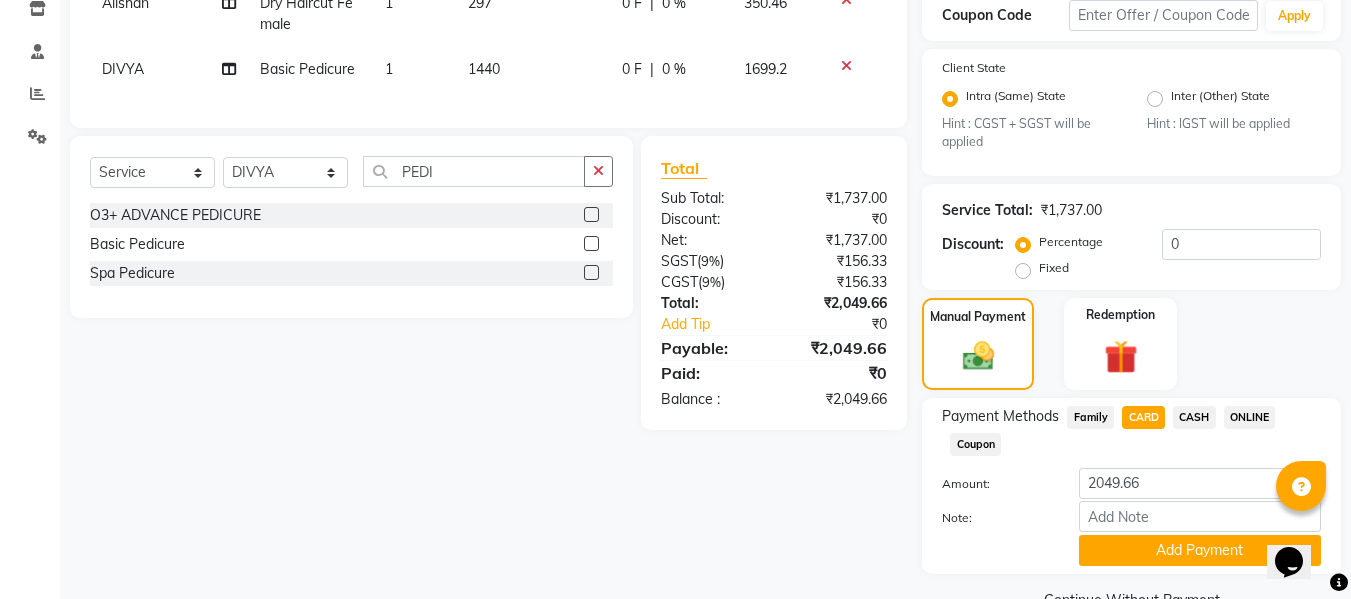 scroll, scrollTop: 395, scrollLeft: 0, axis: vertical 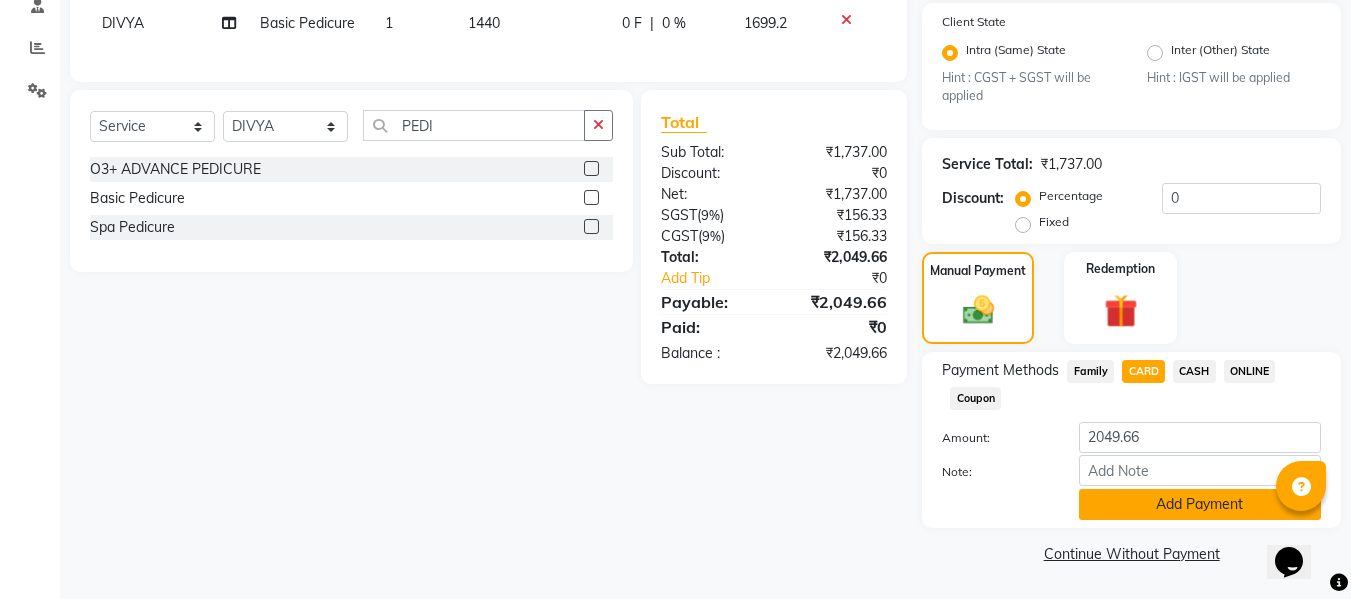 click on "Add Payment" 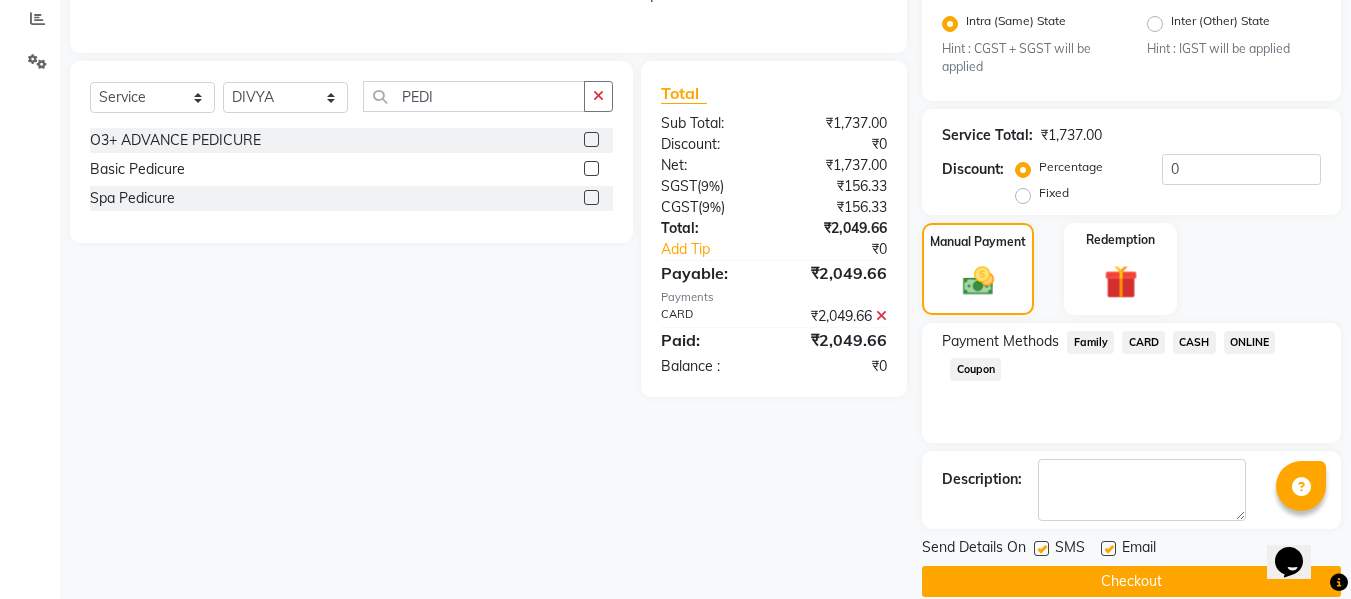 scroll, scrollTop: 452, scrollLeft: 0, axis: vertical 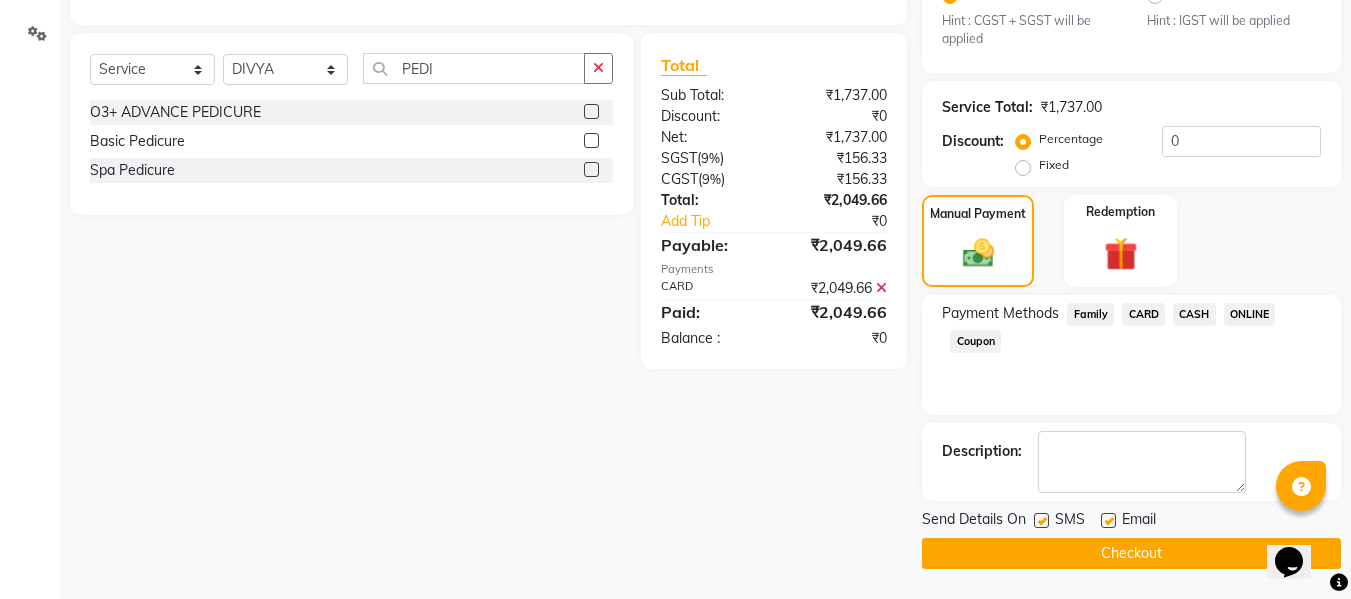 click on "Checkout" 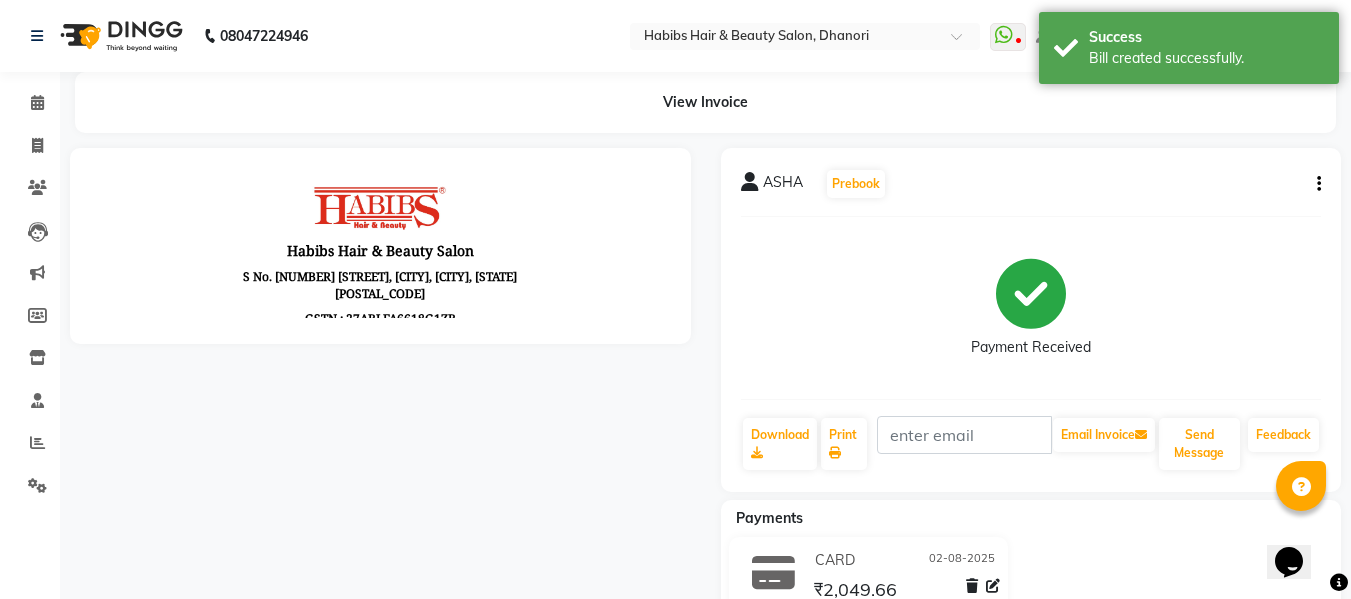 scroll, scrollTop: 0, scrollLeft: 0, axis: both 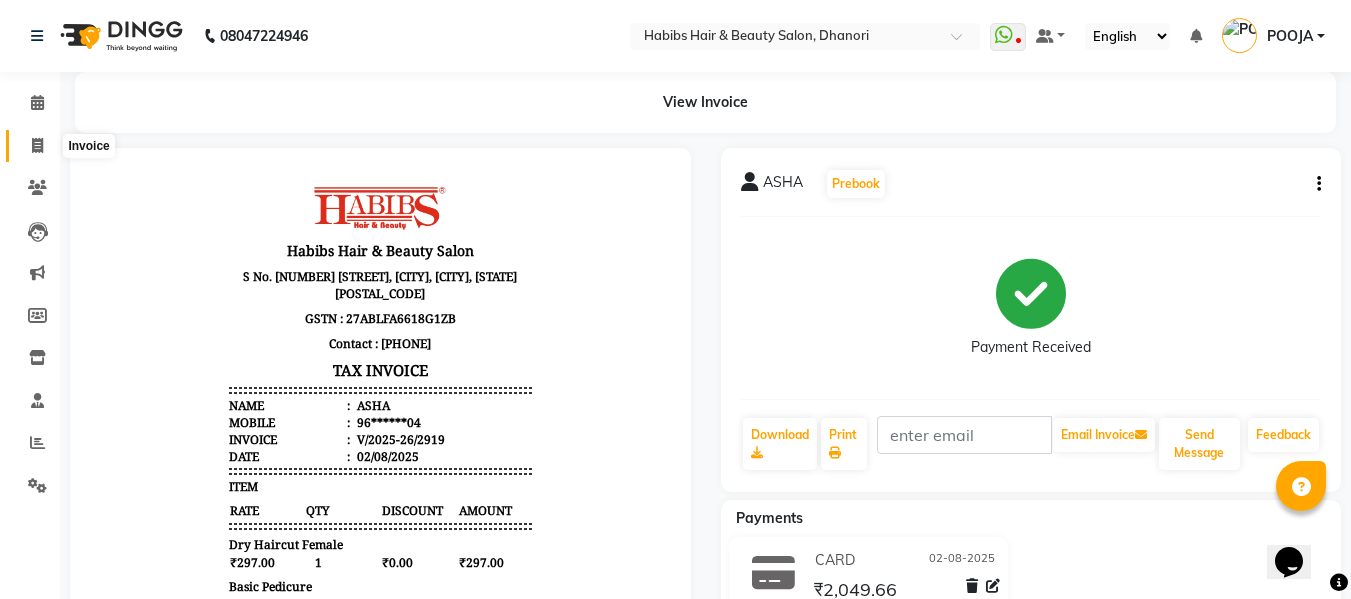 click 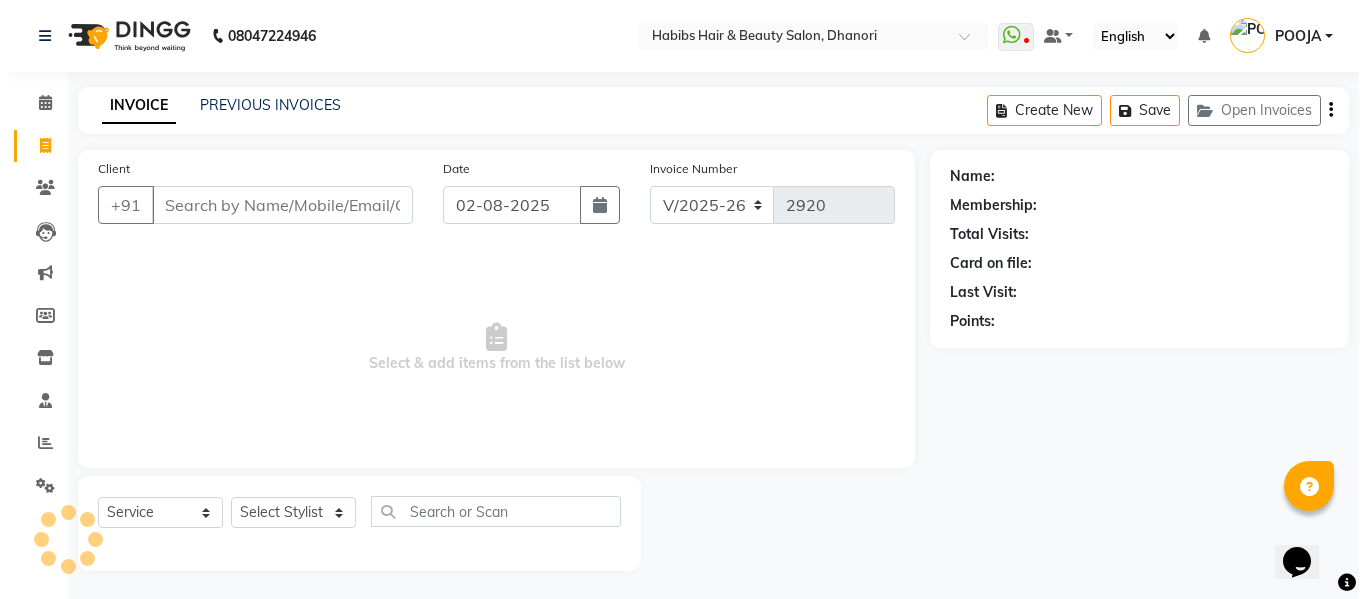 scroll, scrollTop: 2, scrollLeft: 0, axis: vertical 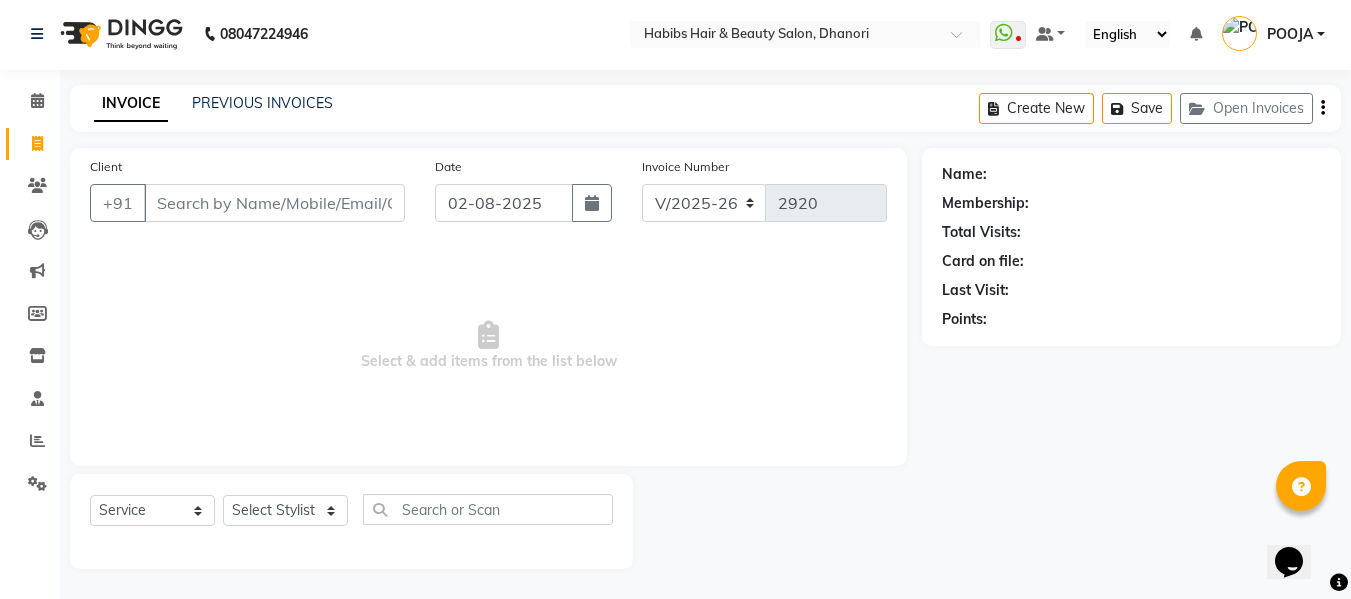 click on "Client" at bounding box center [274, 203] 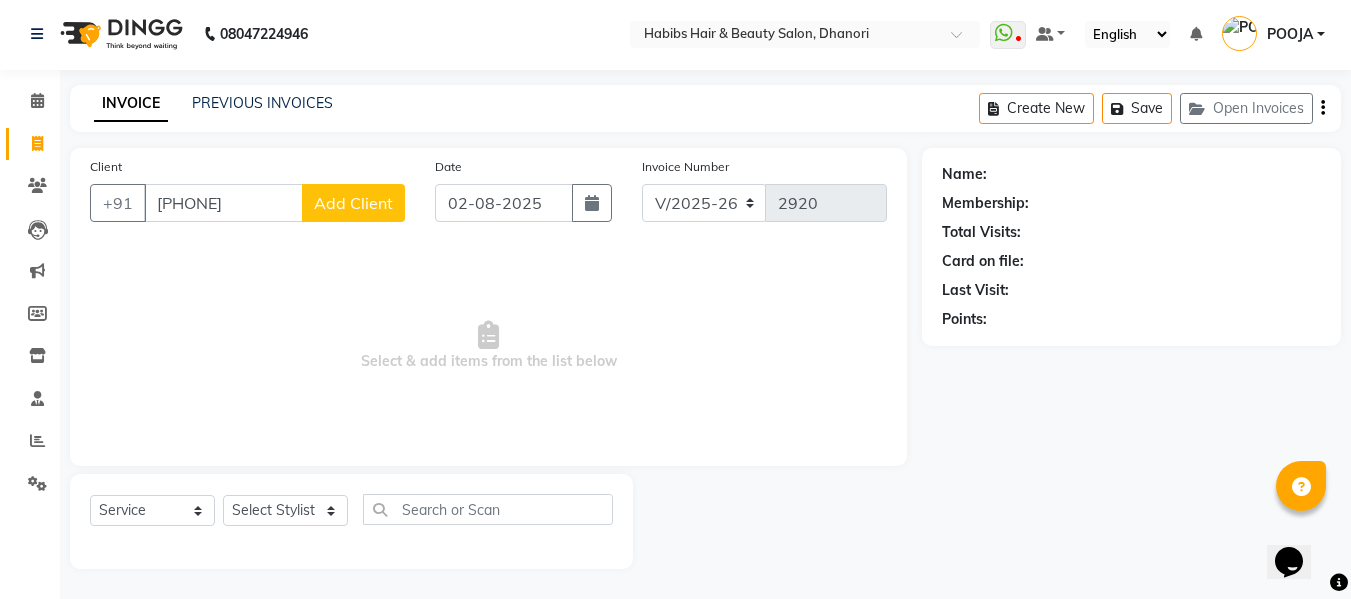 type on "[PHONE]" 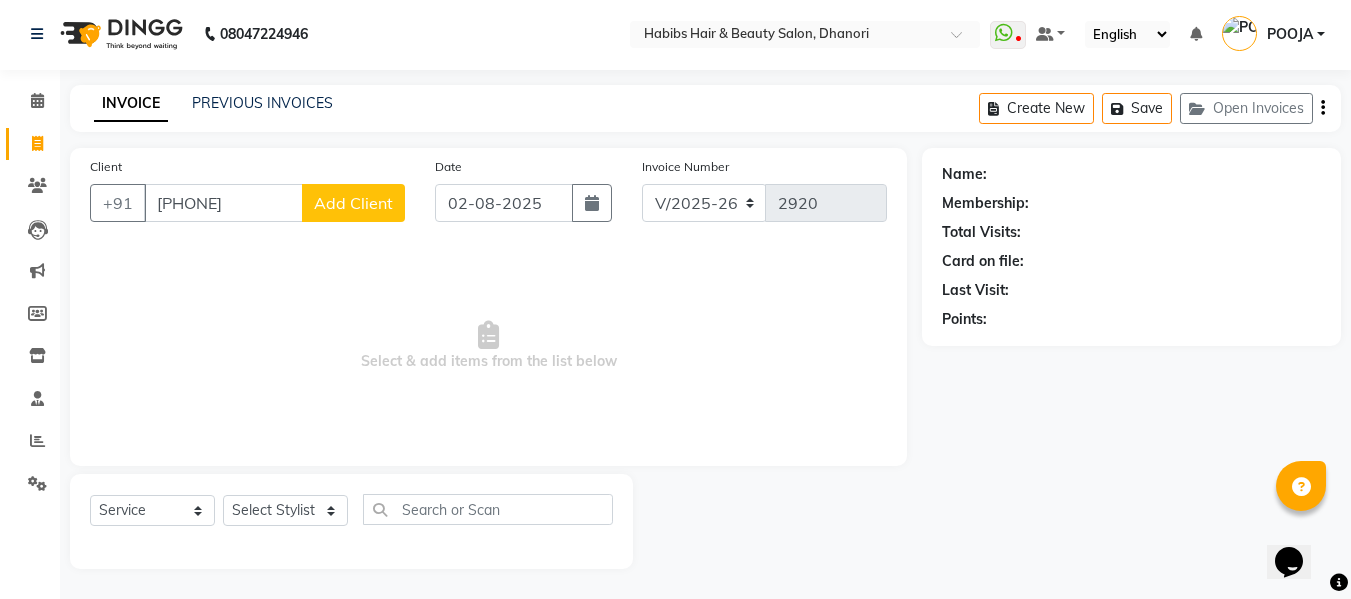 select on "22" 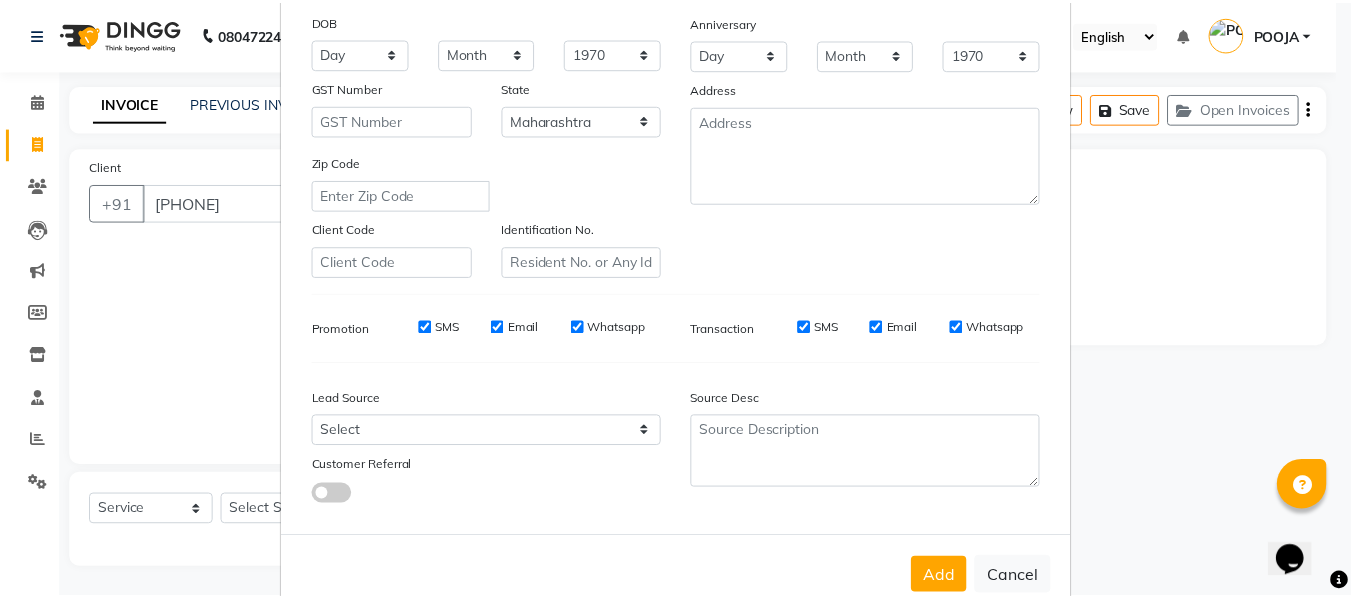 scroll, scrollTop: 324, scrollLeft: 0, axis: vertical 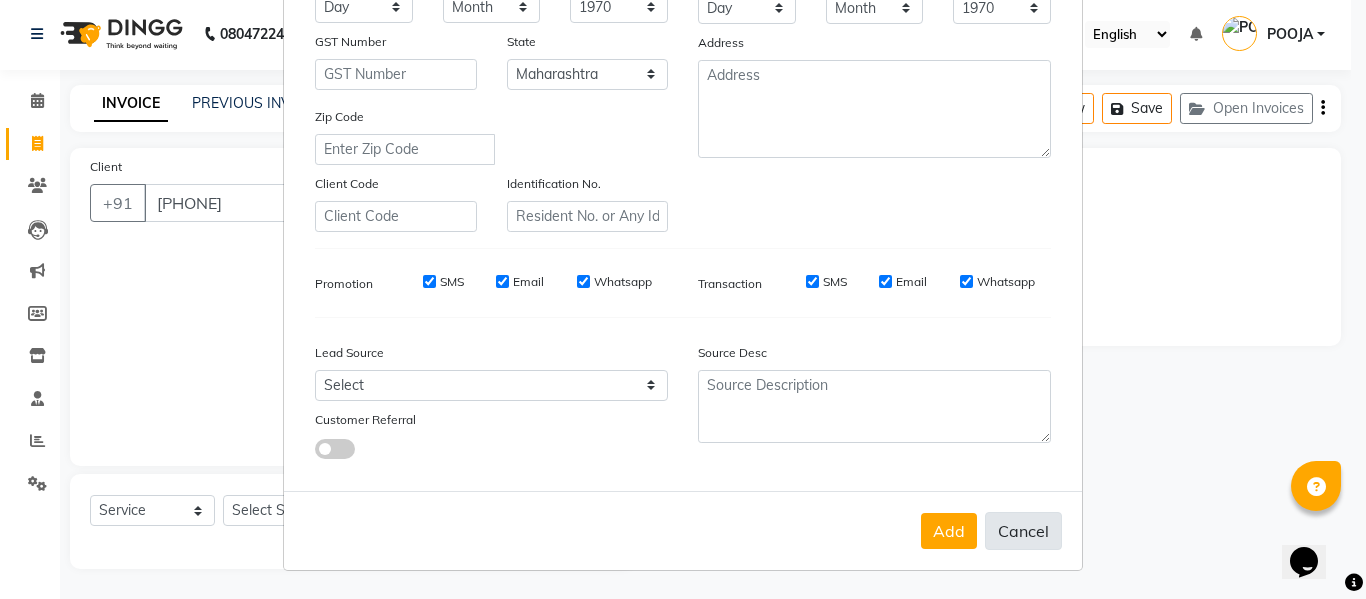 click on "Cancel" at bounding box center (1023, 531) 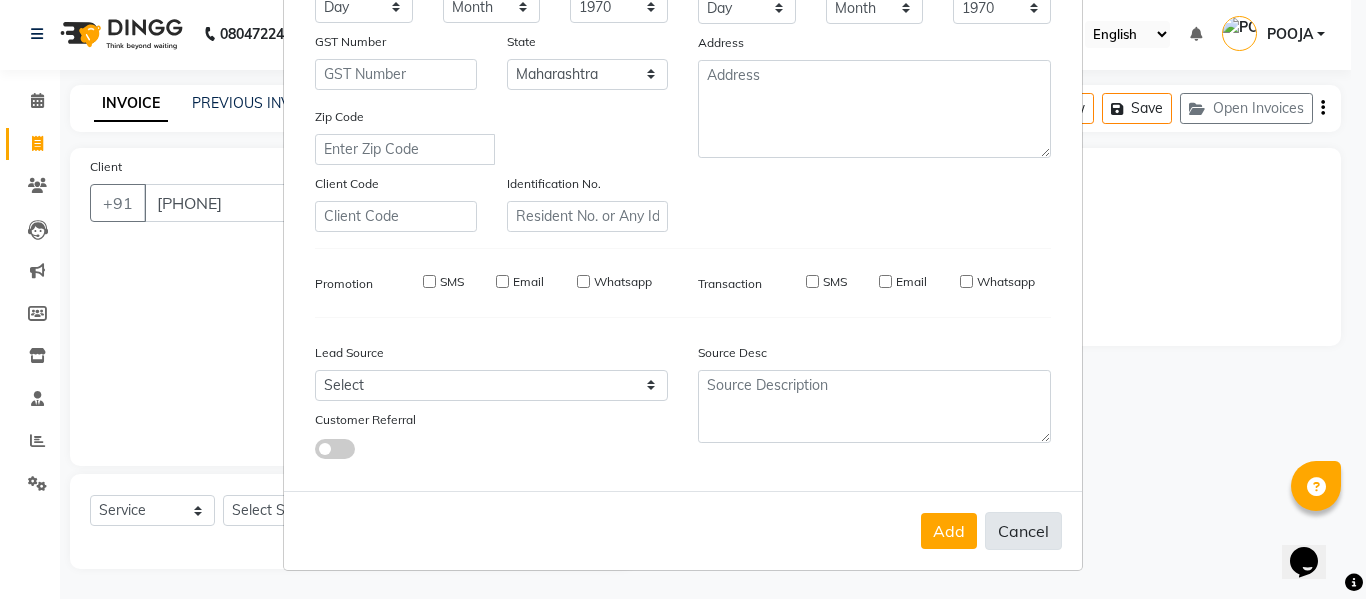 select 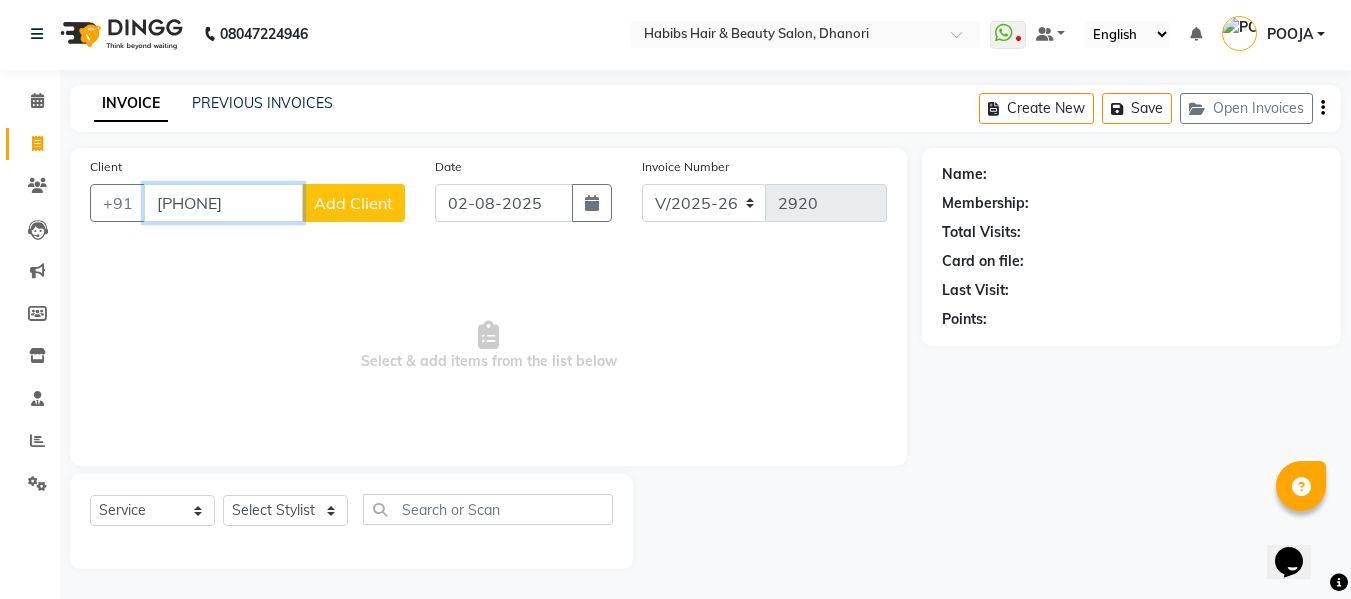 click on "[PHONE]" at bounding box center (223, 203) 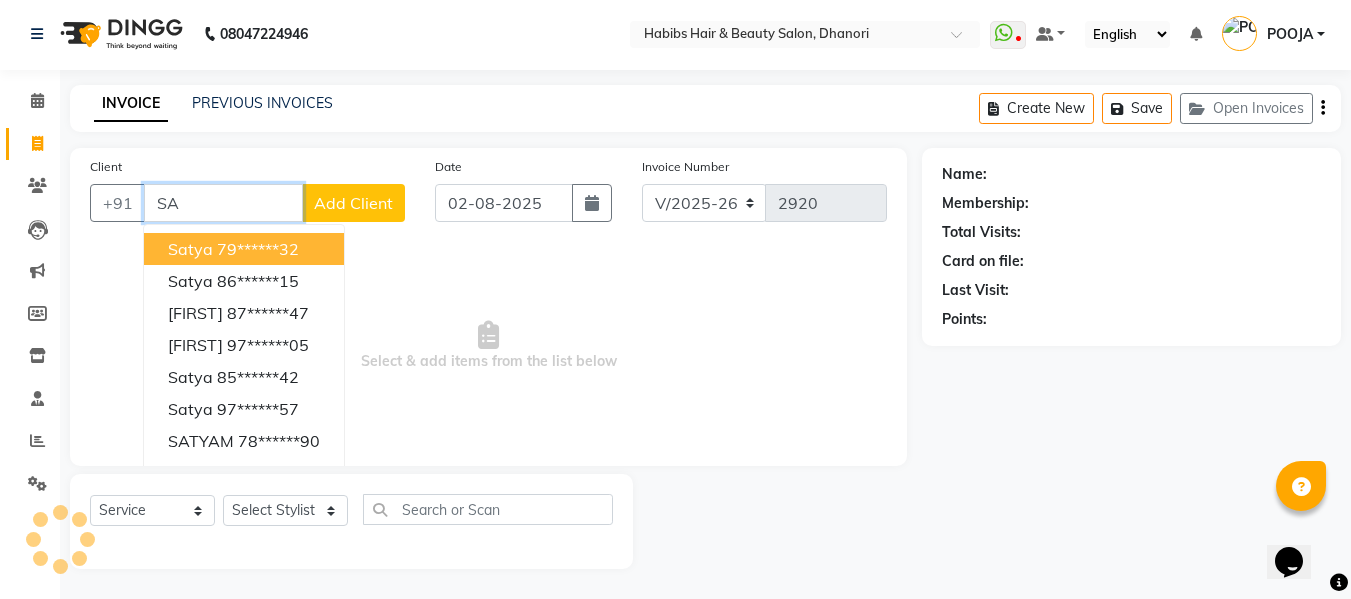 type on "S" 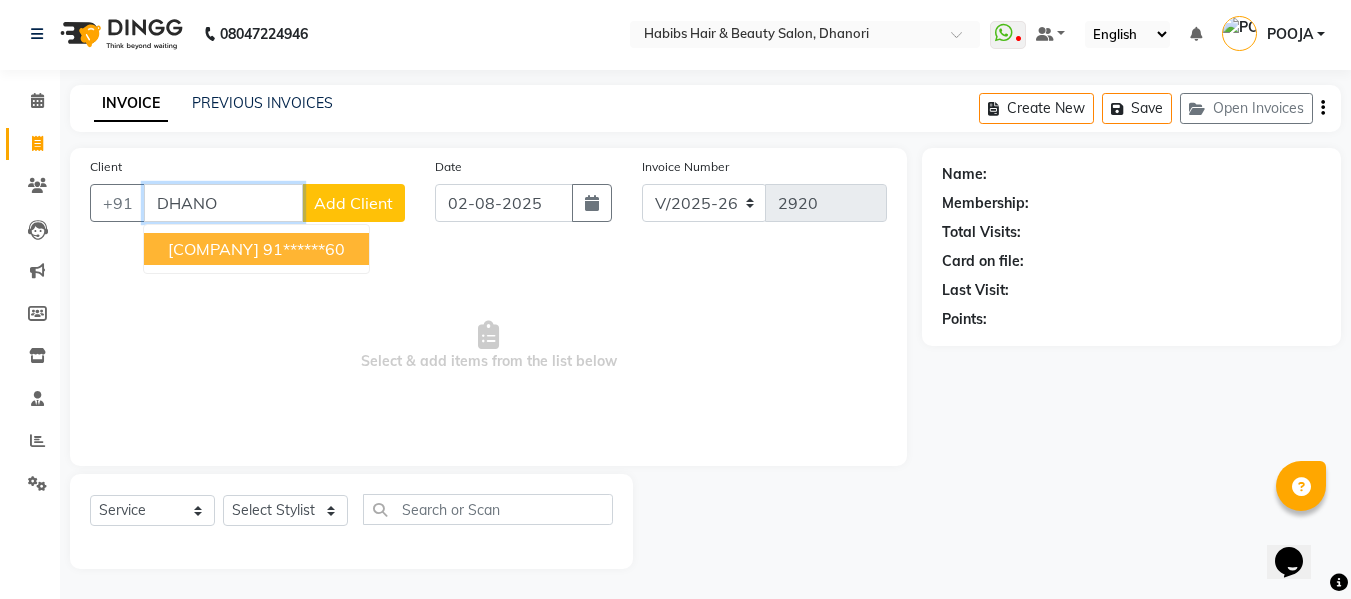 click on "[COMPANY]  [PHONE]" at bounding box center (256, 249) 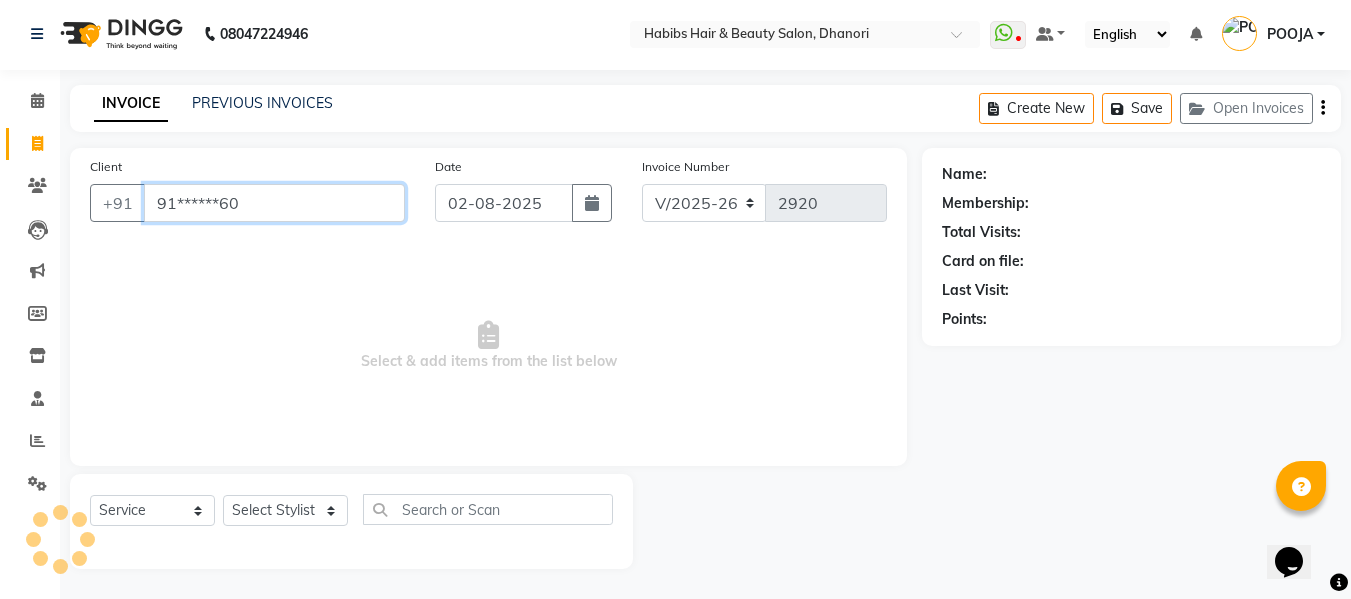 type on "91******60" 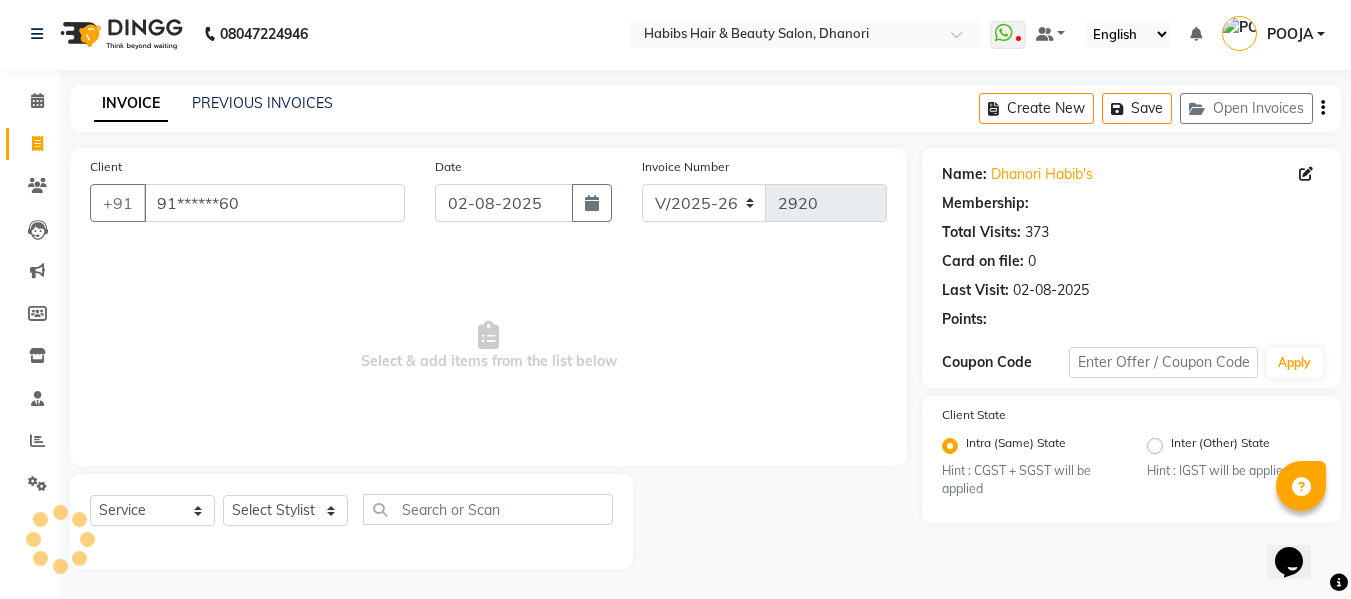 select on "1: Object" 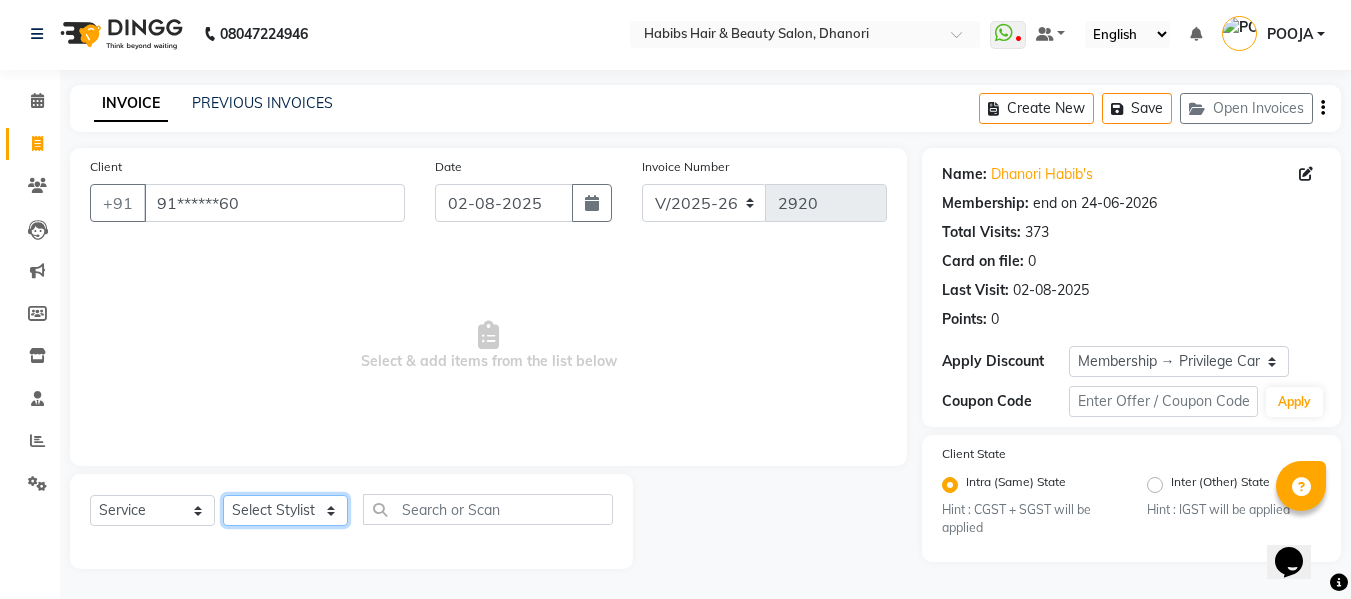 click on "Select Stylist Admin  Alishan  ARMAN DIVYA FAIZAN IRFAN MUZAMMIL POOJA POOJA J RAKESH SAHIL SHAKEEL SONAL" 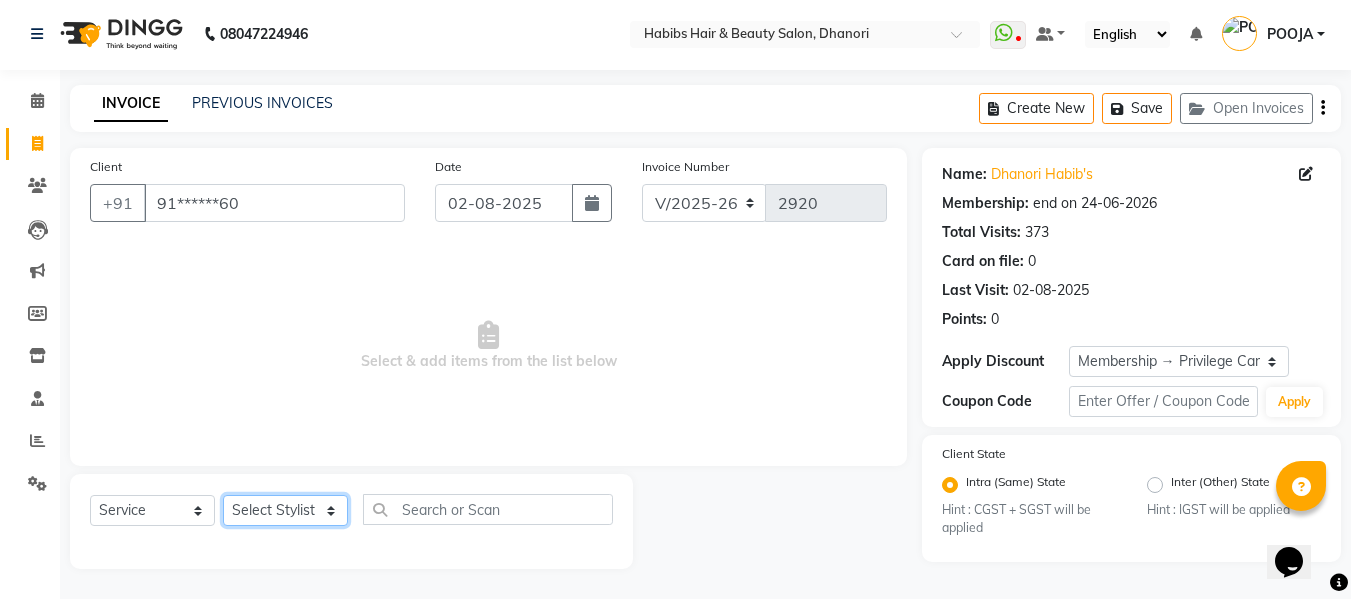 select on "35846" 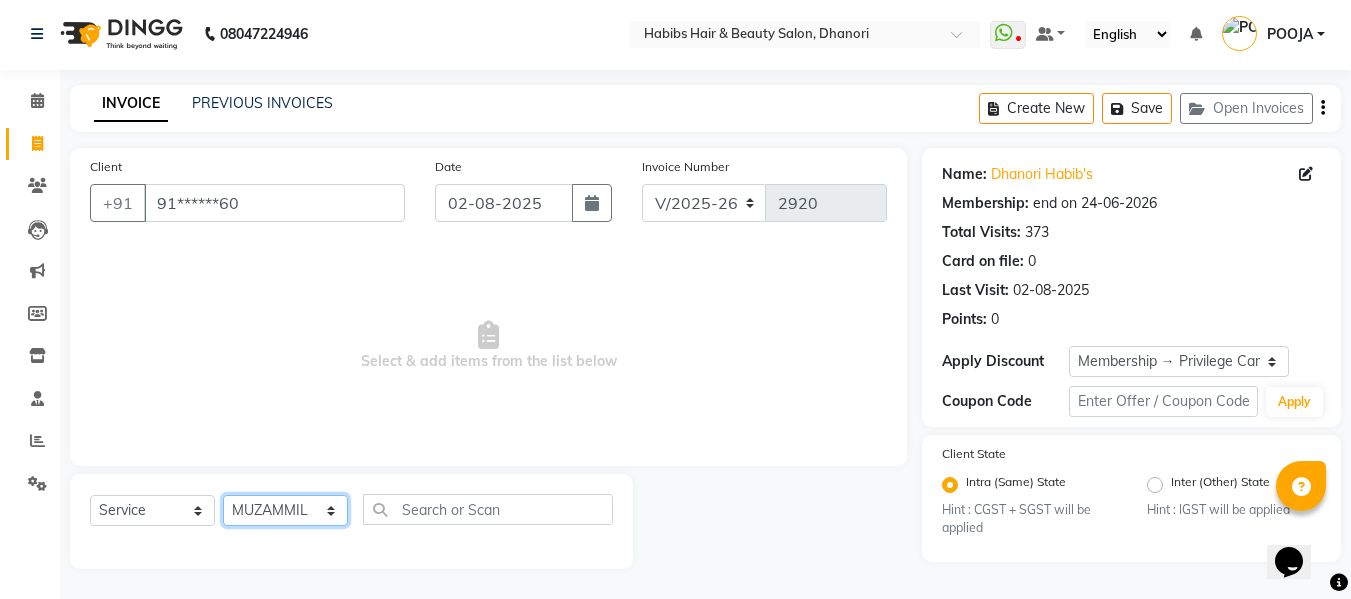 click on "Select Stylist Admin  Alishan  ARMAN DIVYA FAIZAN IRFAN MUZAMMIL POOJA POOJA J RAKESH SAHIL SHAKEEL SONAL" 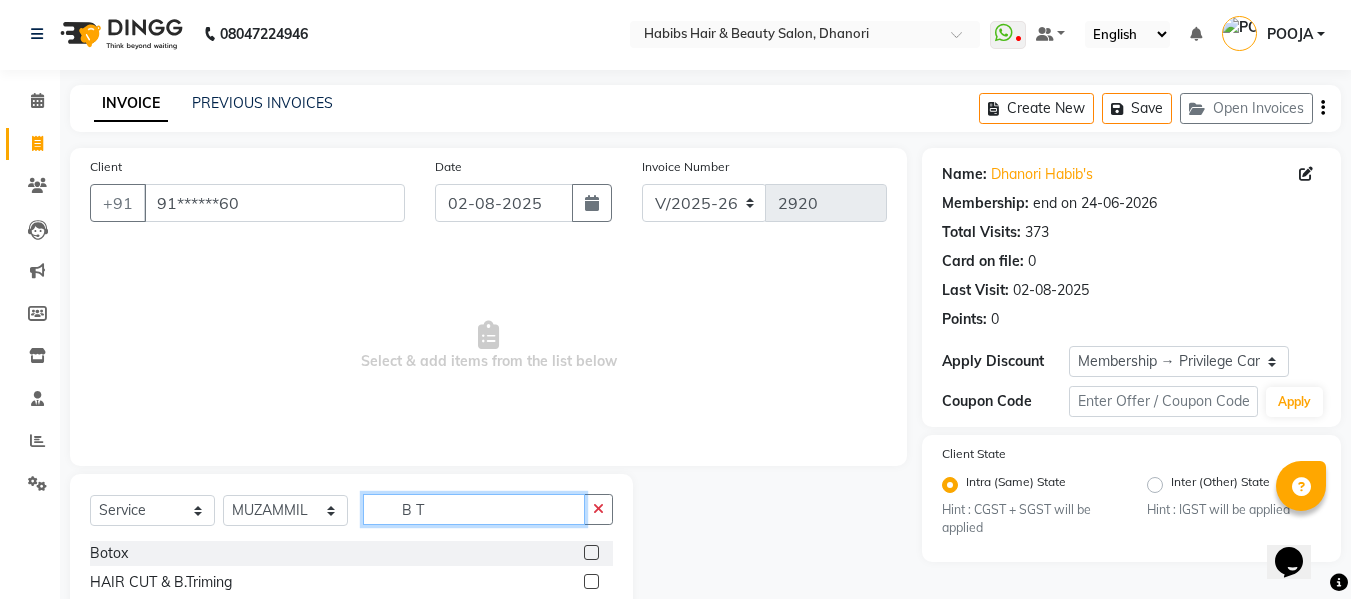 type on "B T" 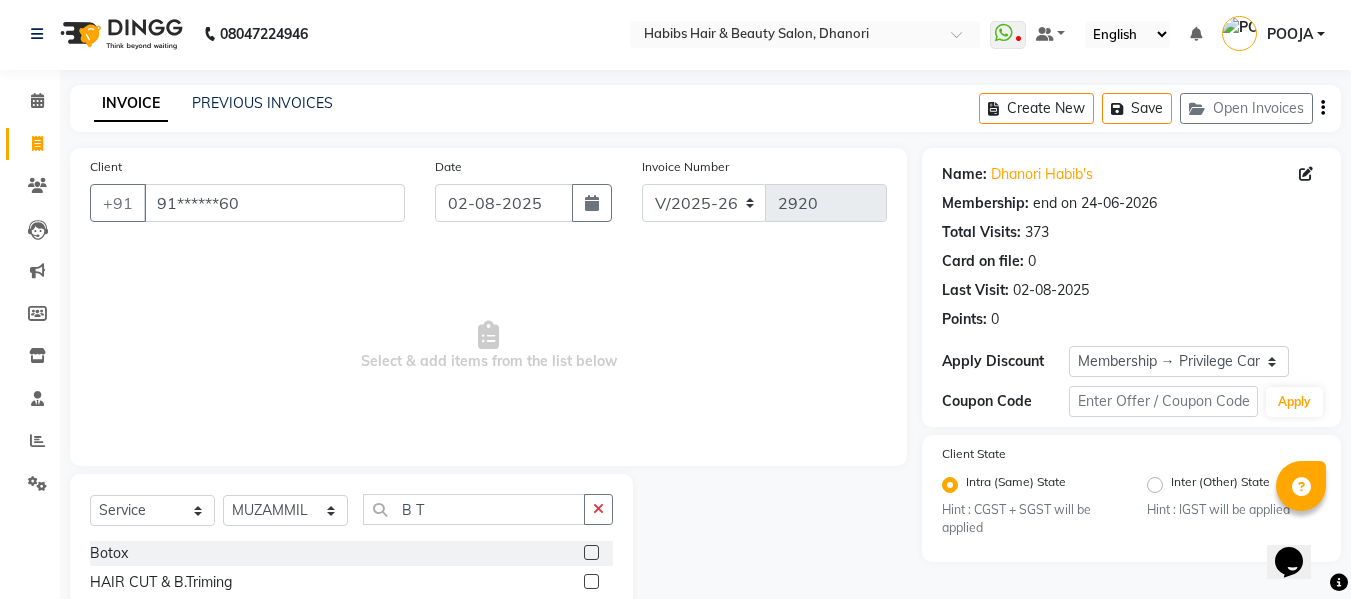 click 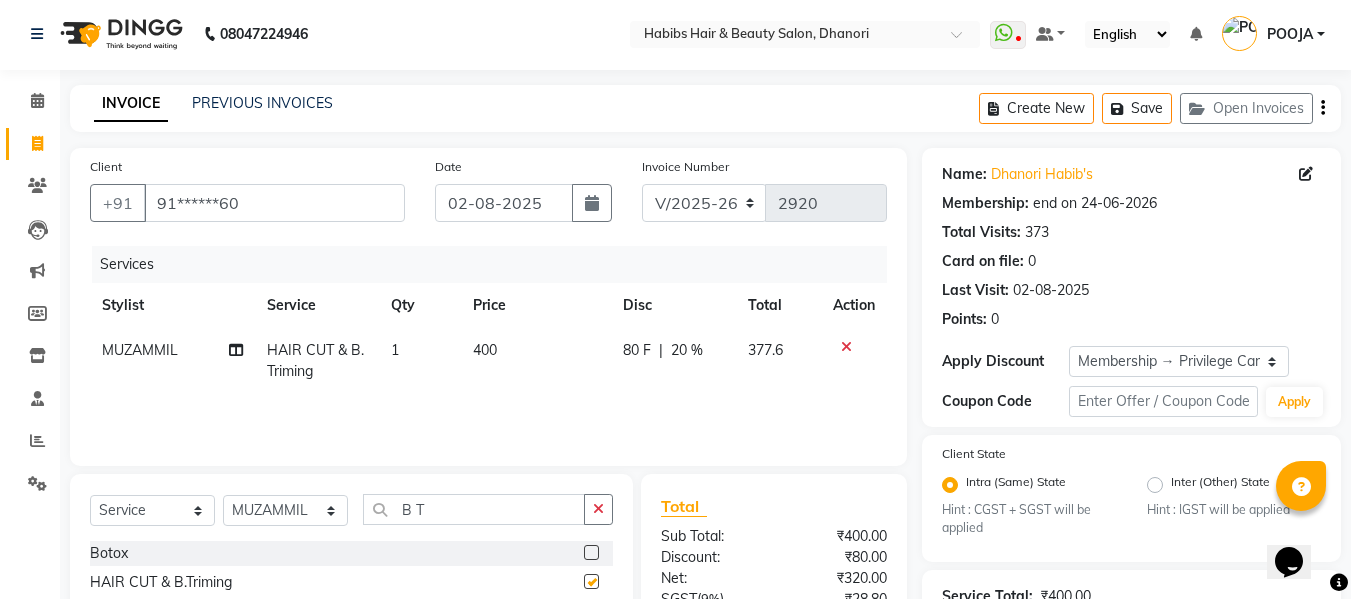 checkbox on "false" 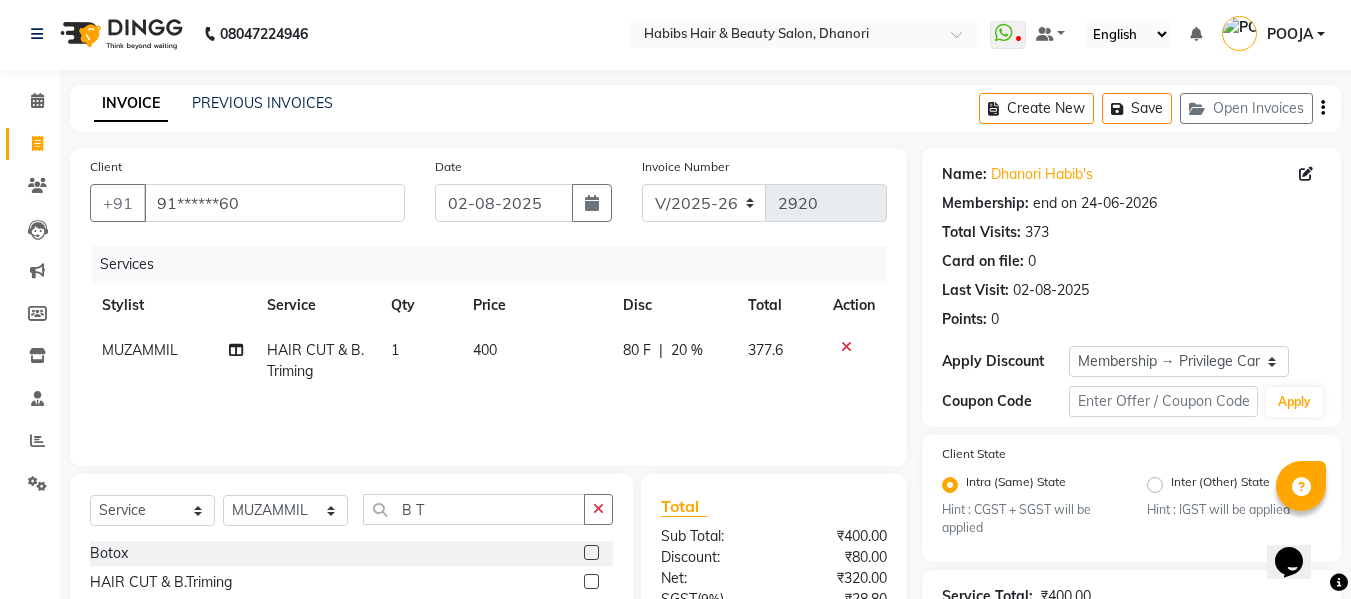 click on "400" 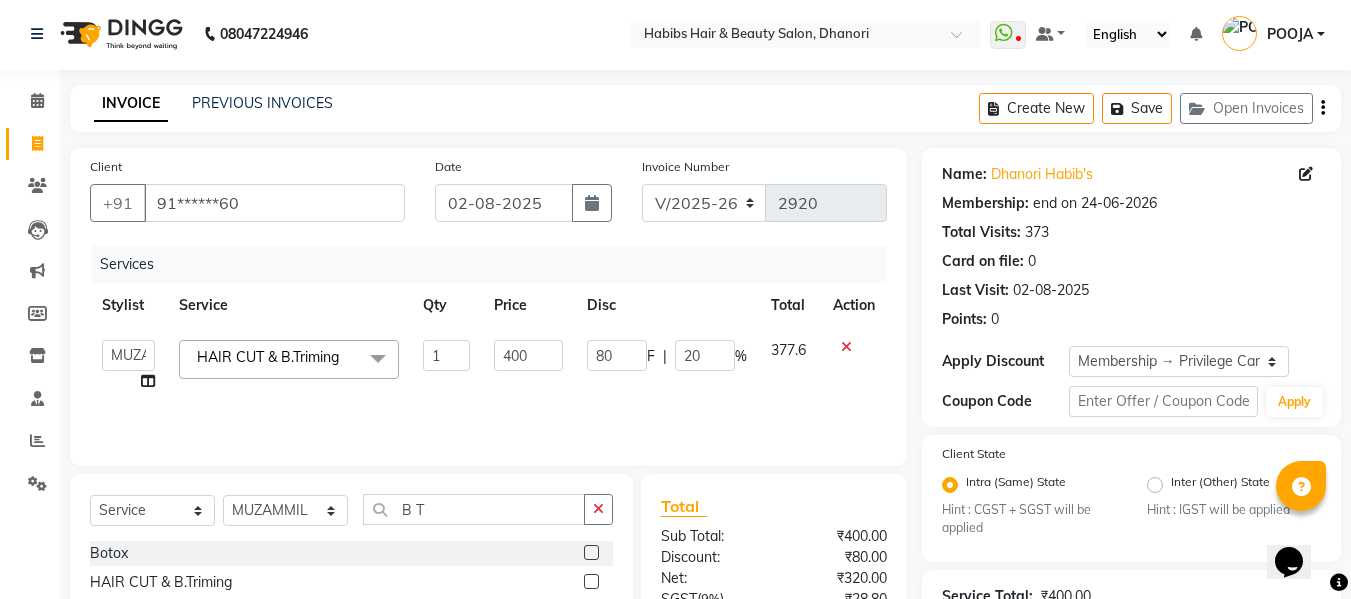click on "400" 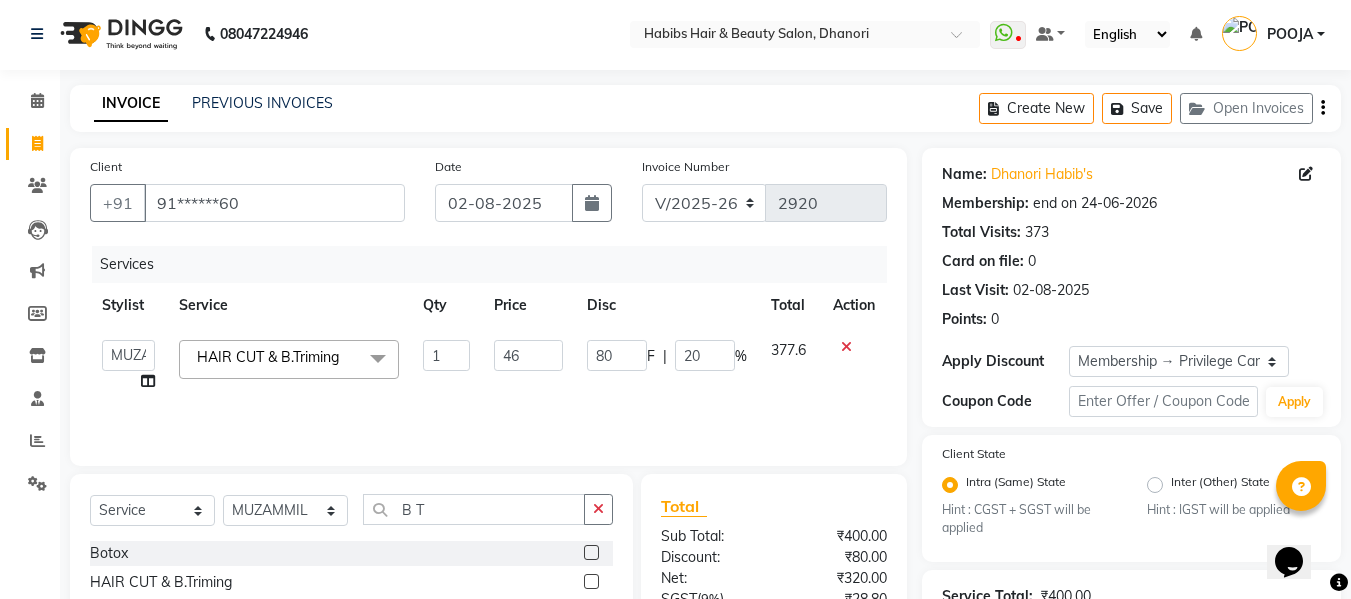 type on "466" 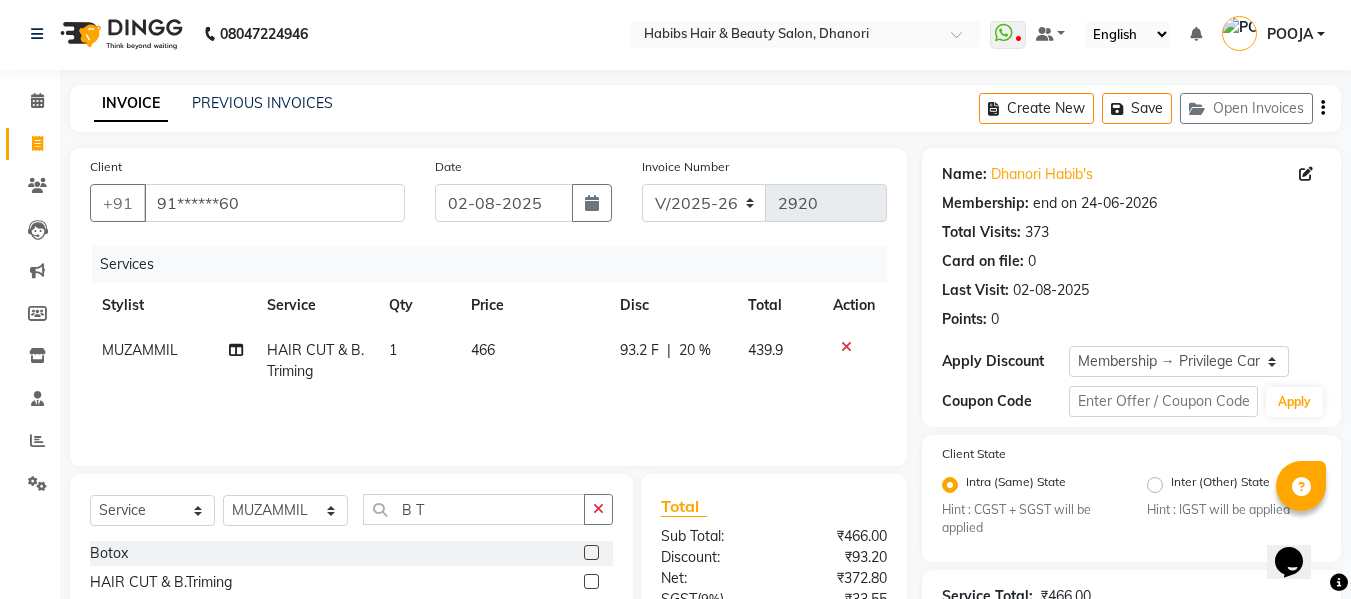 click on "93.2 F | 20 %" 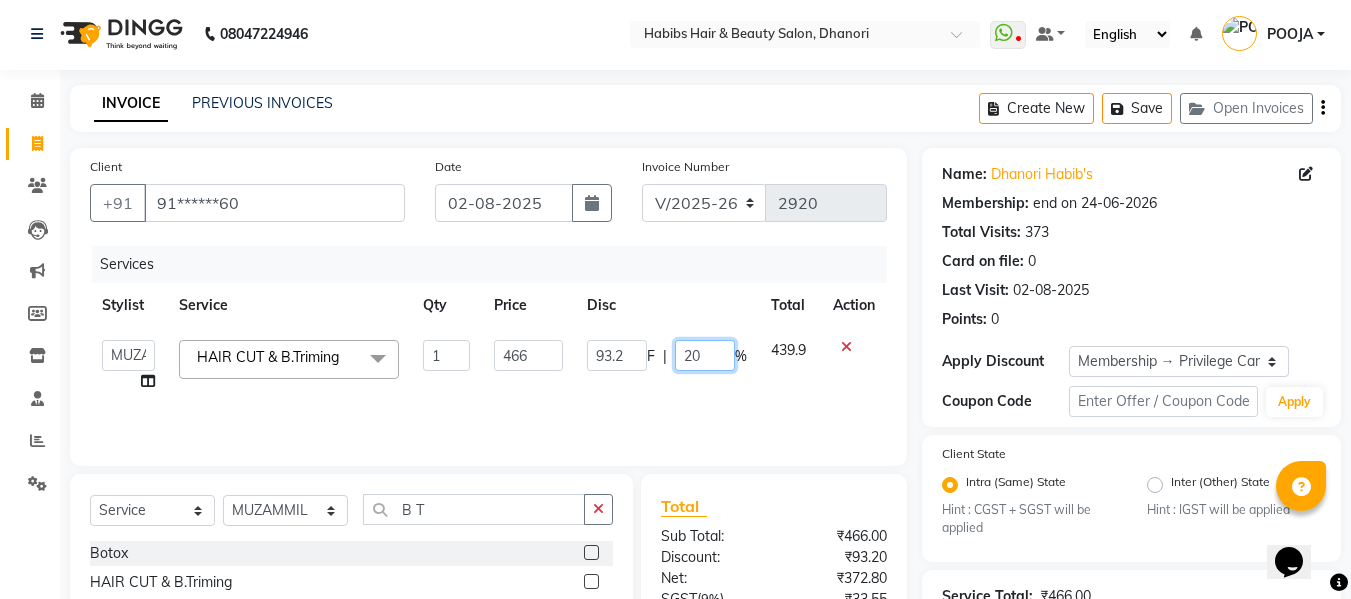 click on "20" 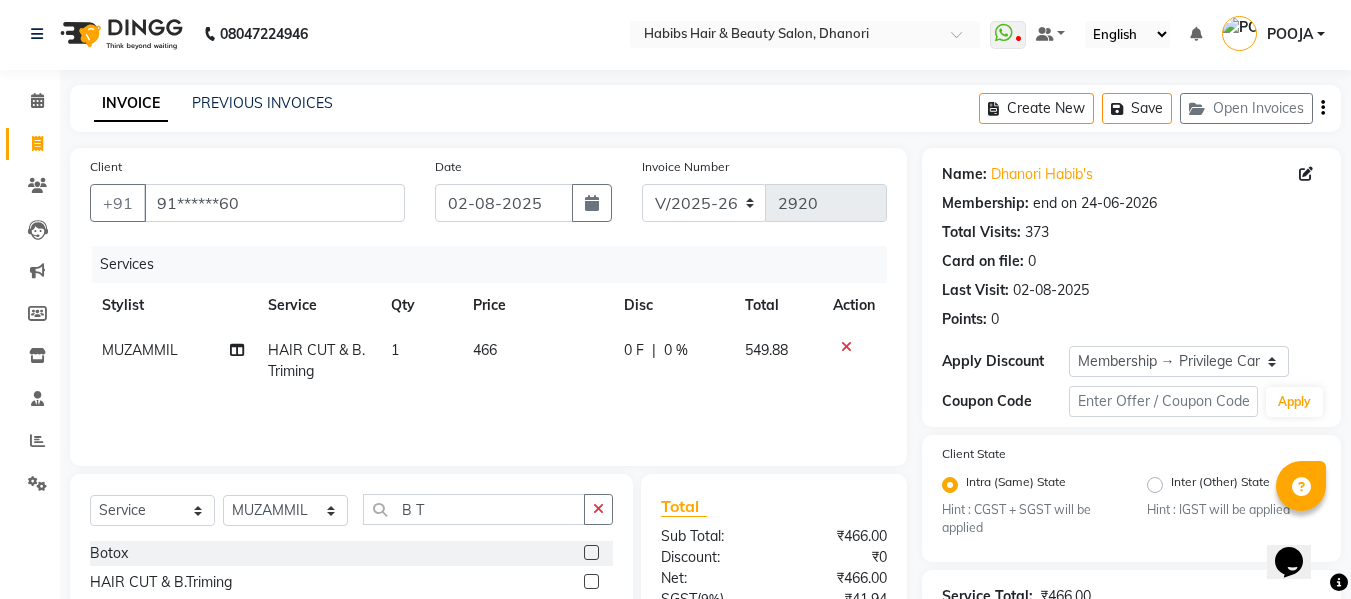 click on "Services Stylist Service Qty Price Disc Total Action MUZAMMIL HAIR CUT & B.Triming 1 466 0 F | 0 % [PRICE]" 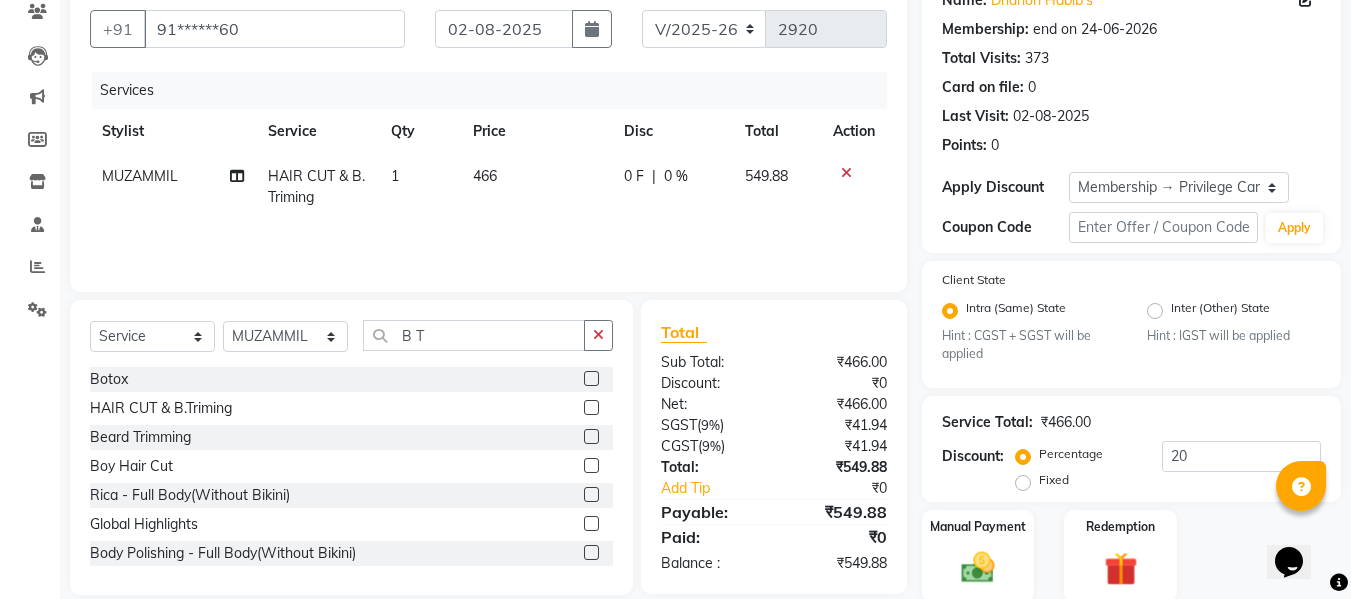 scroll, scrollTop: 250, scrollLeft: 0, axis: vertical 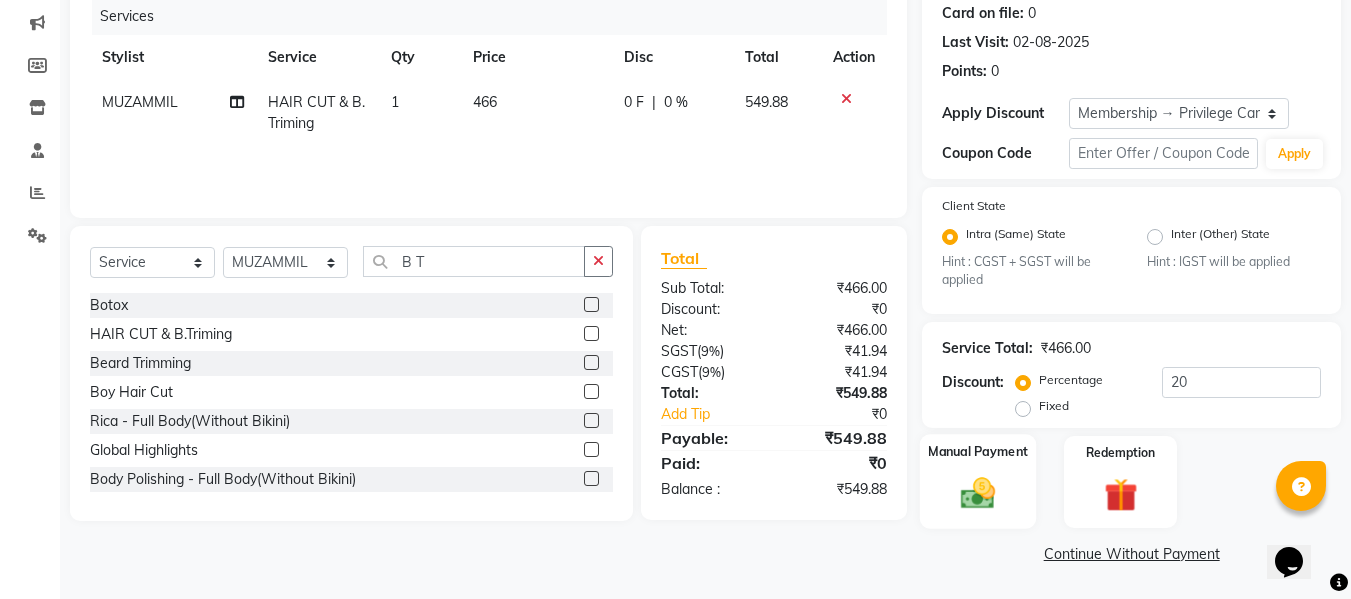 click 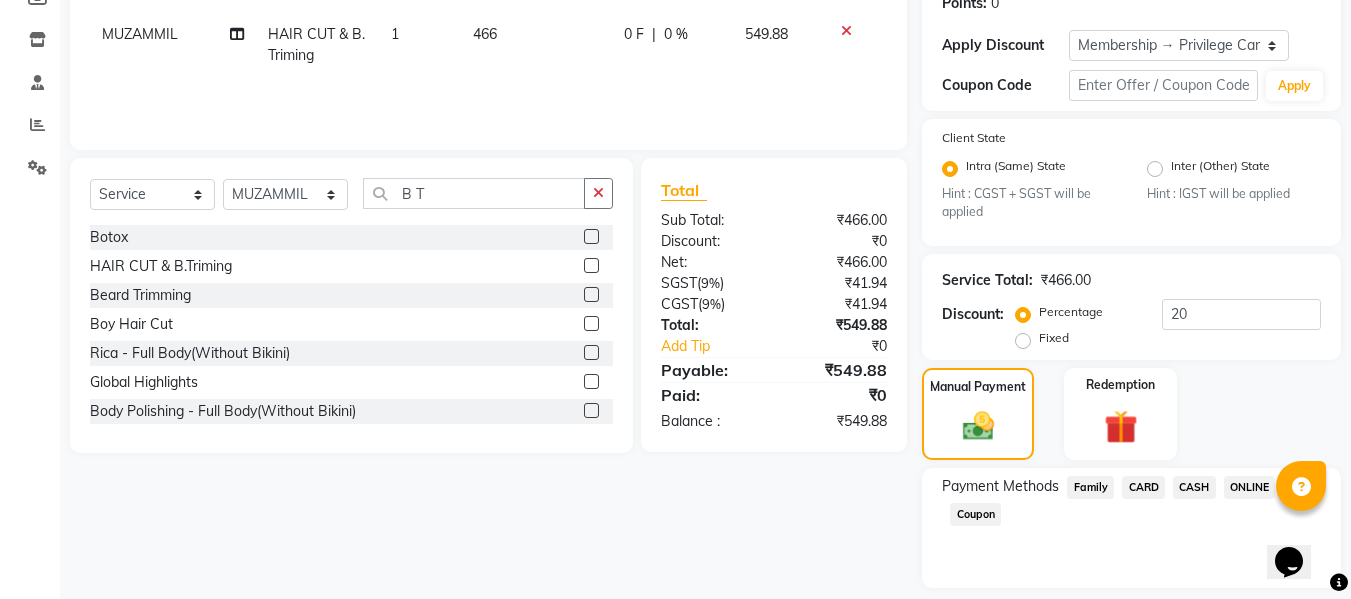 scroll, scrollTop: 378, scrollLeft: 0, axis: vertical 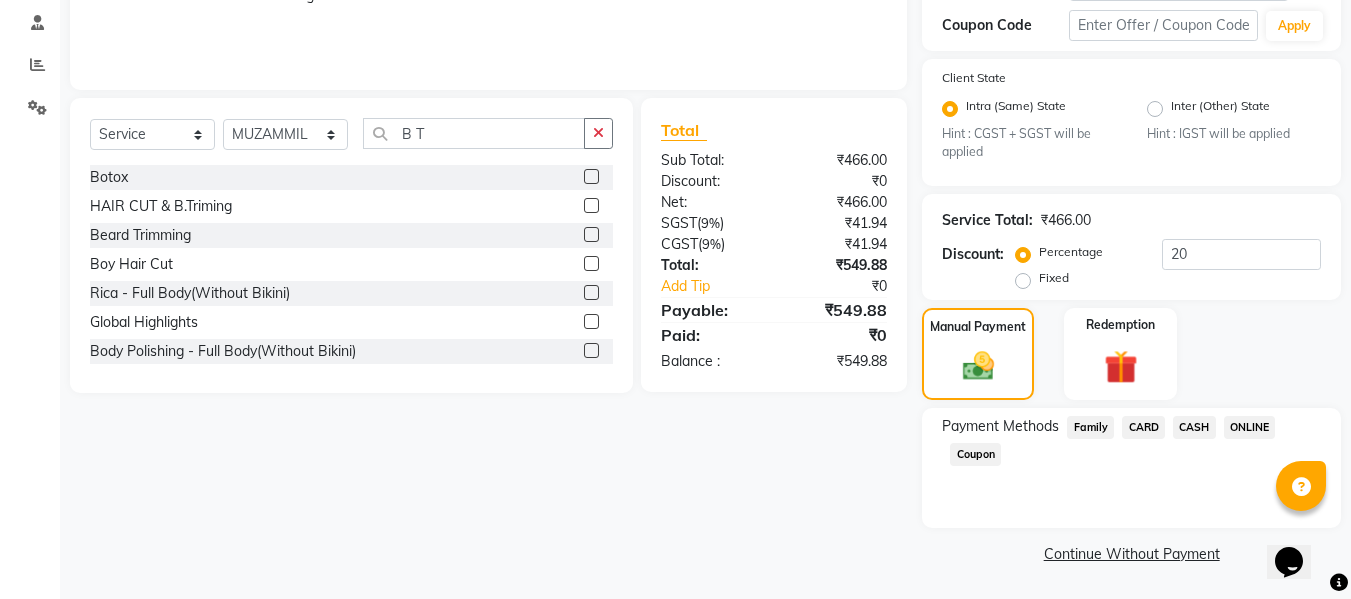 click on "ONLINE" 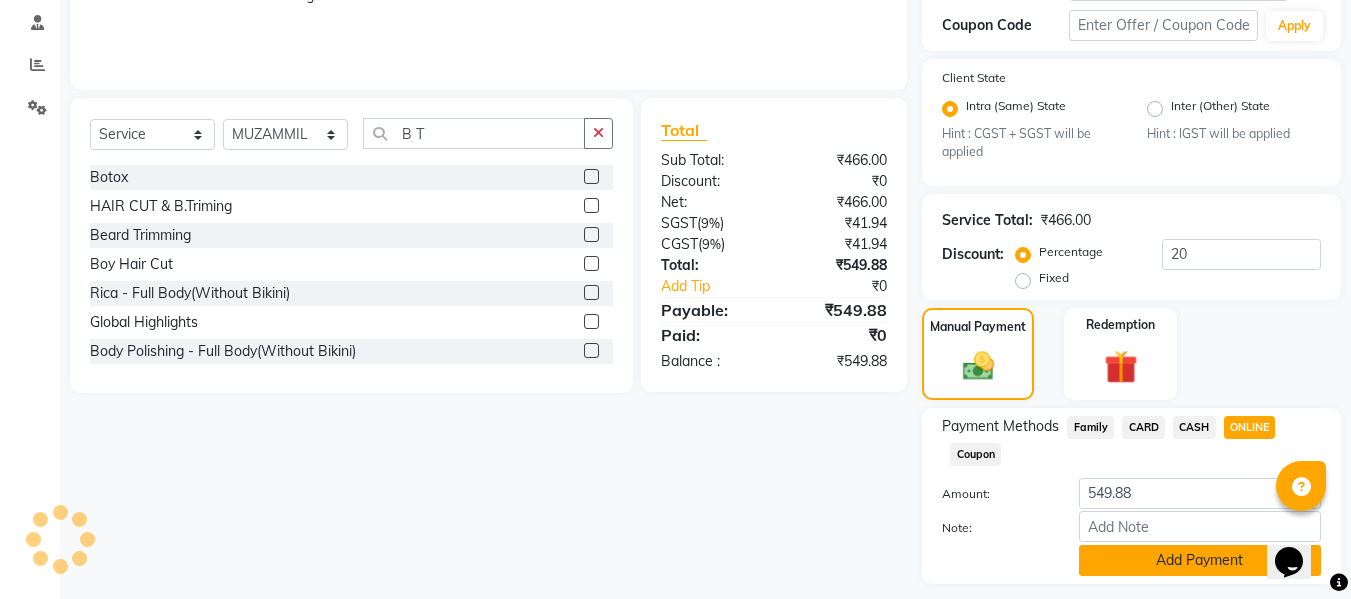click on "Add Payment" 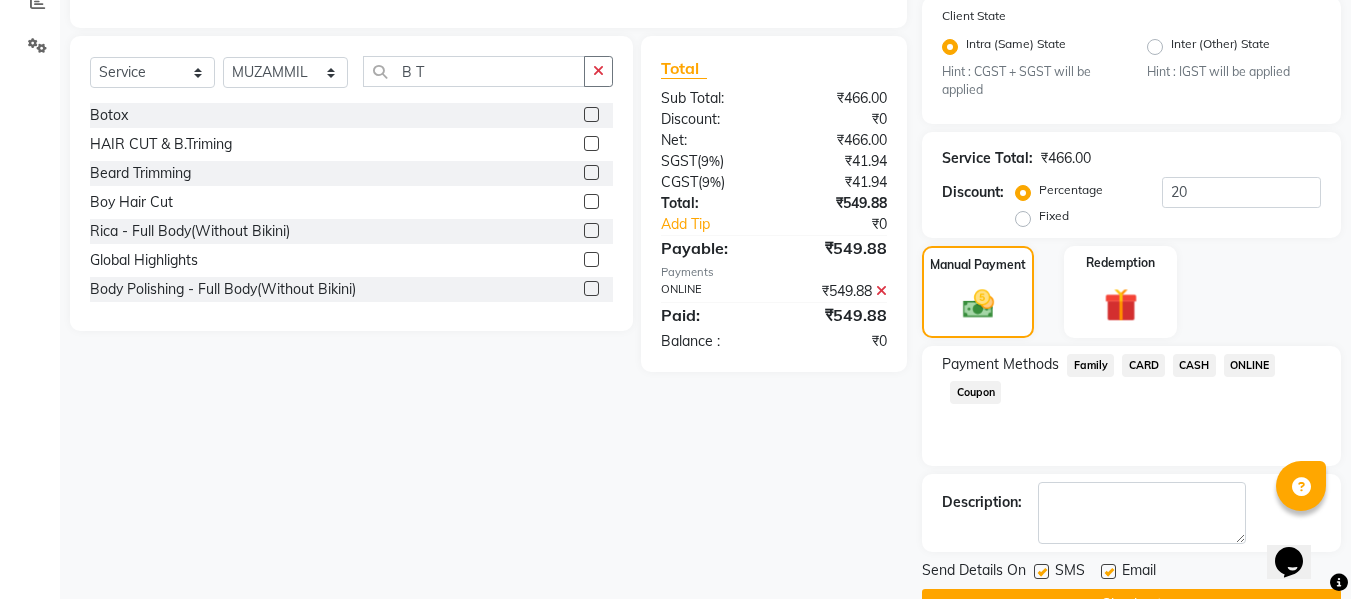 scroll, scrollTop: 491, scrollLeft: 0, axis: vertical 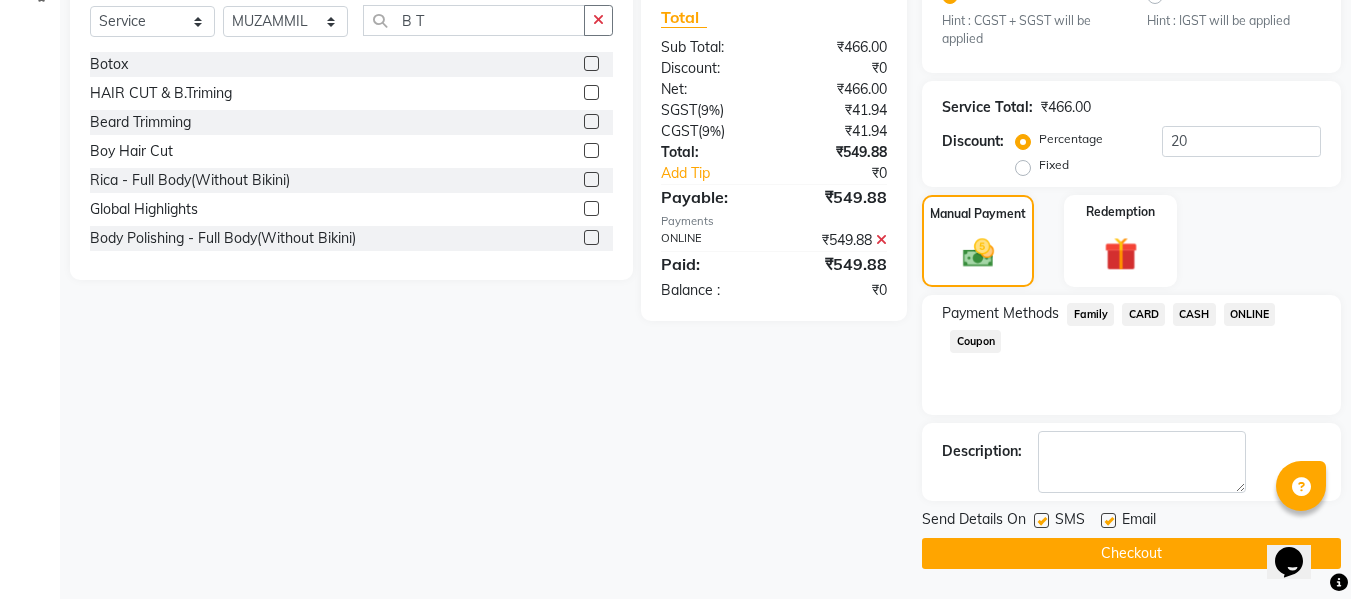 click on "Checkout" 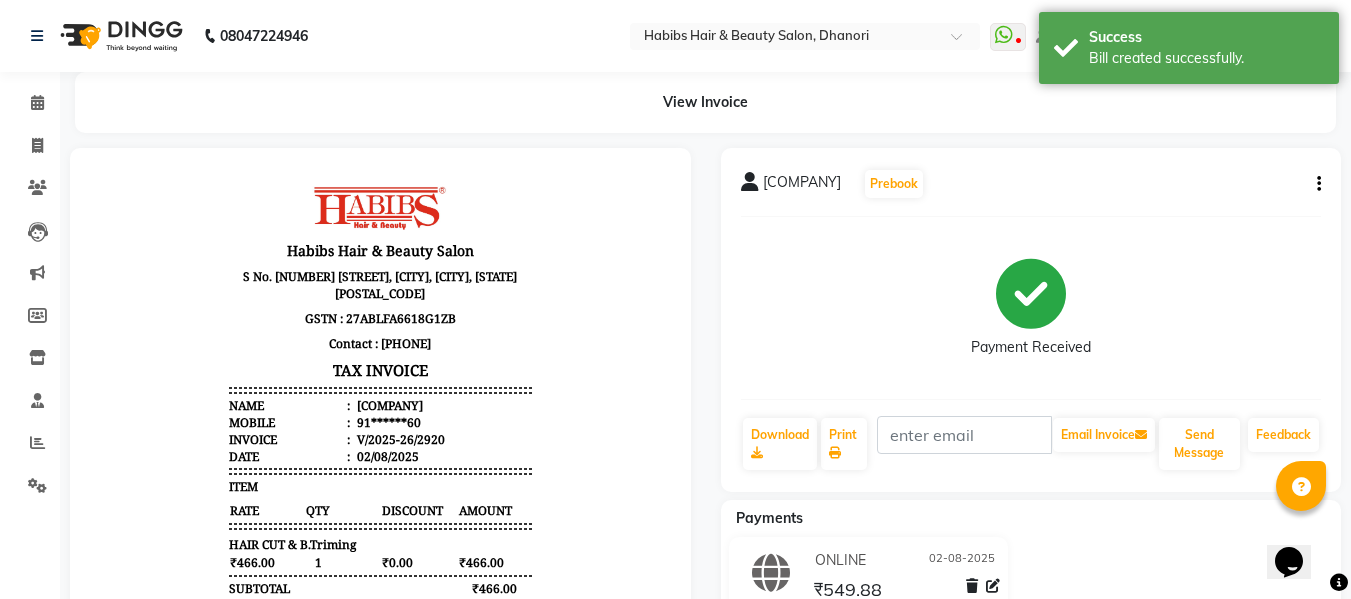 scroll, scrollTop: 0, scrollLeft: 0, axis: both 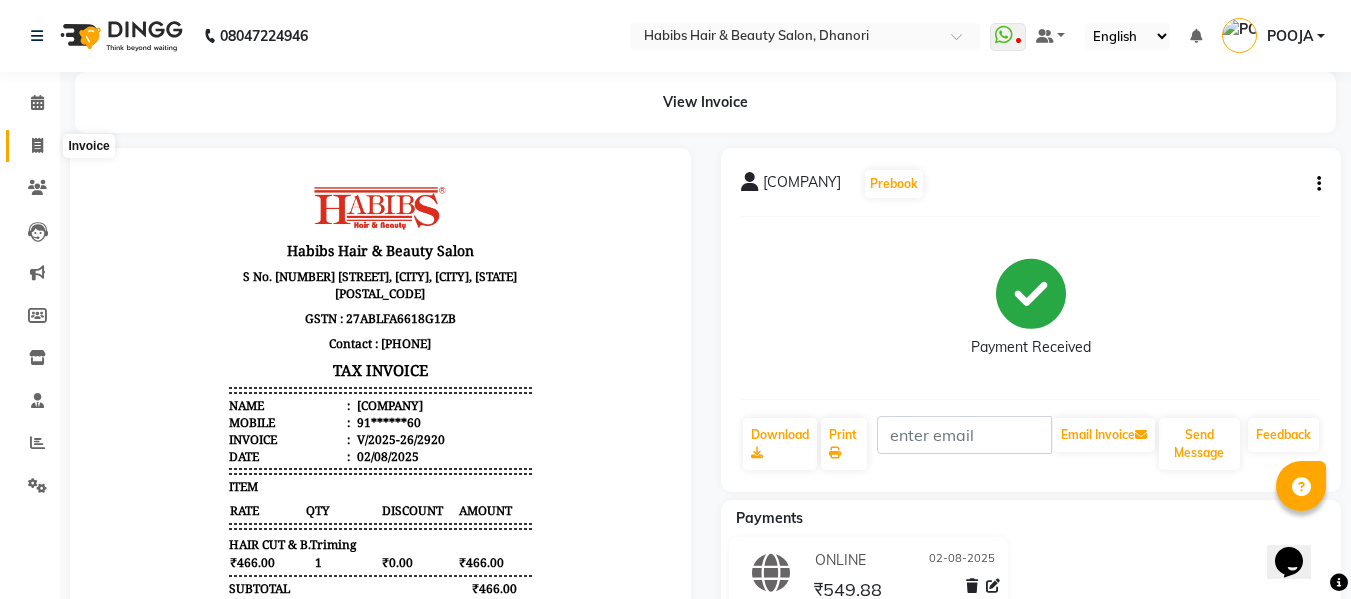 click 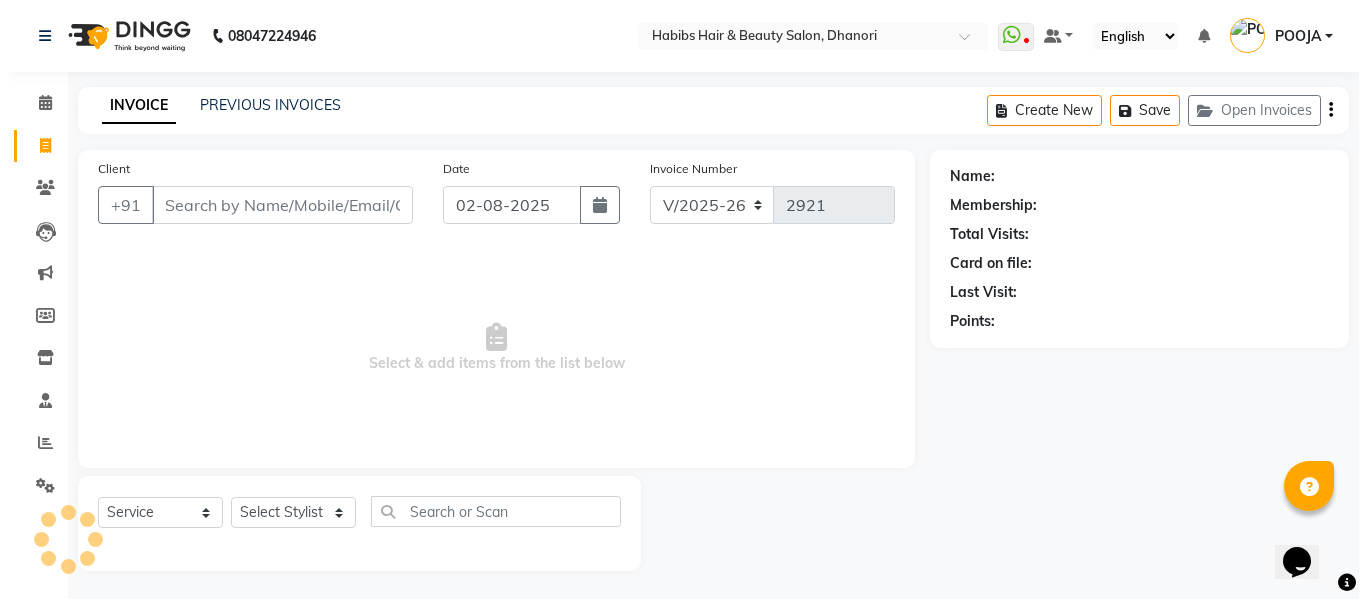 scroll, scrollTop: 2, scrollLeft: 0, axis: vertical 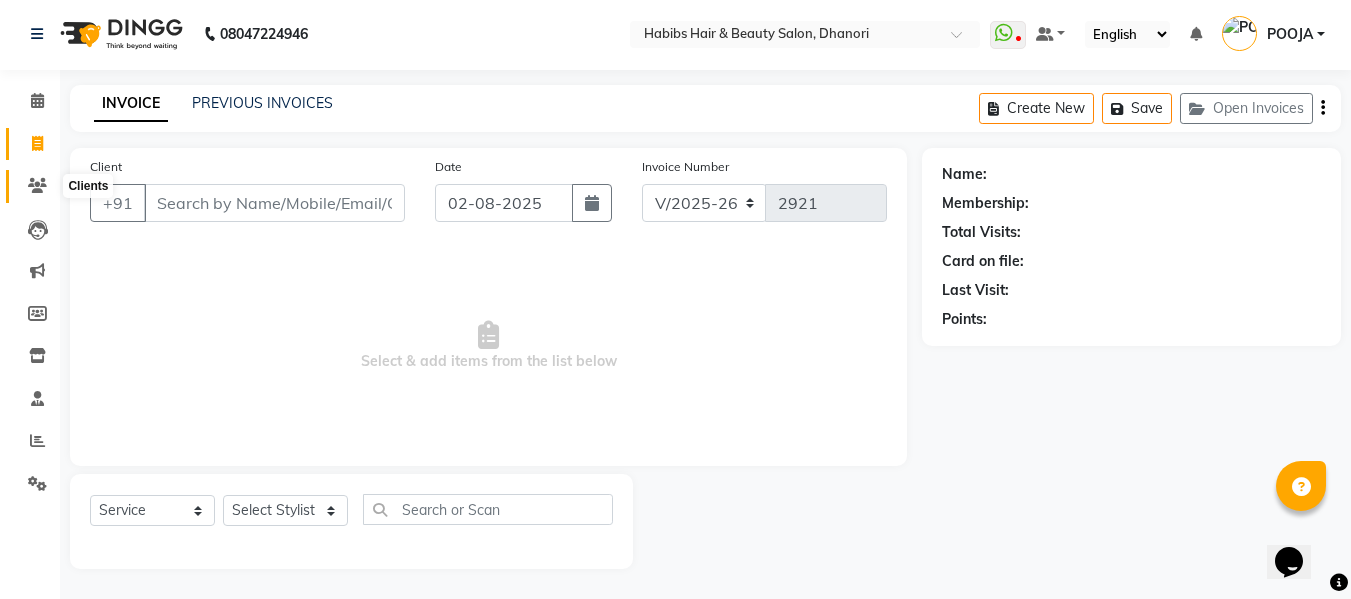 click 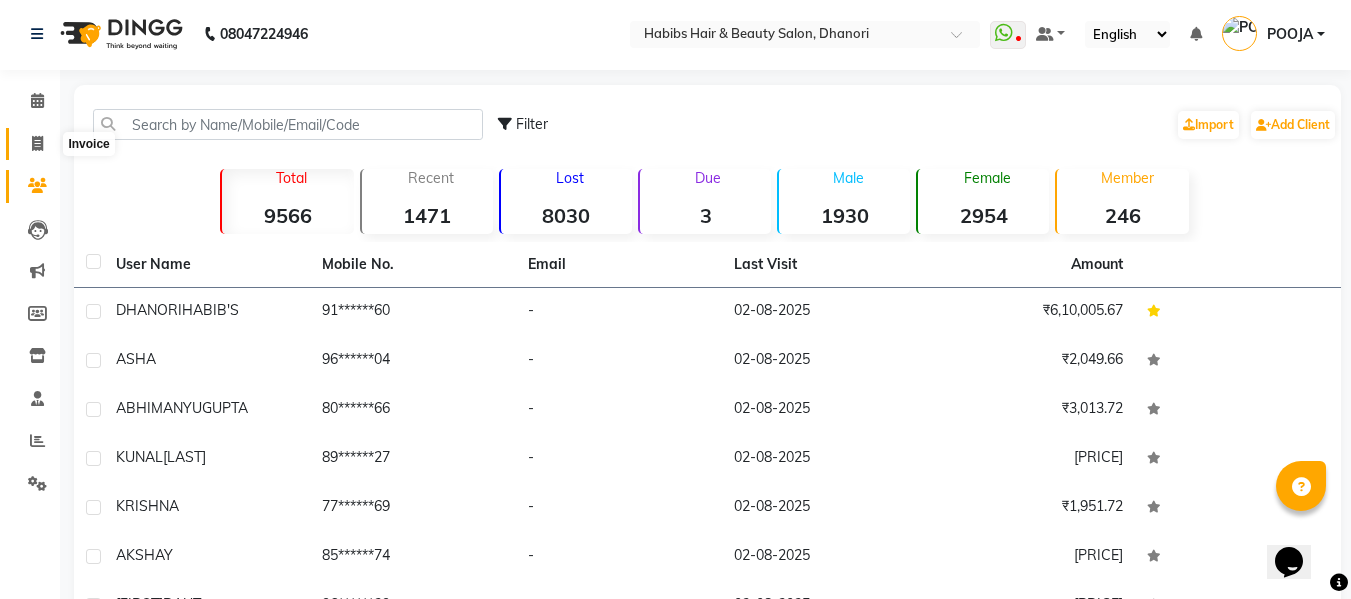 click 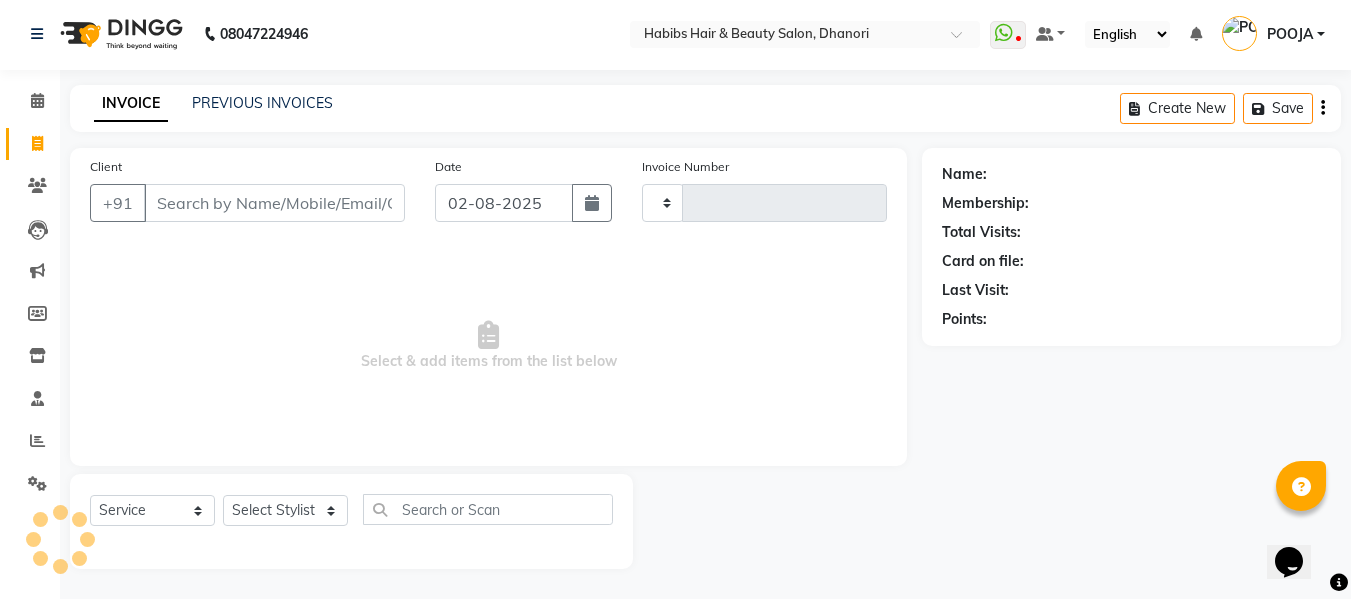 type on "2921" 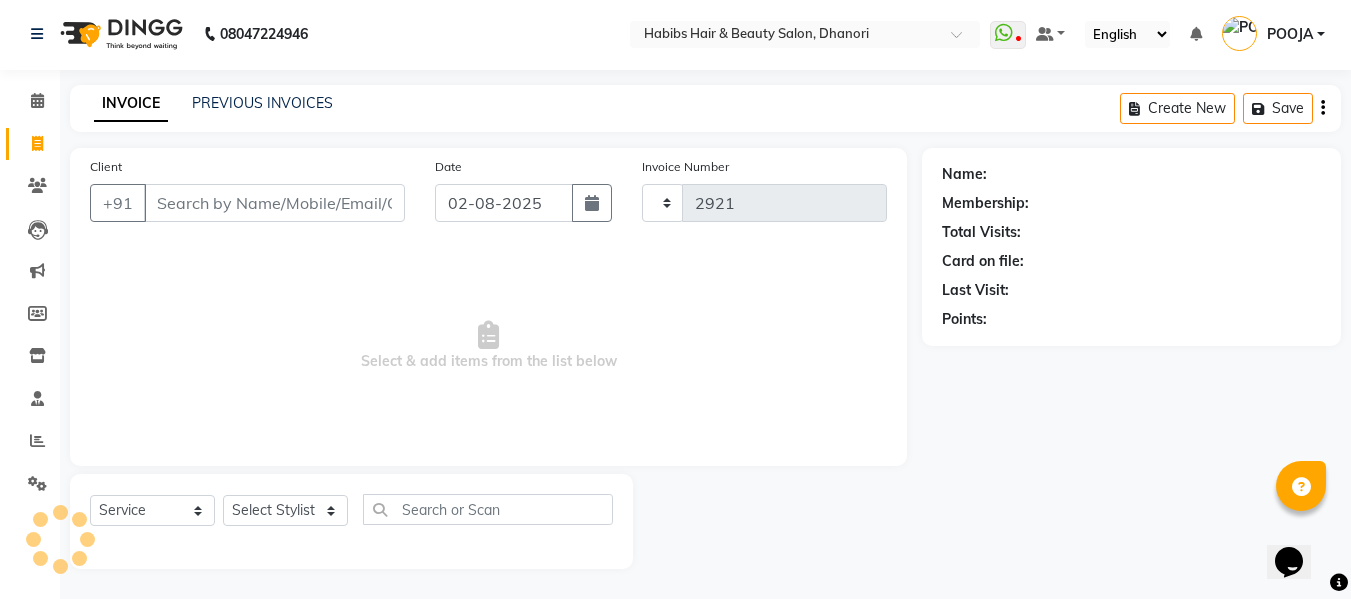 select on "4967" 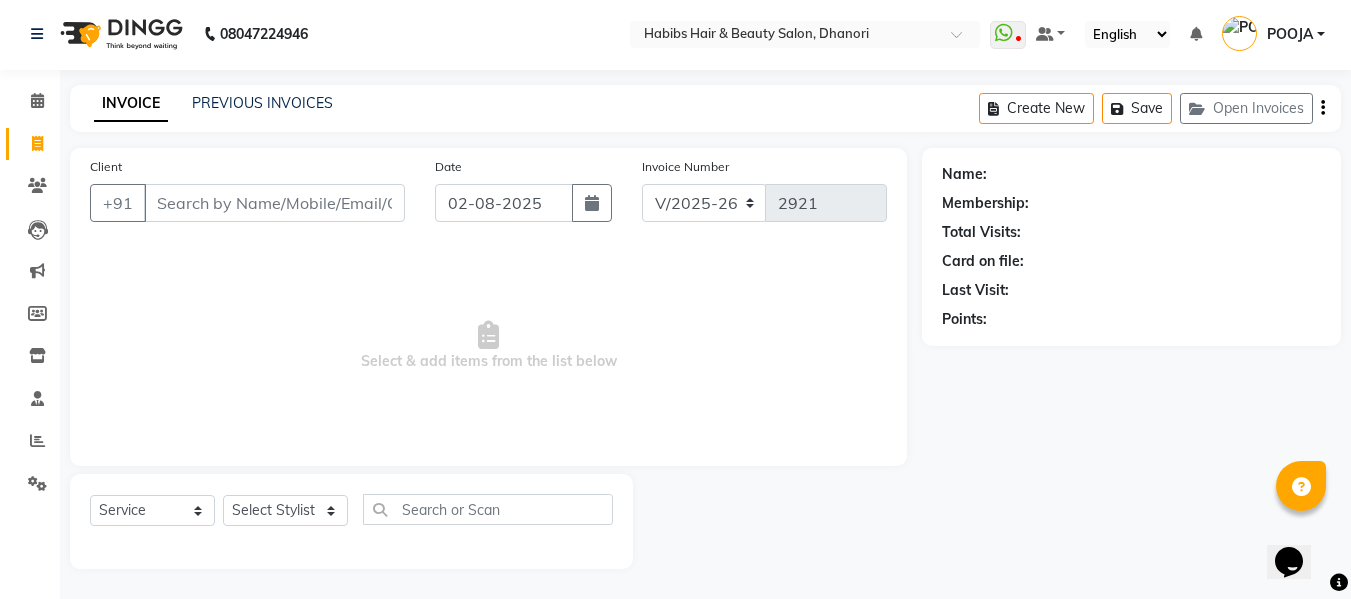click on "Client" at bounding box center (274, 203) 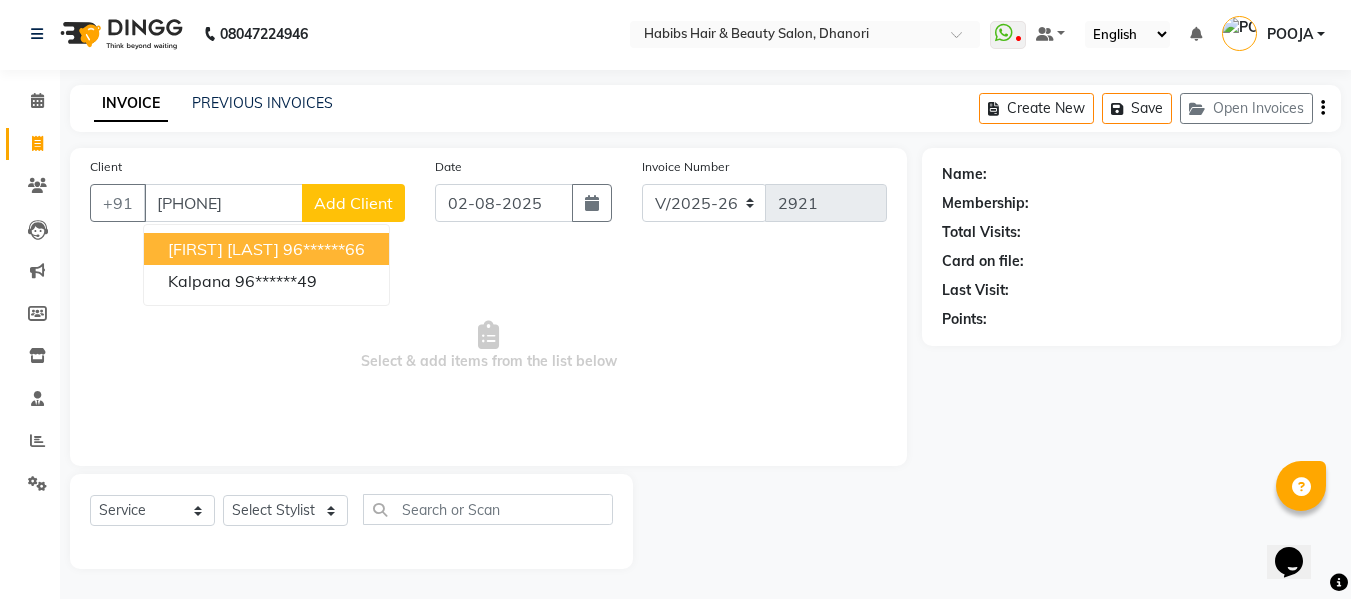 click on "96******66" at bounding box center (324, 249) 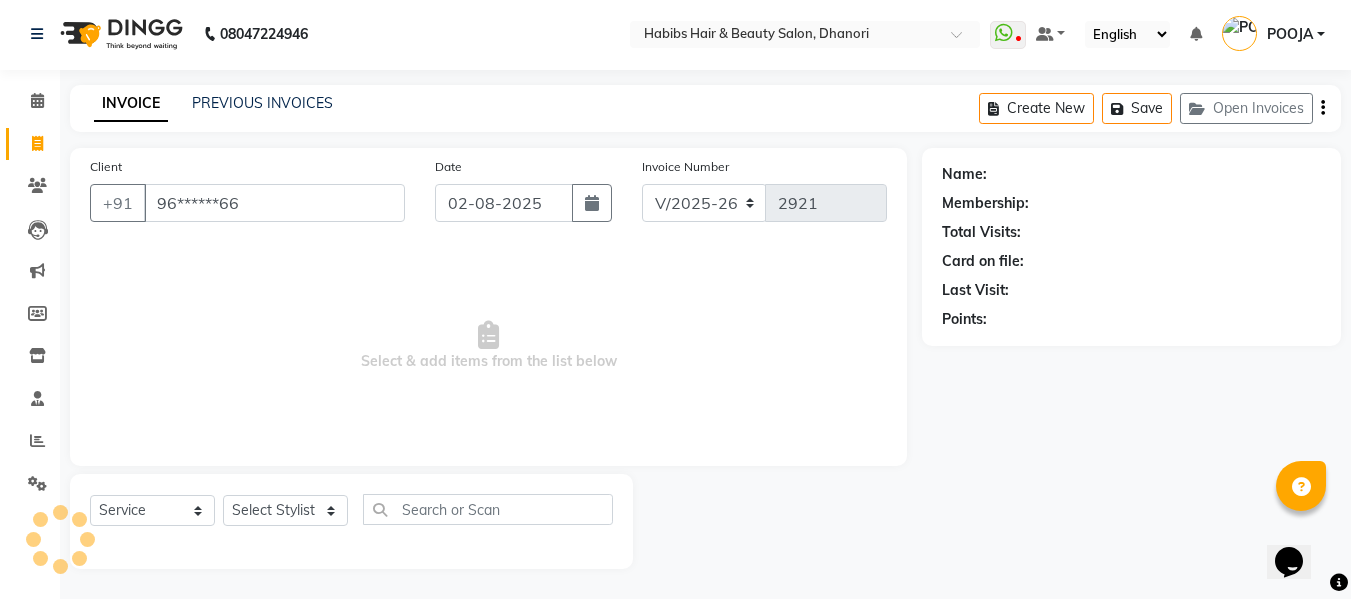 type on "96******66" 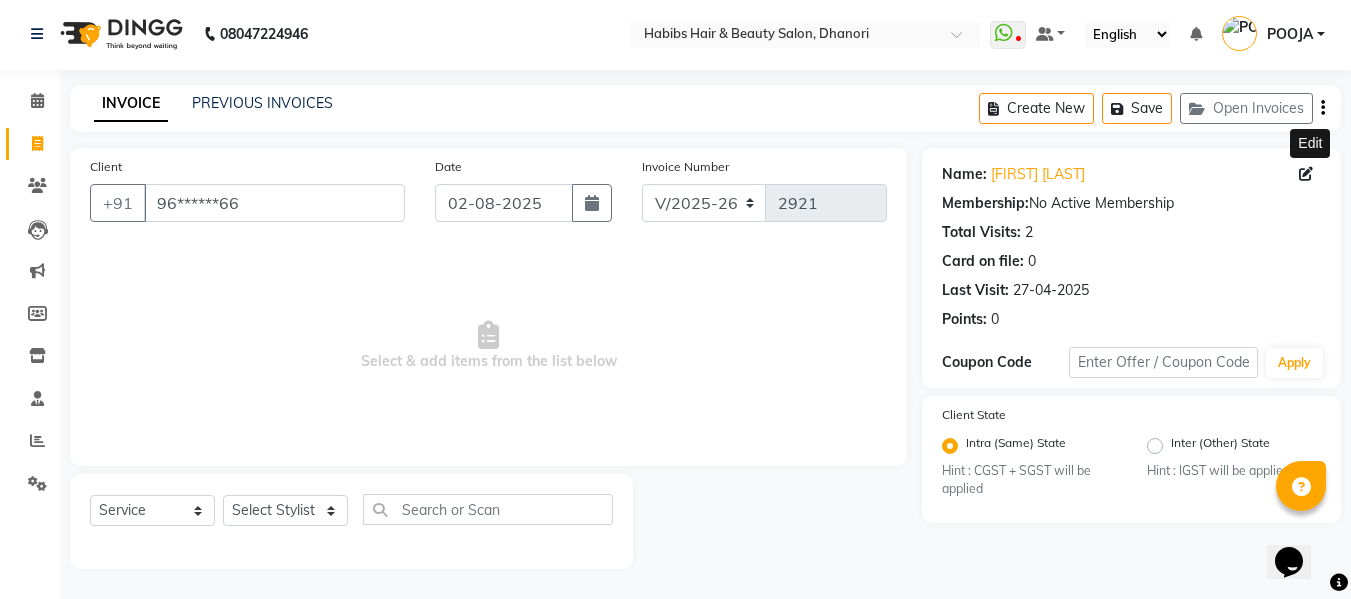 click 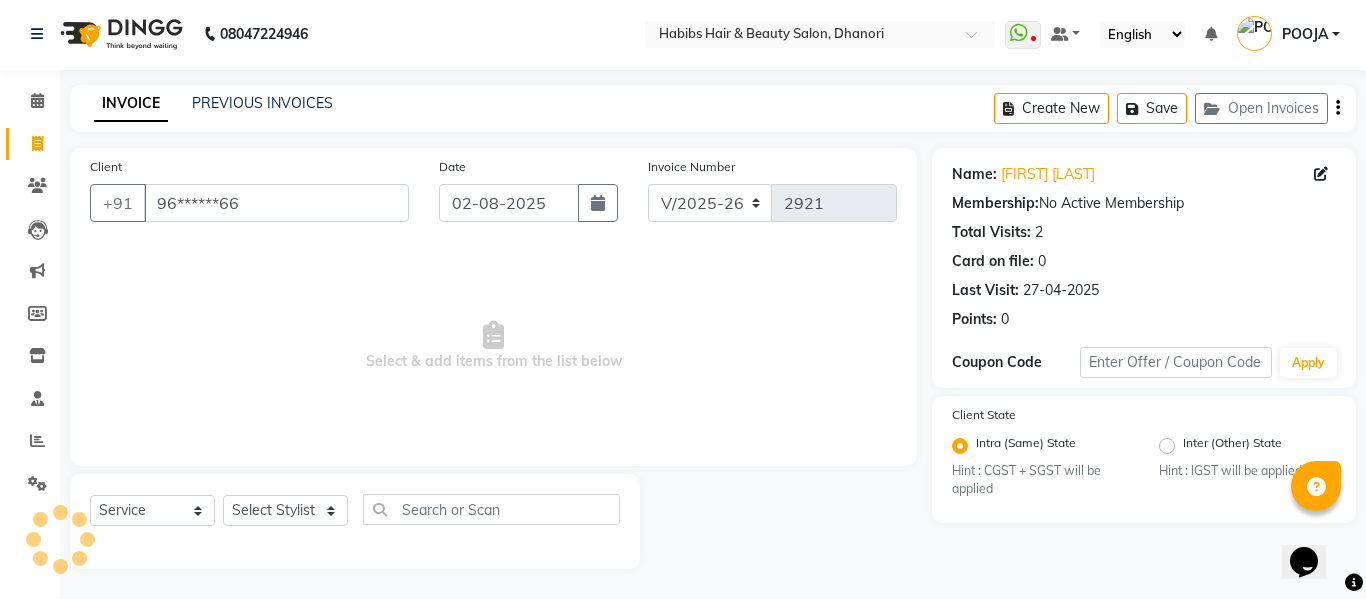 select on "22" 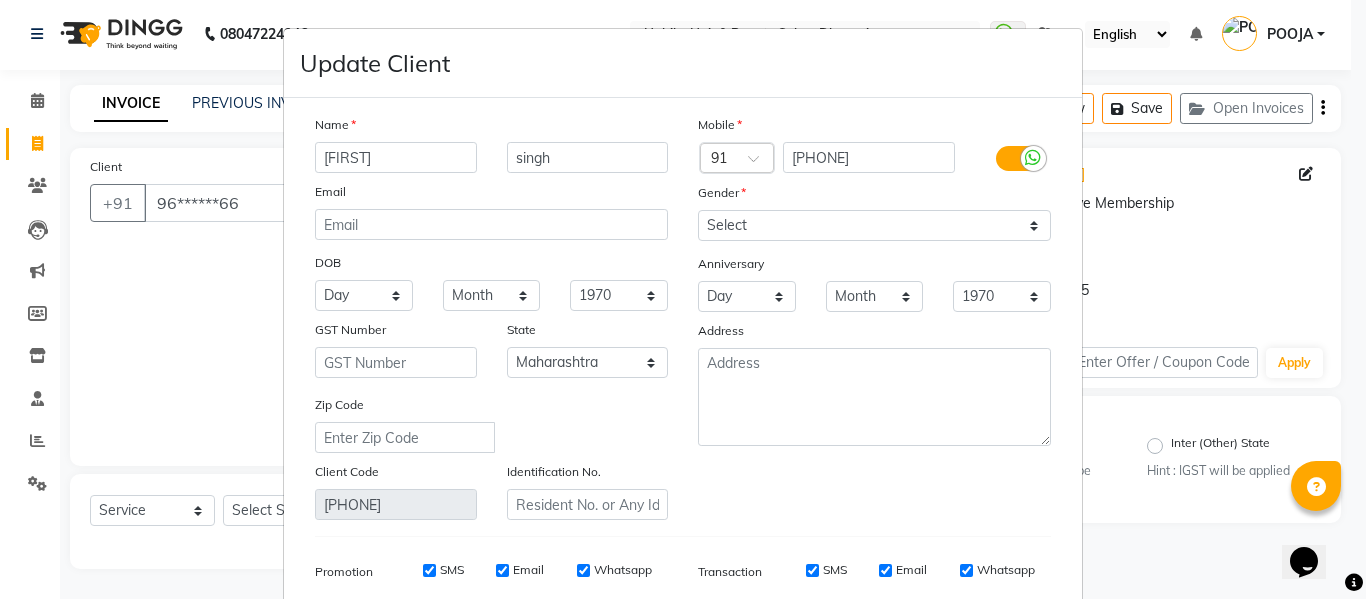 click on "[FIRST]" at bounding box center [396, 157] 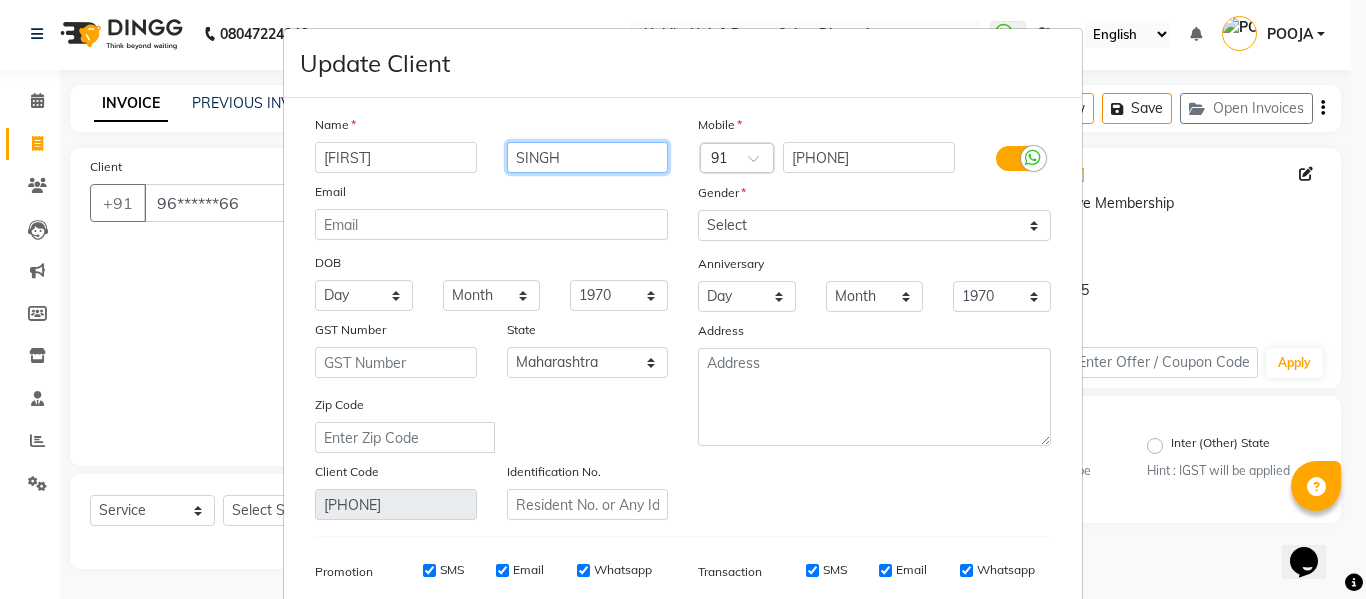 type on "SINGH" 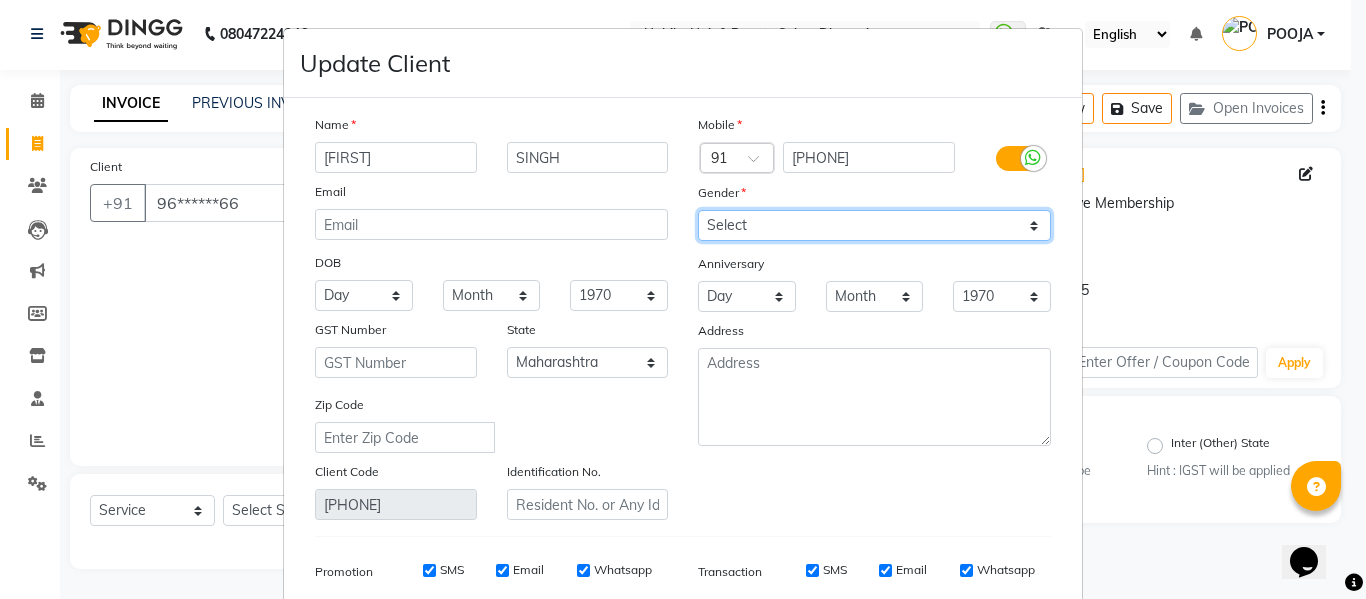 click on "Select Male Female Other Prefer Not To Say" at bounding box center [874, 225] 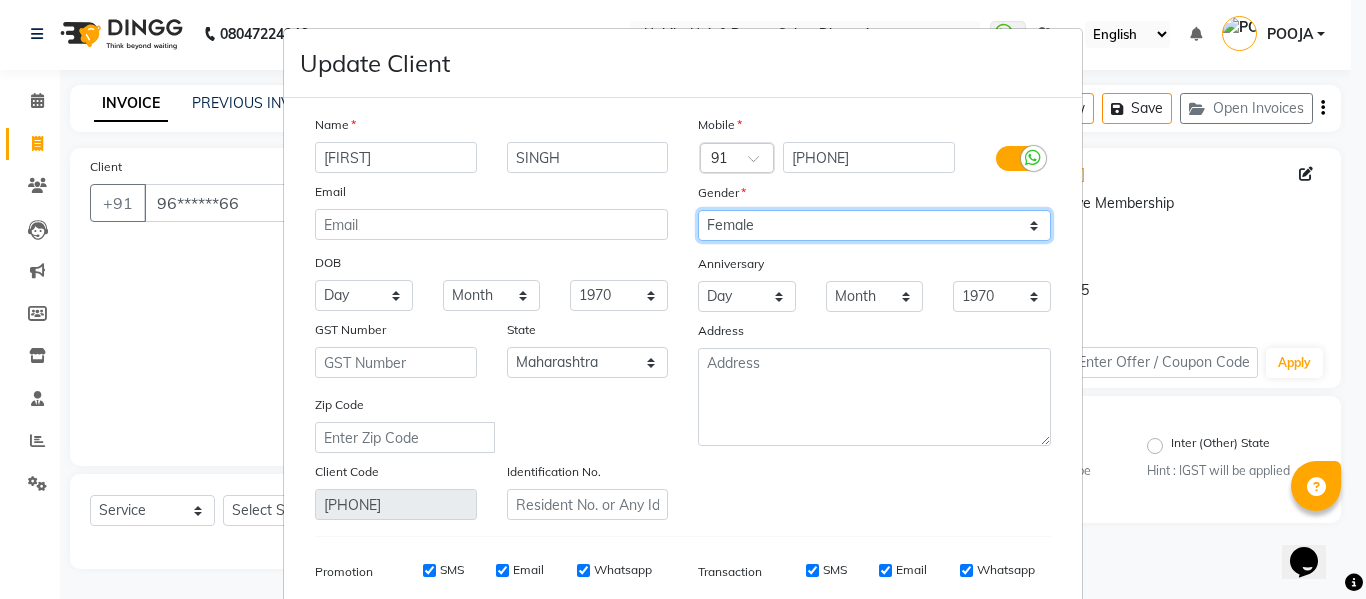 click on "Select Male Female Other Prefer Not To Say" at bounding box center [874, 225] 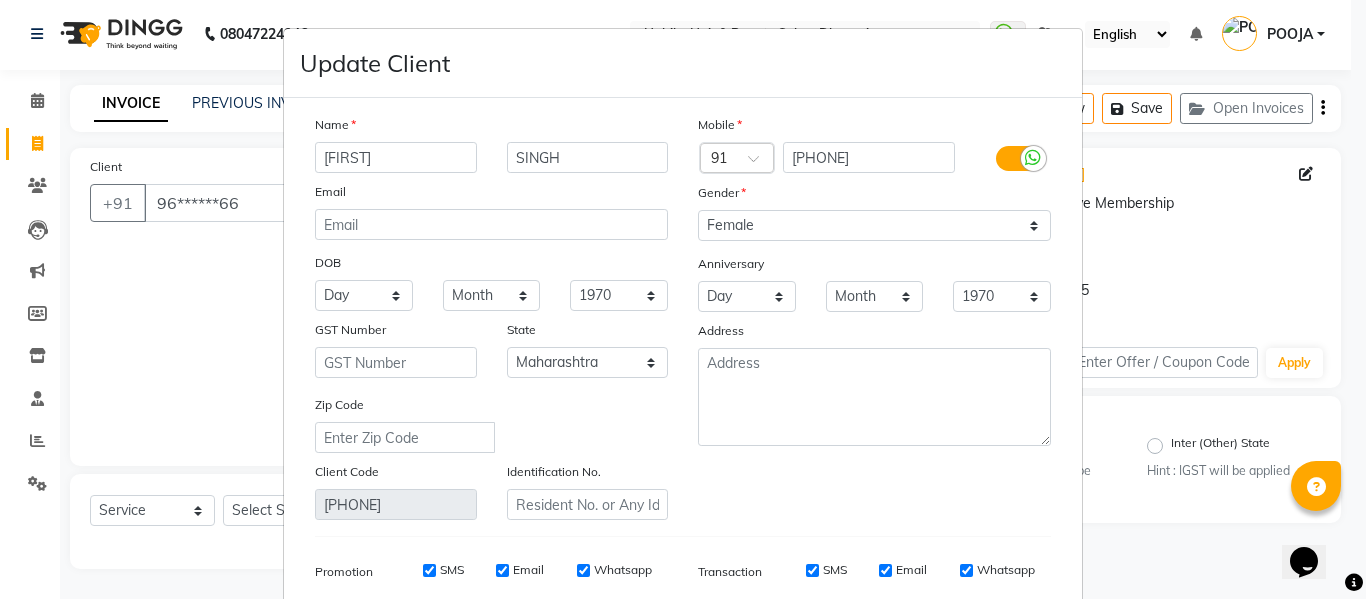 click on "Gender" at bounding box center (715, 196) 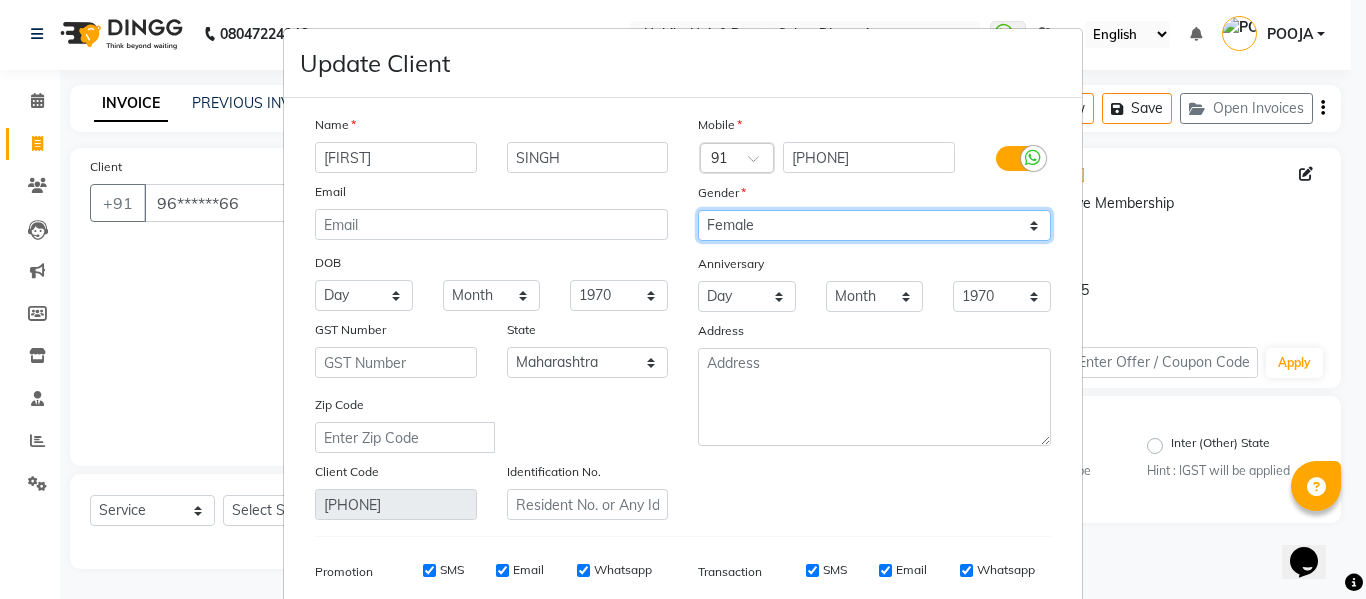 click on "Select Male Female Other Prefer Not To Say" at bounding box center [874, 225] 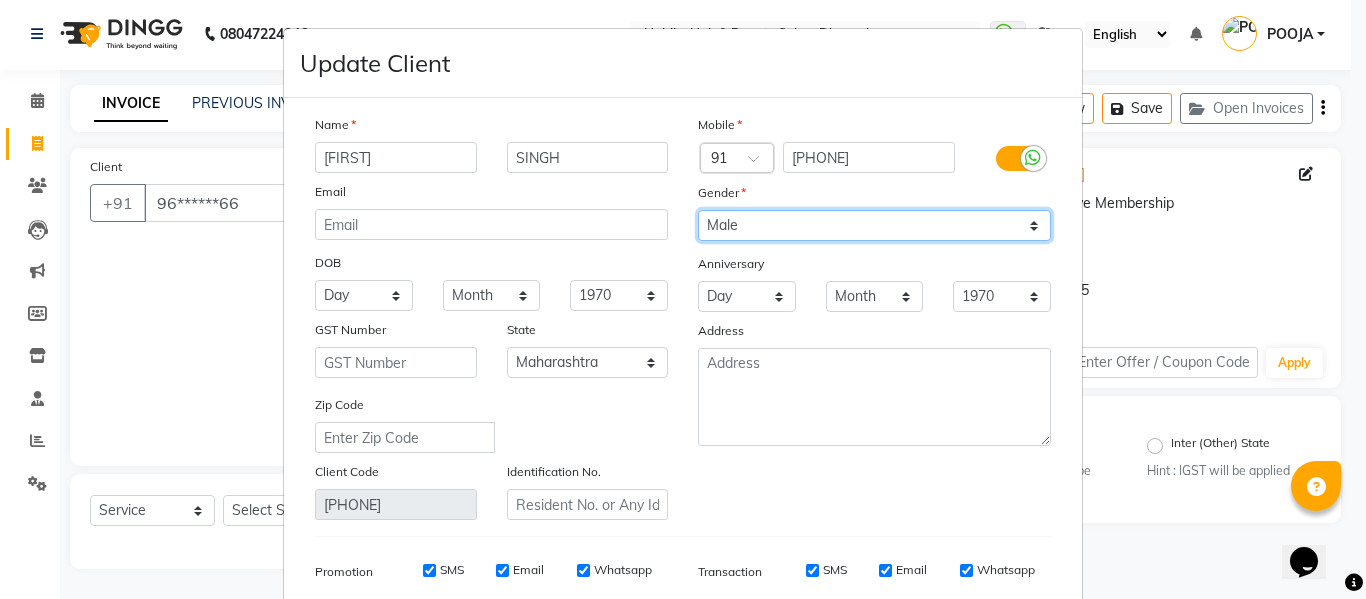 click on "Select Male Female Other Prefer Not To Say" at bounding box center [874, 225] 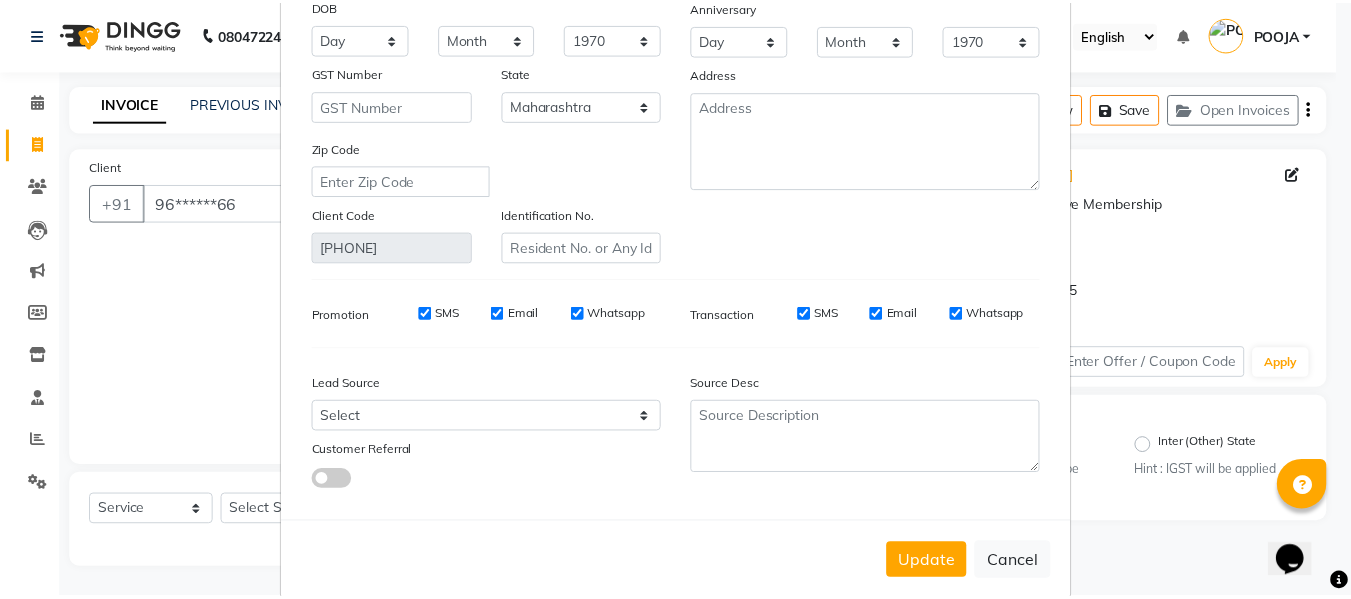 scroll, scrollTop: 288, scrollLeft: 0, axis: vertical 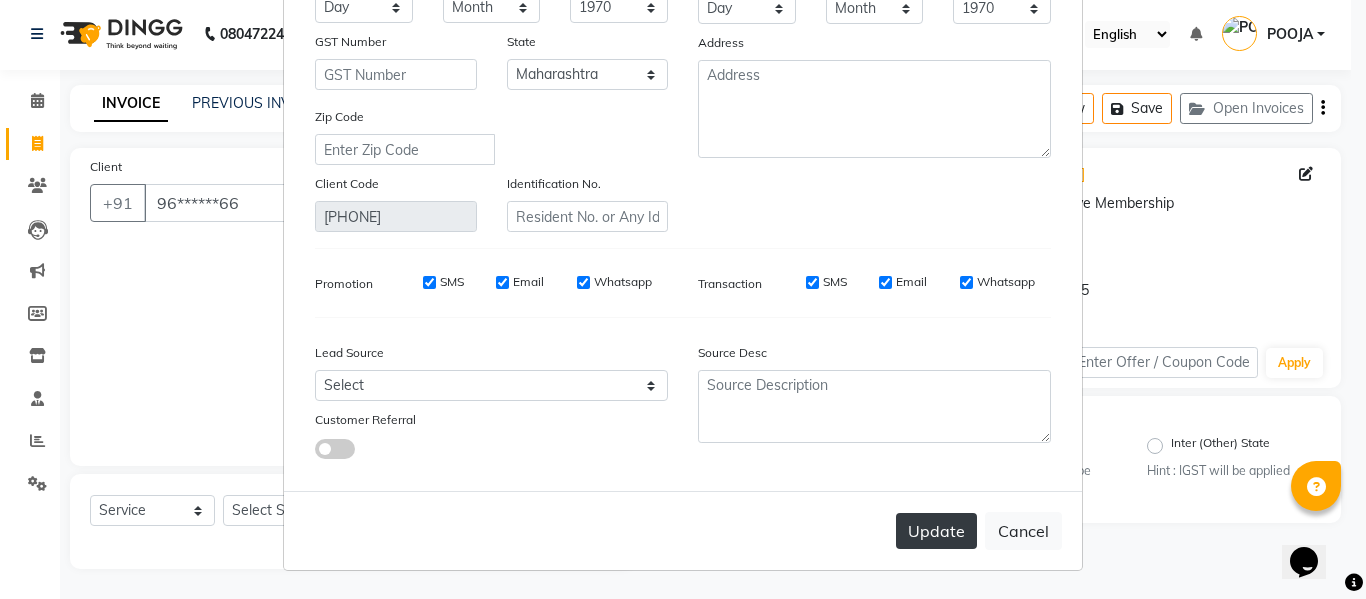 click on "Update" at bounding box center (936, 531) 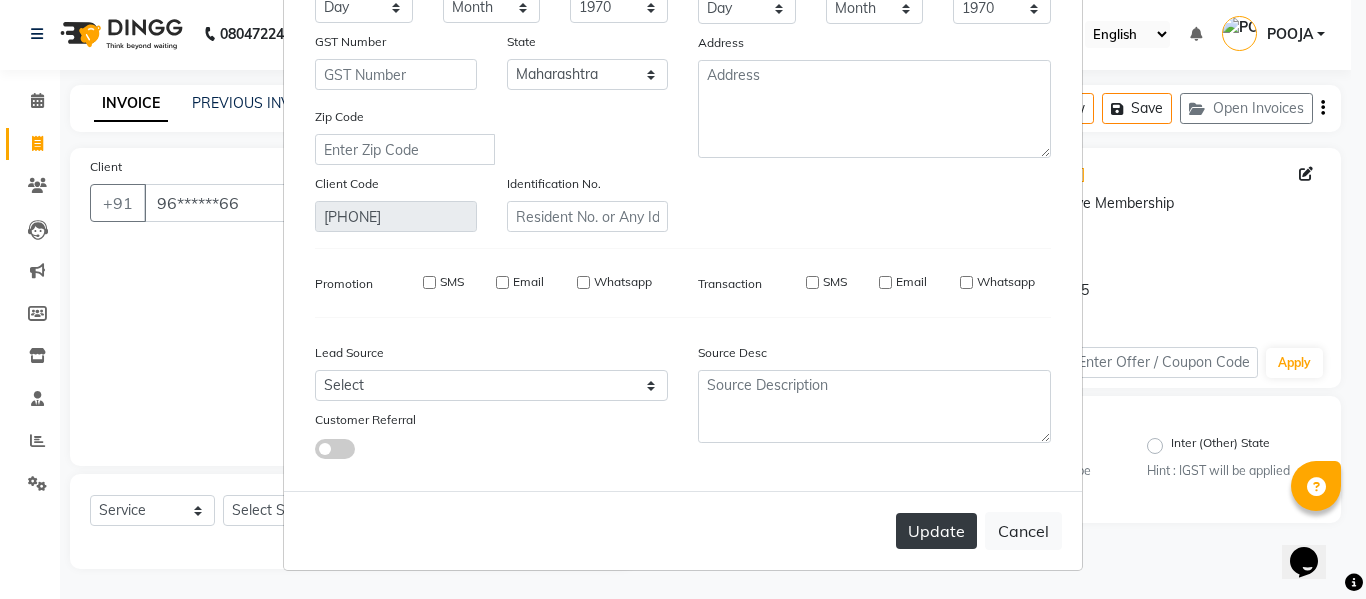 type 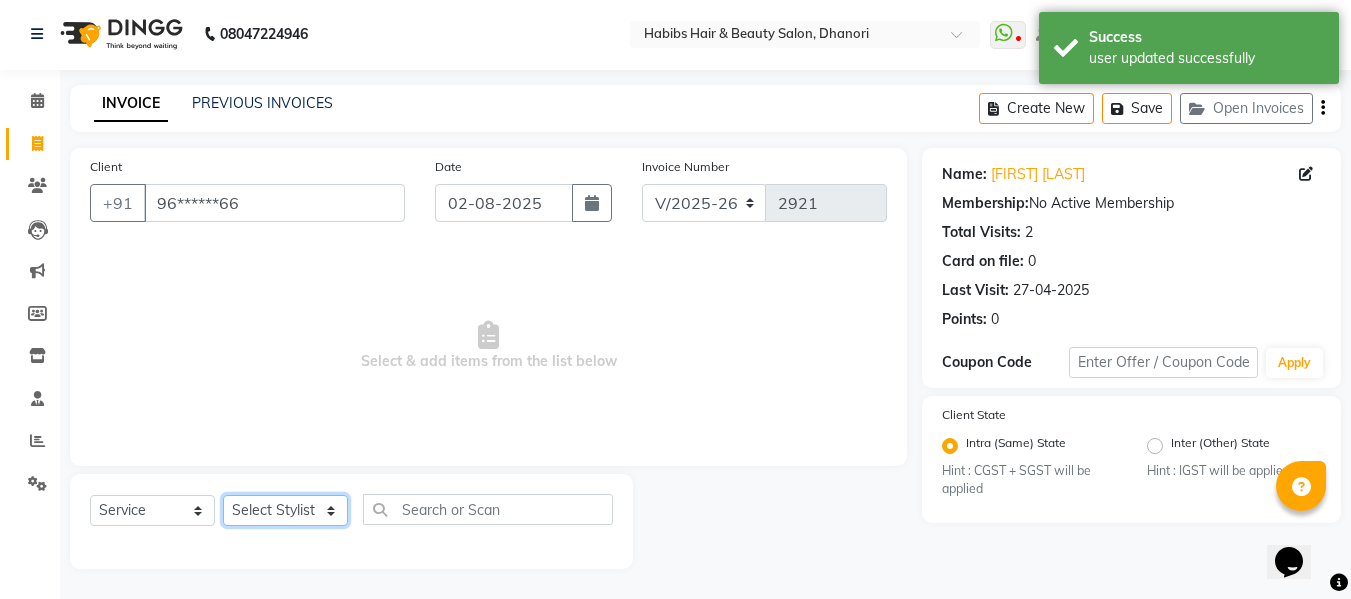 click on "Select Stylist Admin  Alishan  ARMAN DIVYA FAIZAN IRFAN MUZAMMIL POOJA POOJA J RAKESH SAHIL SHAKEEL SONAL" 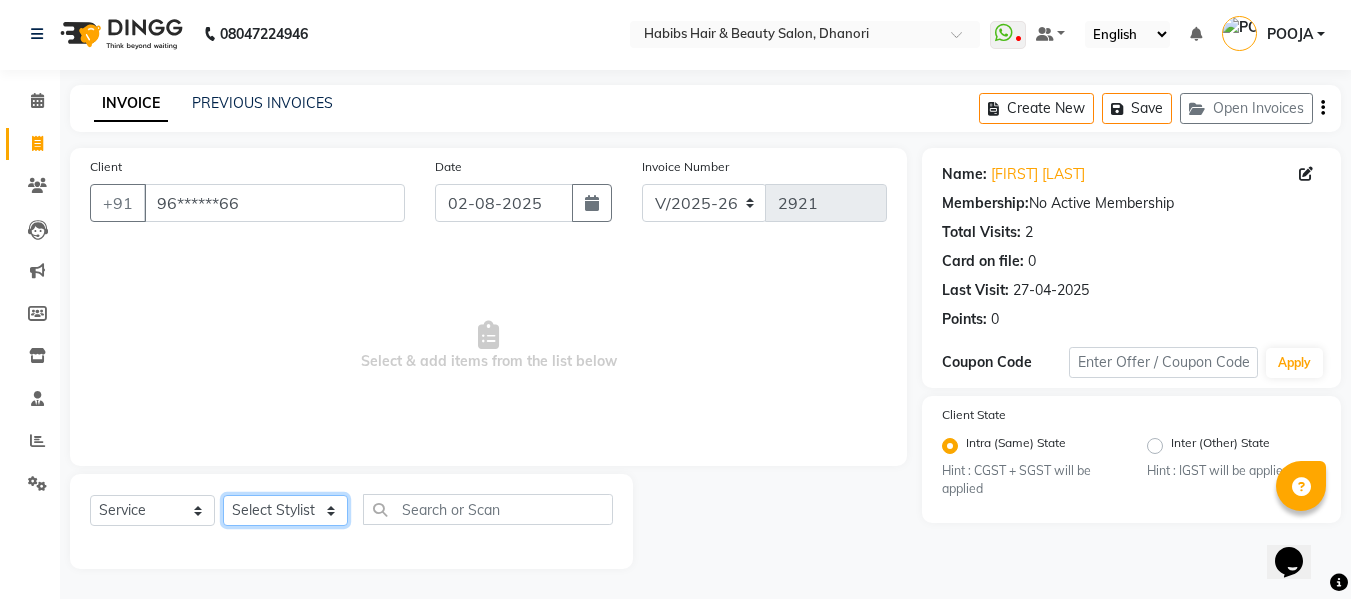 select on "70341" 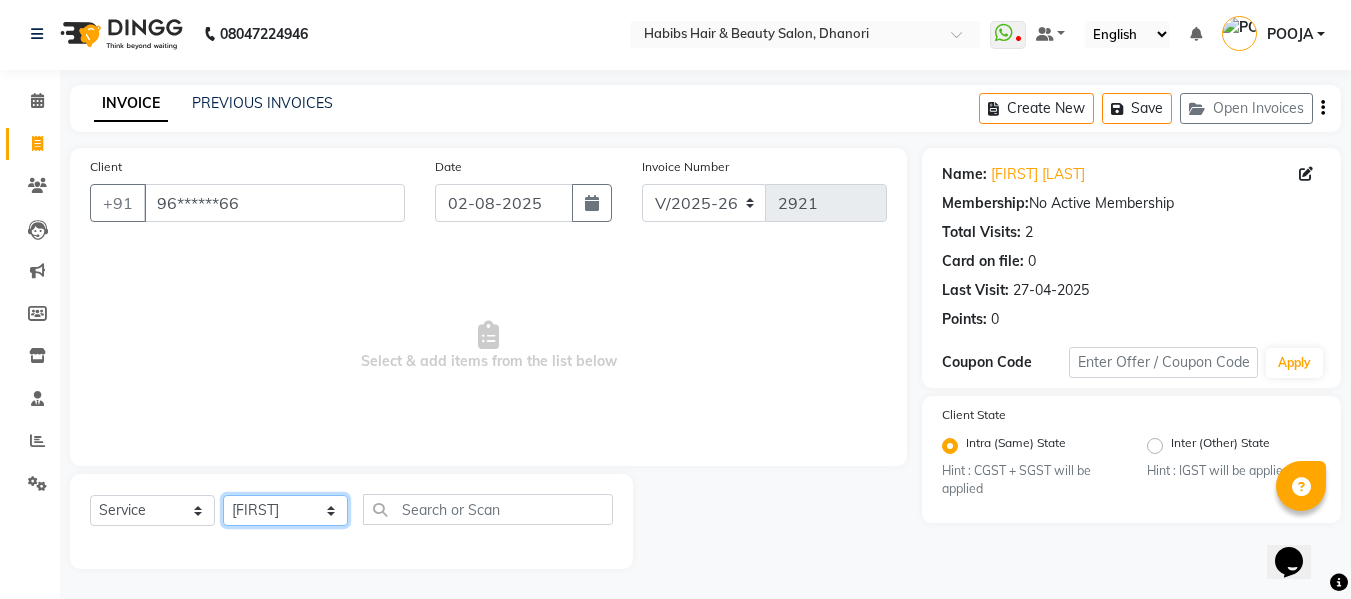 click on "Select Stylist Admin  Alishan  ARMAN DIVYA FAIZAN IRFAN MUZAMMIL POOJA POOJA J RAKESH SAHIL SHAKEEL SONAL" 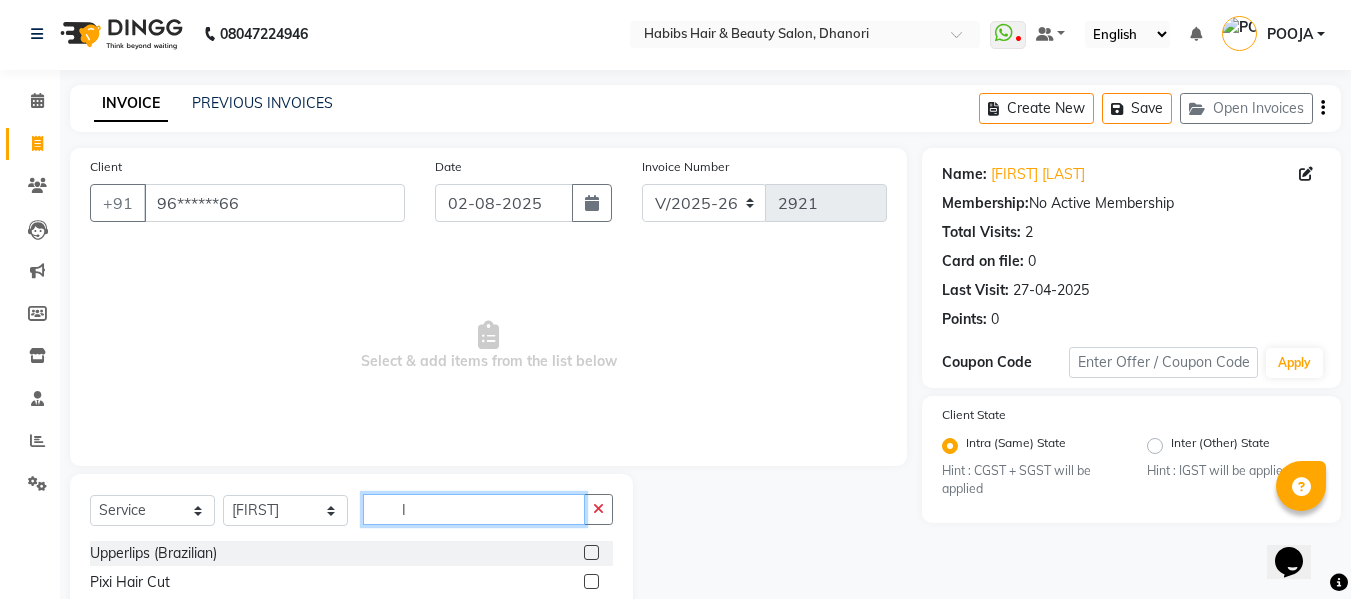 scroll, scrollTop: 202, scrollLeft: 0, axis: vertical 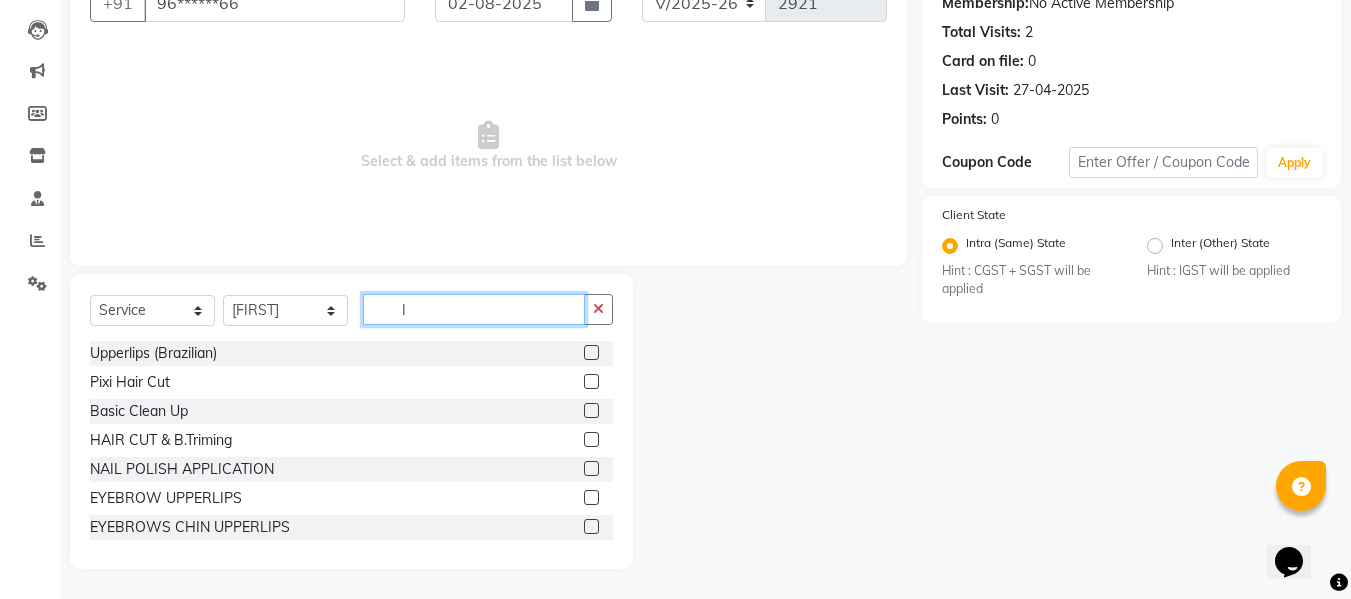 click on "I" 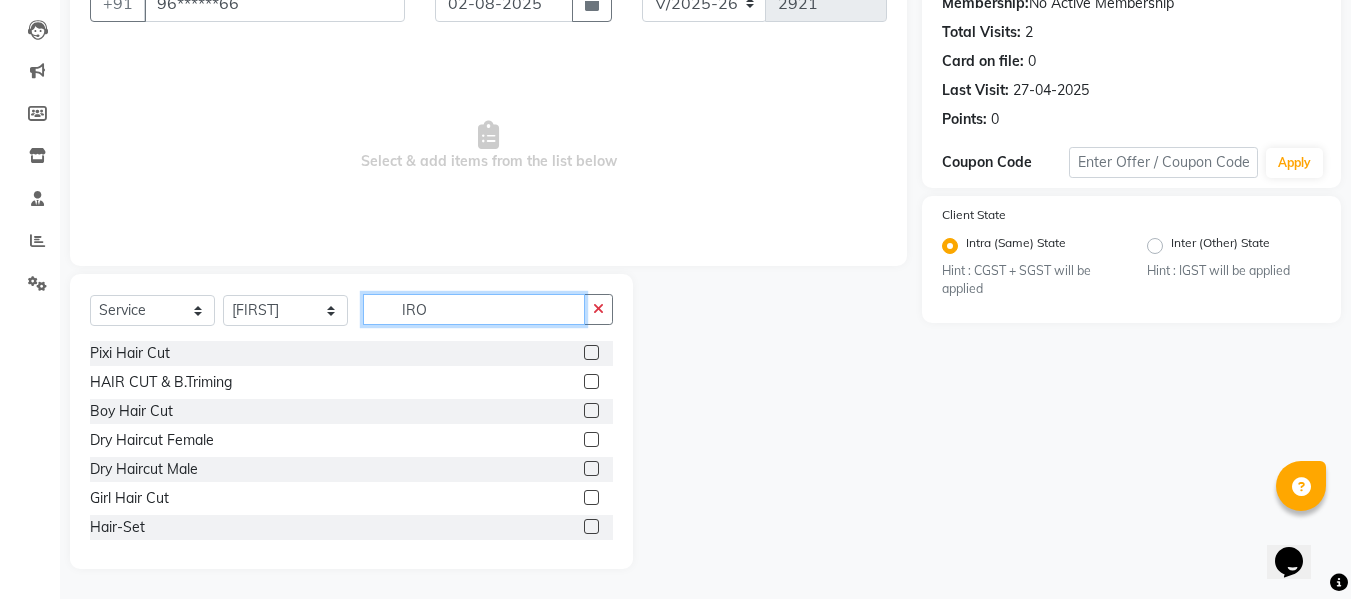 scroll, scrollTop: 31, scrollLeft: 0, axis: vertical 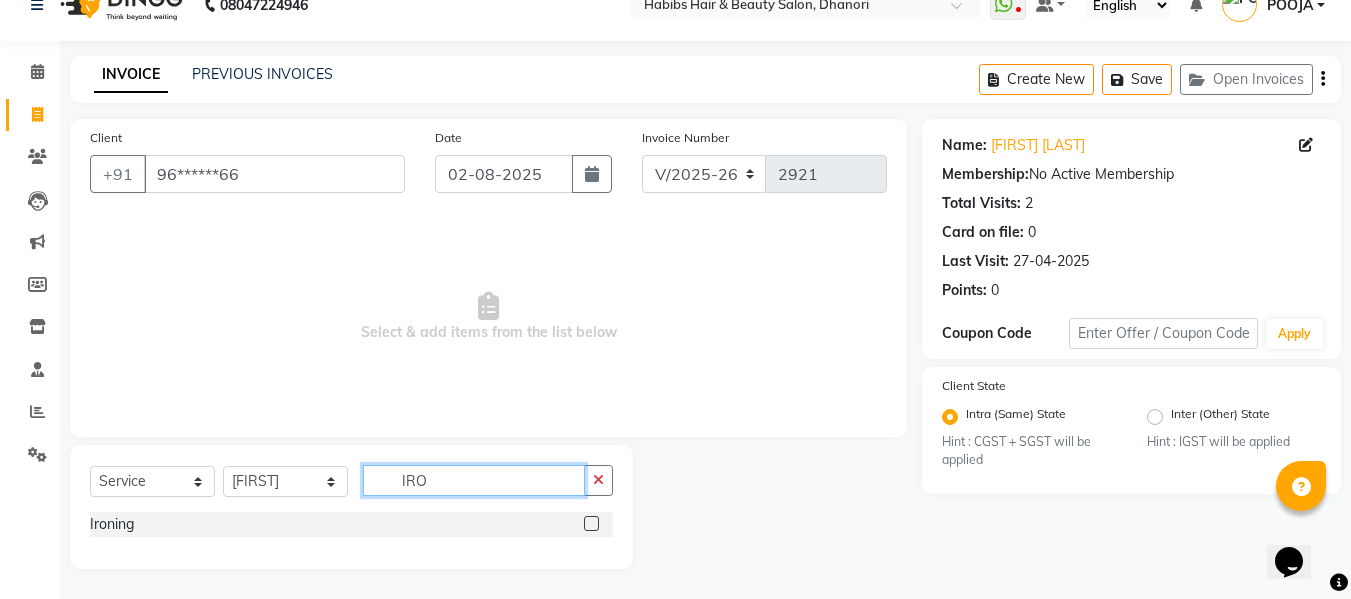 type on "IRO" 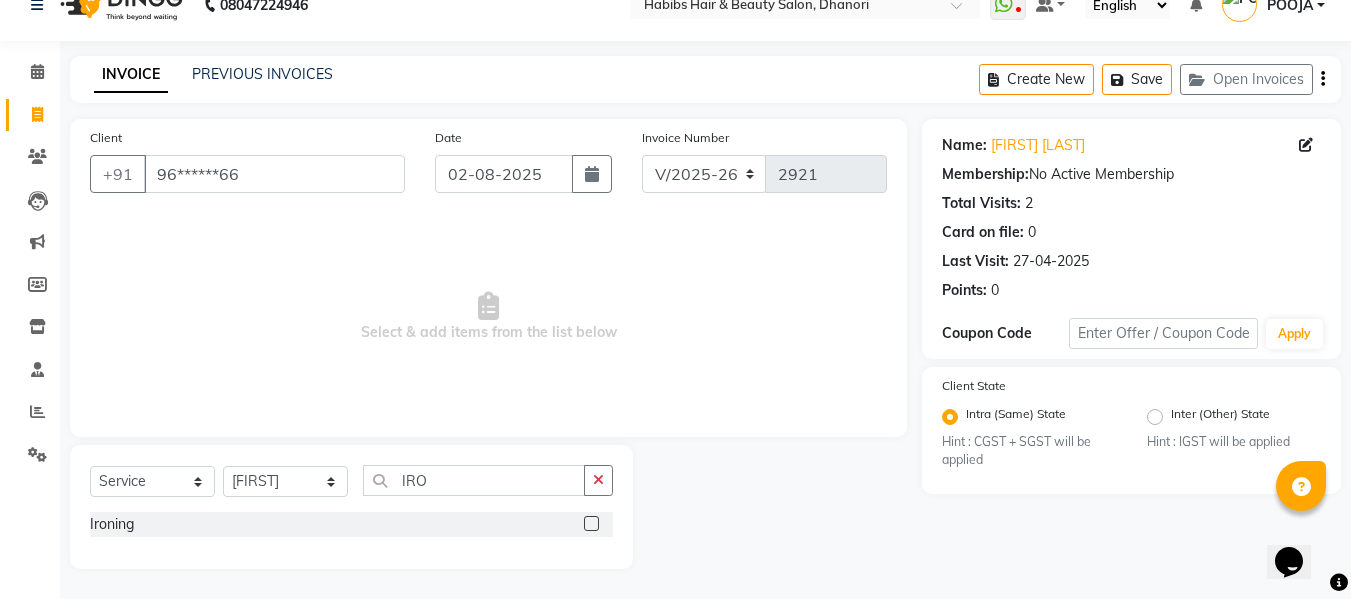 click 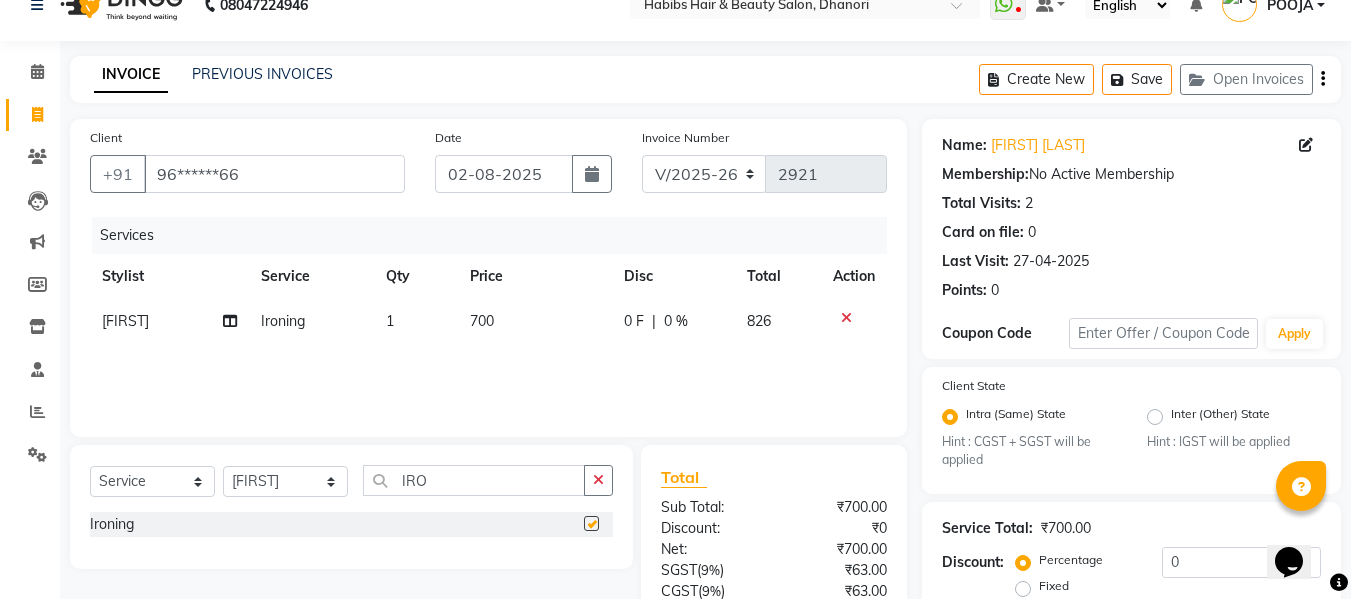 checkbox on "false" 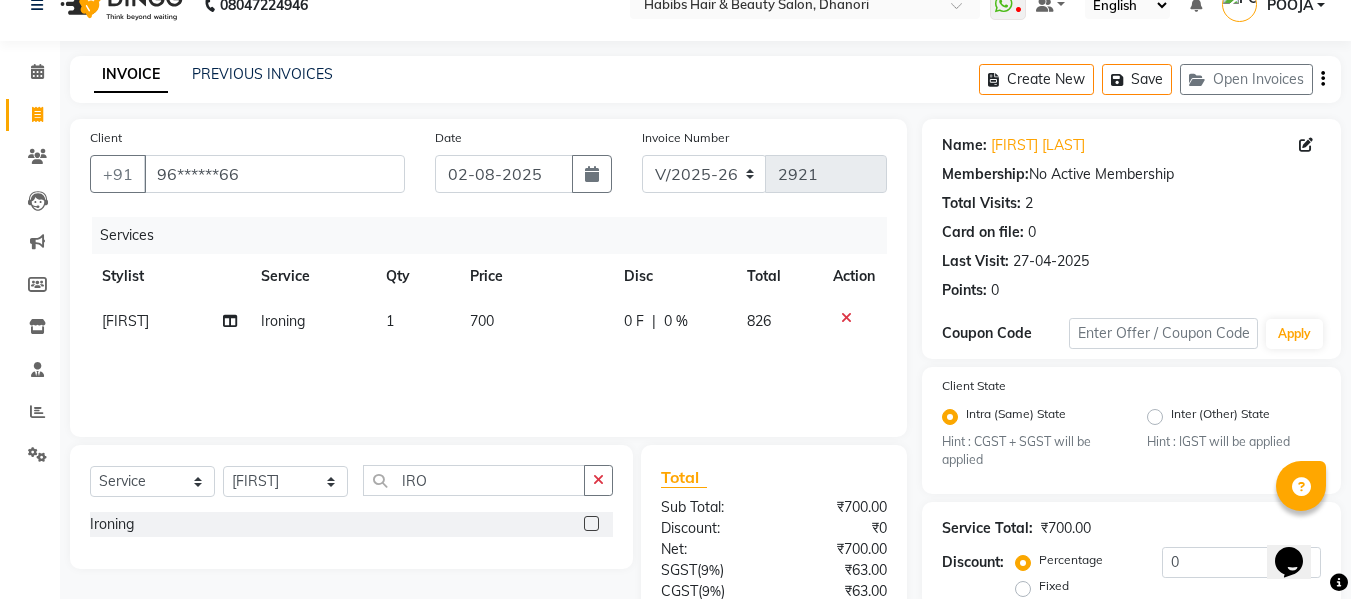 click on "700" 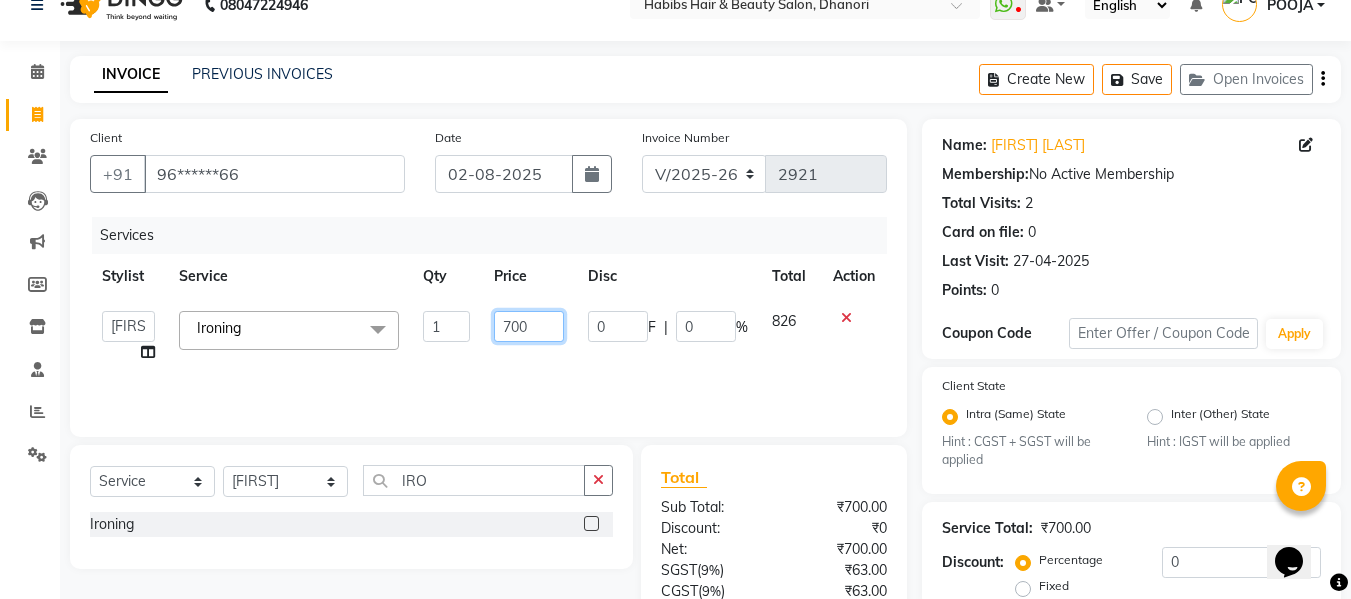 click on "700" 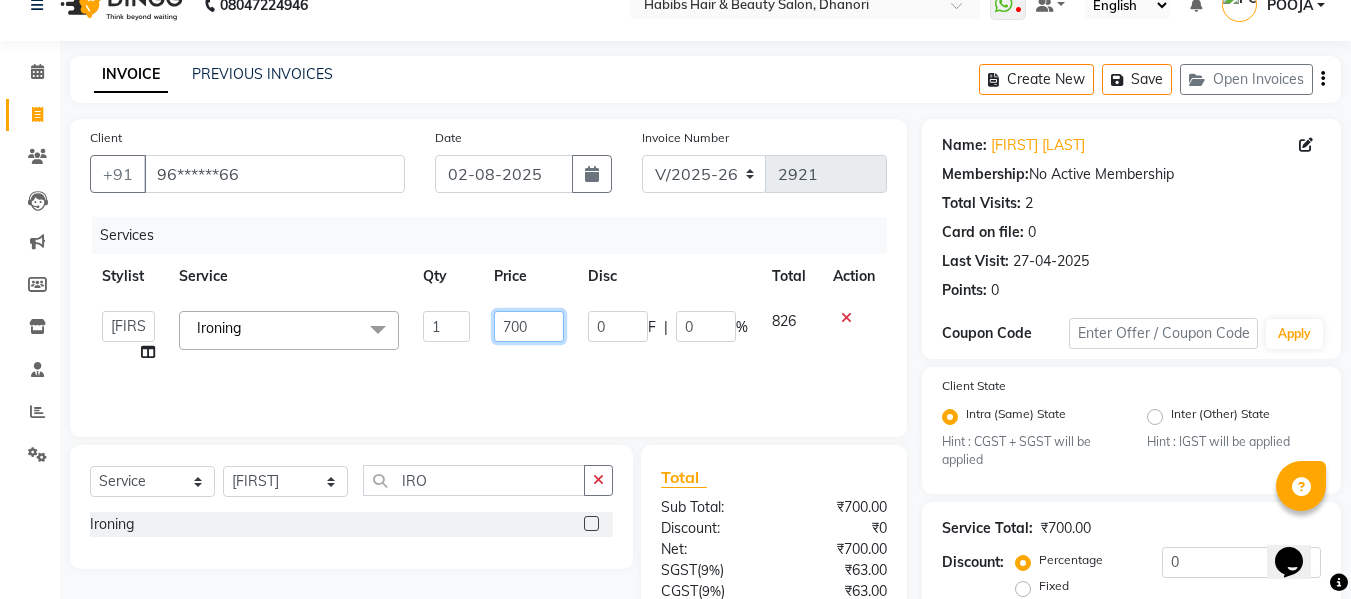 click on "700" 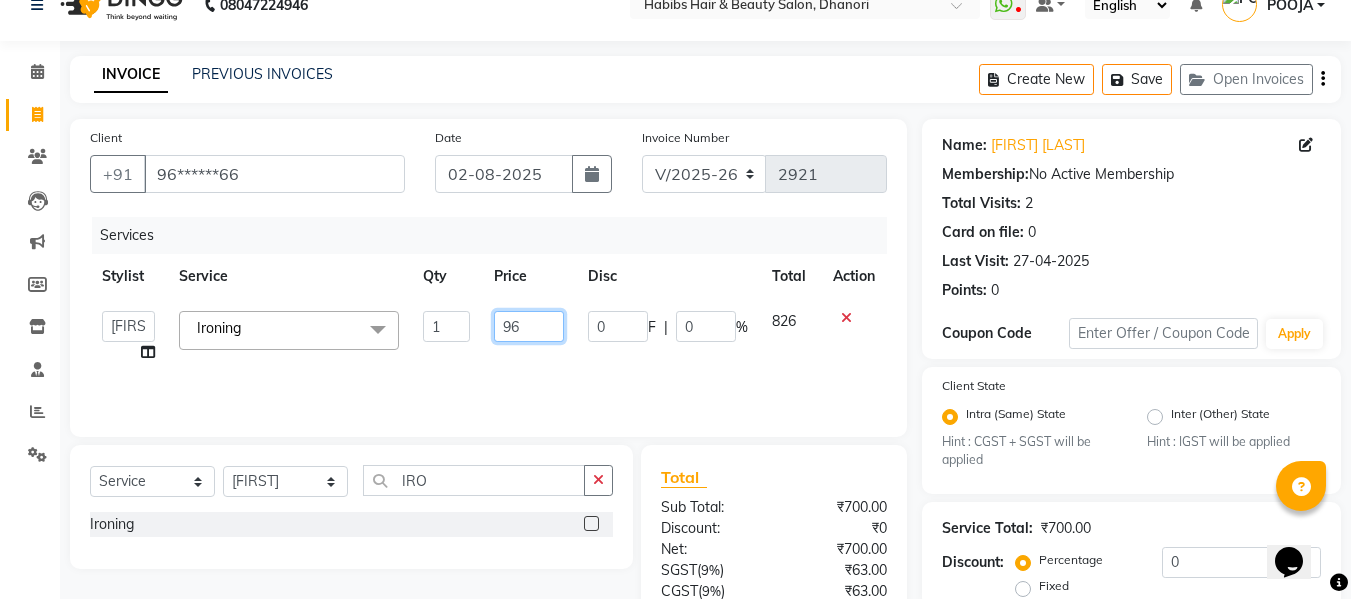 type on "960" 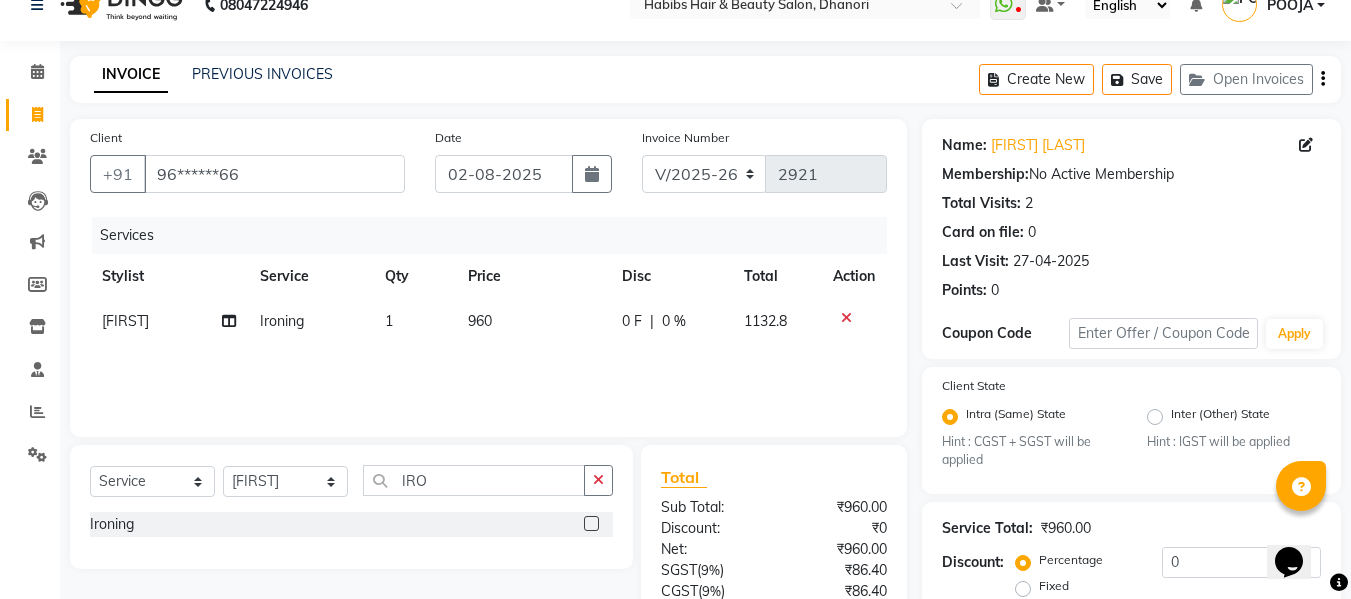 click on "Services Stylist Service Qty Price Disc Total Action IRFAN Ironing 1 960 0 F | 0 % [PRICE]" 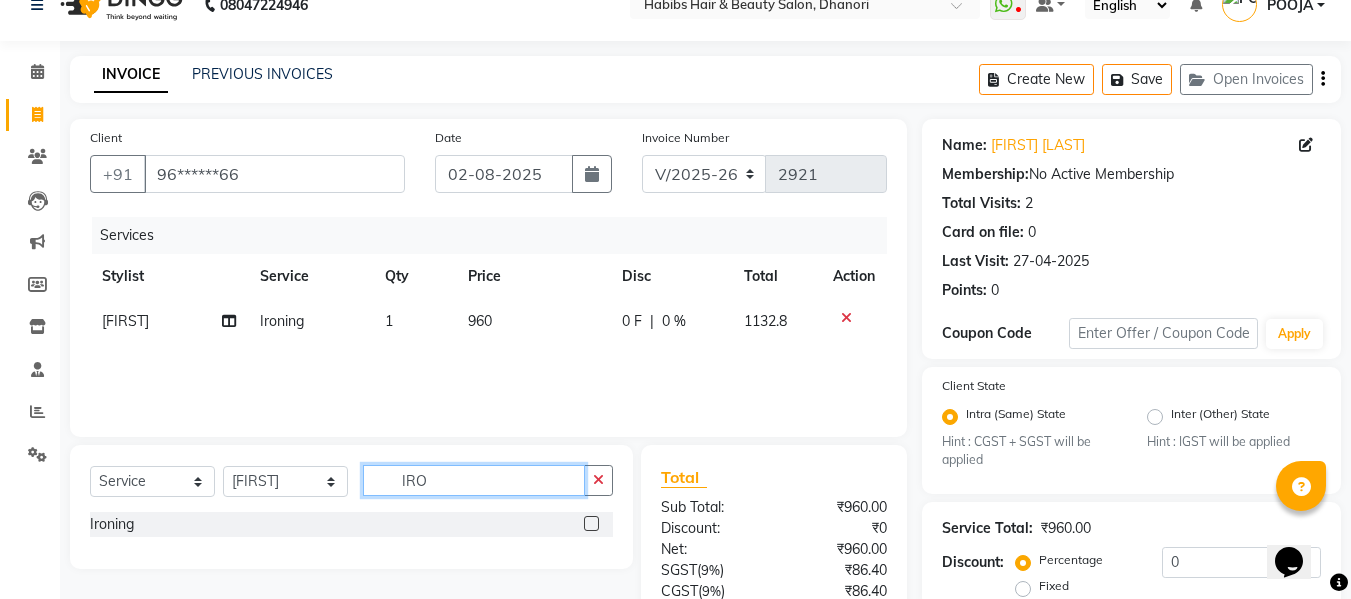 click on "IRO" 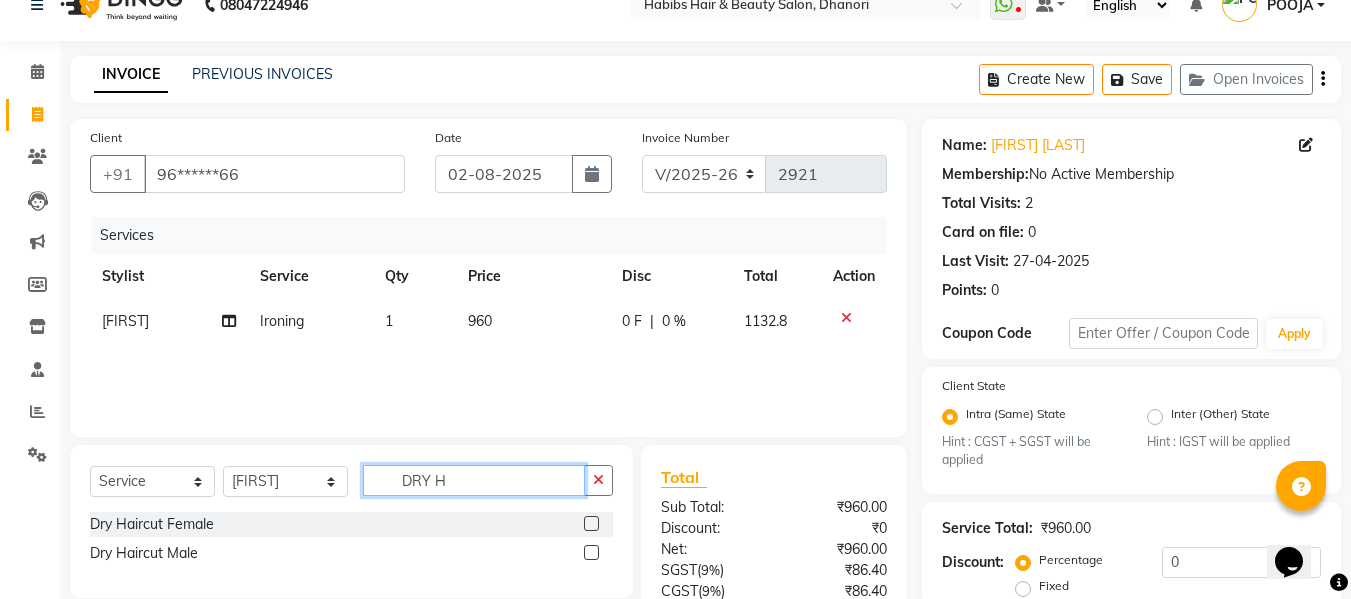 type on "DRY H" 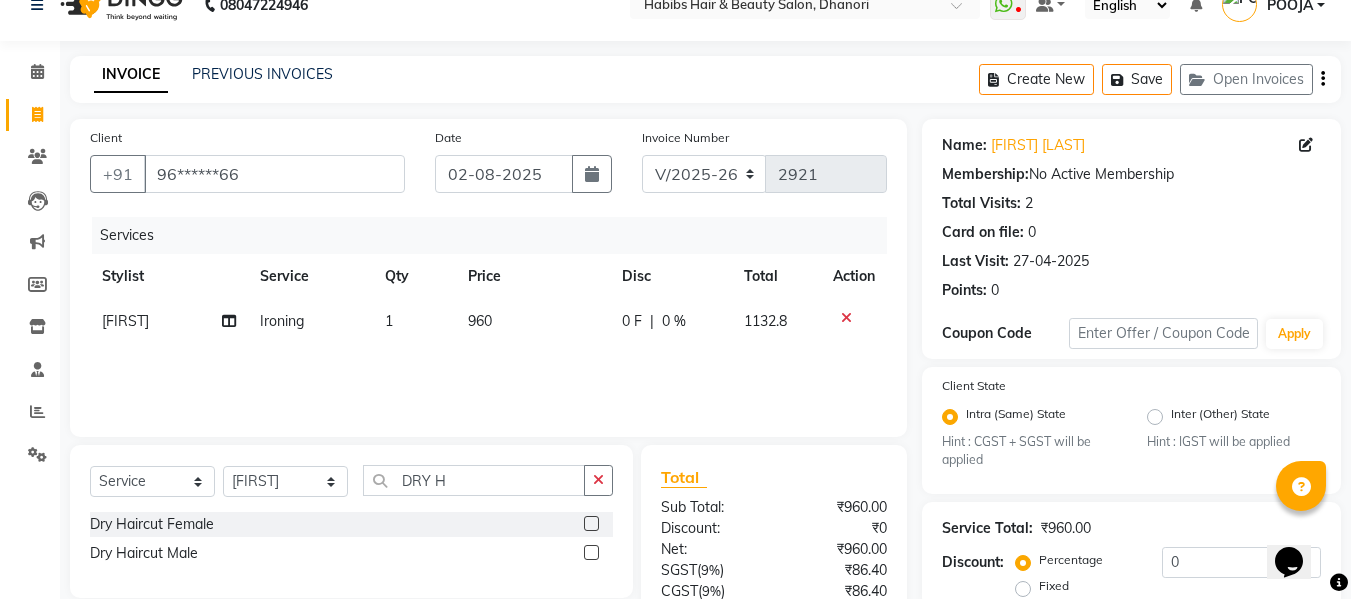 click 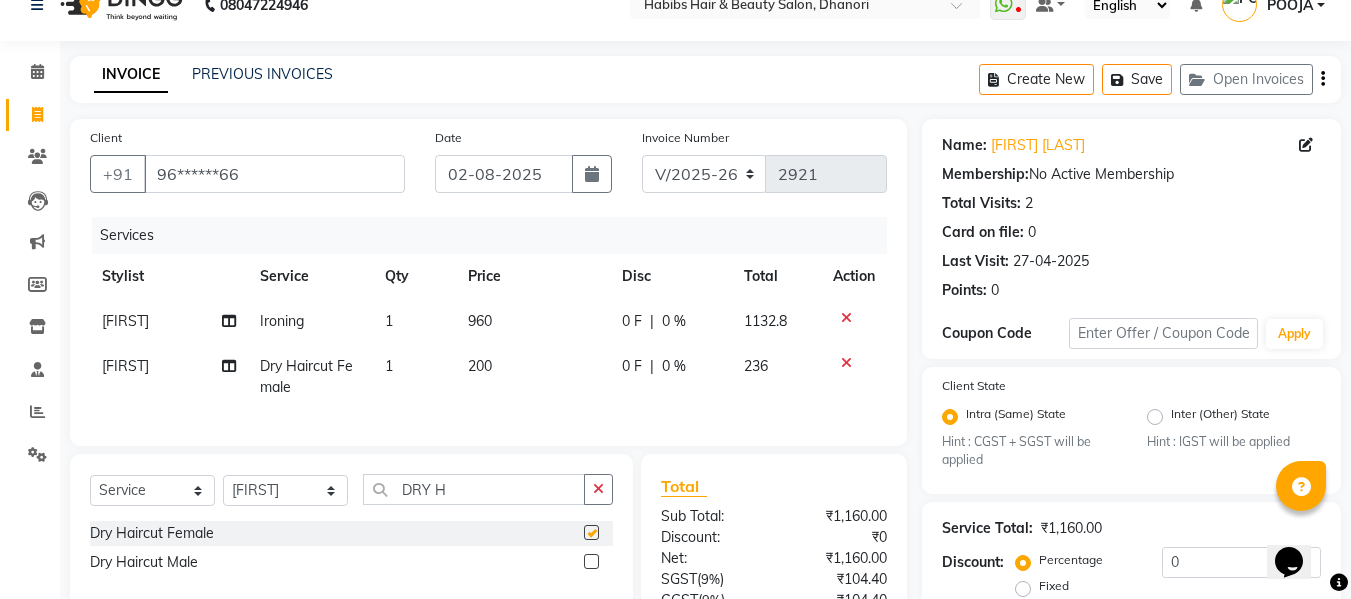 checkbox on "false" 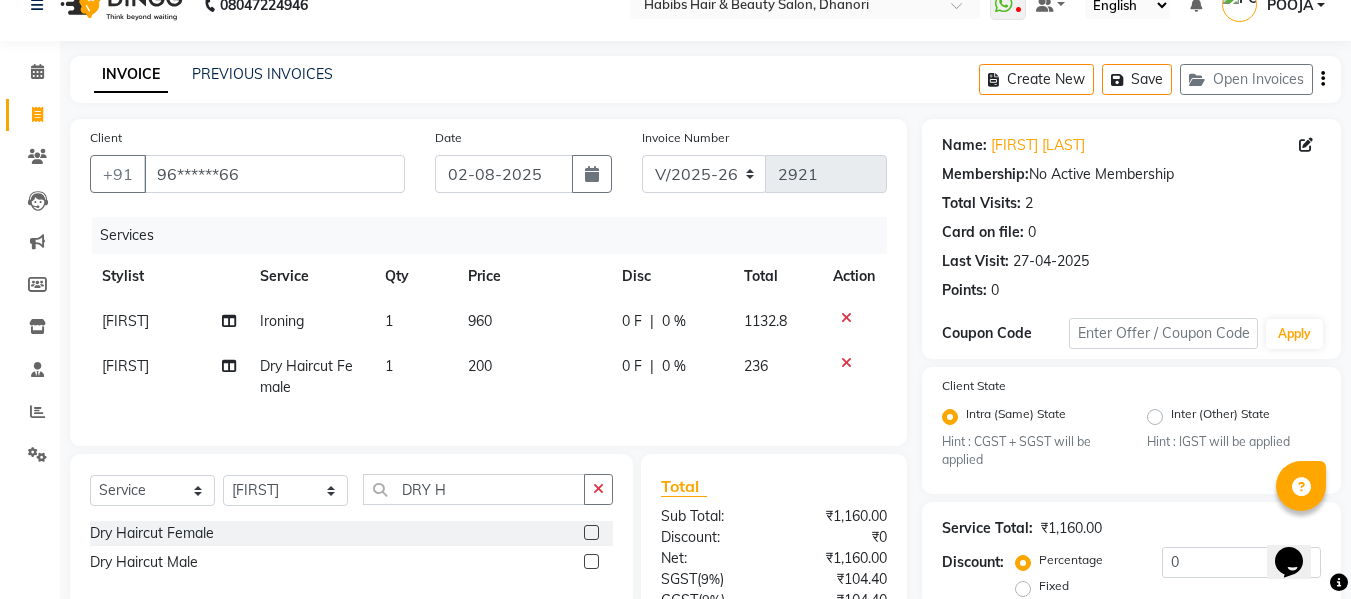 click on "200" 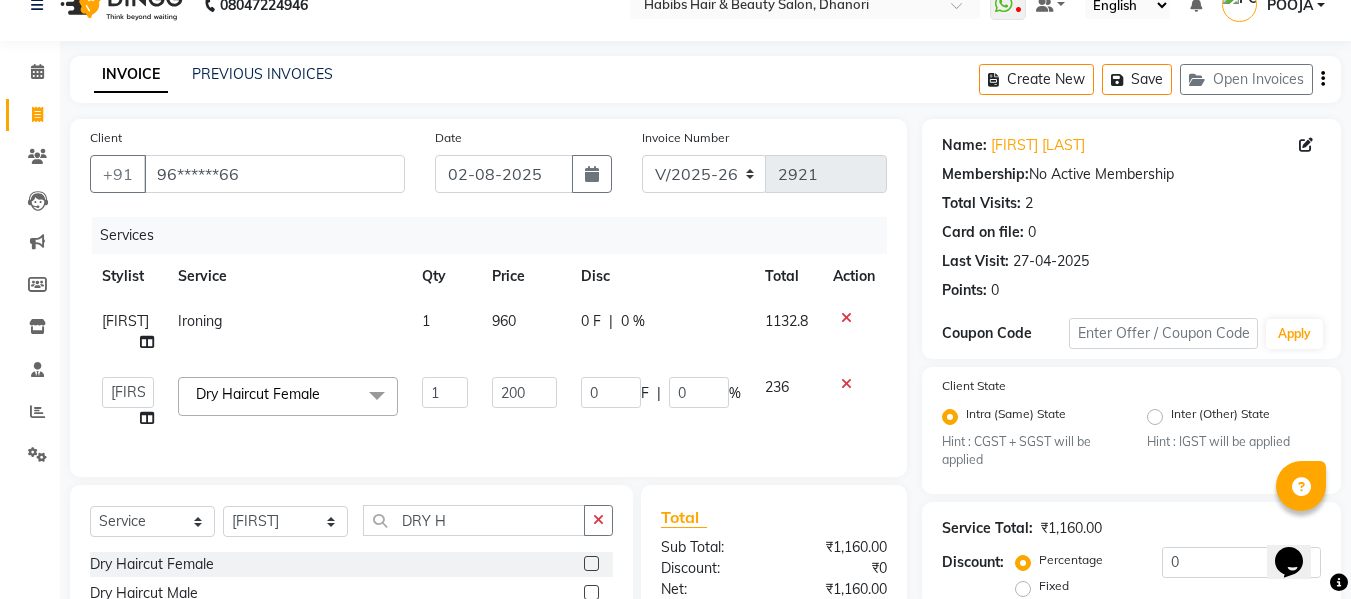 click on "200" 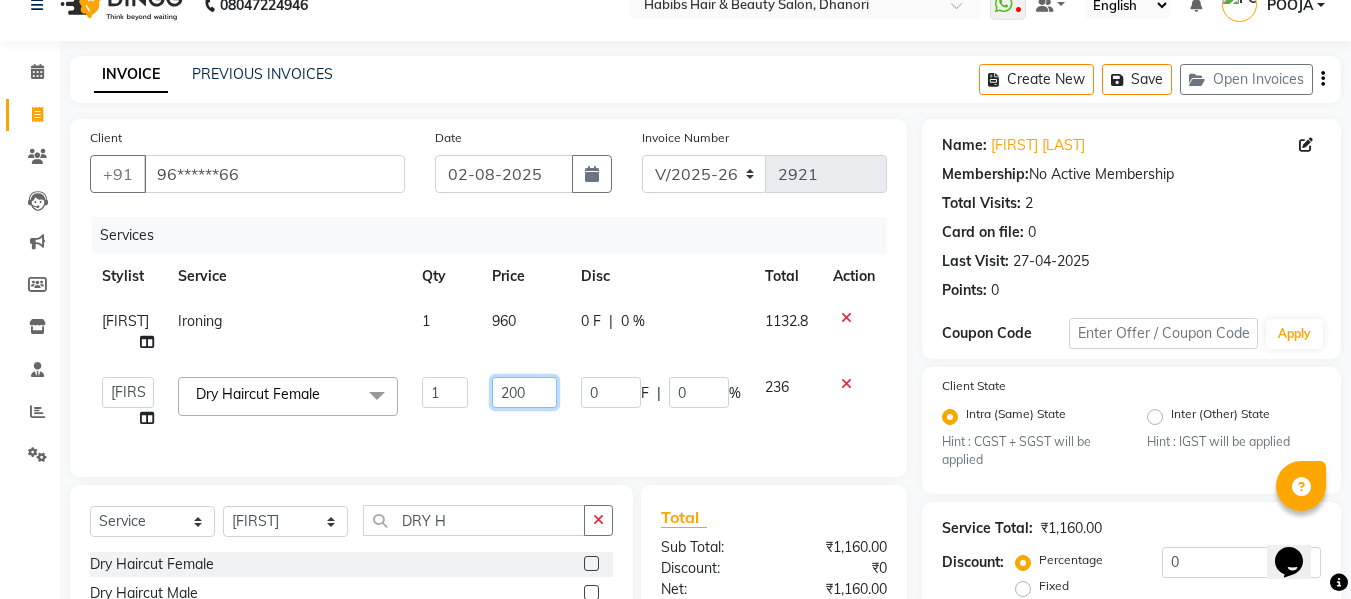 click on "200" 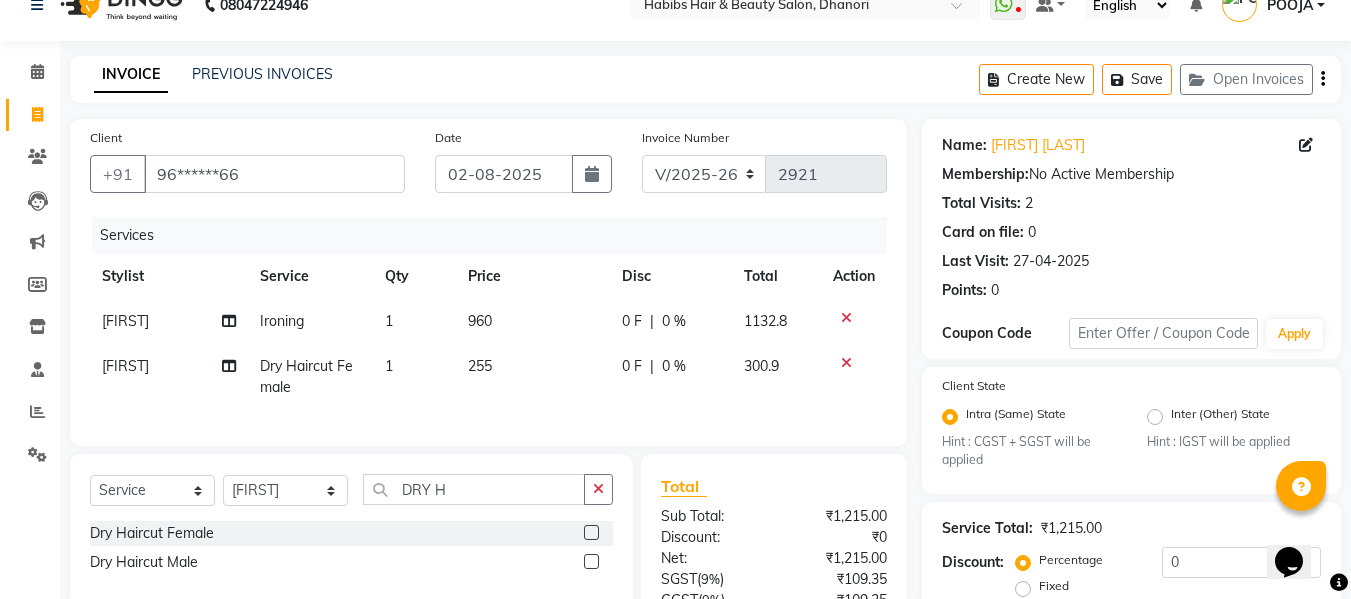 click on "Services Stylist Service Qty Price Disc Total Action IRFAN Ironing 1 960 0 F | 0 % [PRICE] IRFAN Dry Haircut Female 1 255 0 F | 0 % [PRICE]" 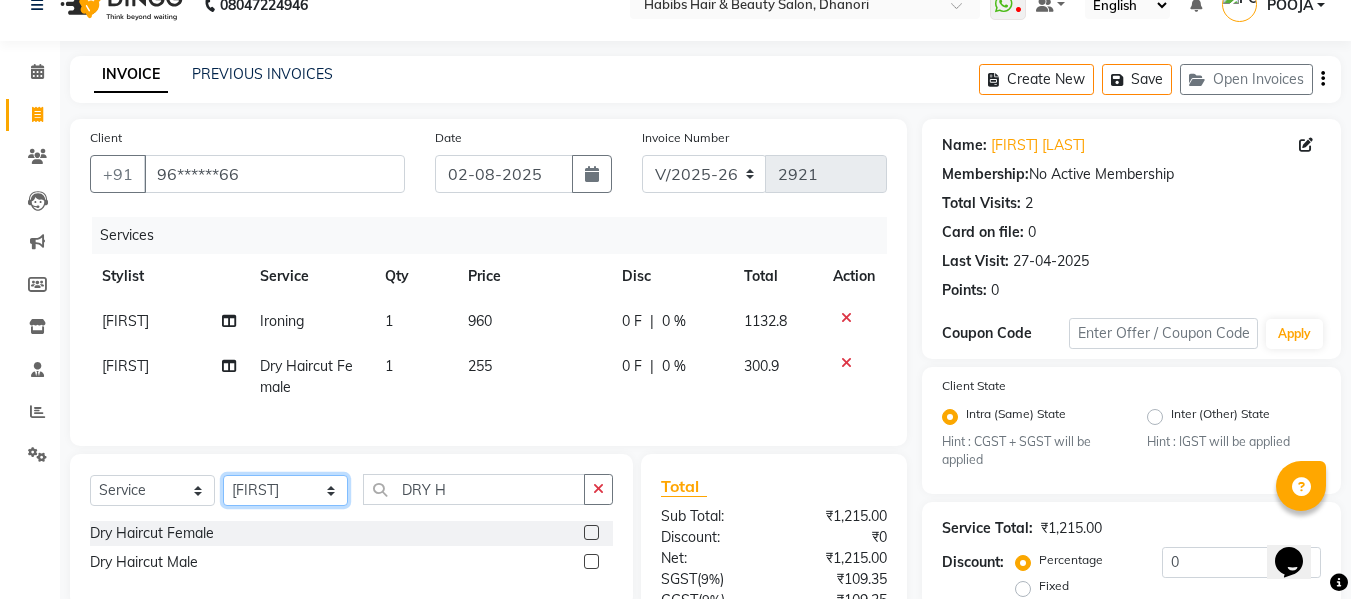 click on "Select Stylist Admin  Alishan  ARMAN DIVYA FAIZAN IRFAN MUZAMMIL POOJA POOJA J RAKESH SAHIL SHAKEEL SONAL" 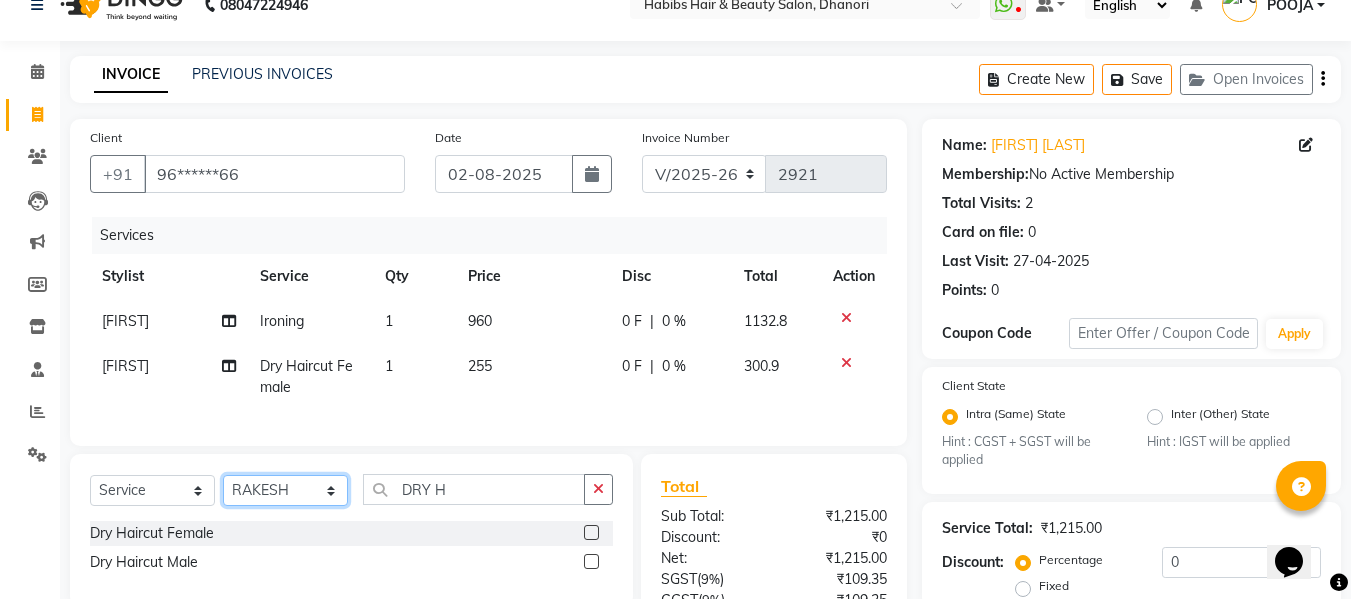 click on "Select Stylist Admin  Alishan  ARMAN DIVYA FAIZAN IRFAN MUZAMMIL POOJA POOJA J RAKESH SAHIL SHAKEEL SONAL" 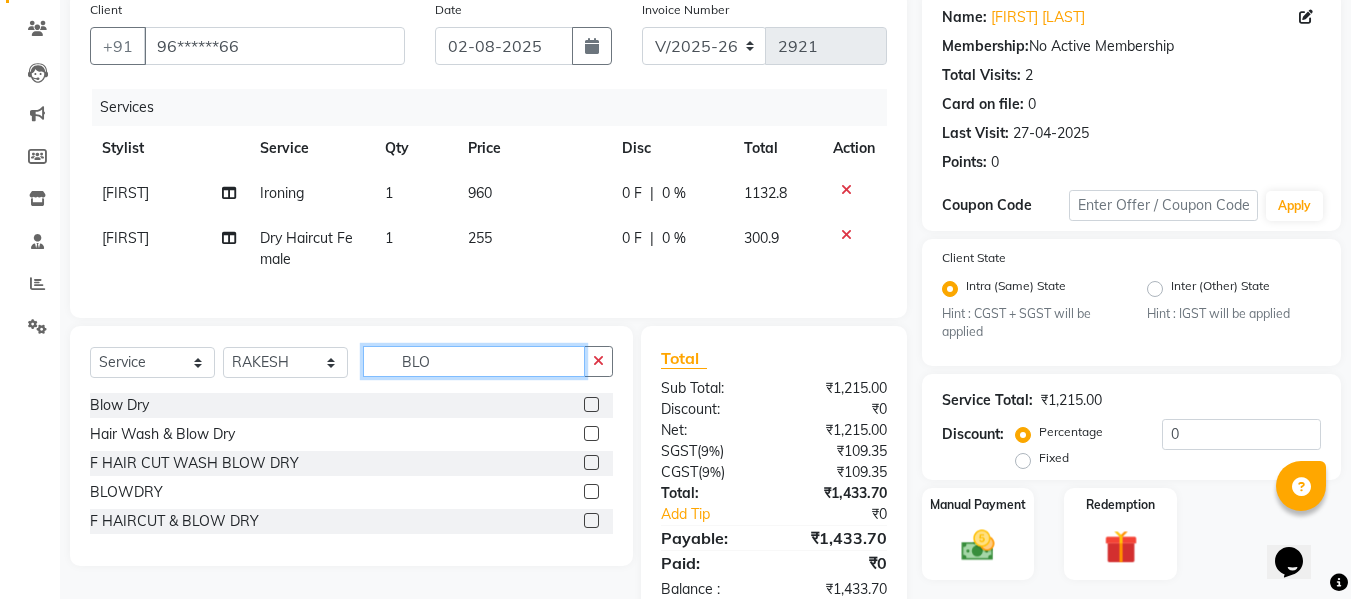 scroll, scrollTop: 225, scrollLeft: 0, axis: vertical 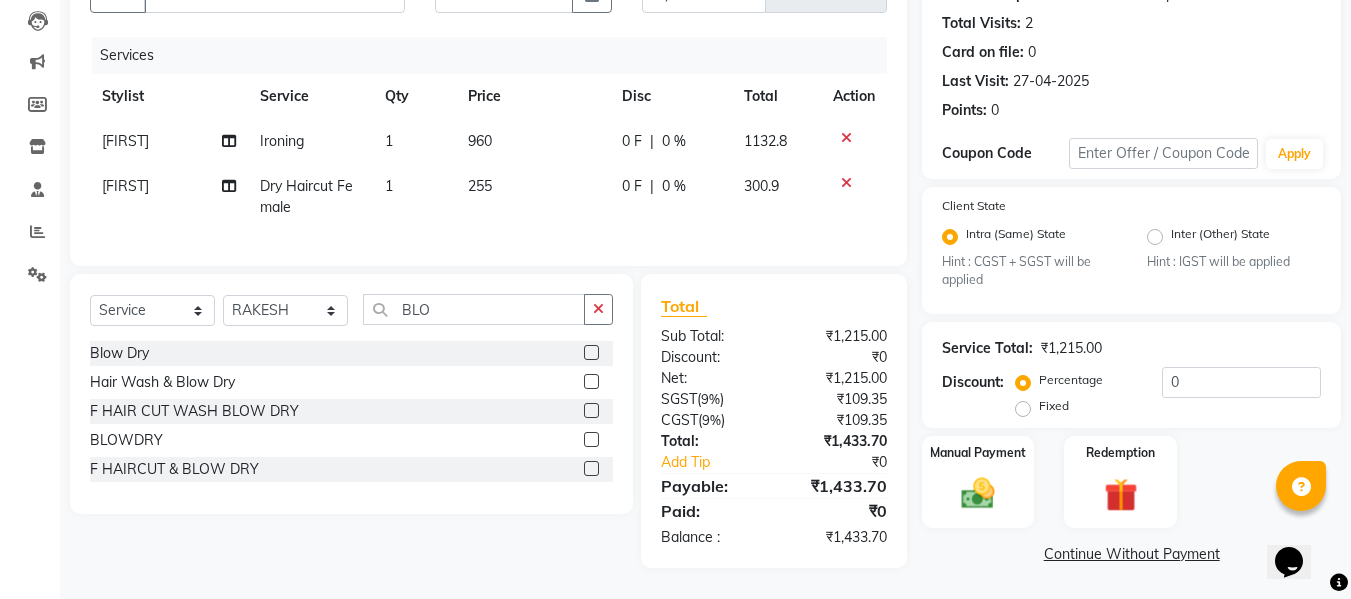 click 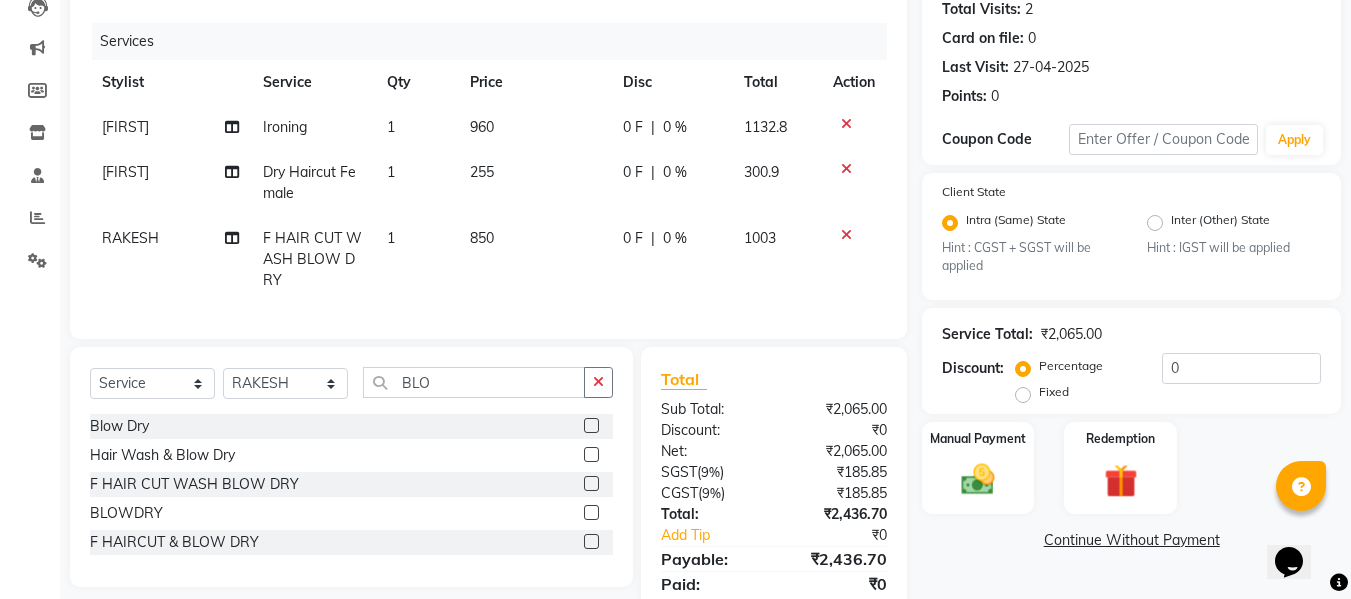 click on "850" 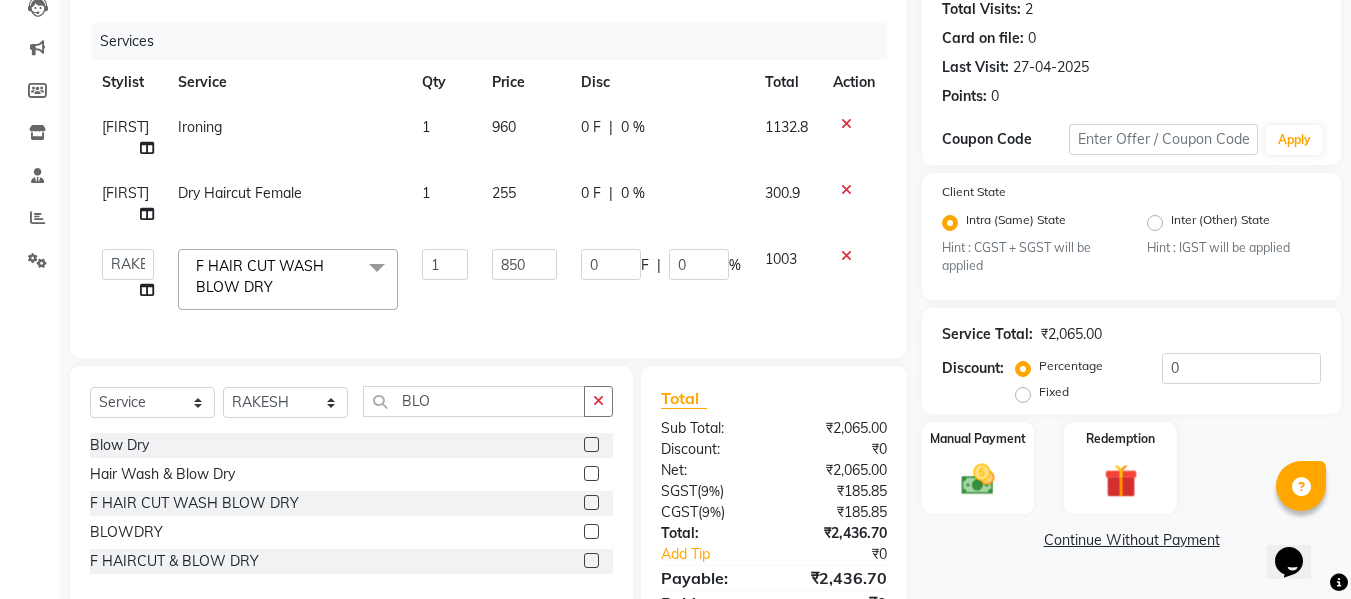 click on "850" 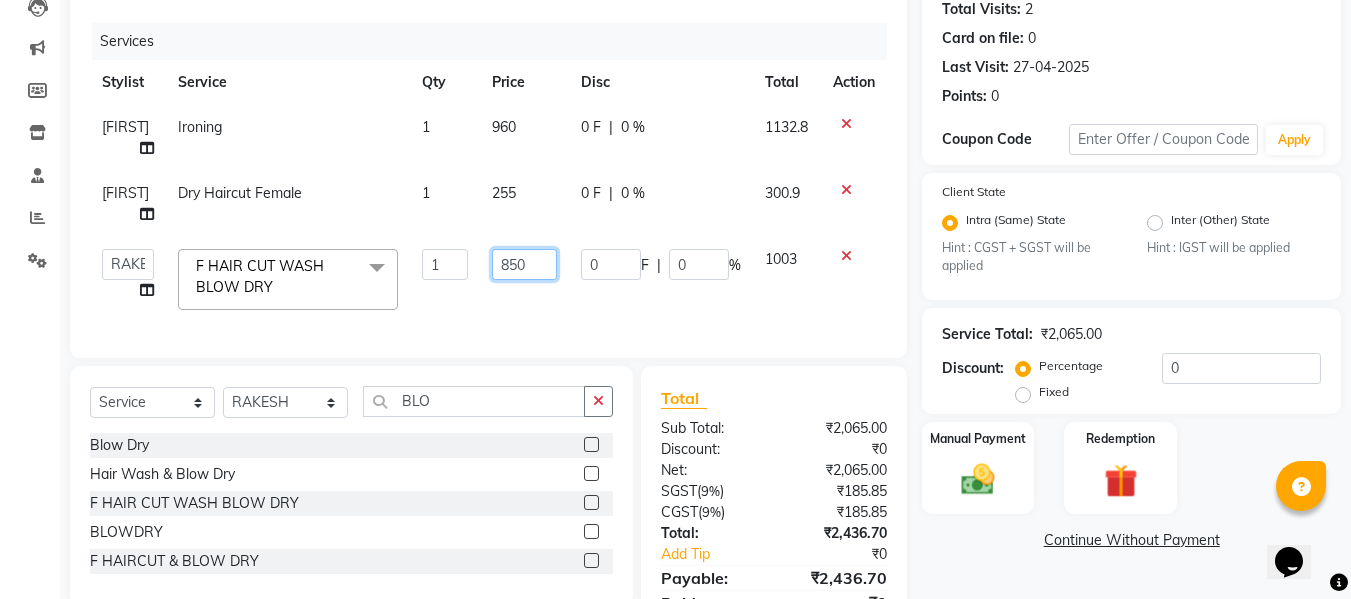 click on "850" 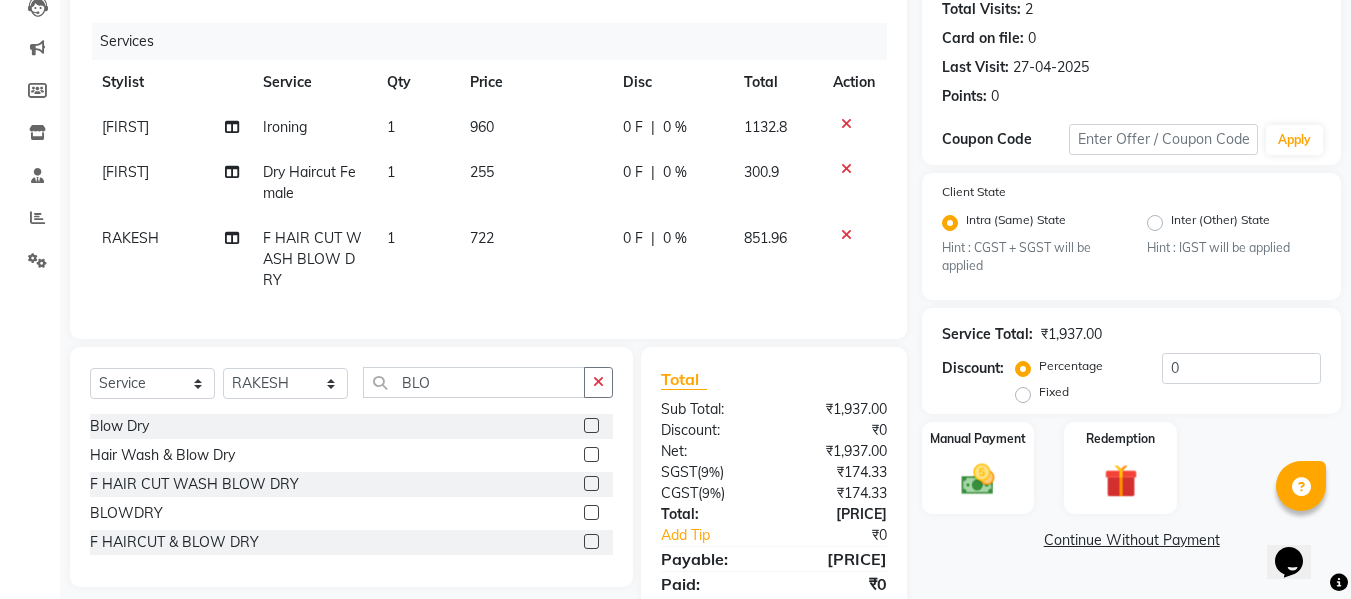 click on "Services Stylist Service Qty Price Disc Total Action IRFAN Ironing 1 960 0 F | 0 % [PRICE] IRFAN Dry Haircut Female 1 255 0 F | 0 % [PRICE] RAKESH F HAIR CUT WASH BLOW DRY 1 722 0 F | 0 % [PRICE]" 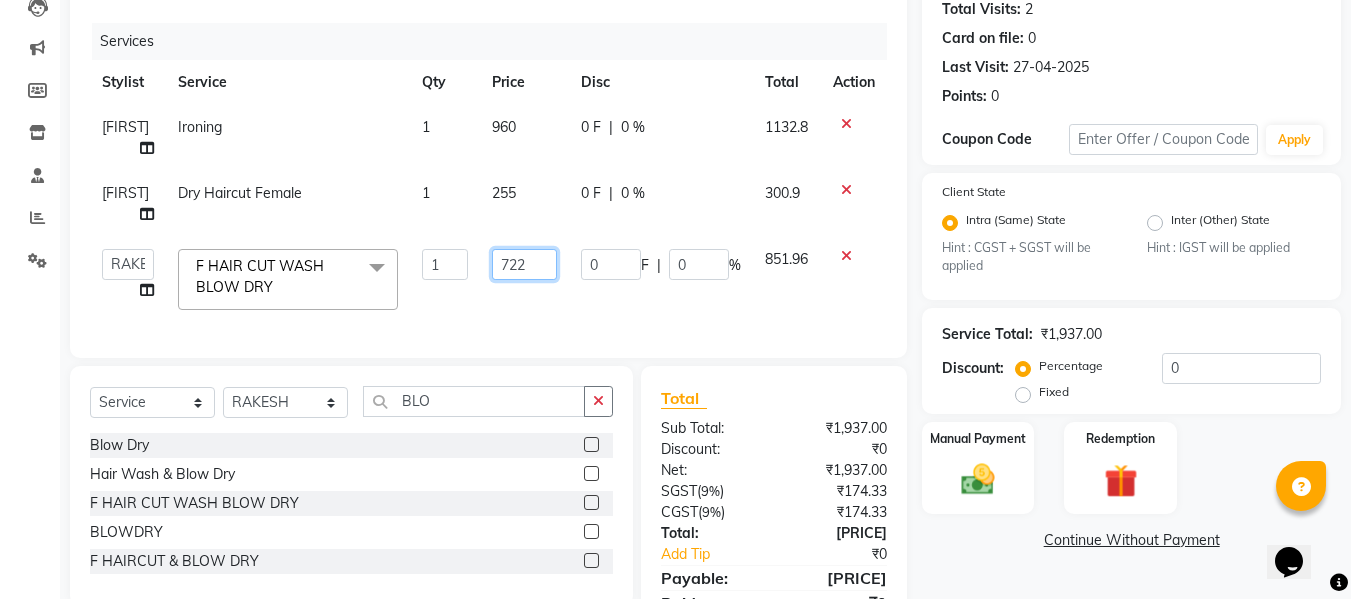 click on "722" 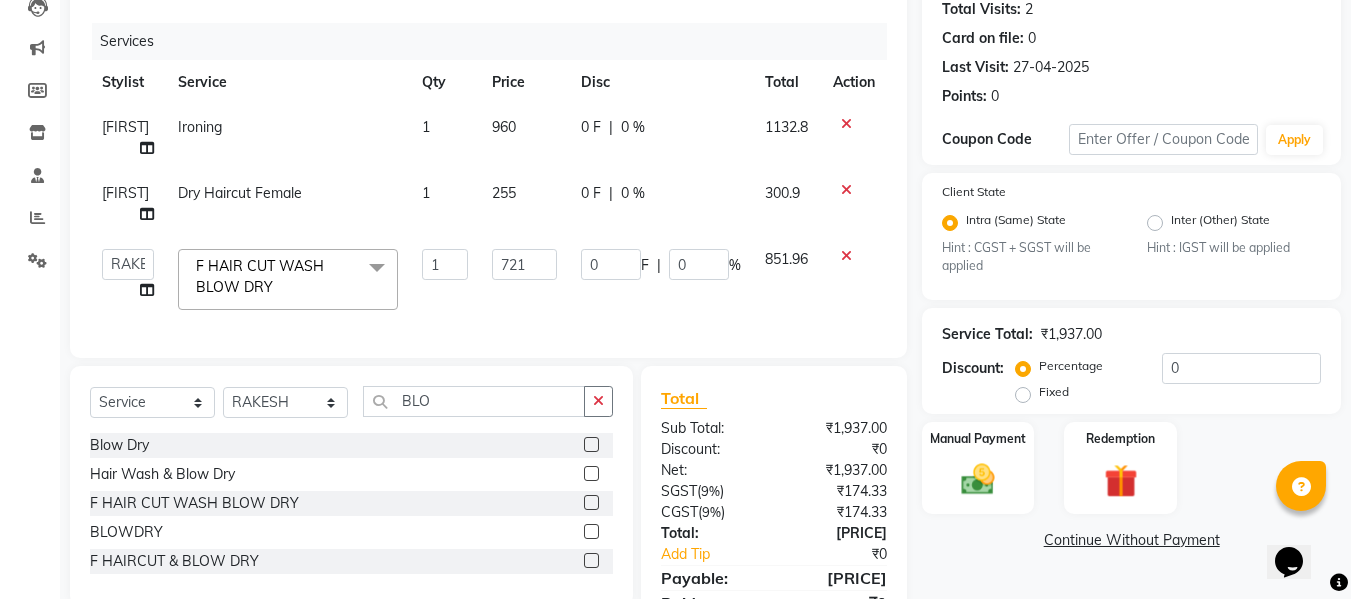 click on "721" 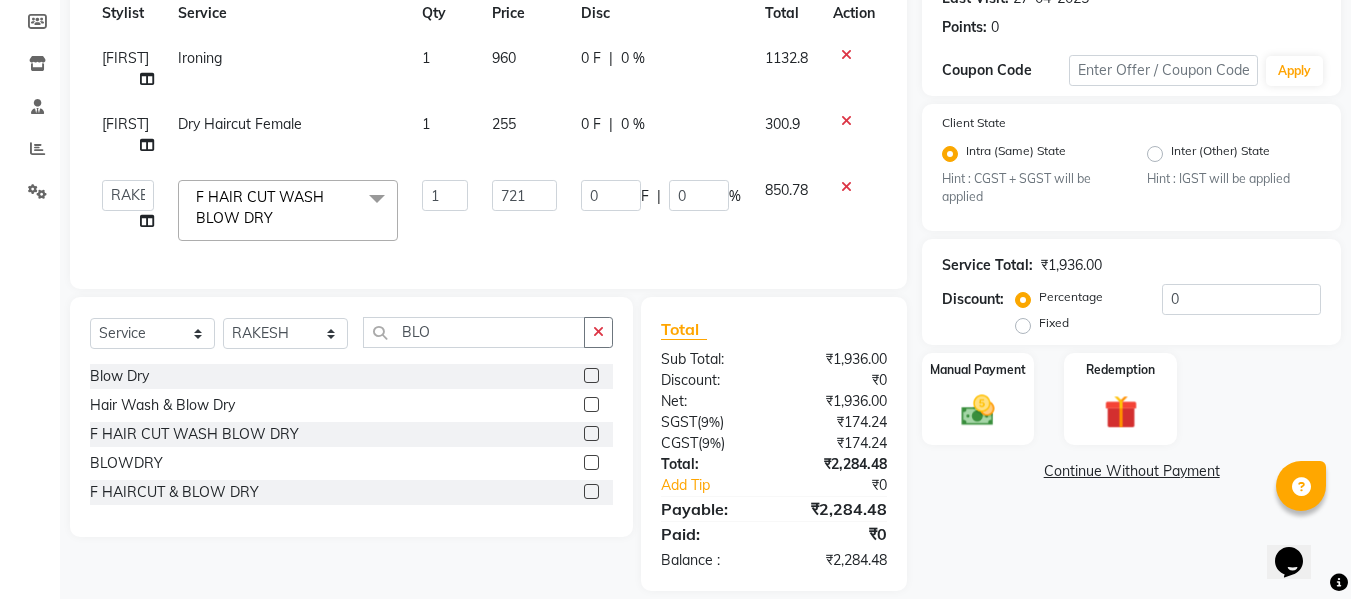 scroll, scrollTop: 331, scrollLeft: 0, axis: vertical 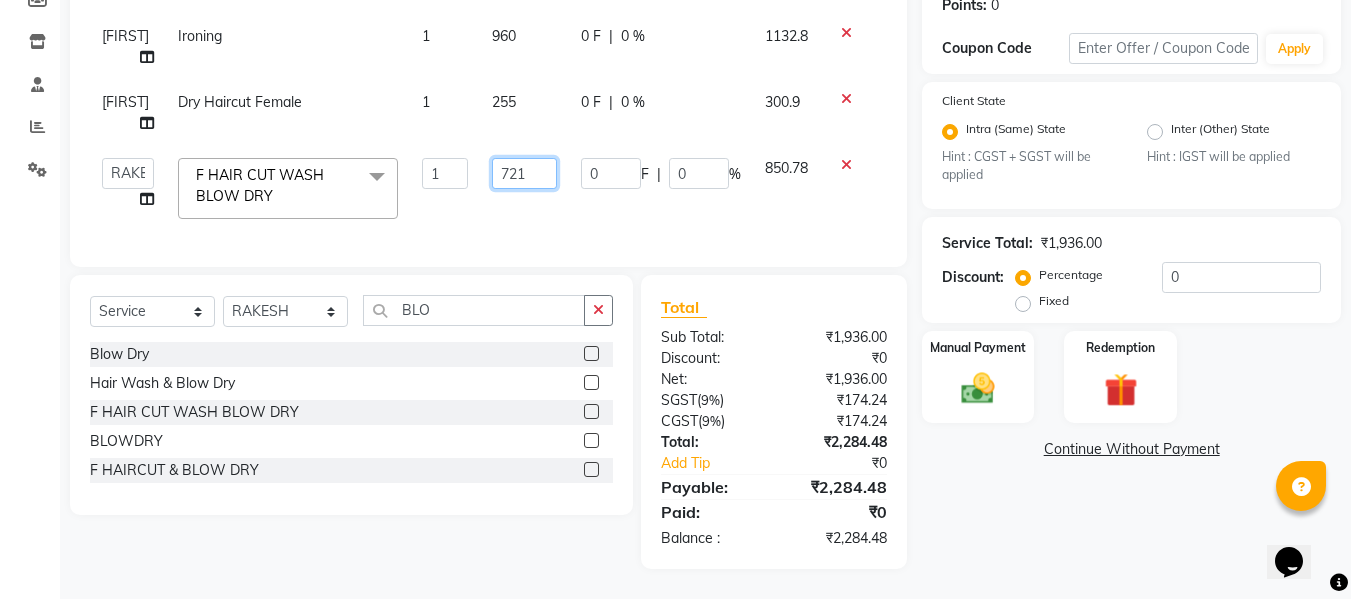 click on "721" 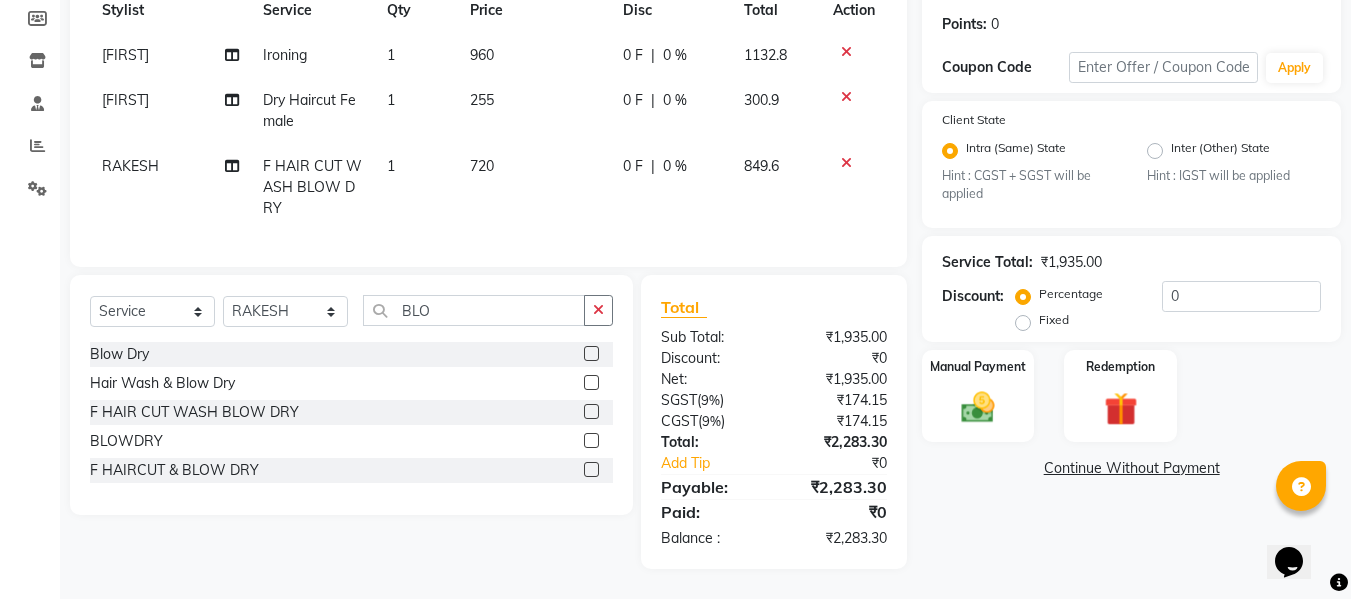 click on "720" 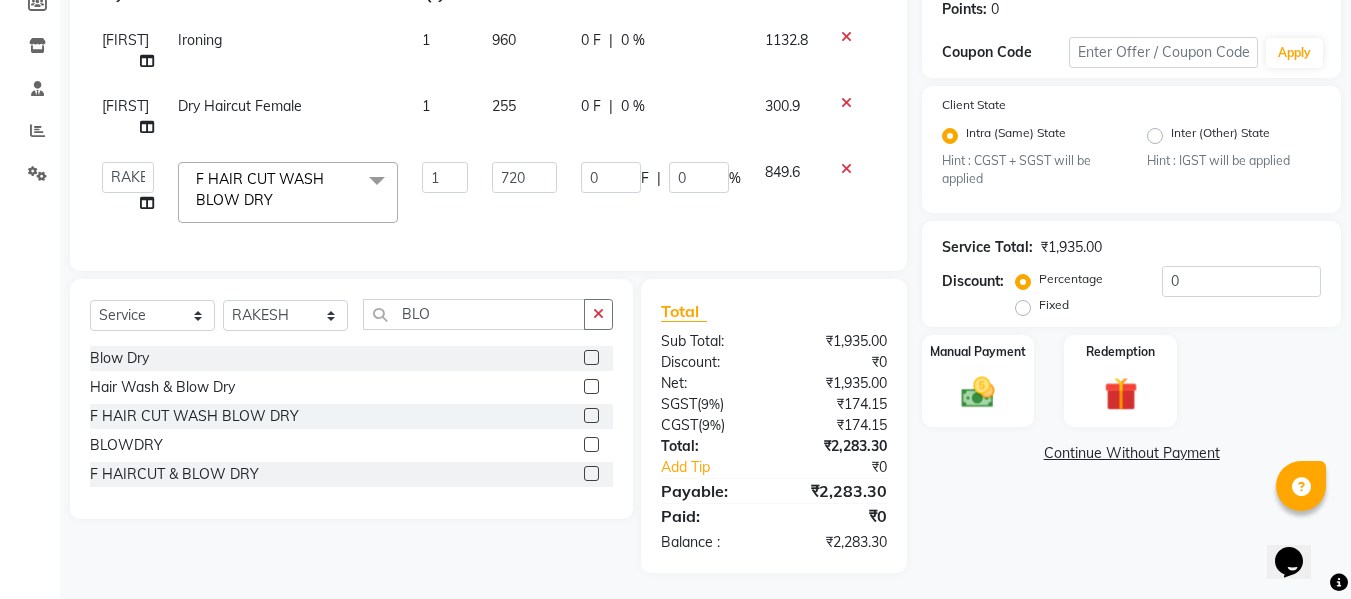 scroll, scrollTop: 331, scrollLeft: 0, axis: vertical 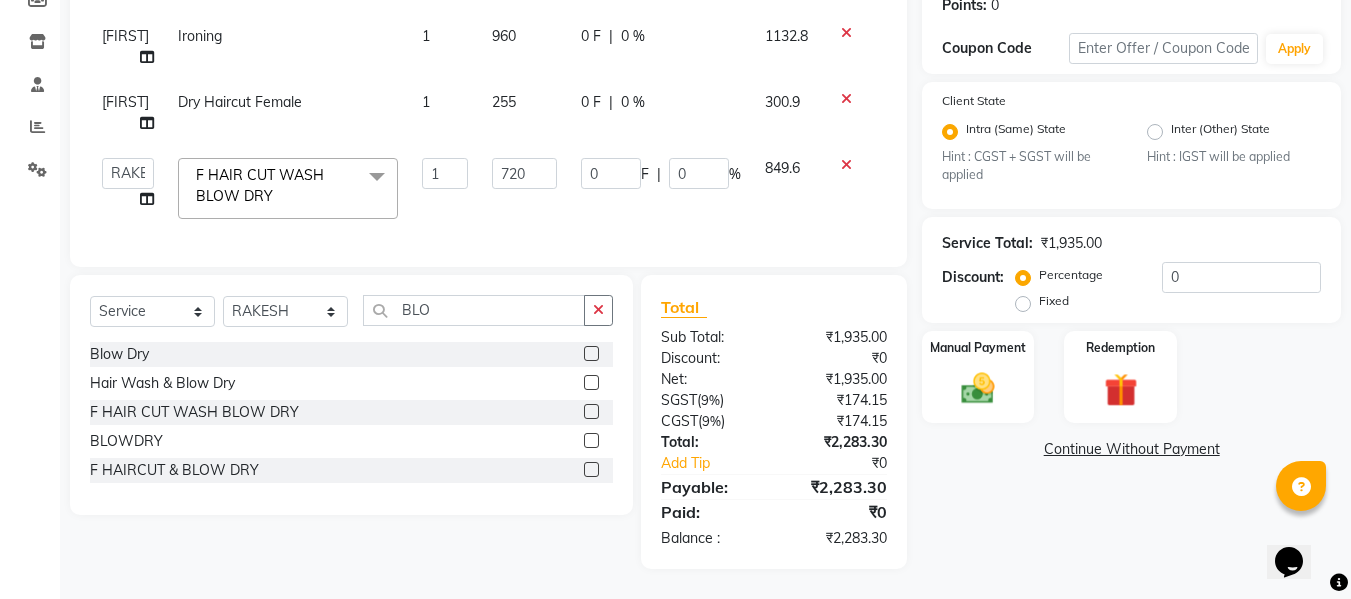 click on "255" 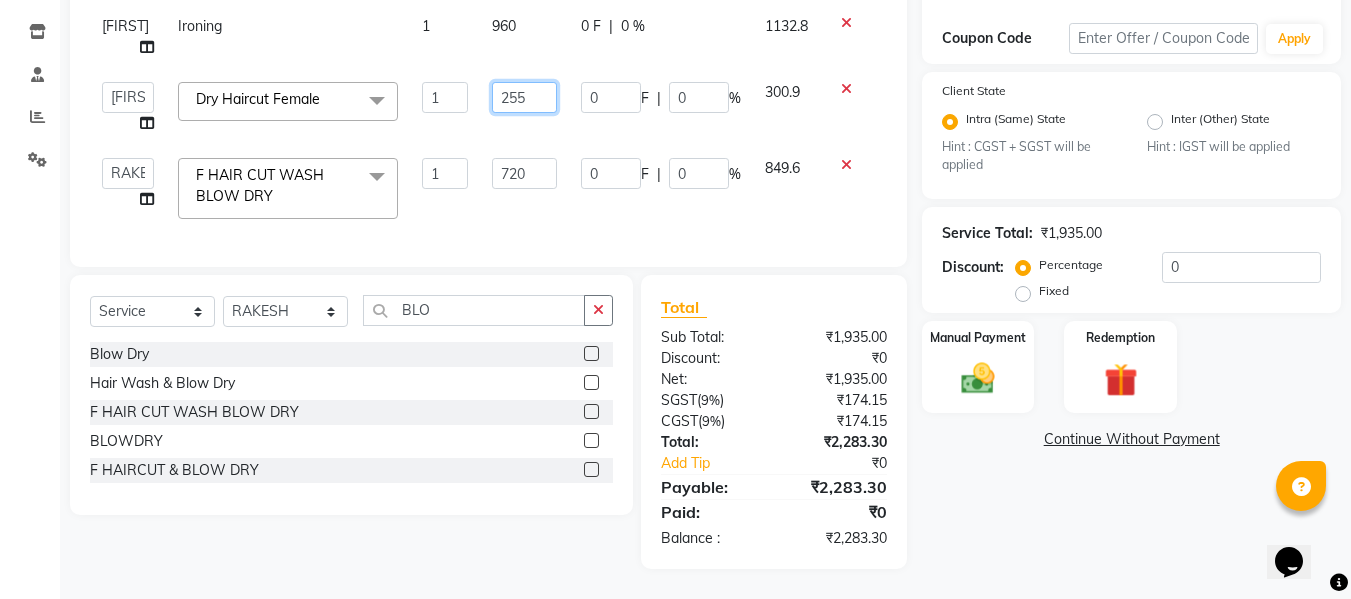 click on "255" 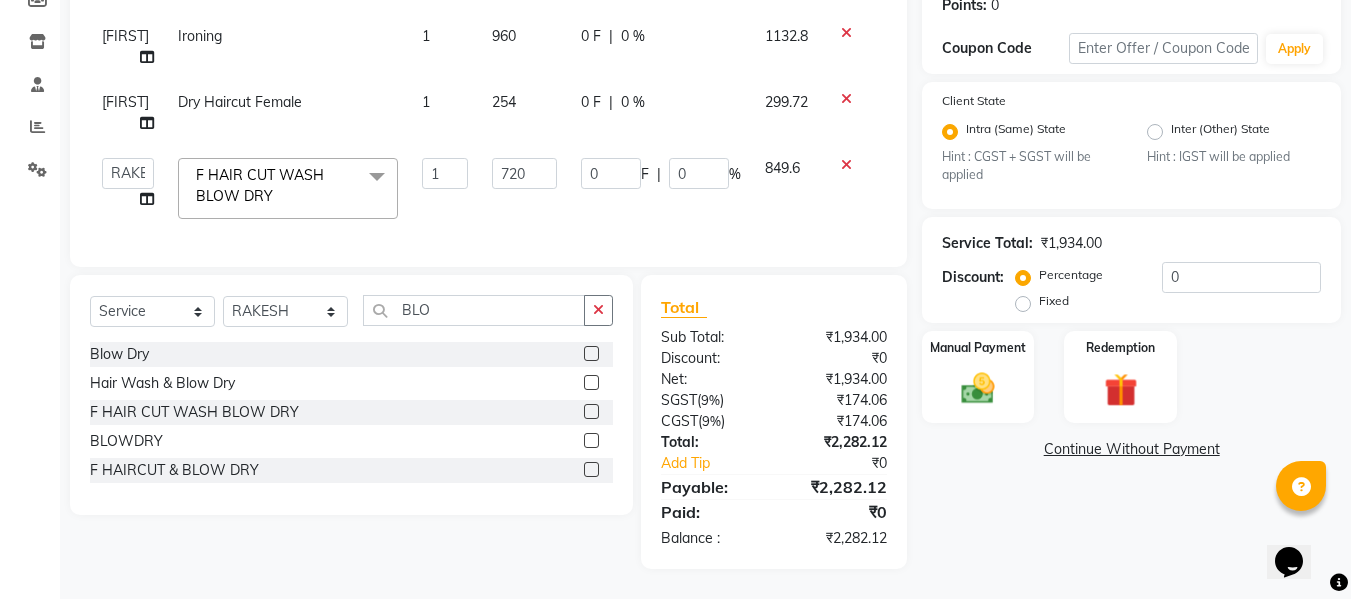click on "254" 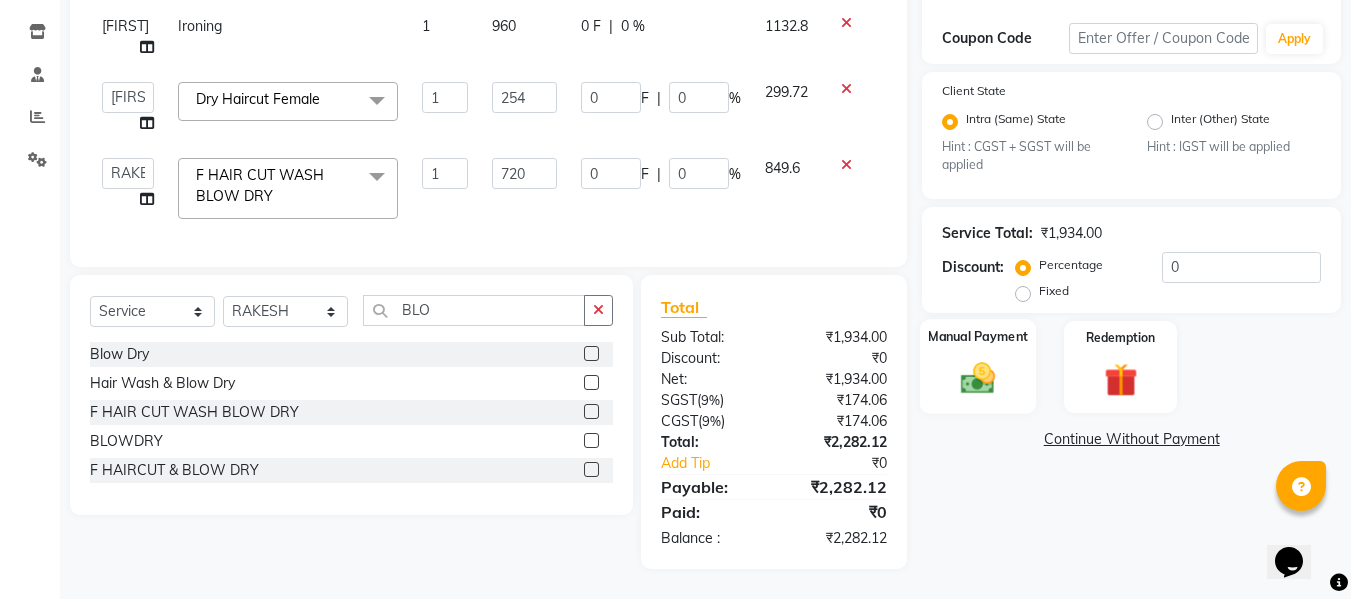 click 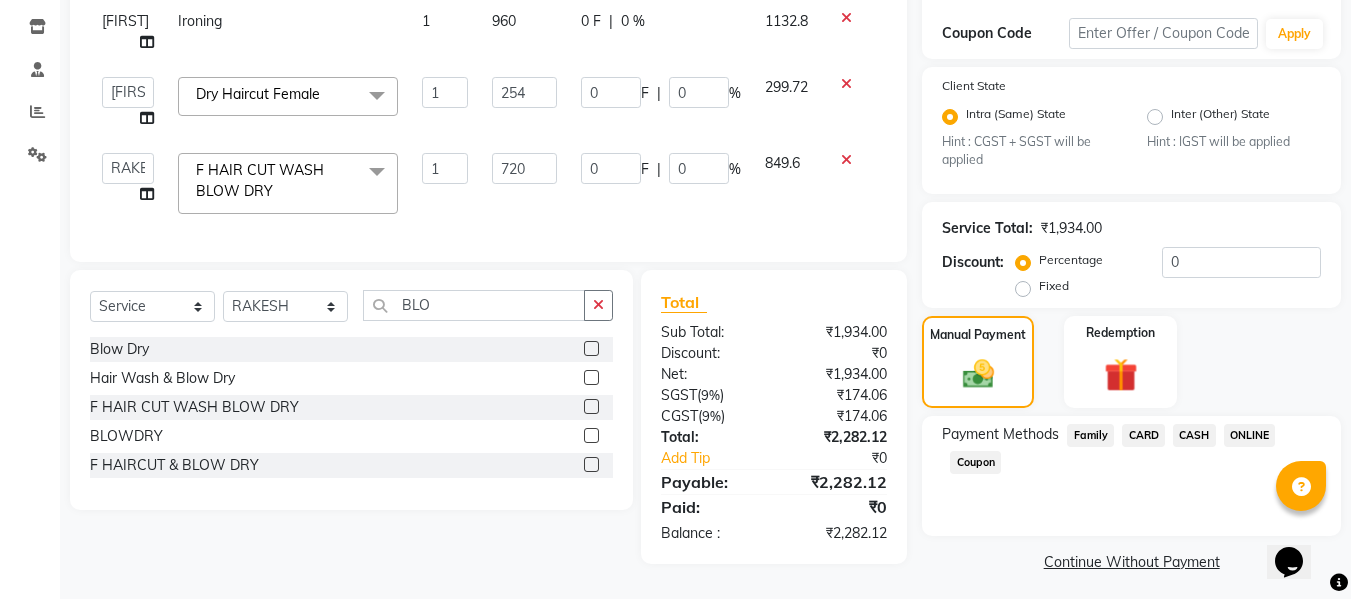 click on "CARD" 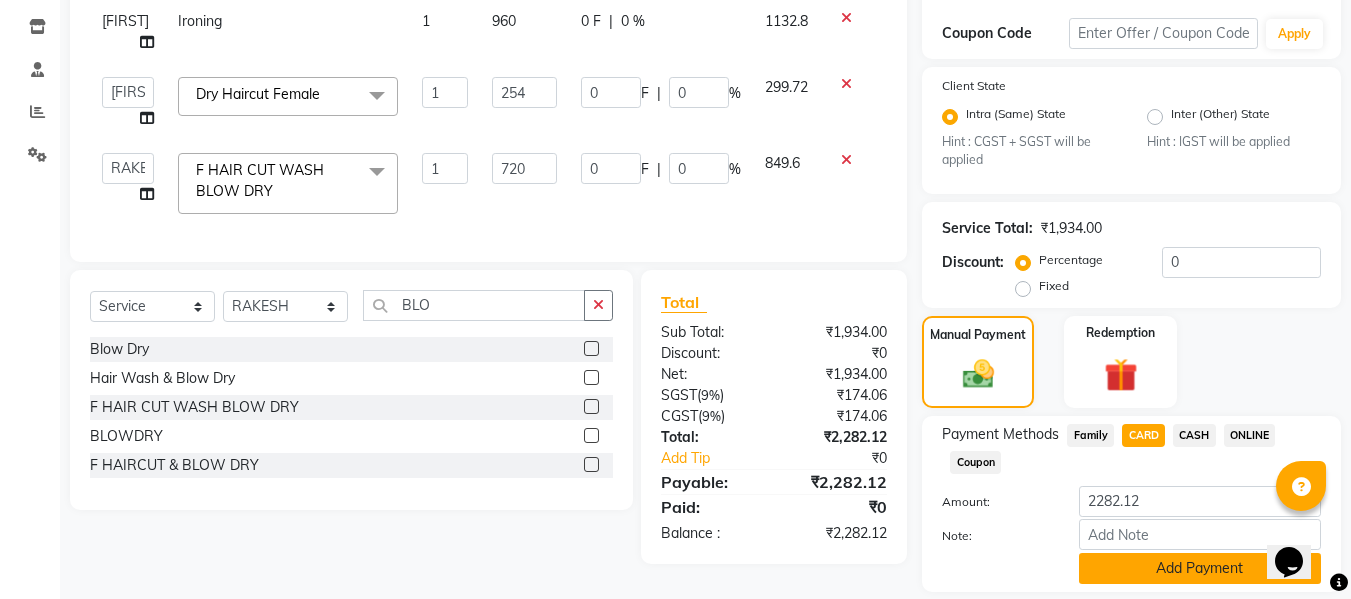click on "Add Payment" 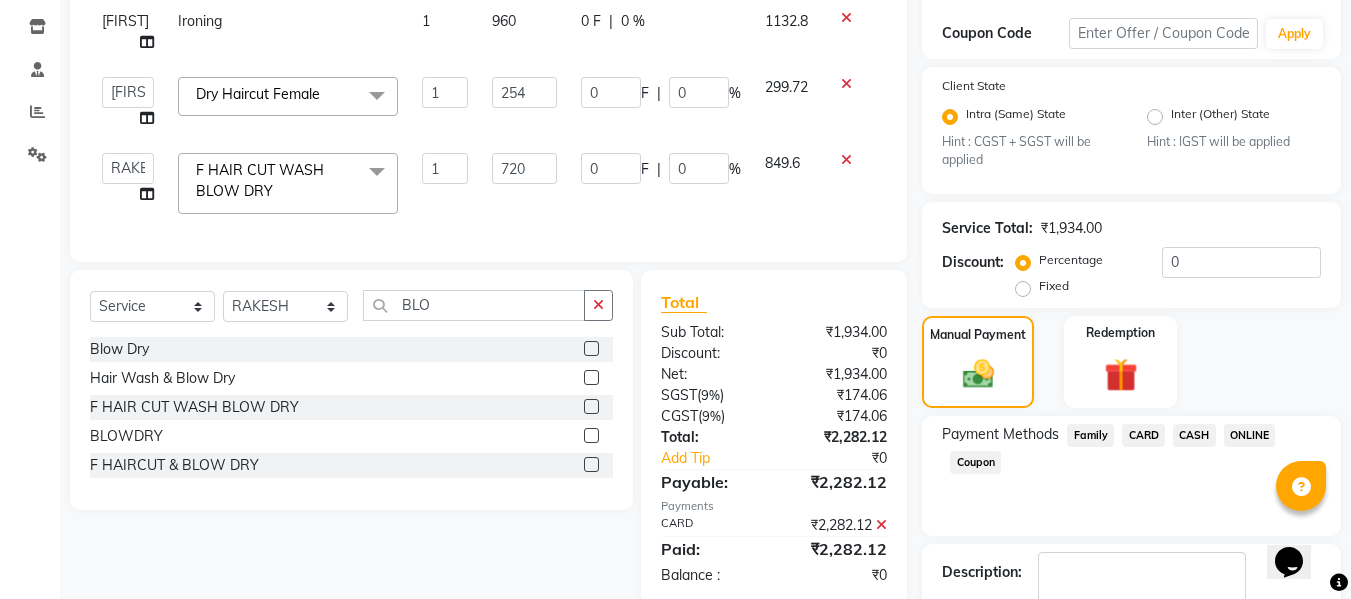 scroll, scrollTop: 452, scrollLeft: 0, axis: vertical 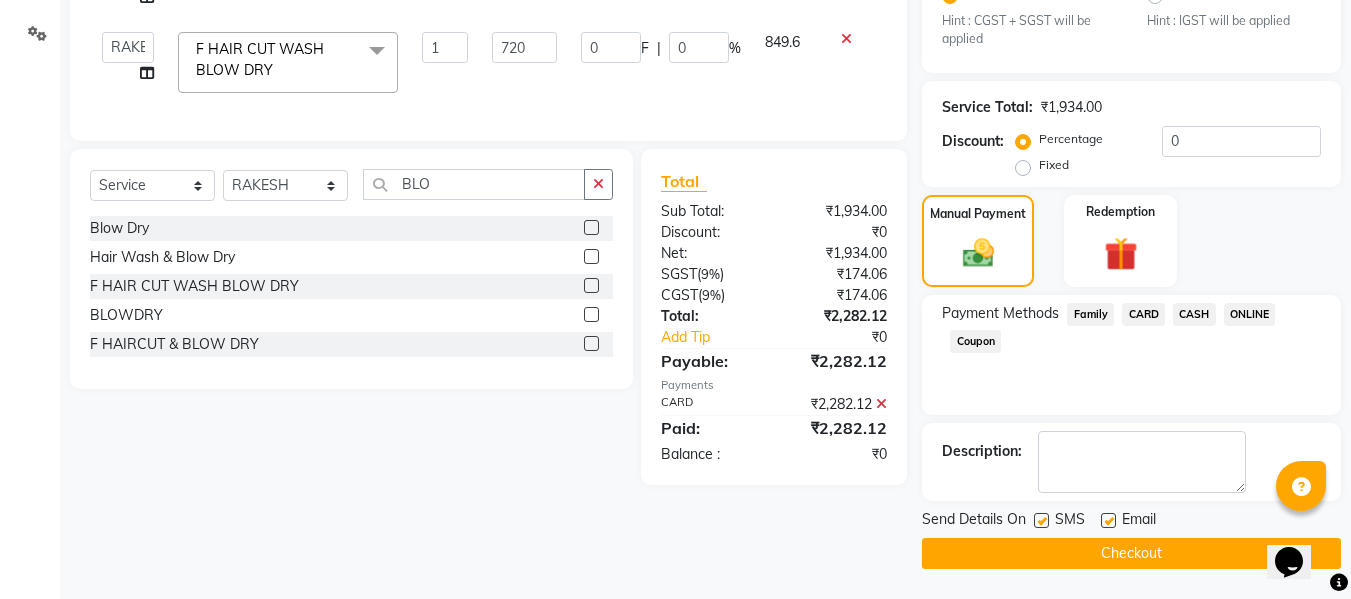 click on "Checkout" 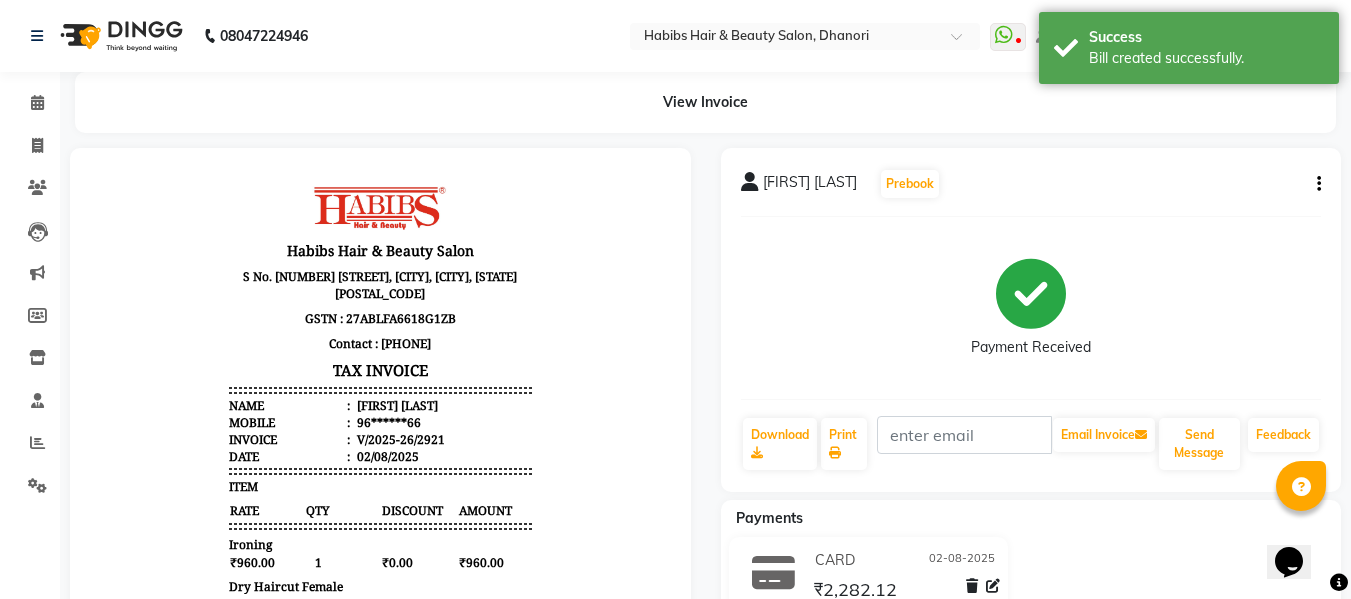 scroll, scrollTop: 0, scrollLeft: 0, axis: both 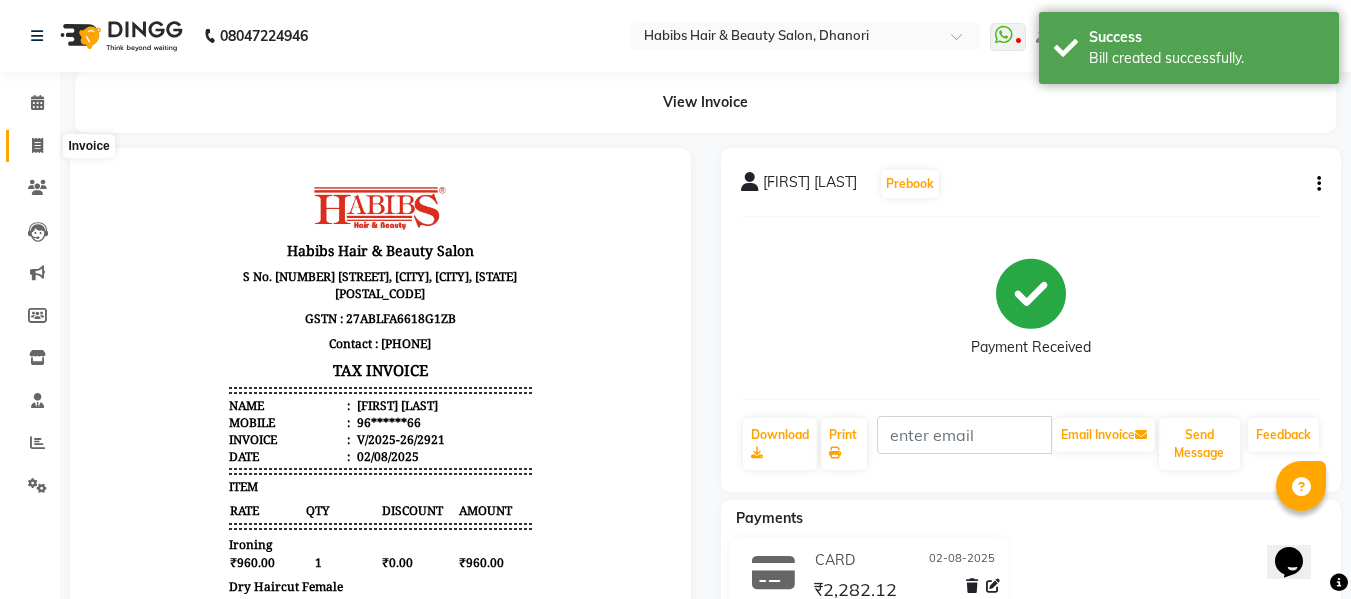 click 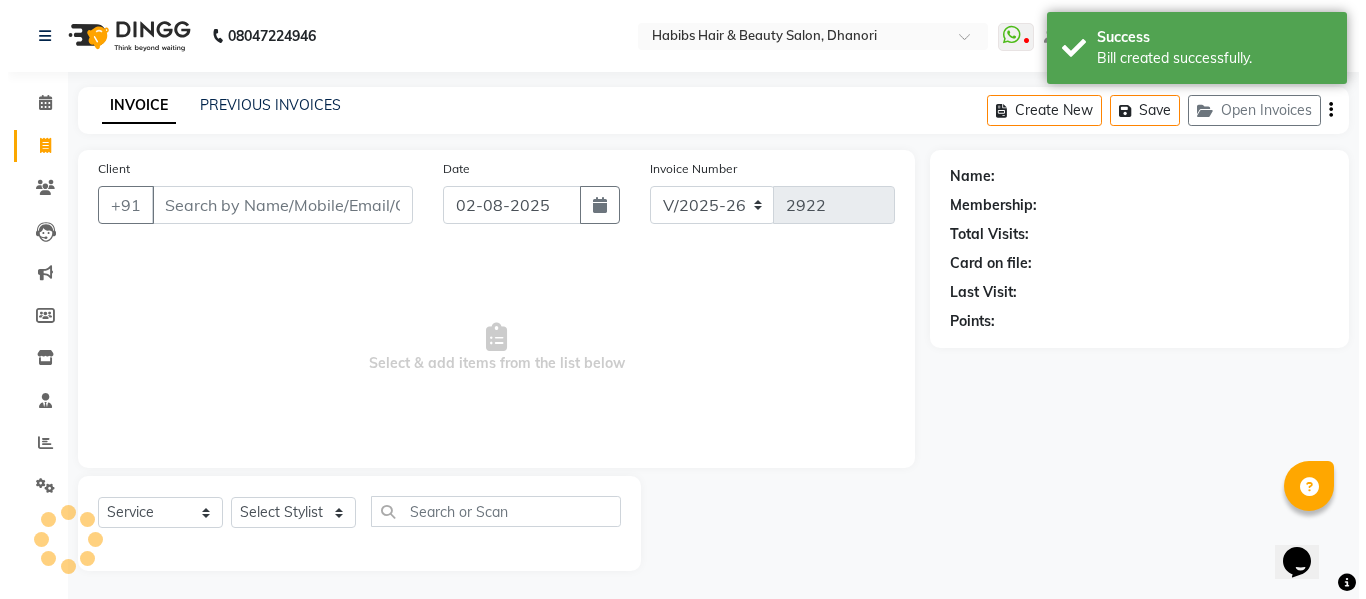 scroll, scrollTop: 2, scrollLeft: 0, axis: vertical 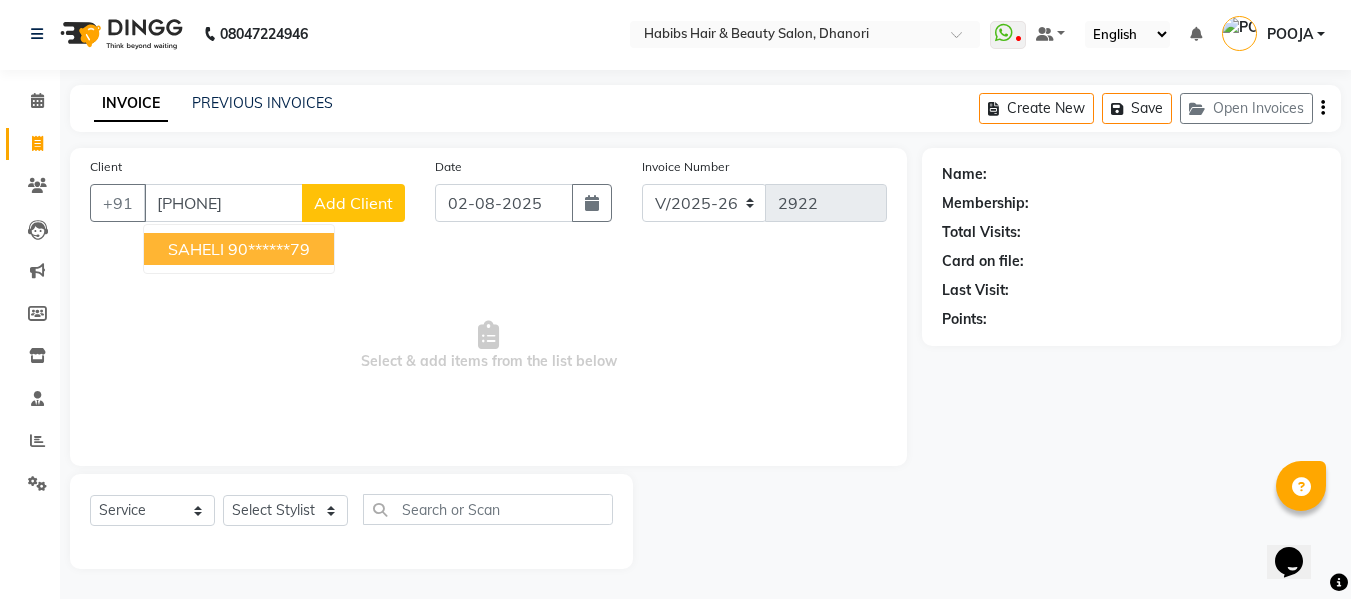 click on "[FIRST]  [PHONE]" at bounding box center (239, 249) 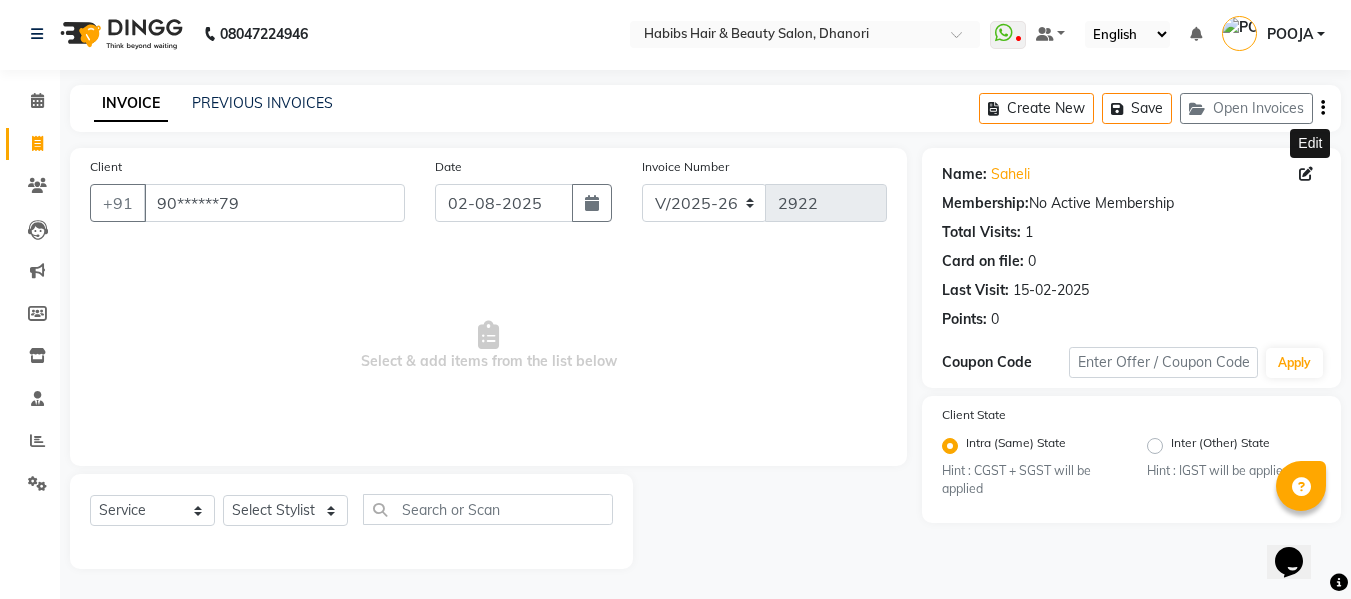 click 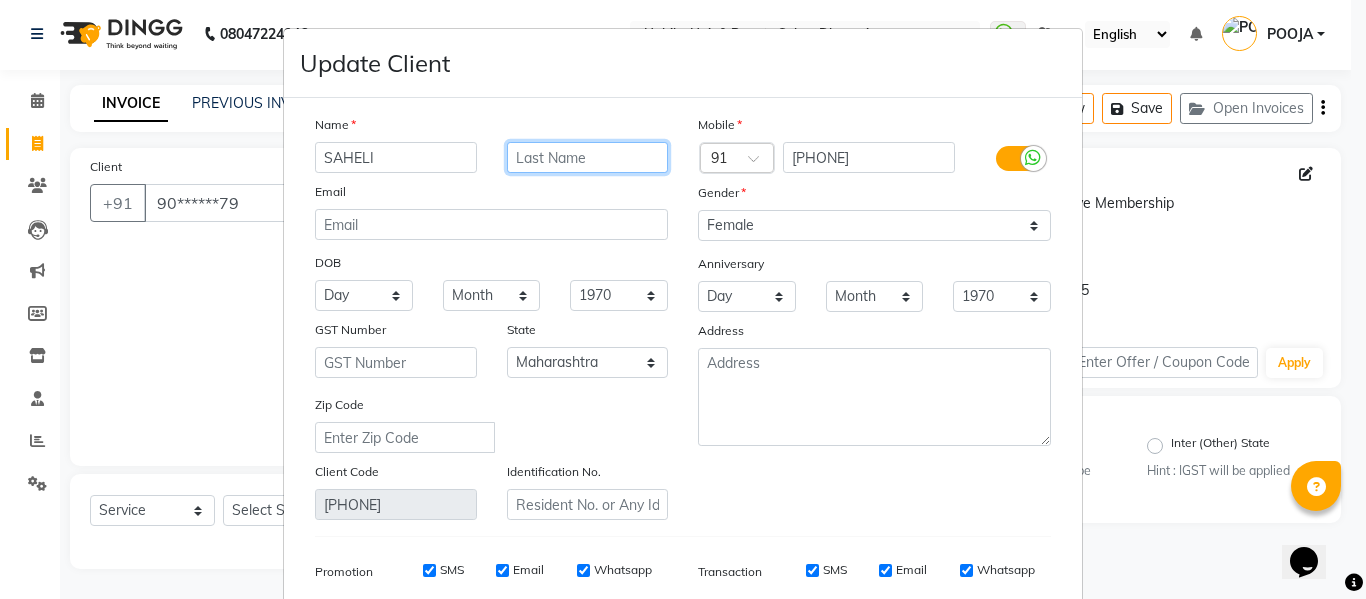 click at bounding box center [588, 157] 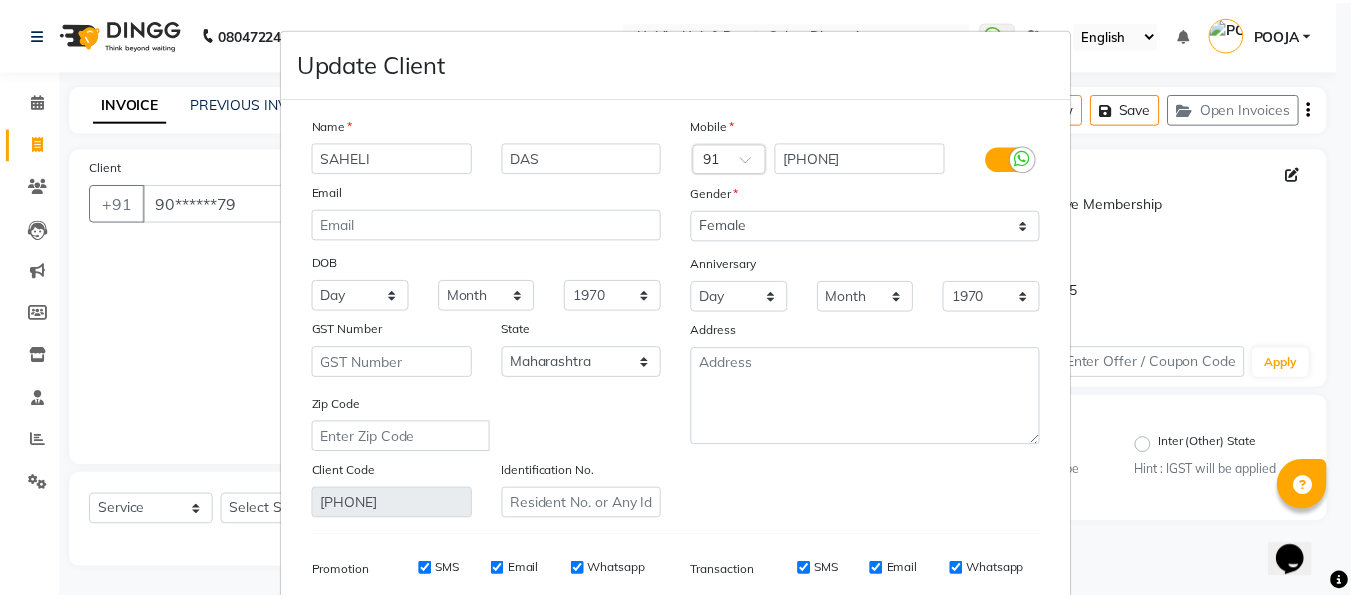 scroll, scrollTop: 288, scrollLeft: 0, axis: vertical 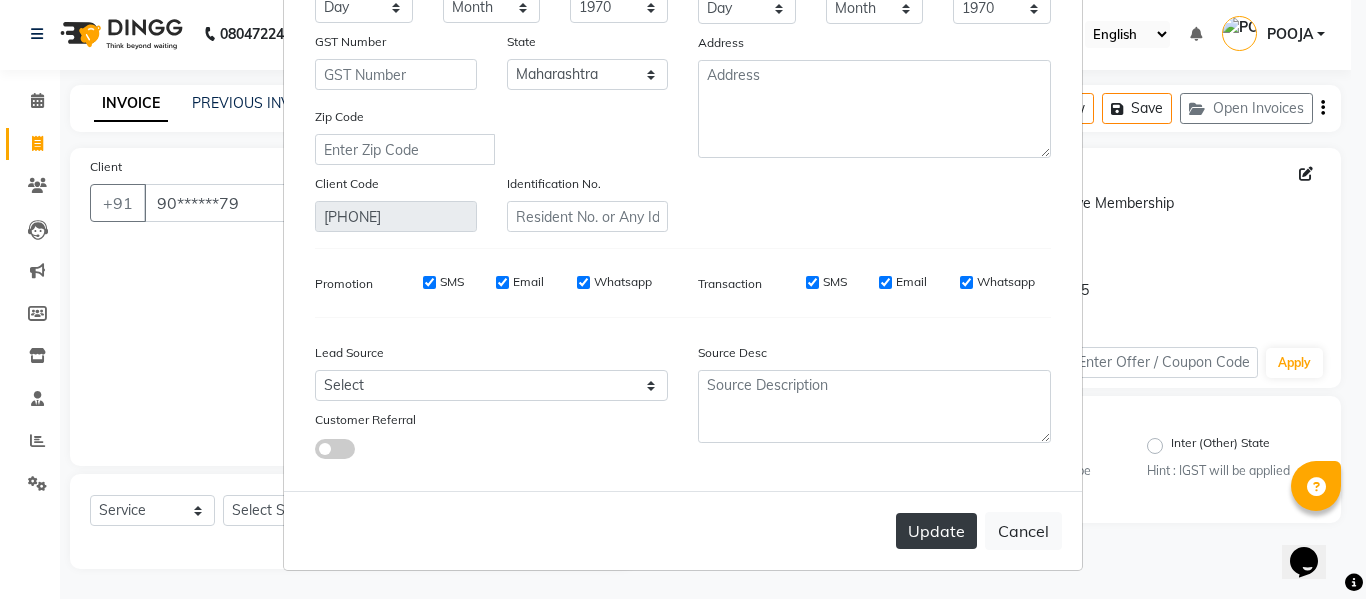 click on "Update" at bounding box center (936, 531) 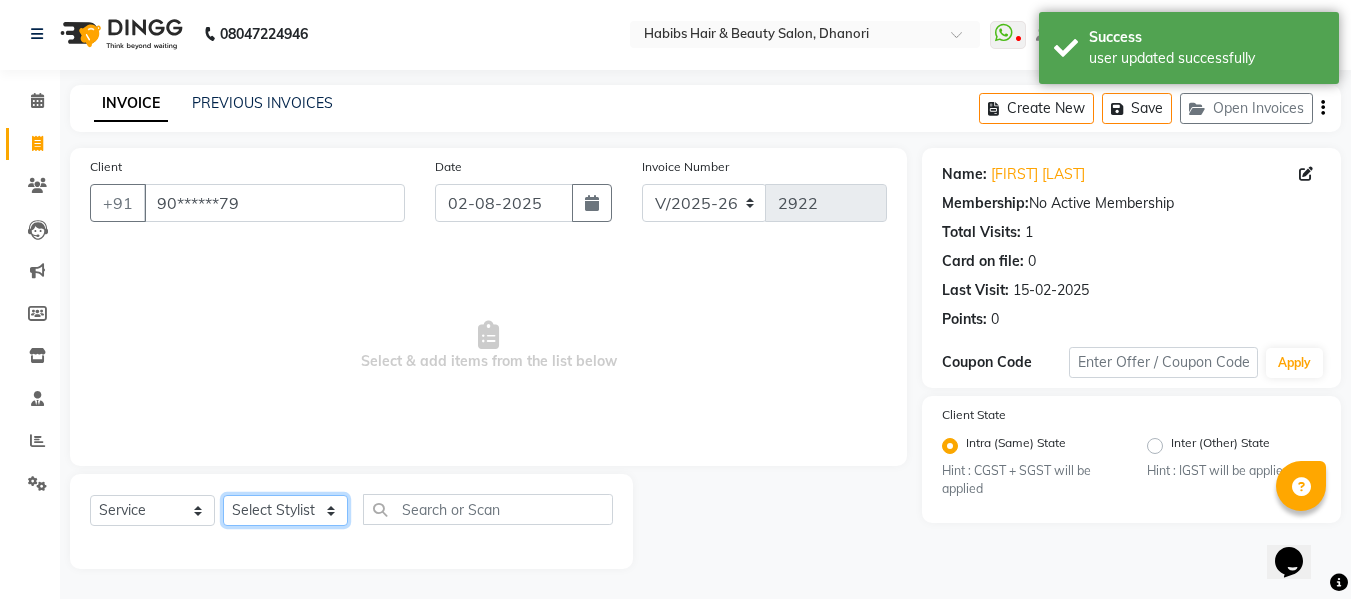 click on "Select Stylist Admin  Alishan  ARMAN DIVYA FAIZAN IRFAN MUZAMMIL POOJA POOJA J RAKESH SAHIL SHAKEEL SONAL" 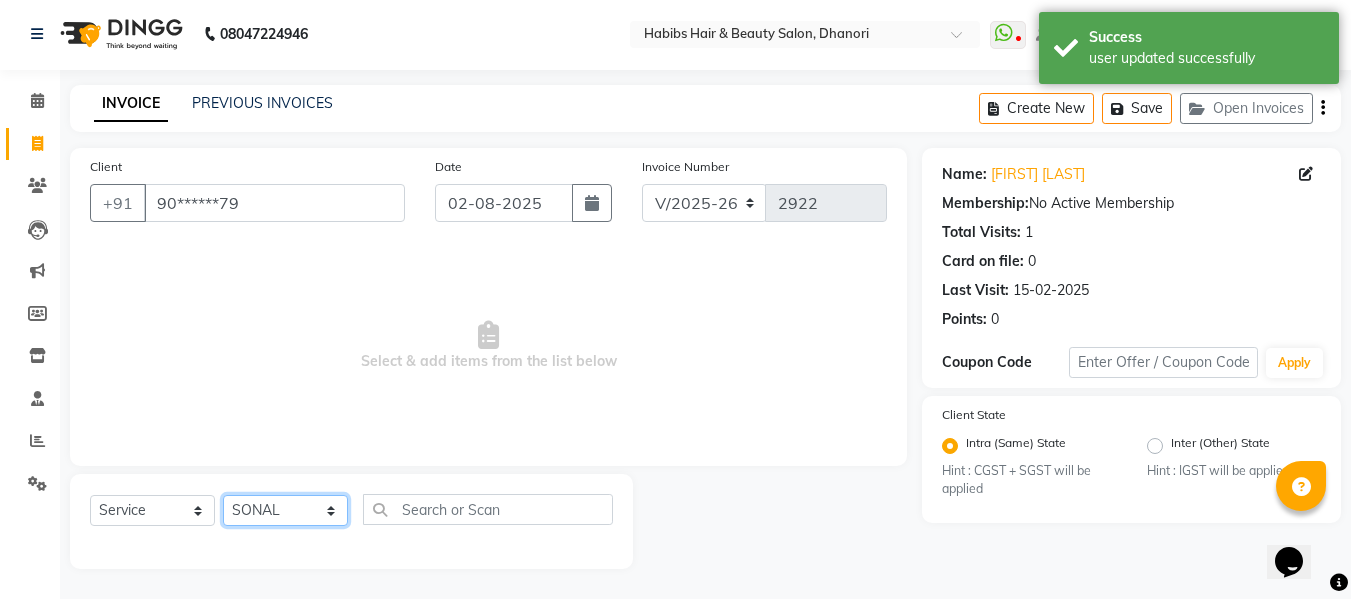 click on "Select Stylist Admin  Alishan  ARMAN DIVYA FAIZAN IRFAN MUZAMMIL POOJA POOJA J RAKESH SAHIL SHAKEEL SONAL" 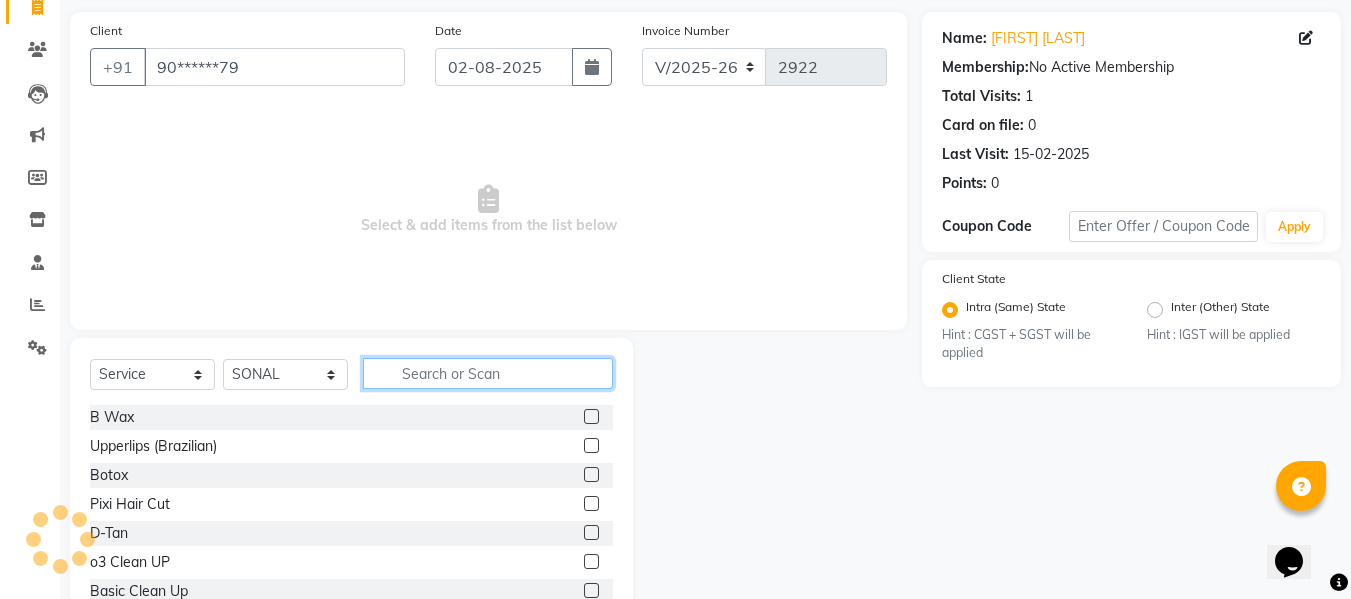 scroll, scrollTop: 202, scrollLeft: 0, axis: vertical 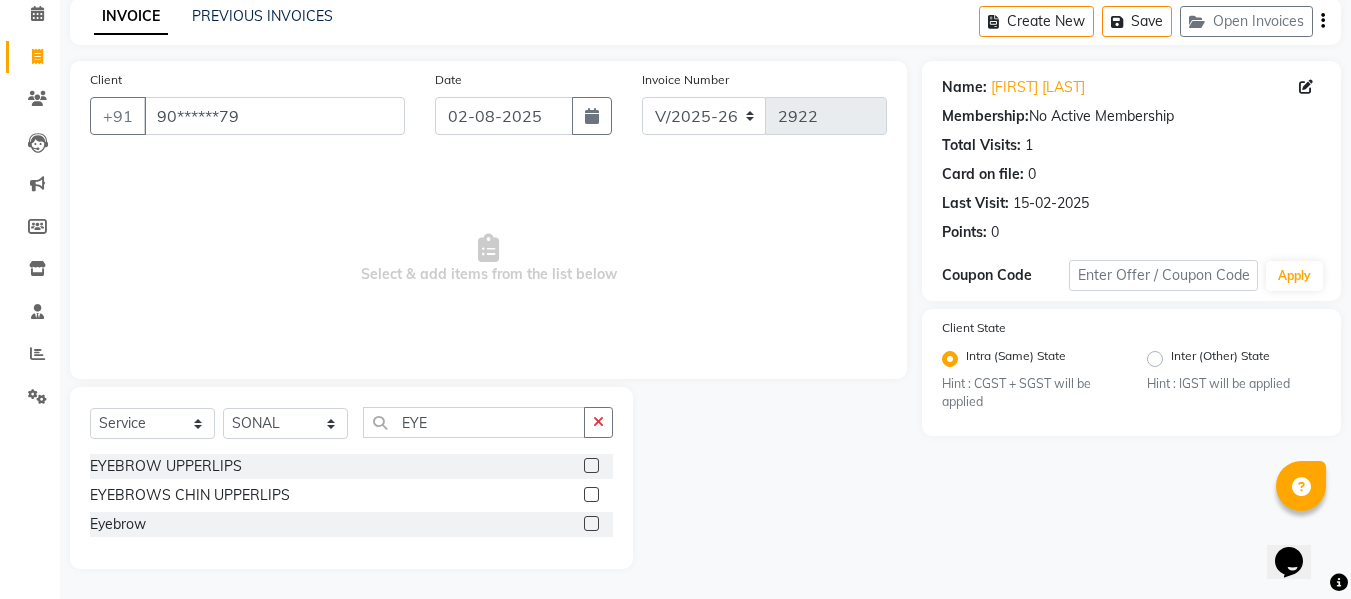 click 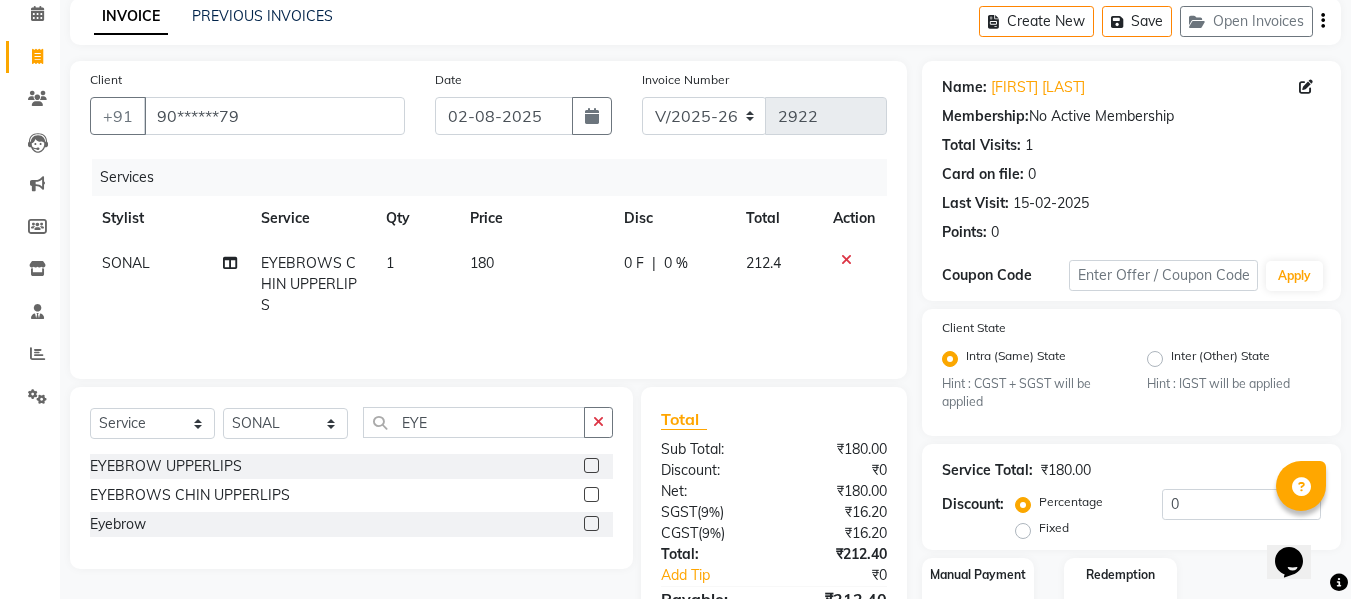 click on "180" 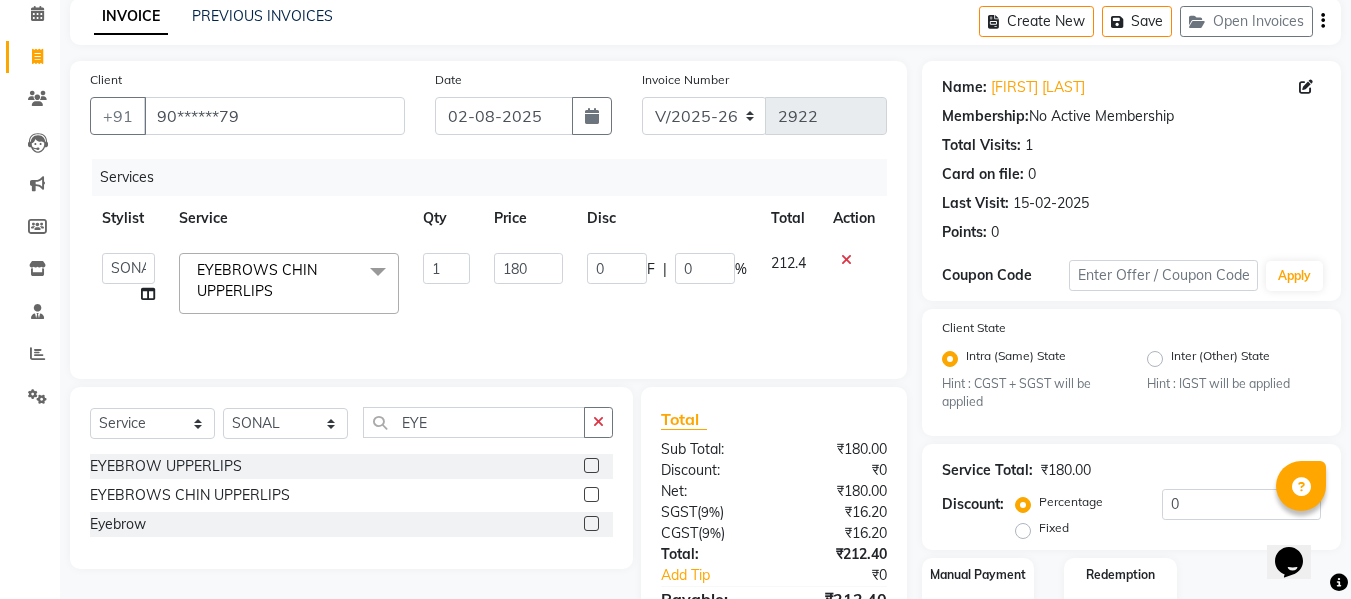 click on "180" 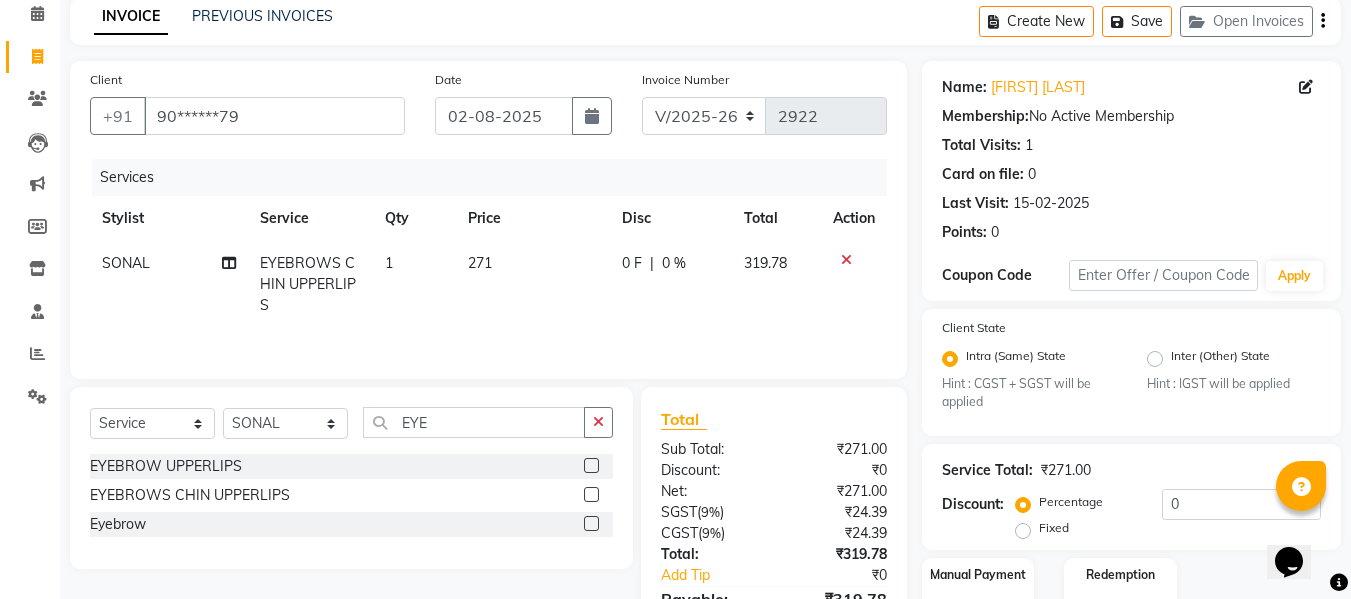 click on "271" 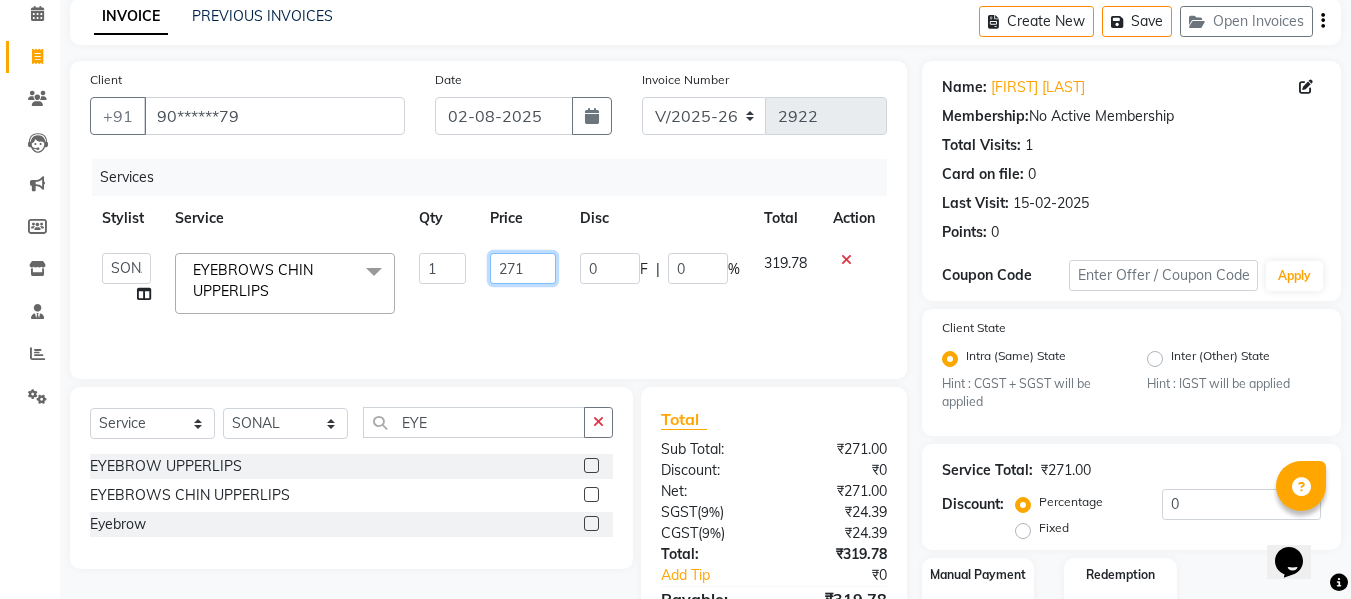 click on "271" 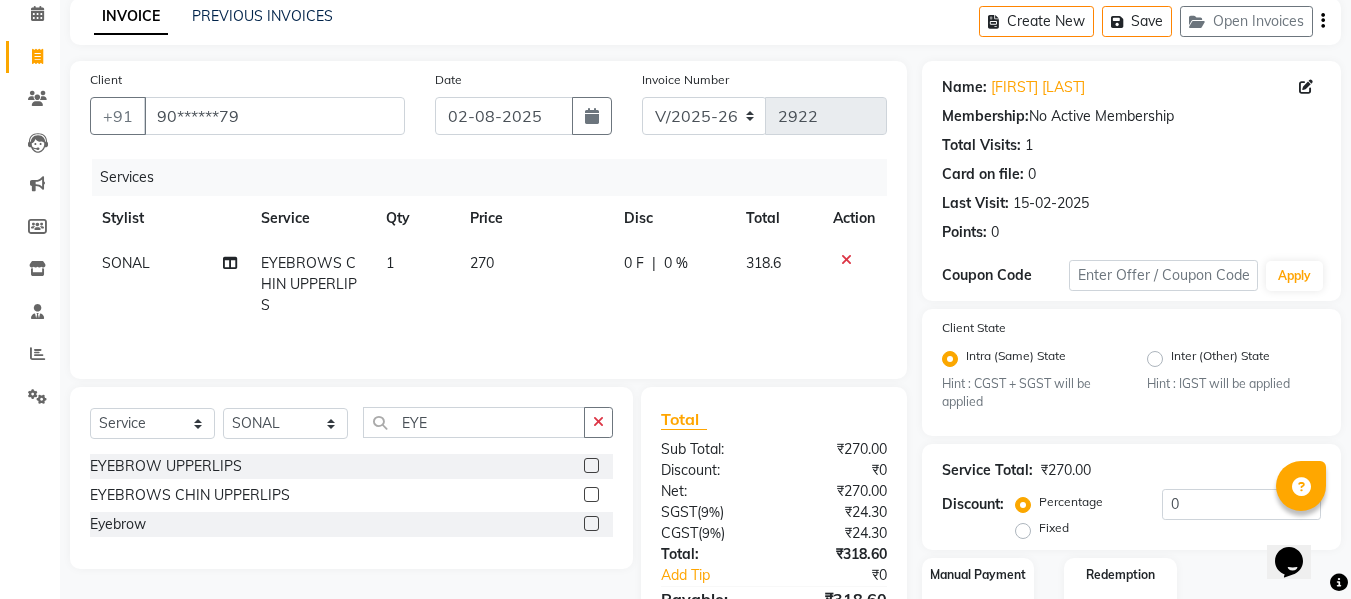 click on "270" 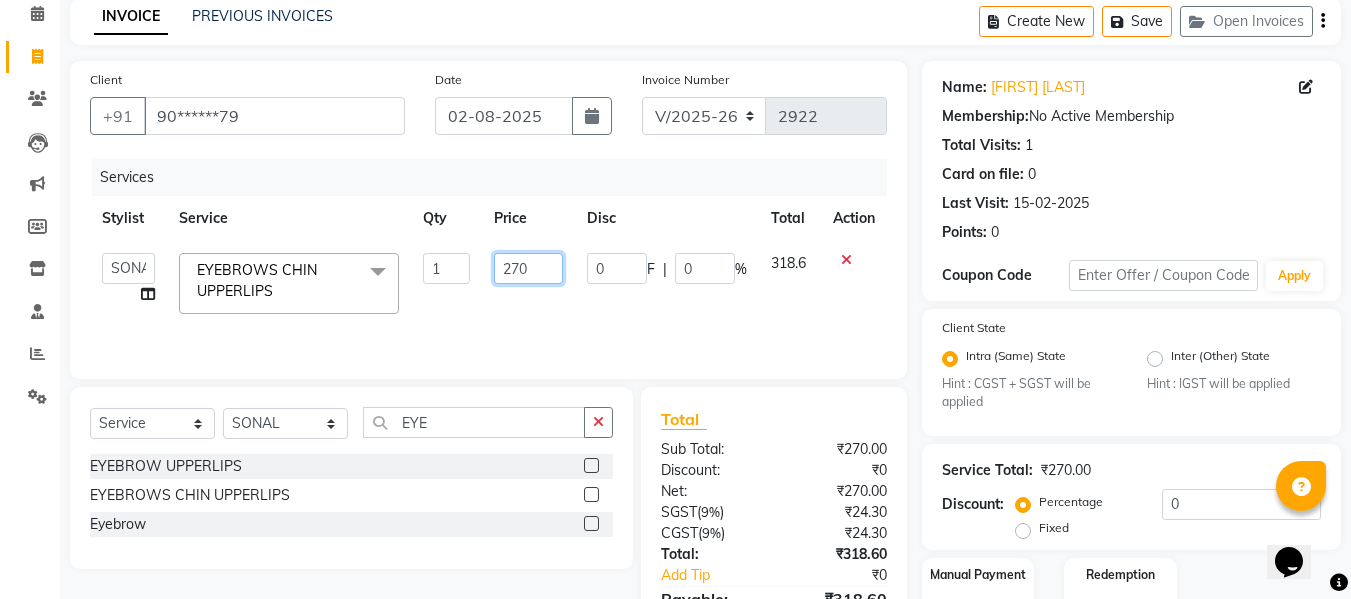 click on "270" 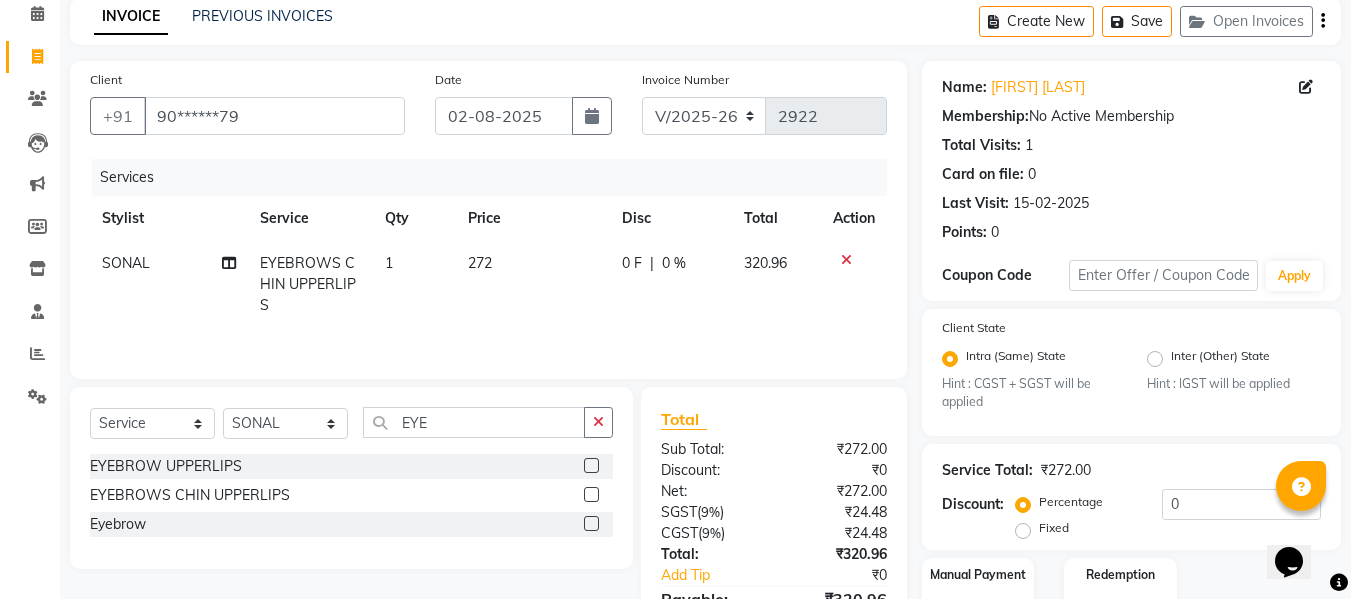 click on "SONAL  EYEBROWS CHIN UPPERLIPS 1 272 0 F | 0 % [PRICE] SONAL  Eyebrow 1 42 0 F | 0 % [PRICE]" 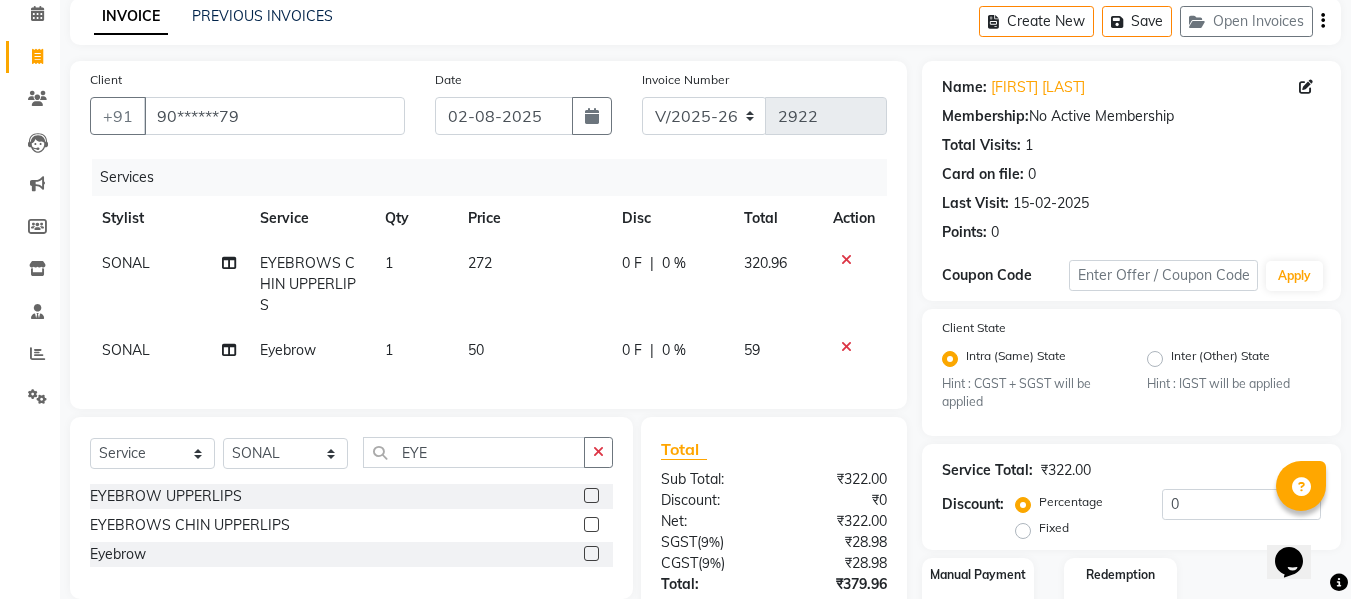 click on "50" 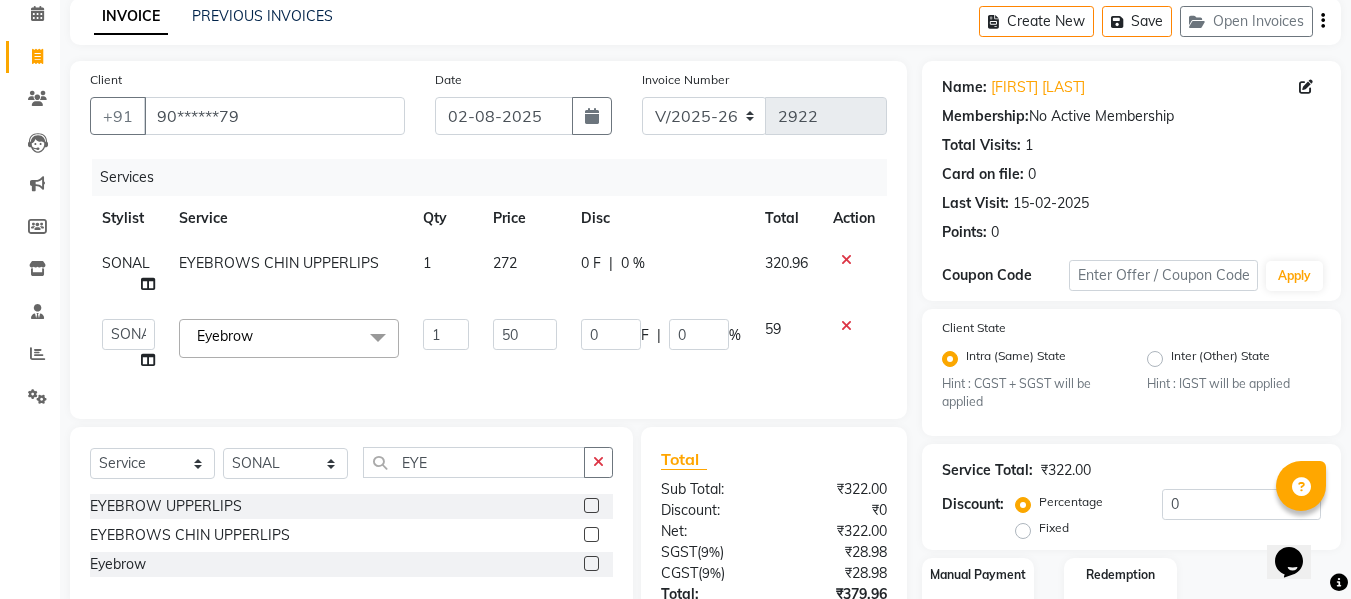 click on "50" 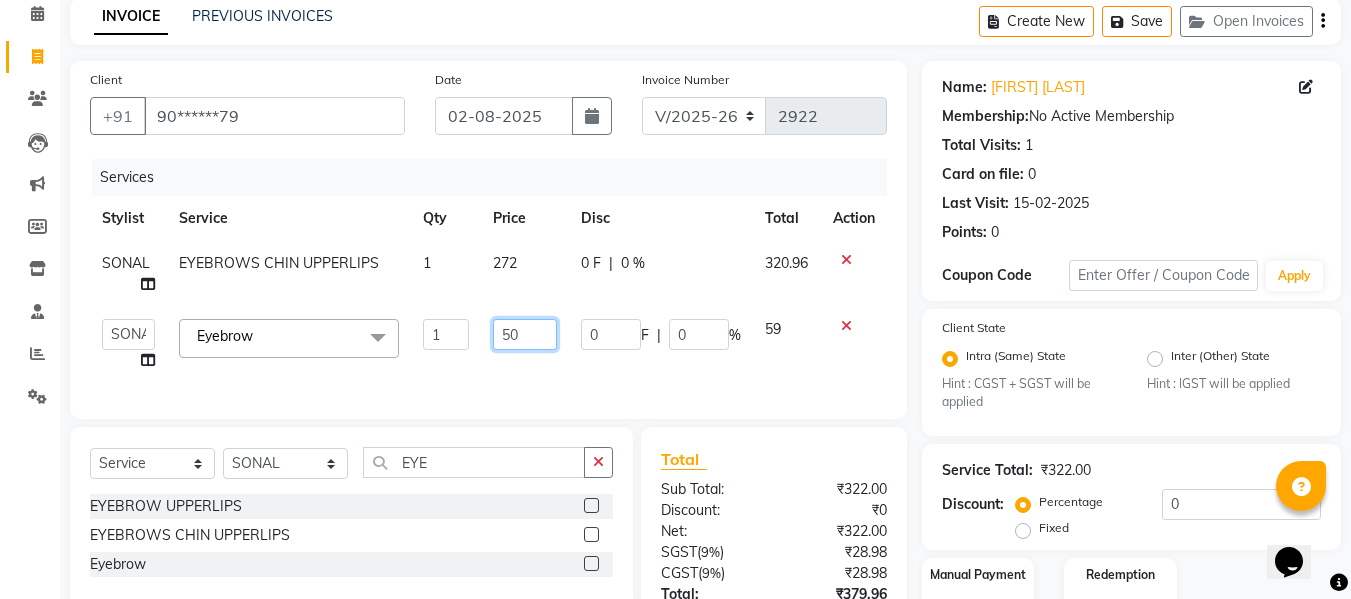 click on "50" 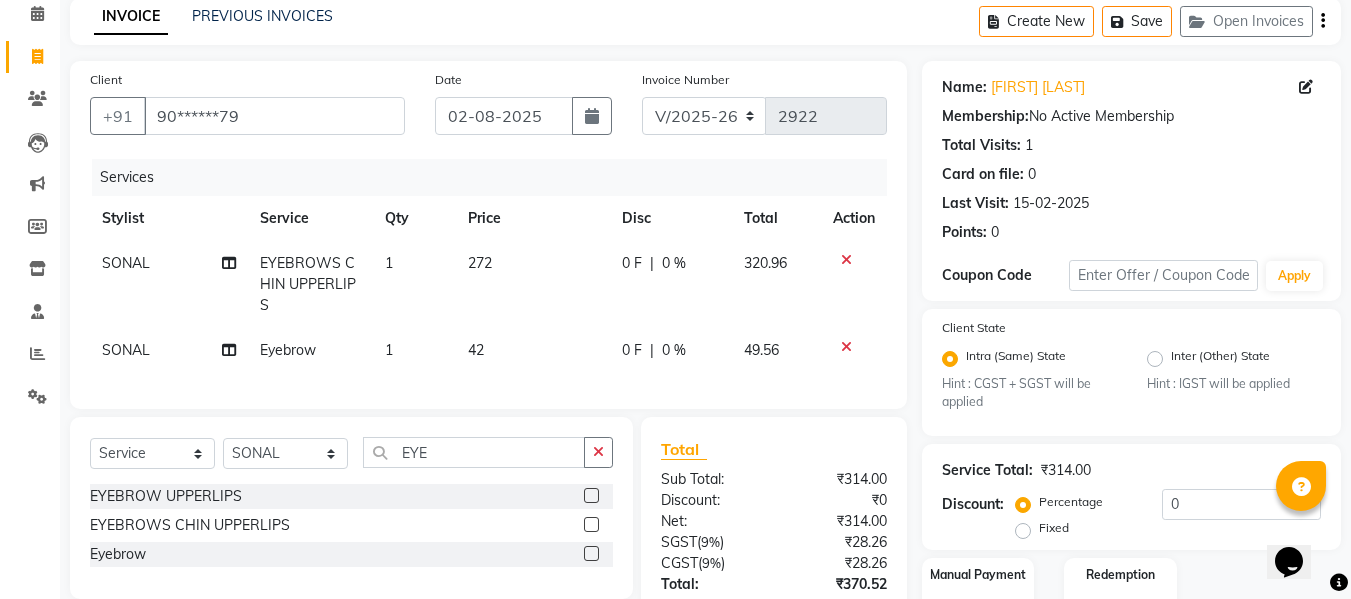 click on "Services Stylist Service Qty Price Disc Total Action SONAL  EYEBROWS CHIN UPPERLIPS 1 272 0 F | 0 % [PRICE] SONAL  Eyebrow 1 42 0 F | 0 % [PRICE]" 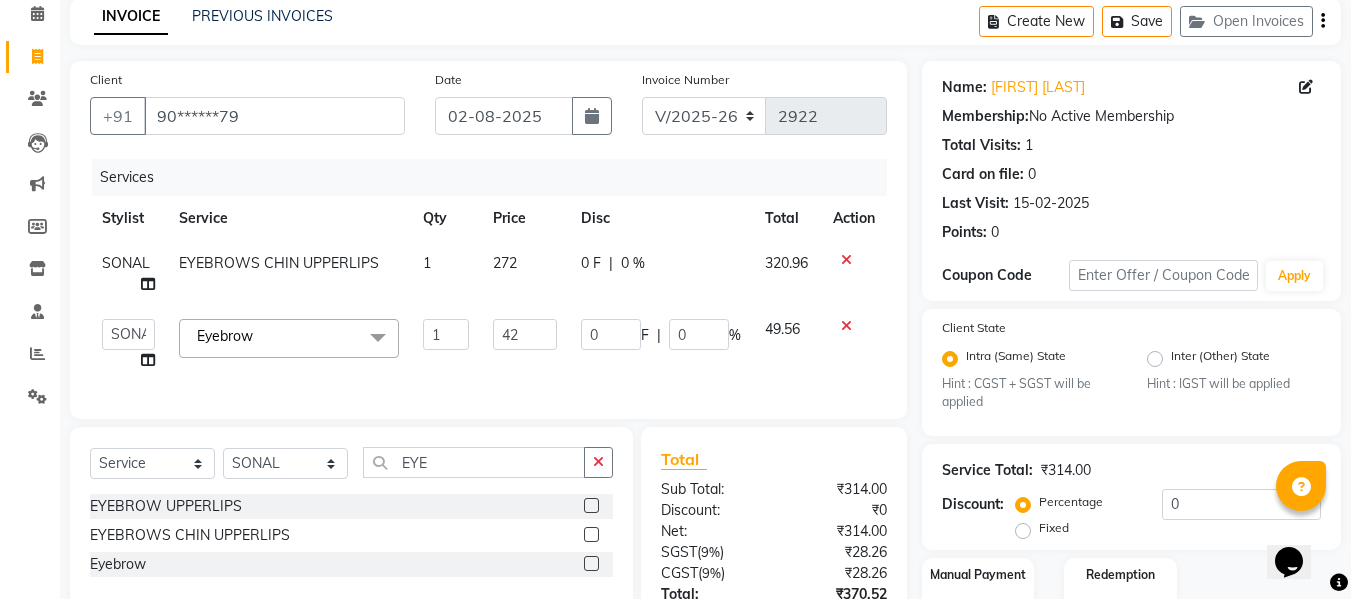 click on "42" 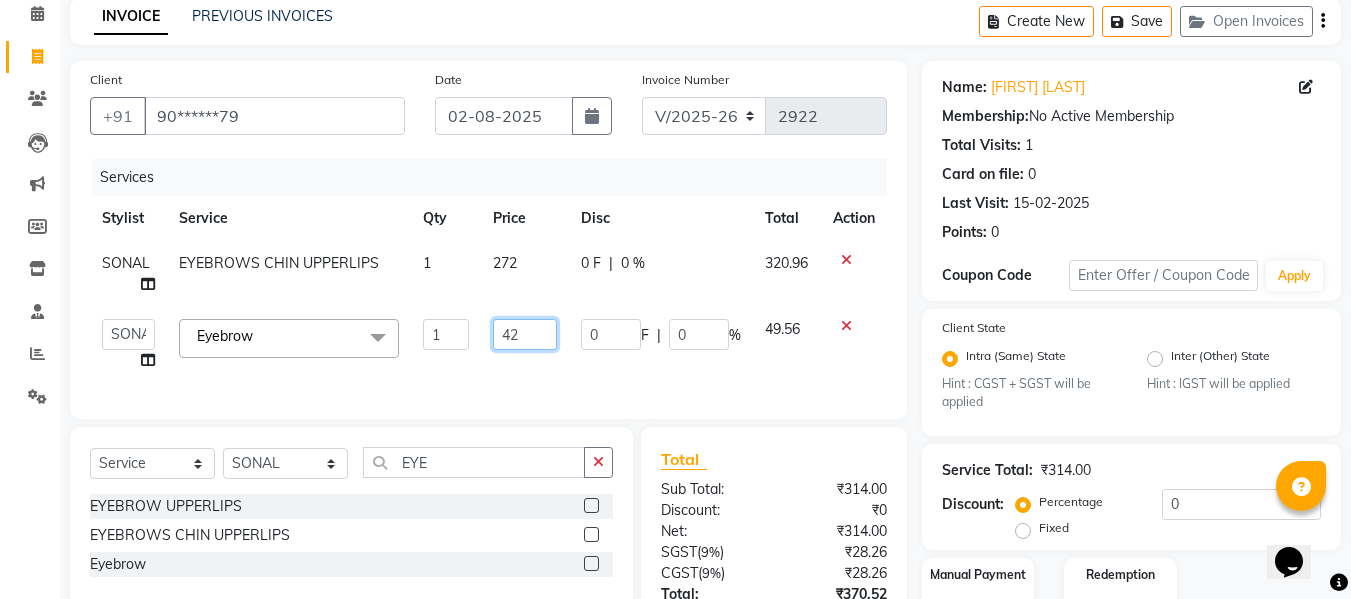 click on "42" 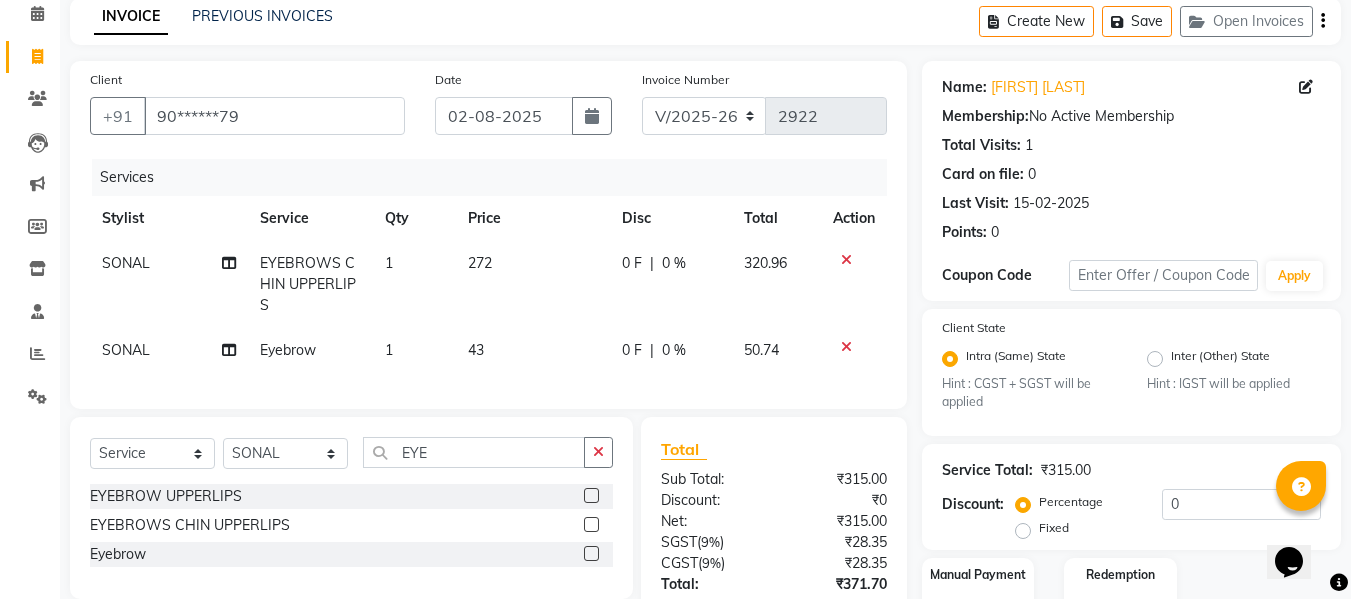 click on "Services Stylist Service Qty Price Disc Total Action SONAL  EYEBROWS CHIN UPPERLIPS 1 272 0 F | 0 % [PRICE] SONAL  Eyebrow 1 43 0 F | 0 % [PRICE]" 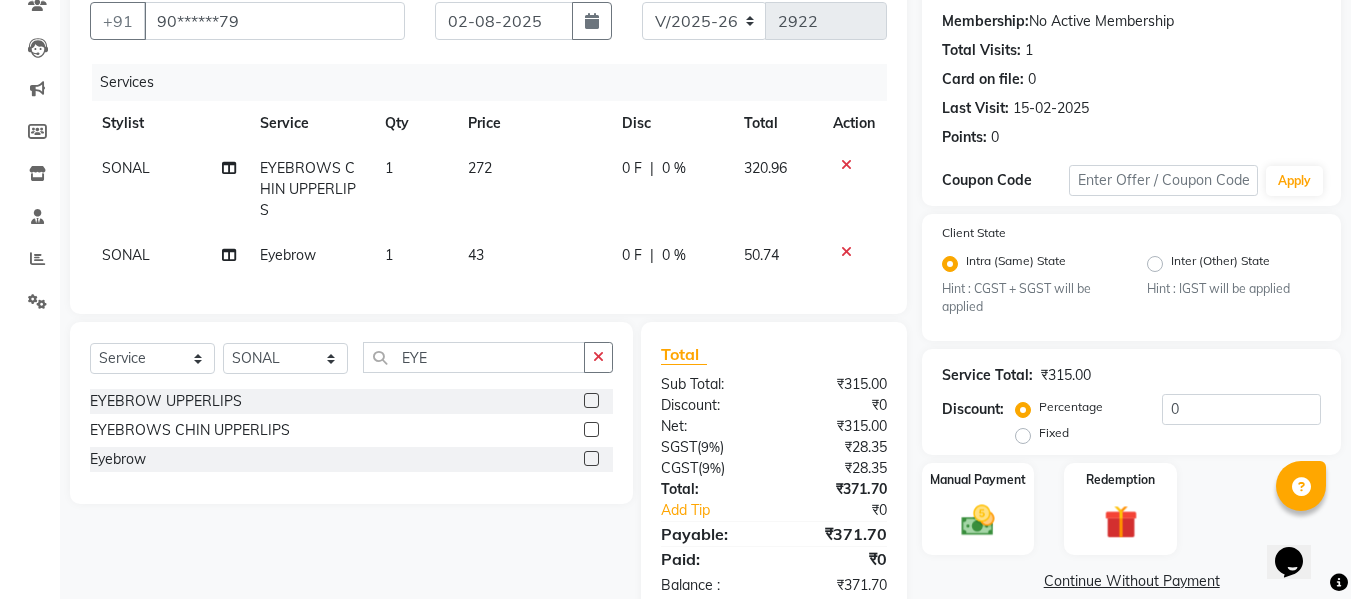 scroll, scrollTop: 246, scrollLeft: 0, axis: vertical 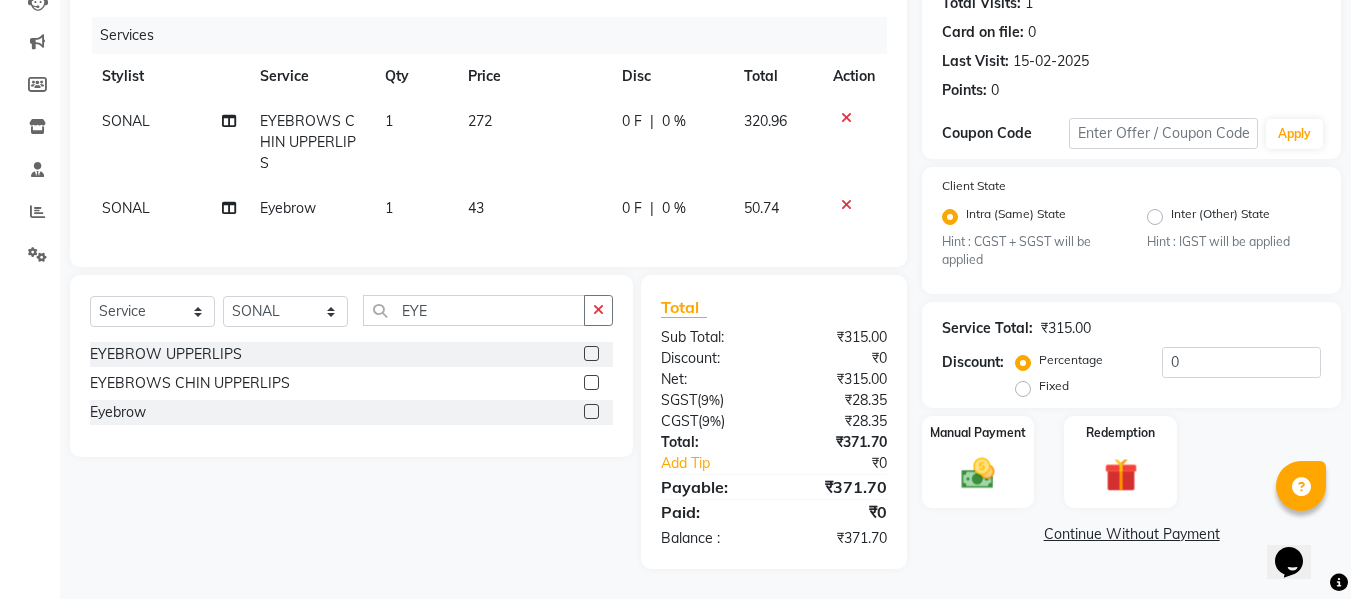 click on "272" 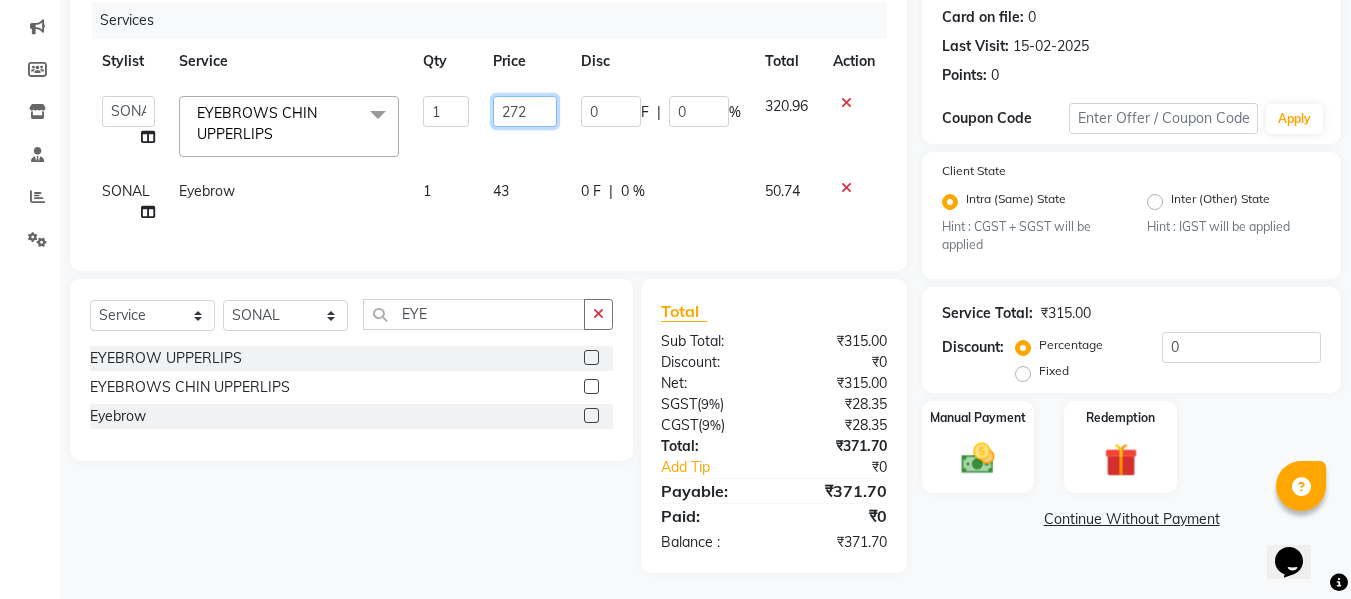 click on "272" 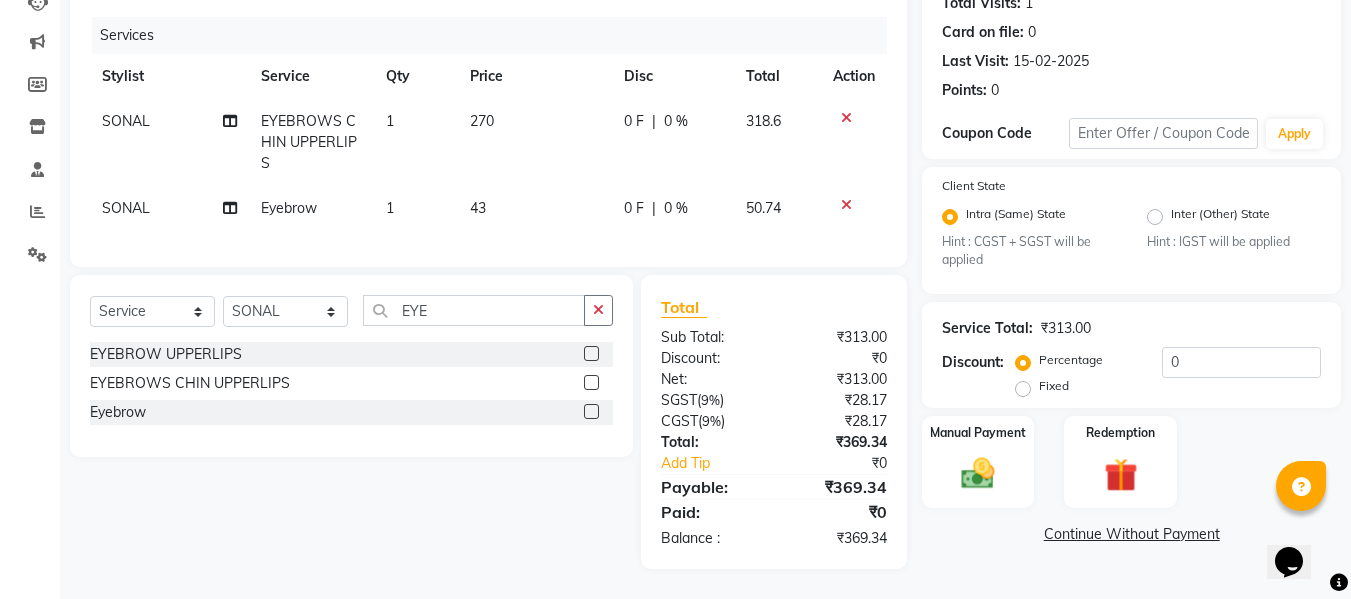 click on "1" 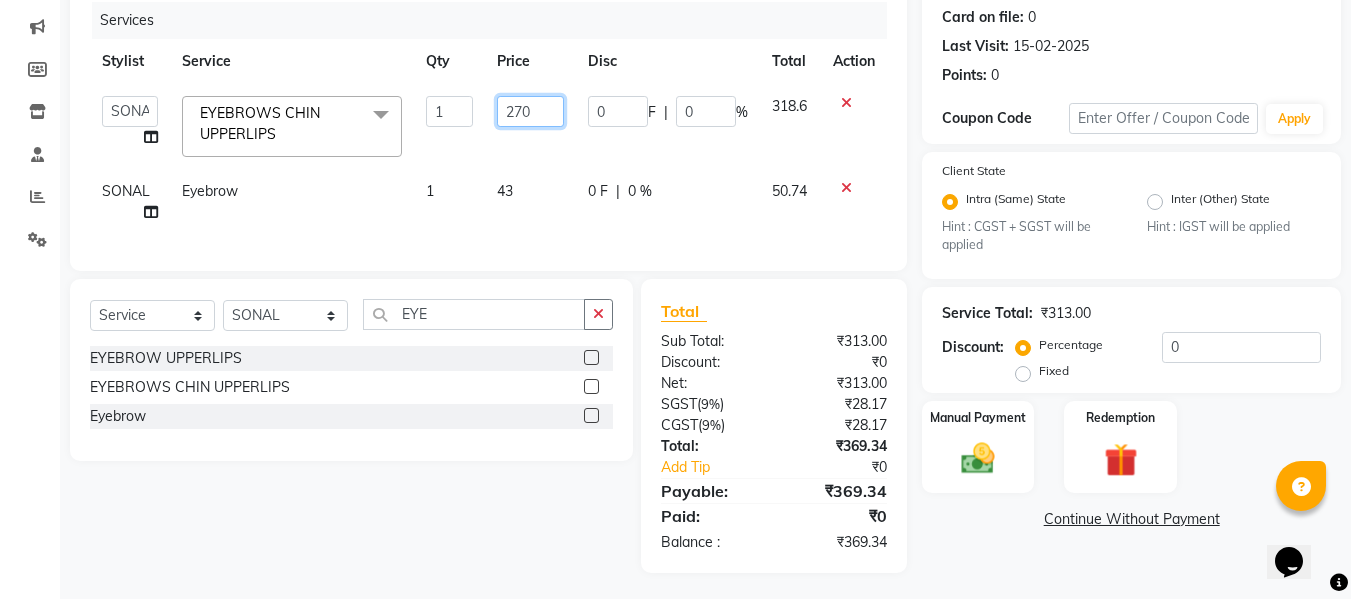 click on "270" 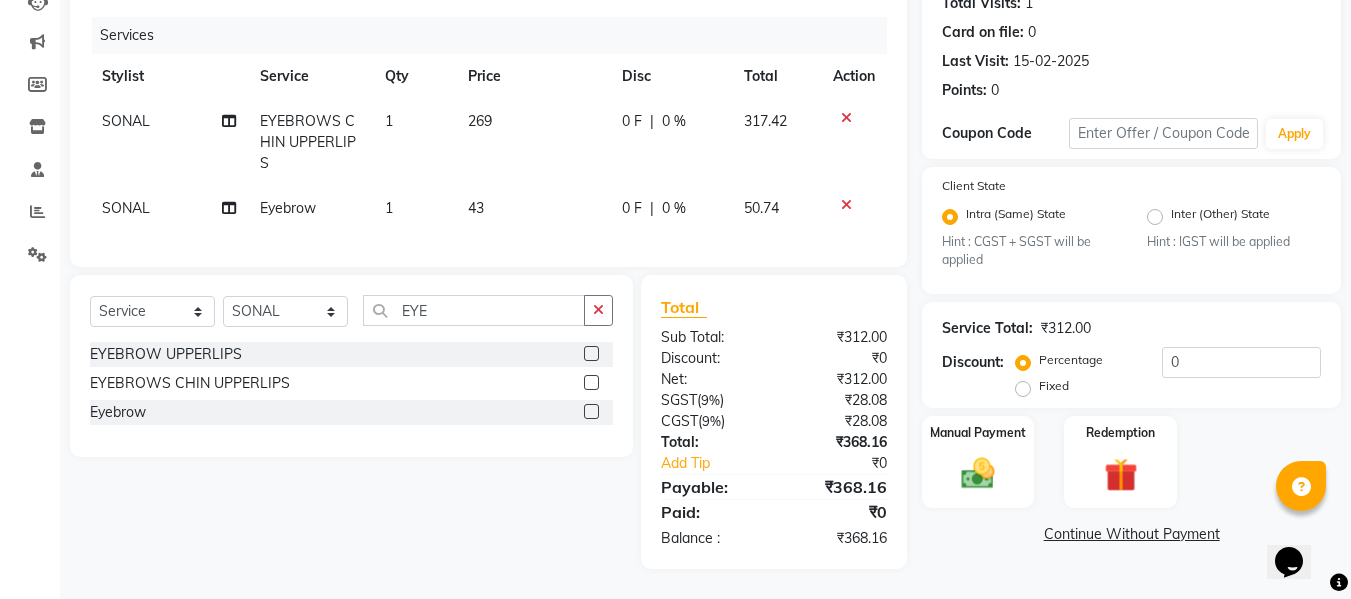 click on "SONAL  EYEBROWS CHIN UPPERLIPS 1 269 0 F | 0 % [PRICE]" 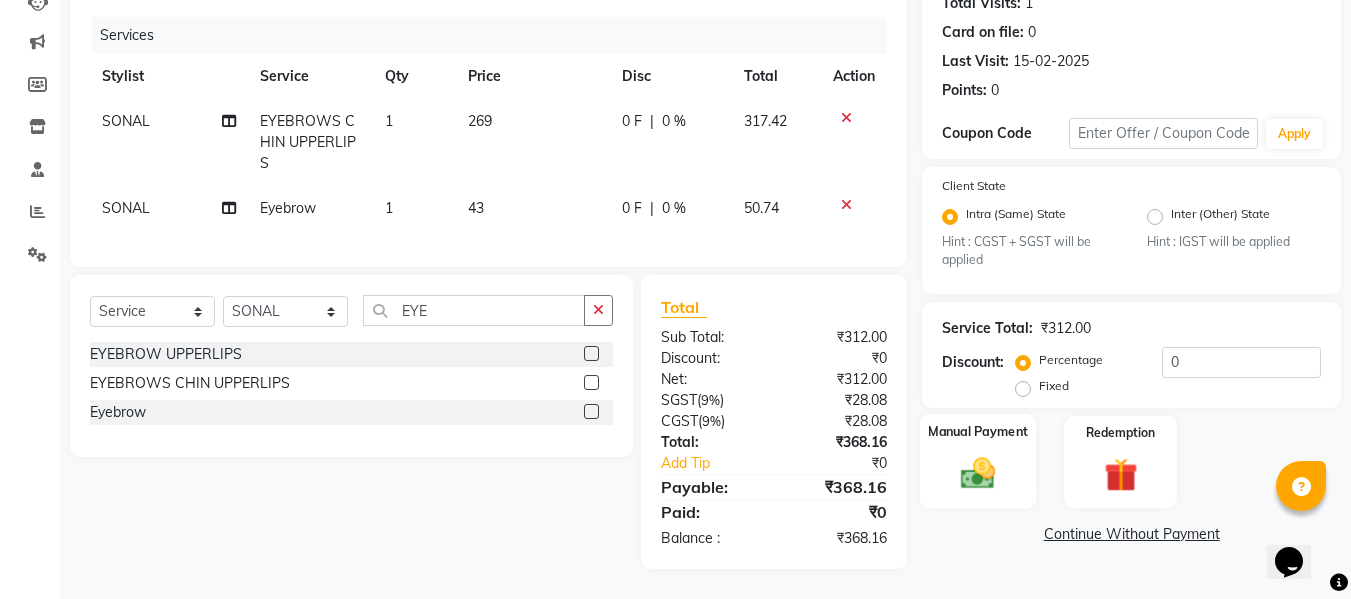 click on "Manual Payment" 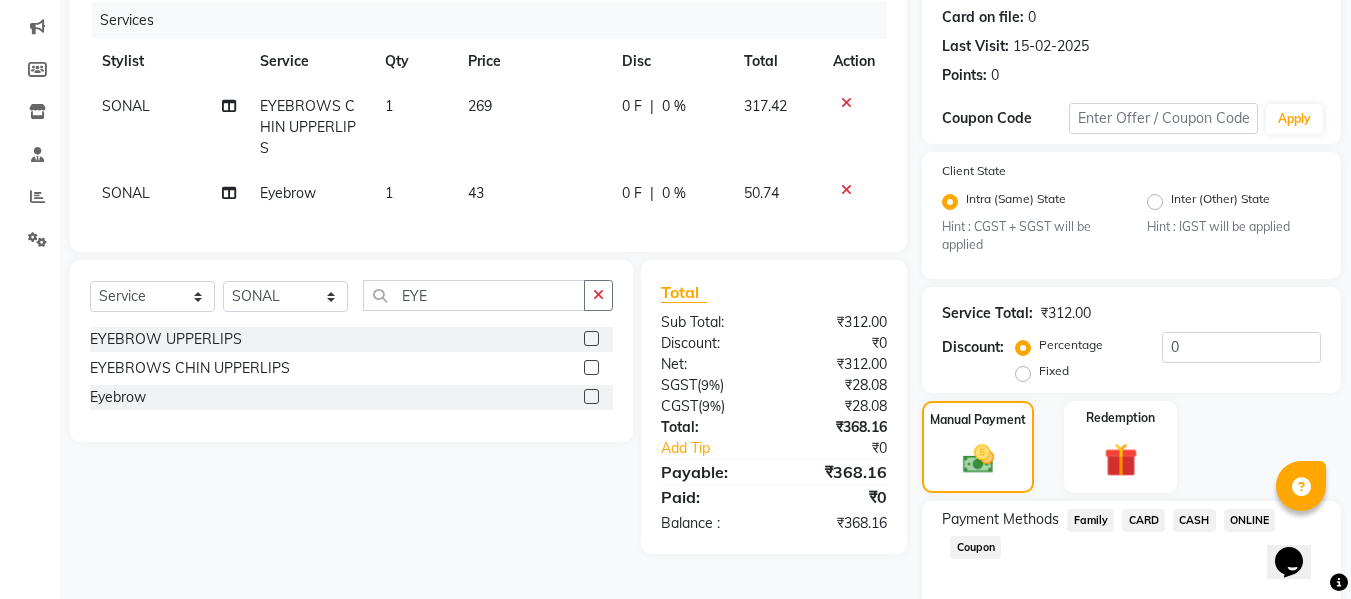 click on "ONLINE" 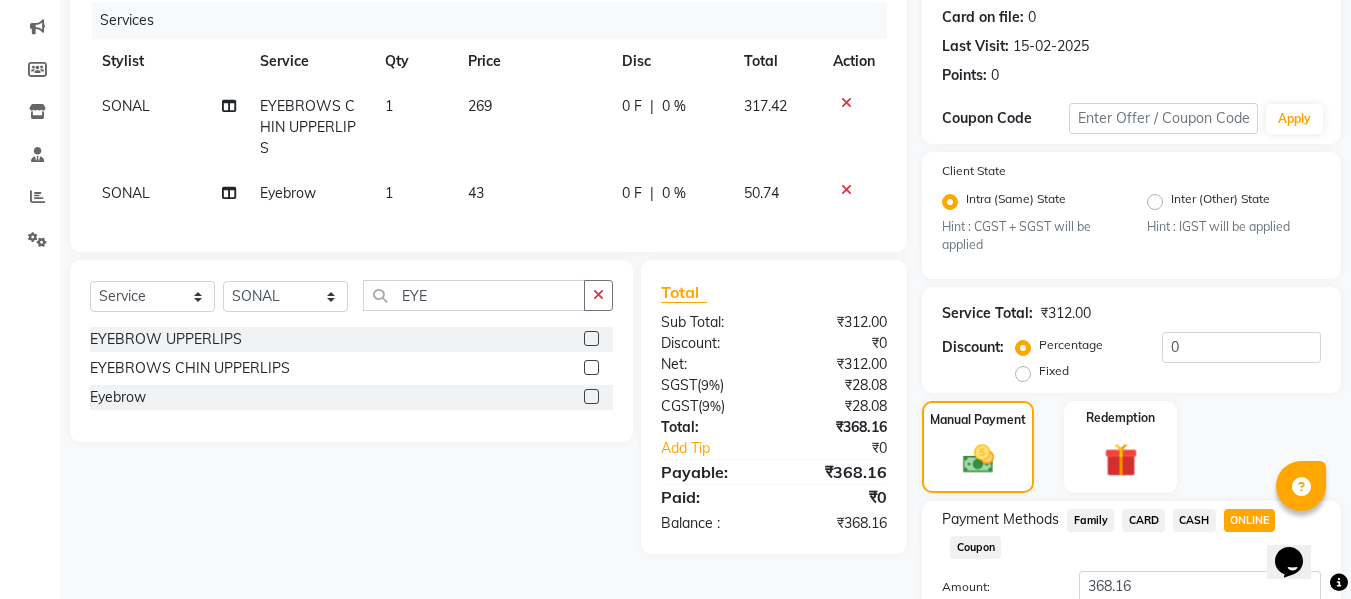 scroll, scrollTop: 395, scrollLeft: 0, axis: vertical 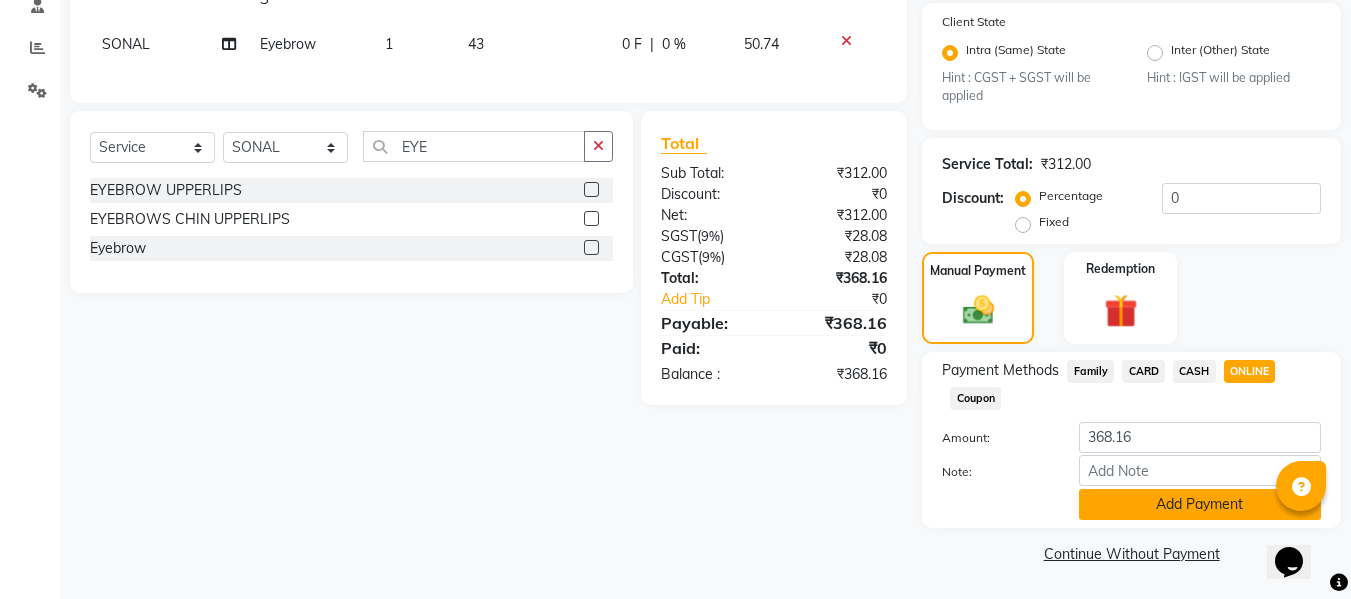 click on "Add Payment" 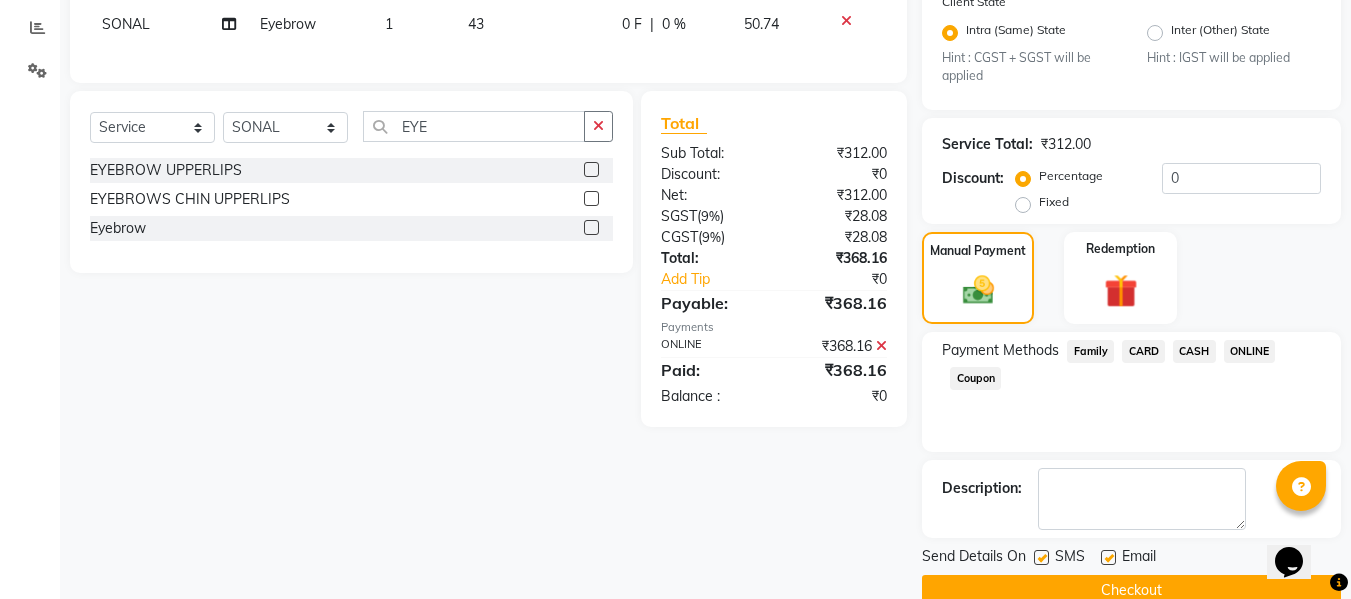 scroll, scrollTop: 435, scrollLeft: 0, axis: vertical 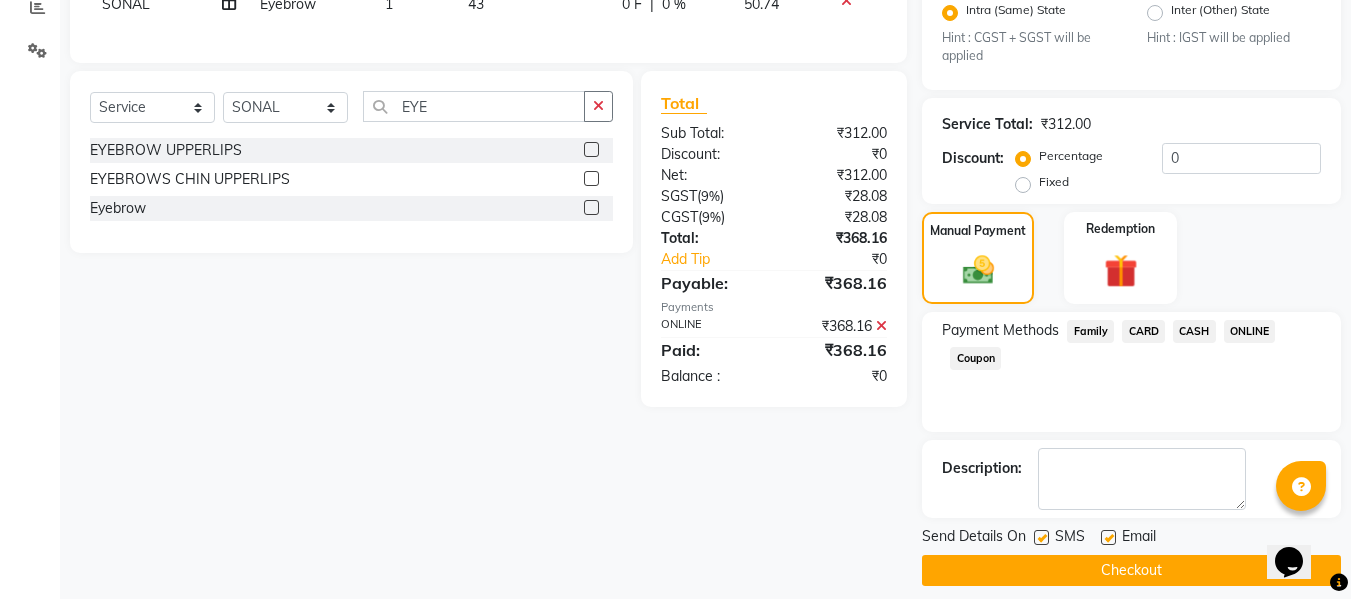 click on "Checkout" 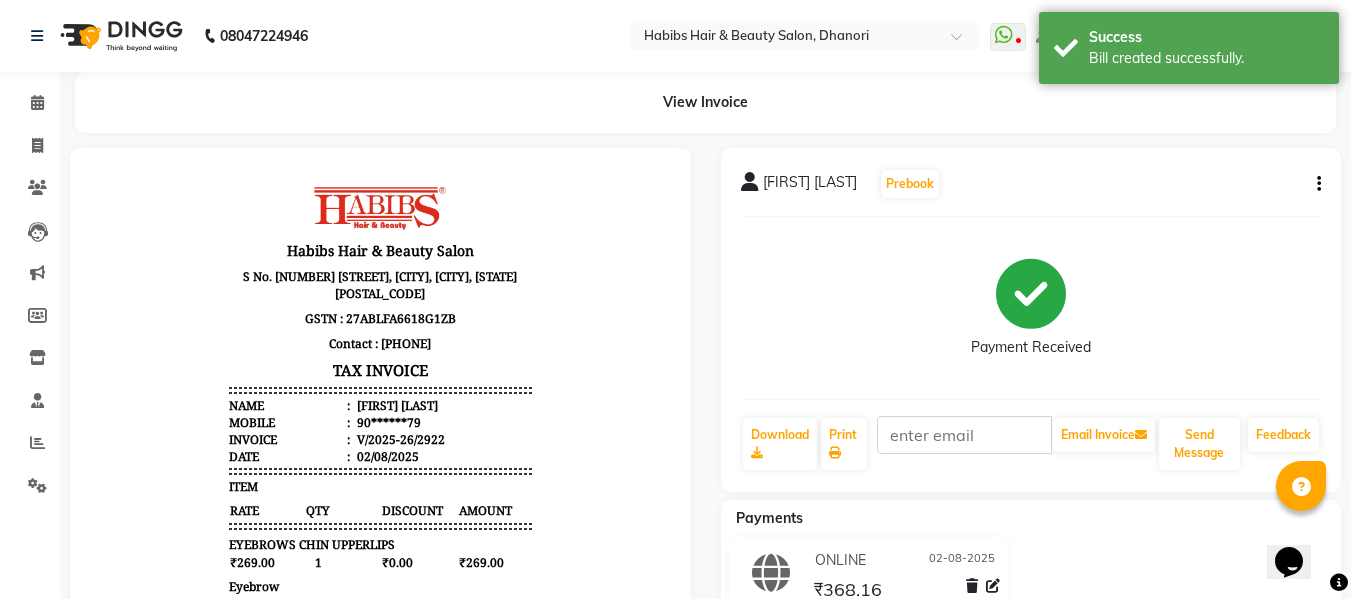 scroll, scrollTop: 0, scrollLeft: 0, axis: both 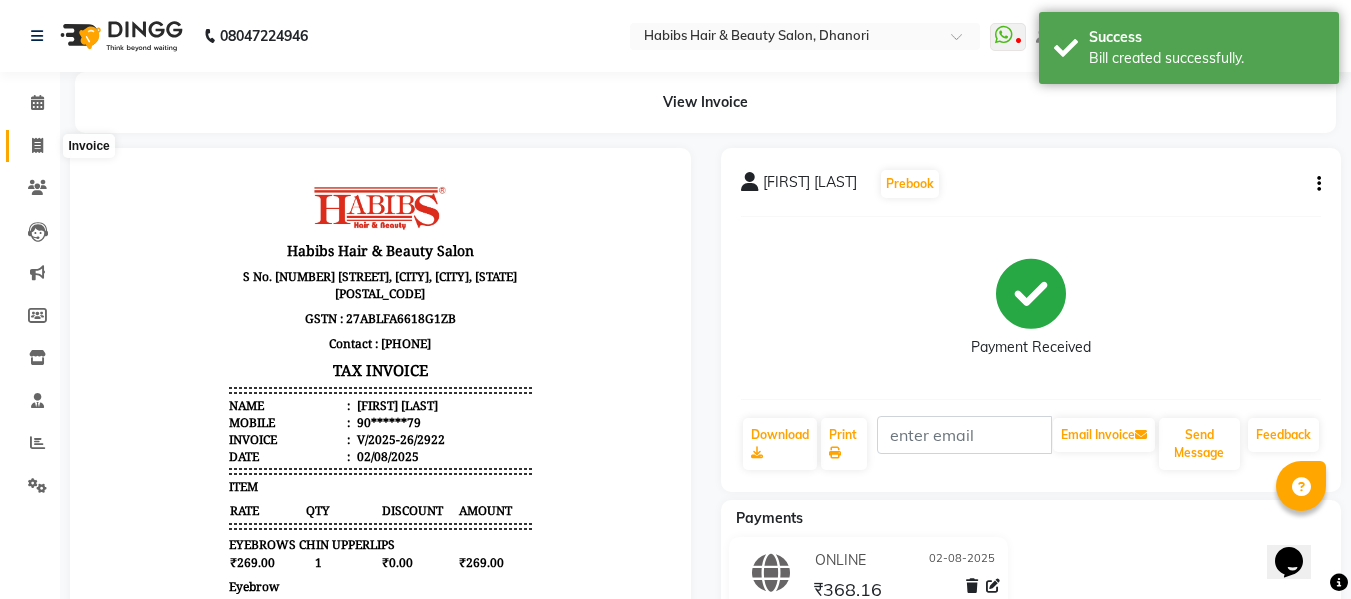 click 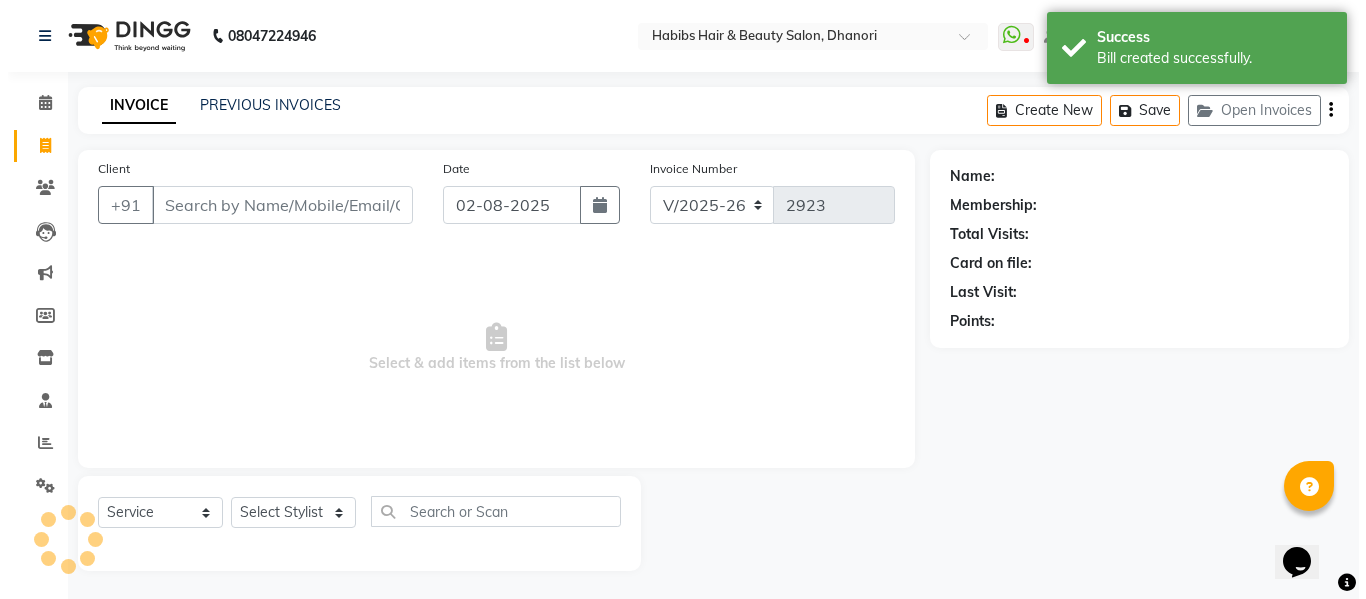scroll, scrollTop: 2, scrollLeft: 0, axis: vertical 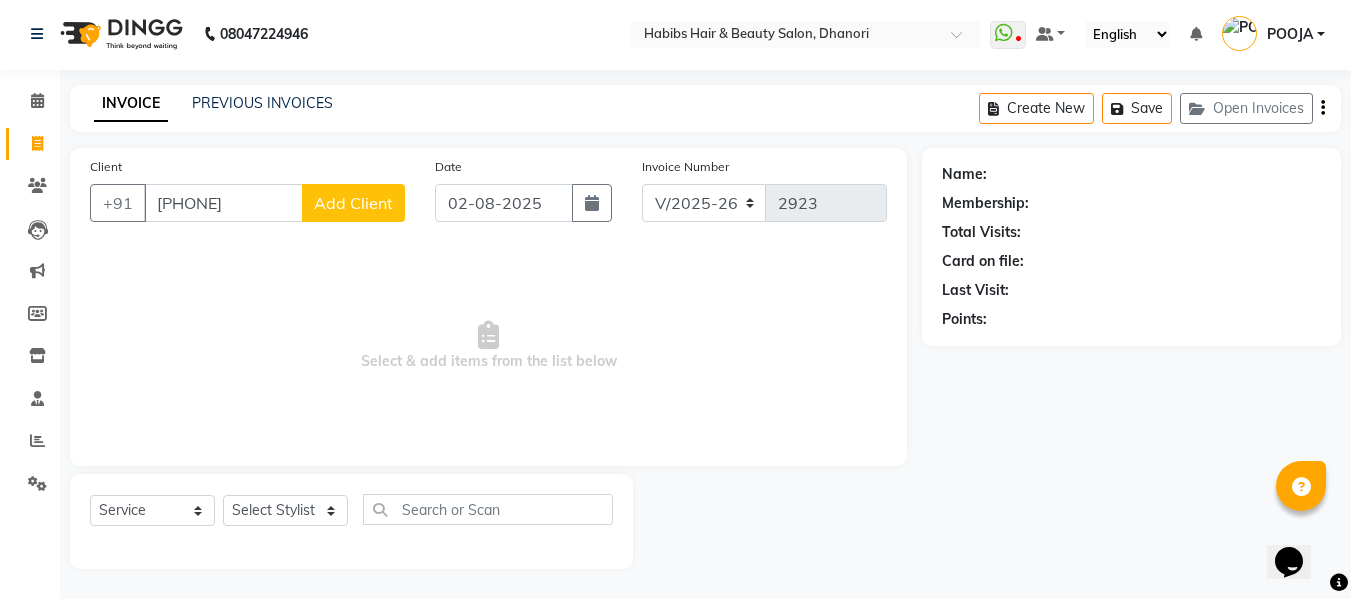 click on "Add Client" 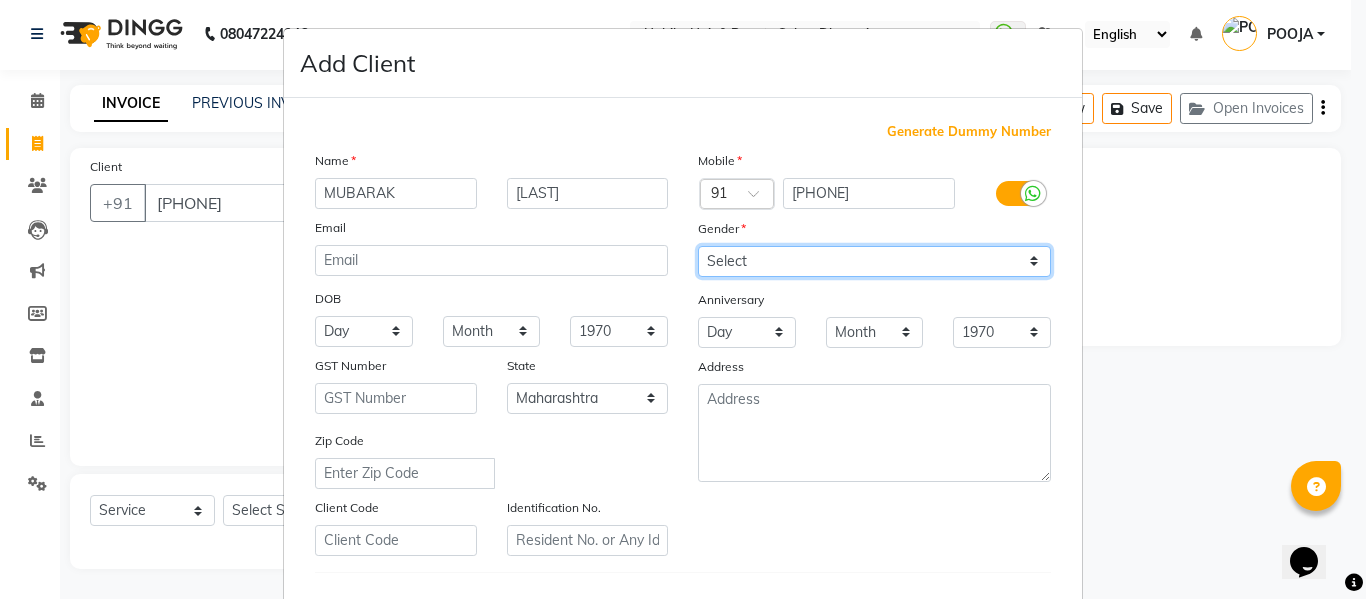 click on "Select Male Female Other Prefer Not To Say" at bounding box center (874, 261) 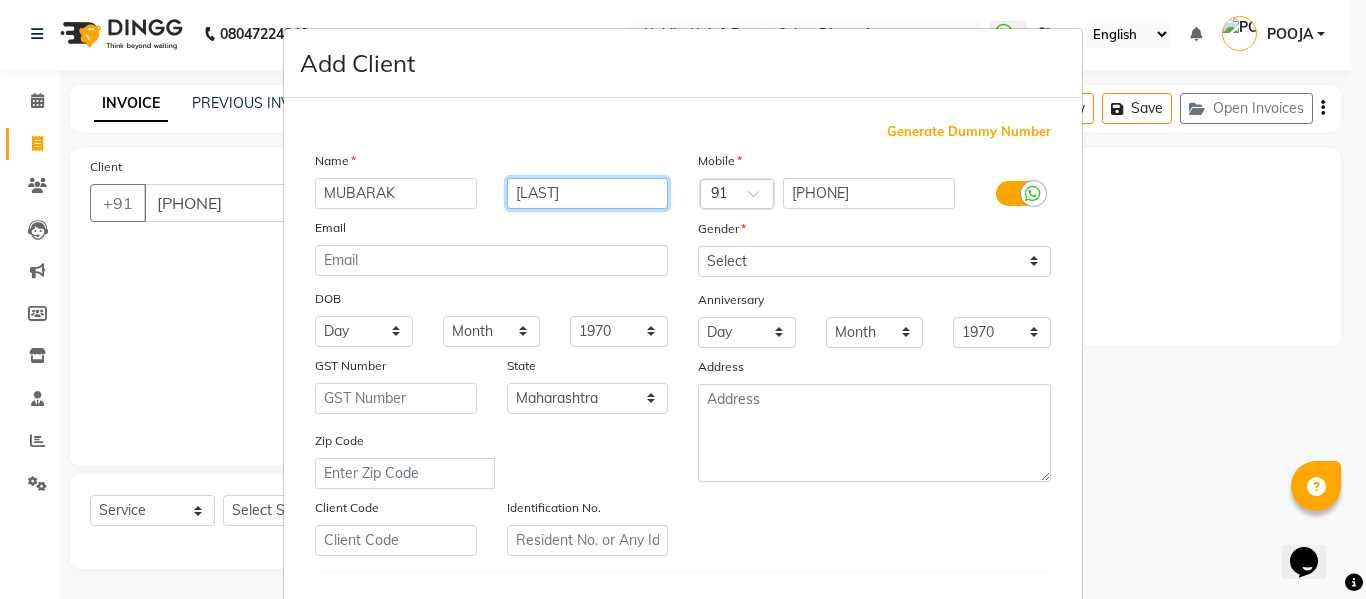 click on "[LAST]" at bounding box center [588, 193] 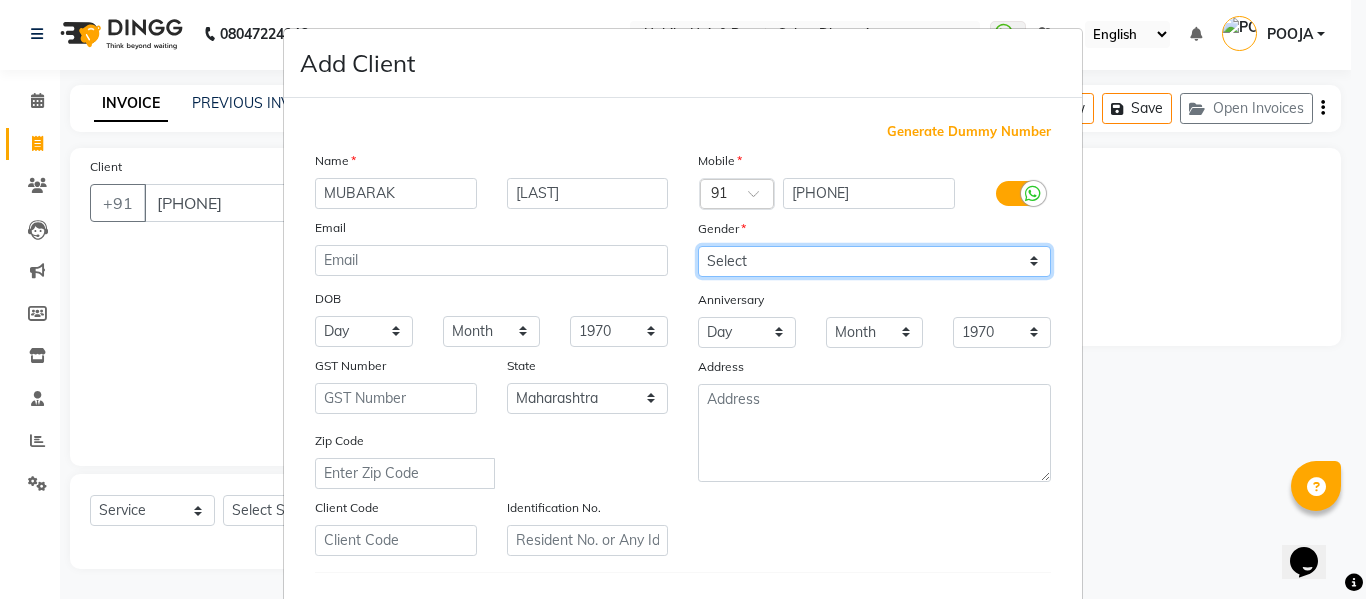 click on "Select Male Female Other Prefer Not To Say" at bounding box center (874, 261) 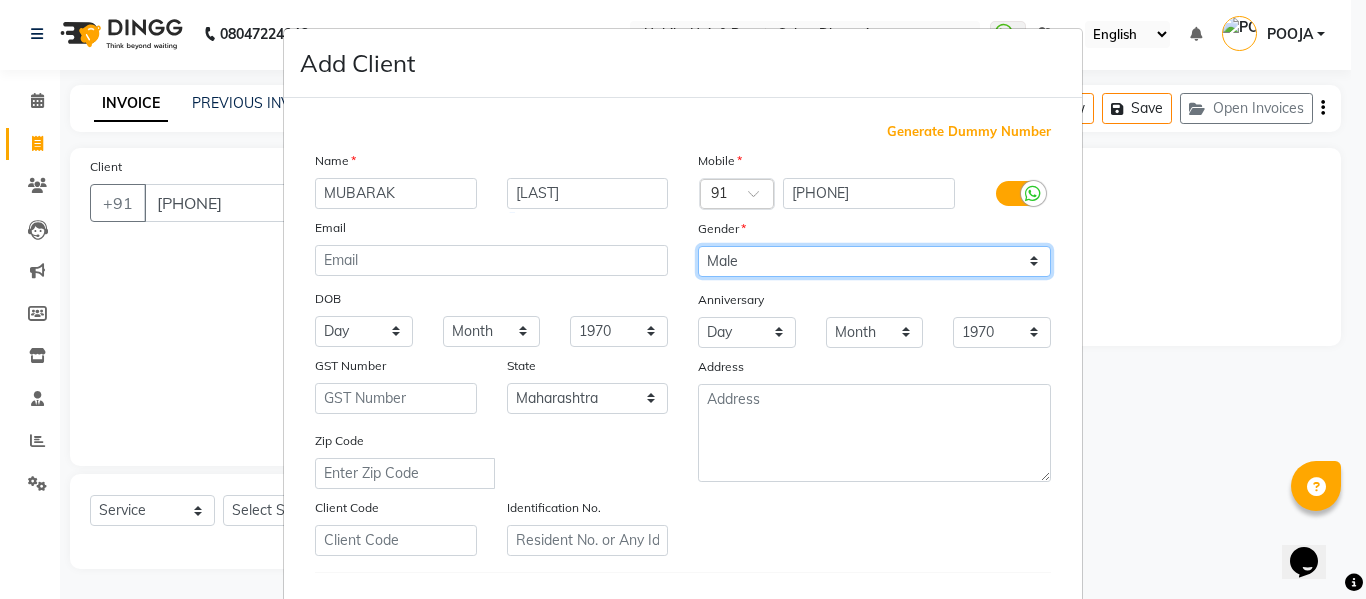 click on "Select Male Female Other Prefer Not To Say" at bounding box center (874, 261) 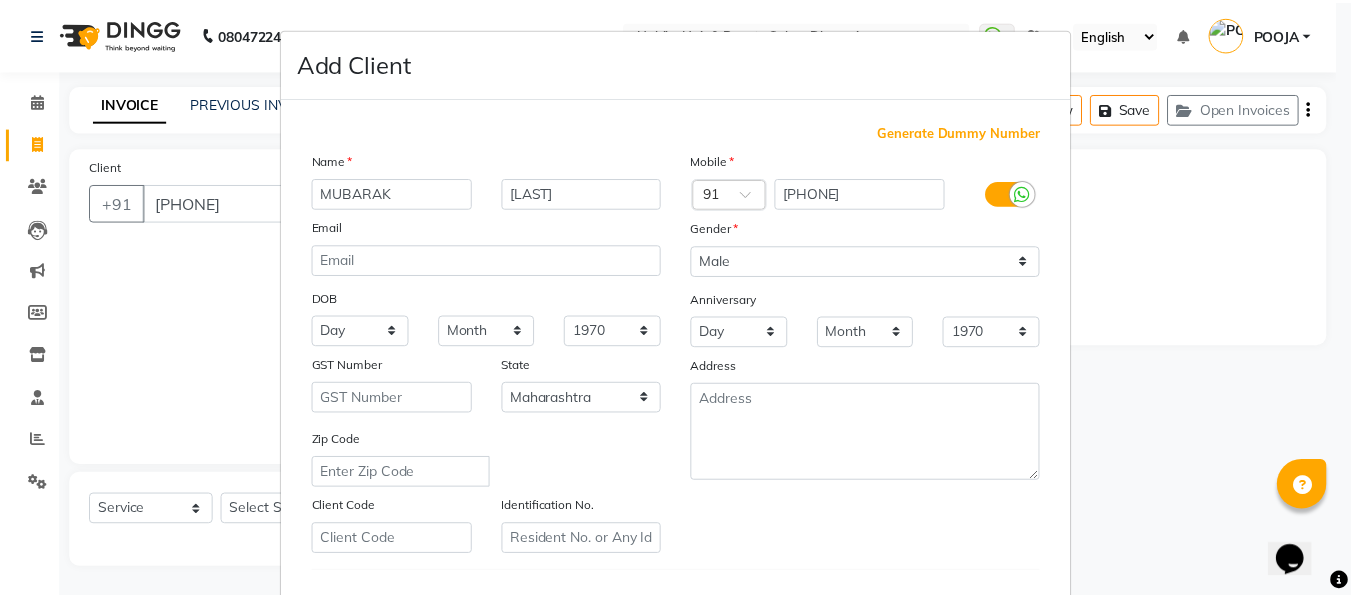 scroll, scrollTop: 324, scrollLeft: 0, axis: vertical 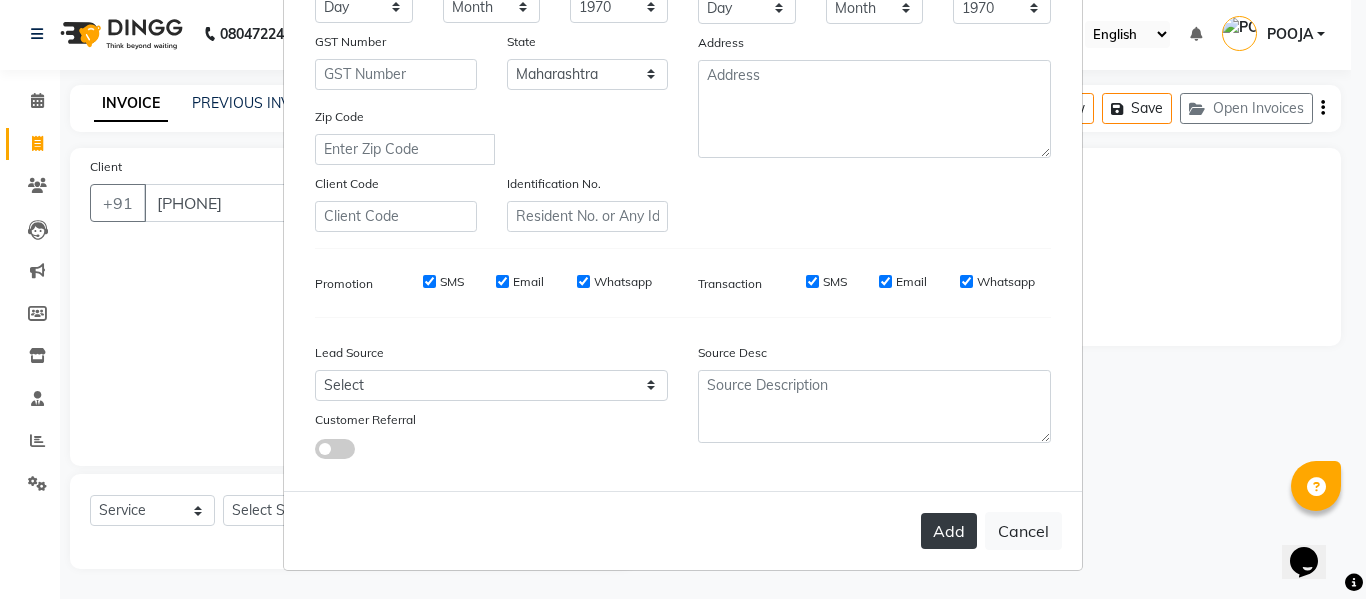 click on "Add" at bounding box center (949, 531) 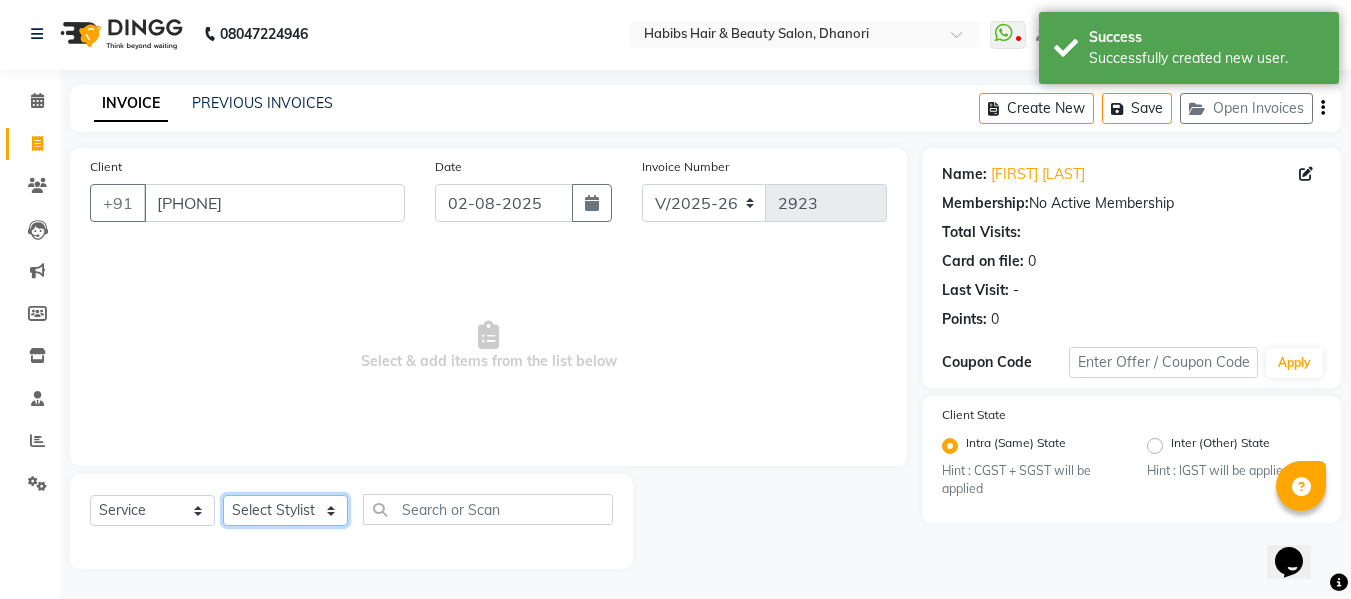click on "Select Stylist Admin  Alishan  ARMAN DIVYA FAIZAN IRFAN MUZAMMIL POOJA POOJA J RAKESH SAHIL SHAKEEL SONAL" 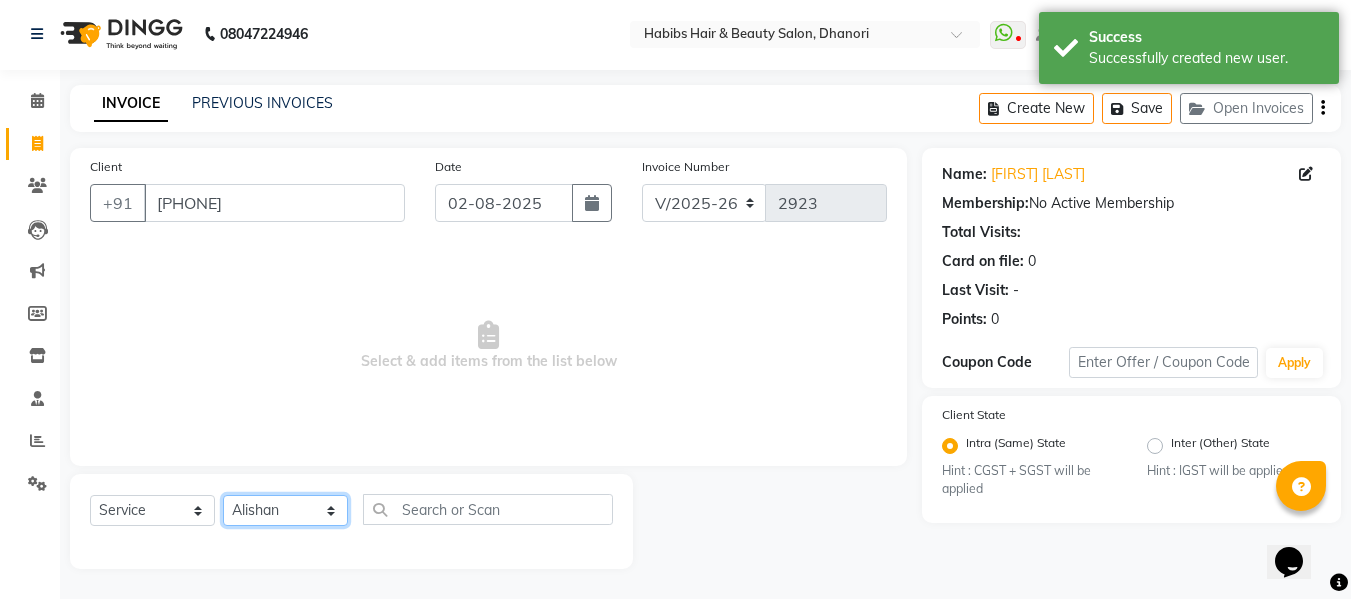 click on "Select Stylist Admin  Alishan  ARMAN DIVYA FAIZAN IRFAN MUZAMMIL POOJA POOJA J RAKESH SAHIL SHAKEEL SONAL" 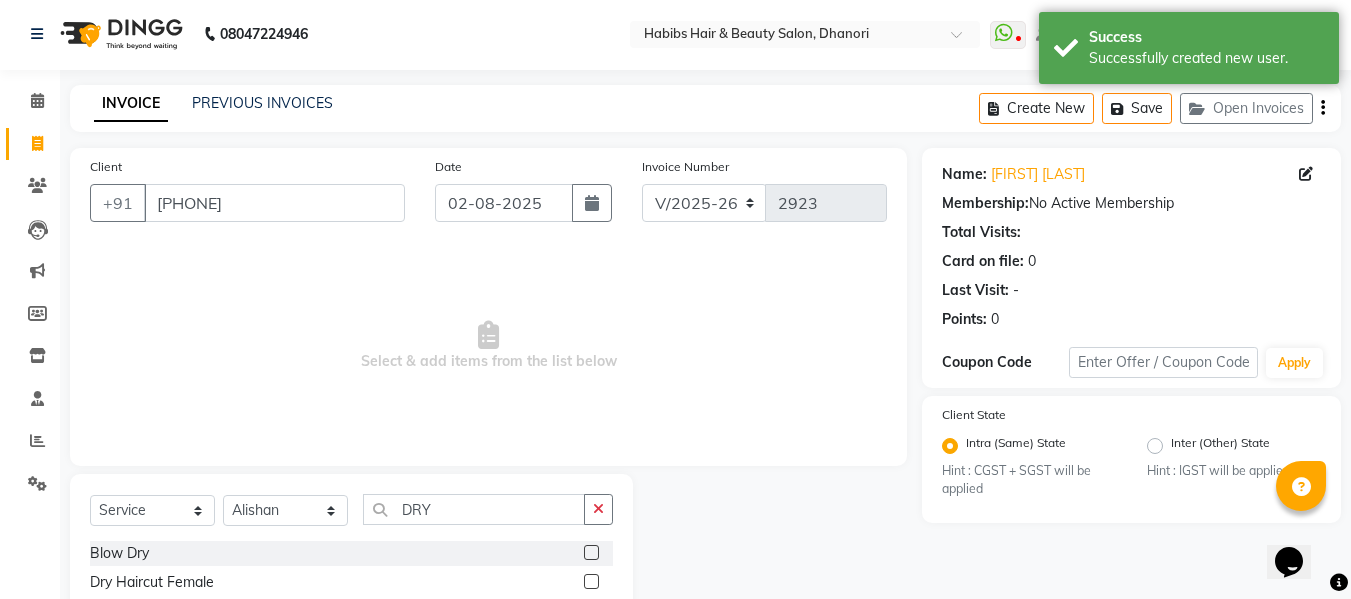 click 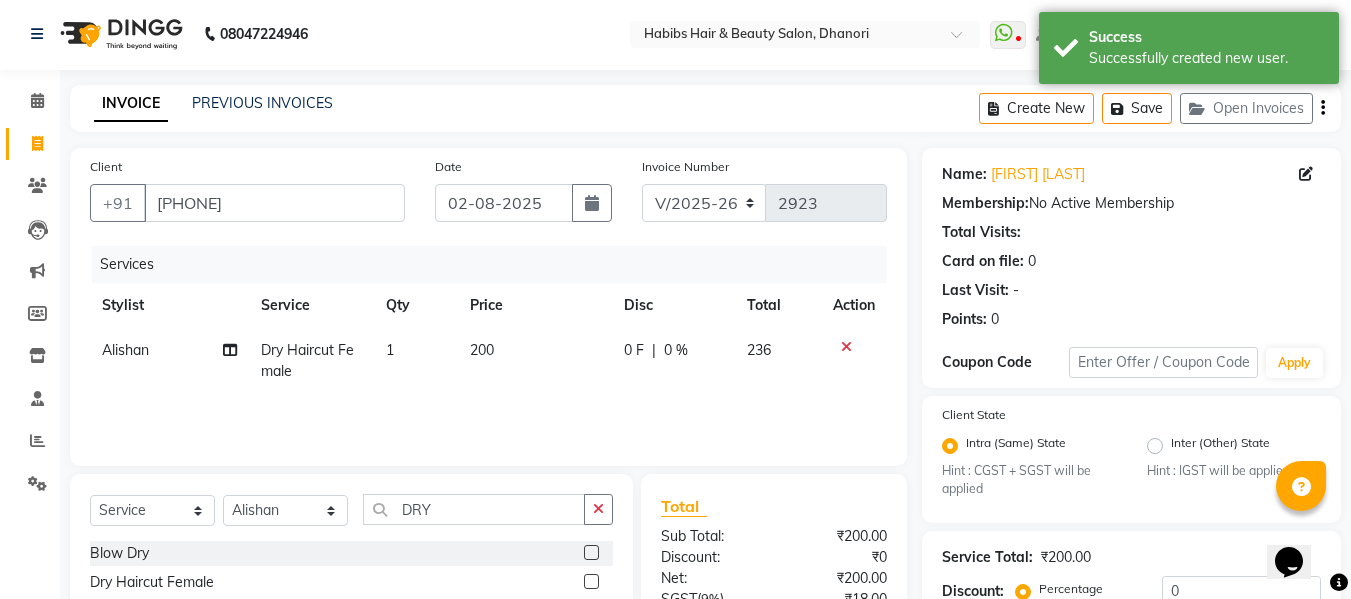 click on "200" 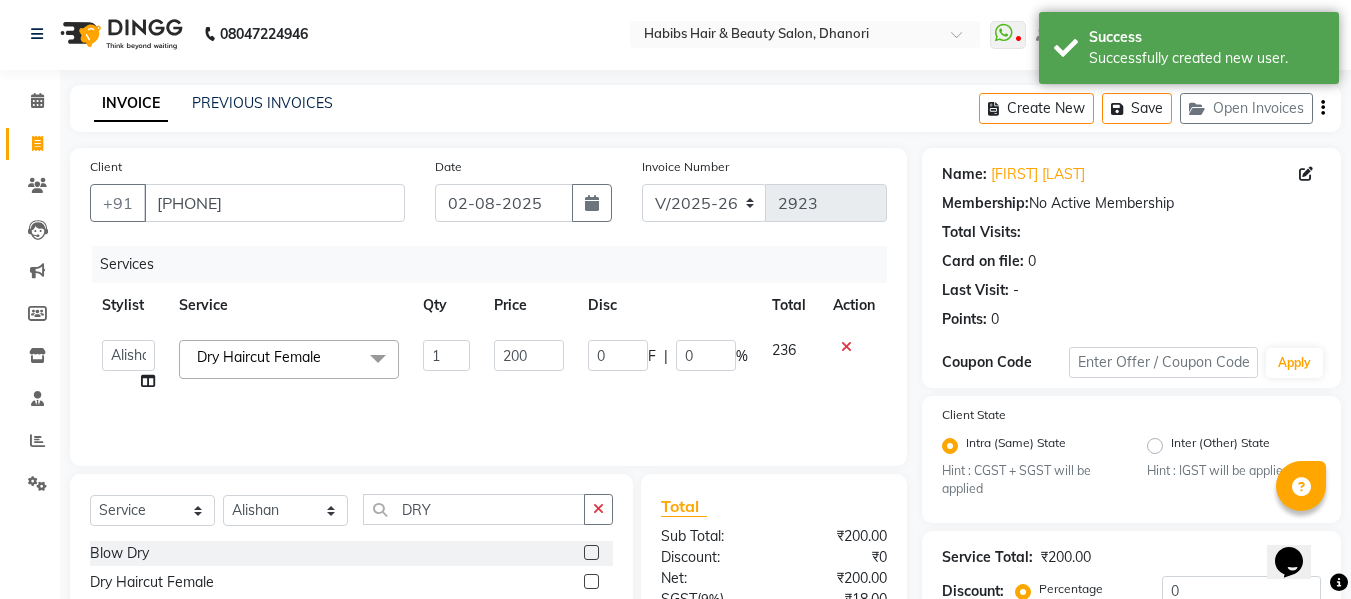 click on "200" 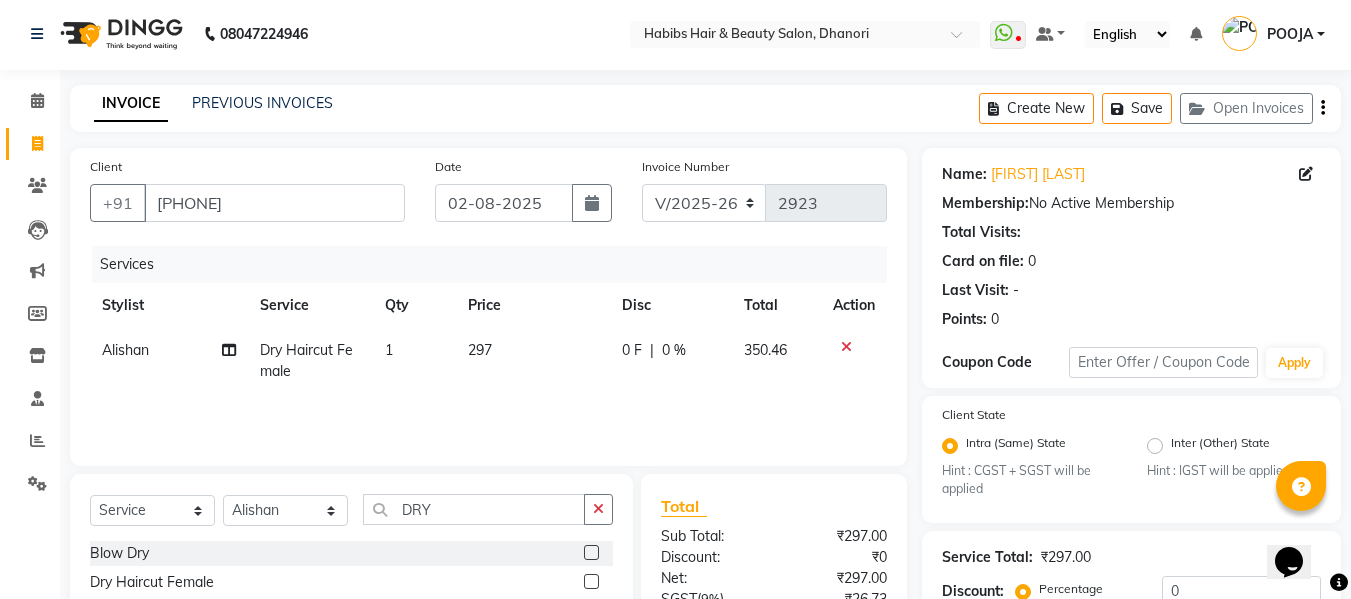 click on "297" 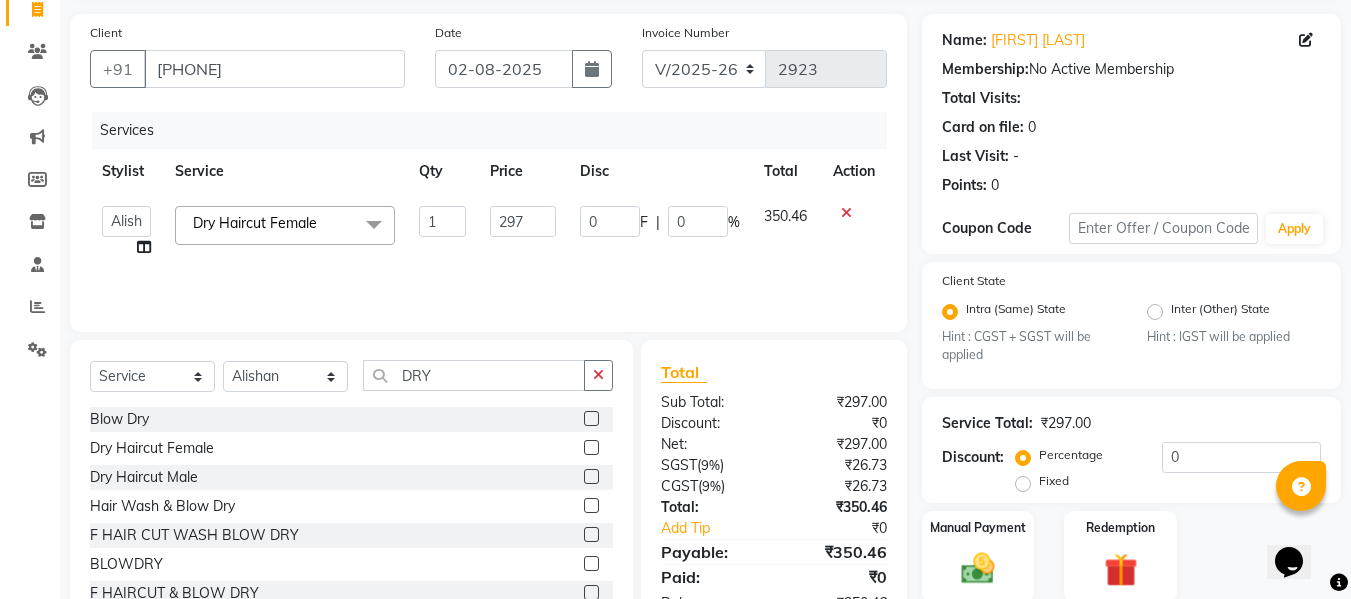 scroll, scrollTop: 211, scrollLeft: 0, axis: vertical 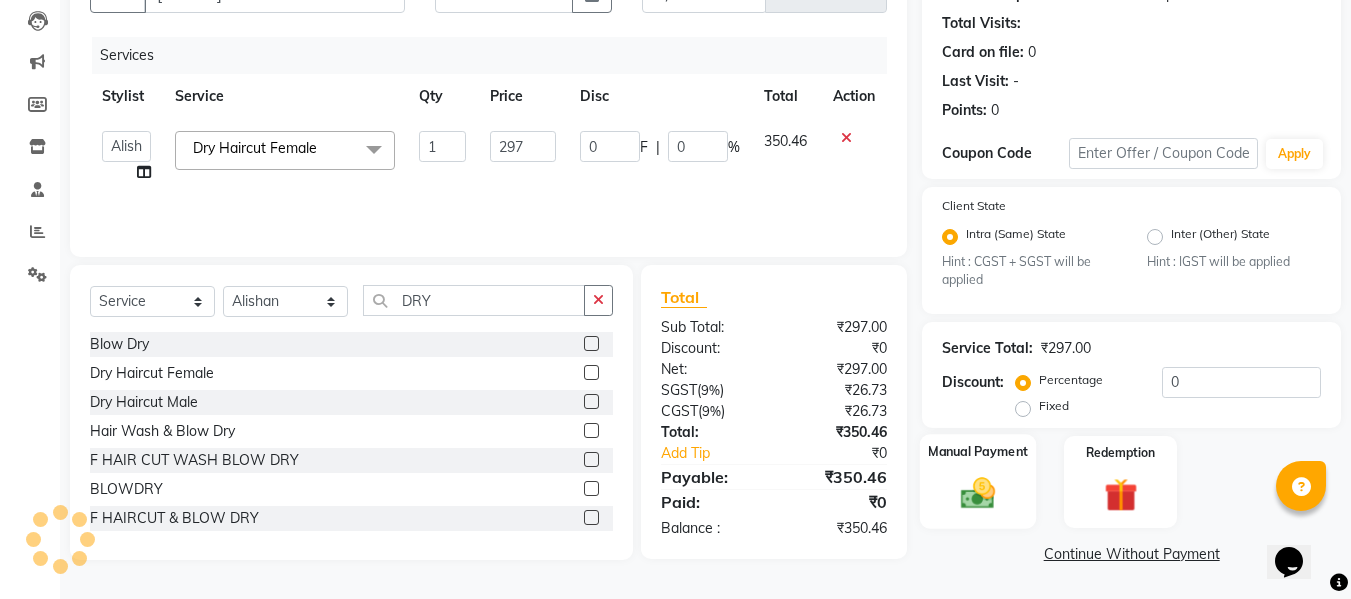 click 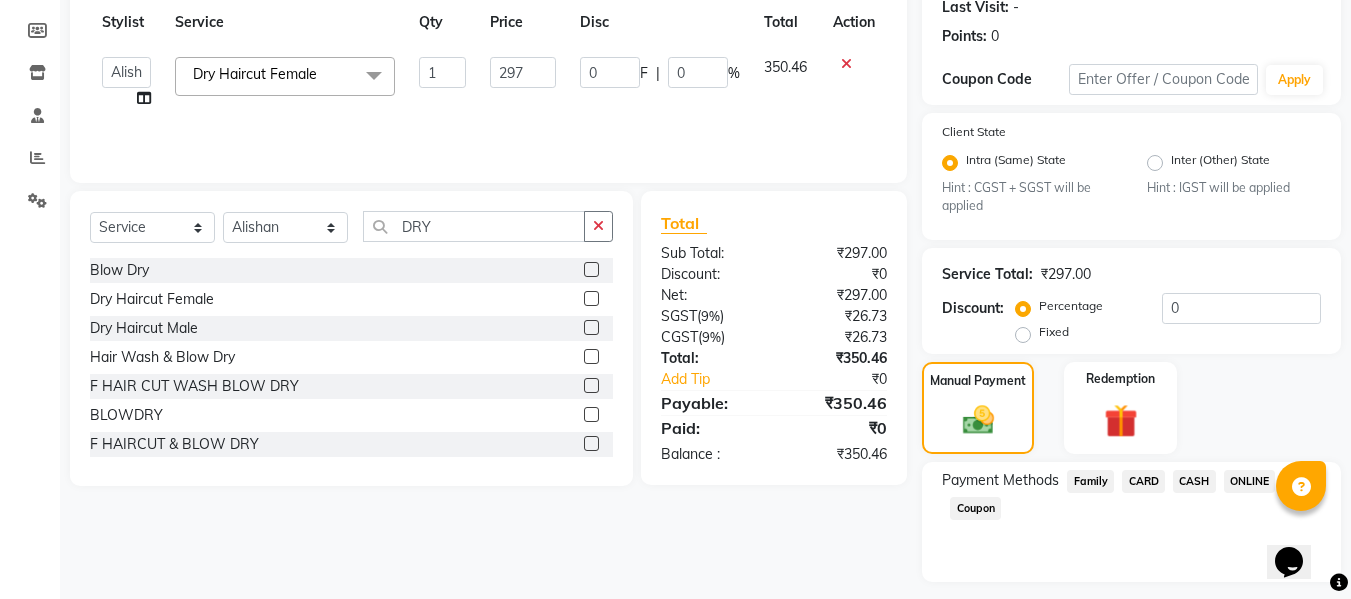 scroll, scrollTop: 339, scrollLeft: 0, axis: vertical 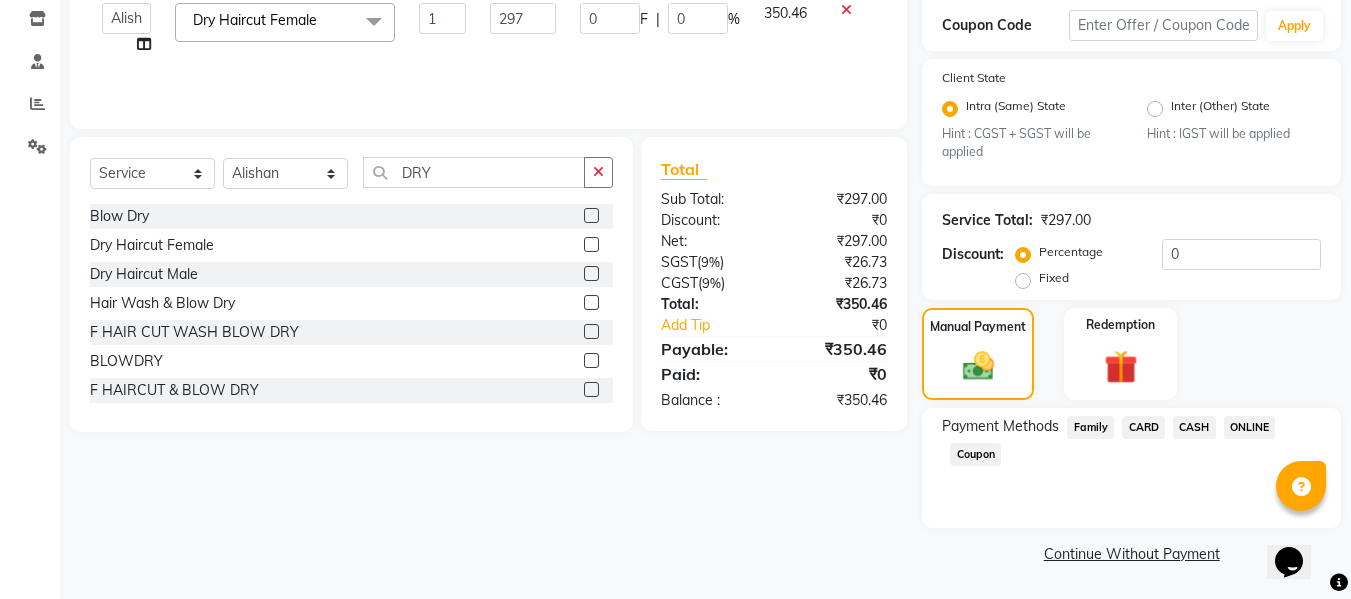 click on "ONLINE" 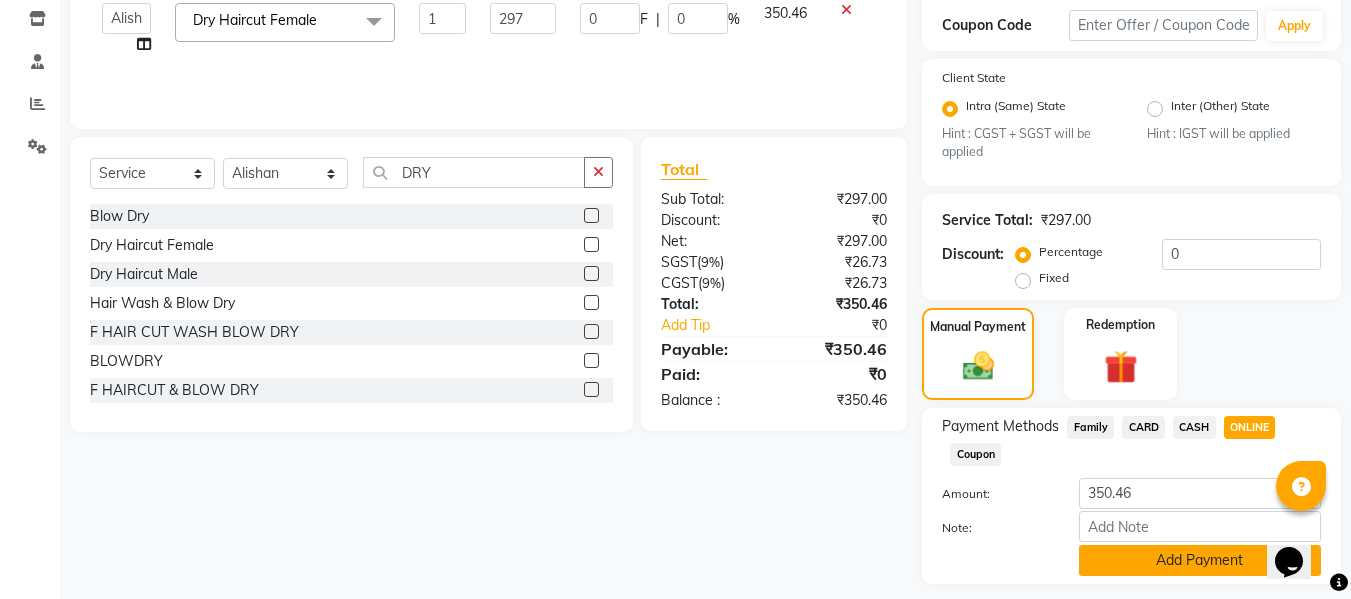 click on "Add Payment" 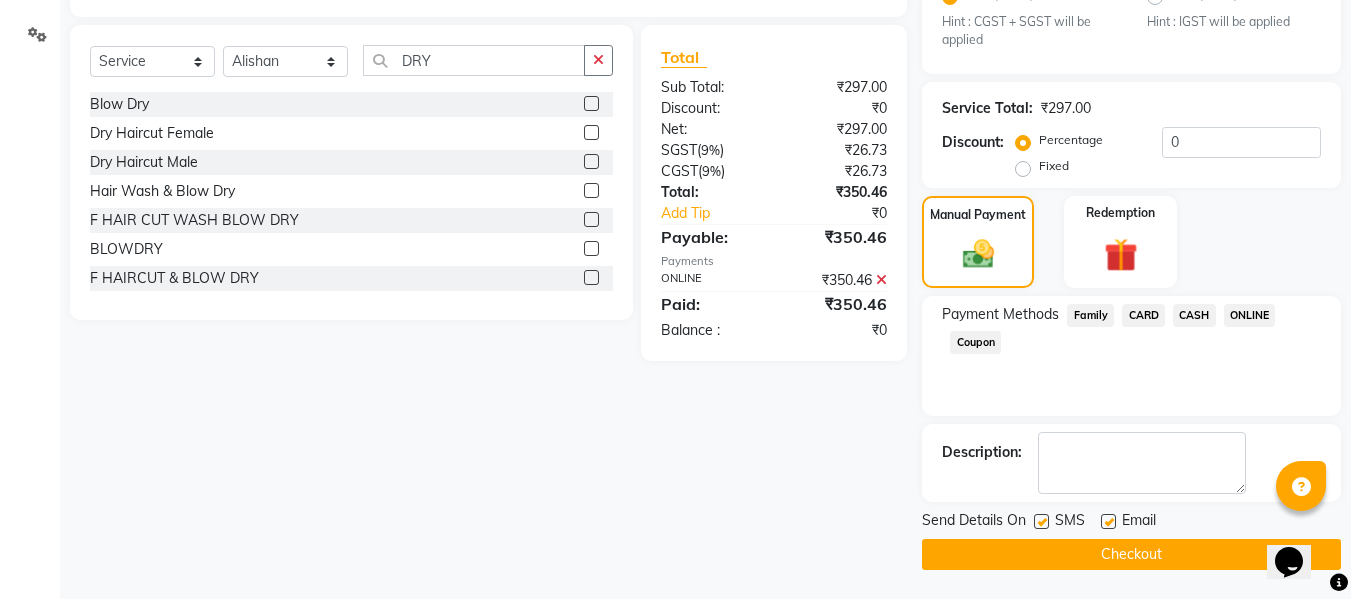 scroll, scrollTop: 452, scrollLeft: 0, axis: vertical 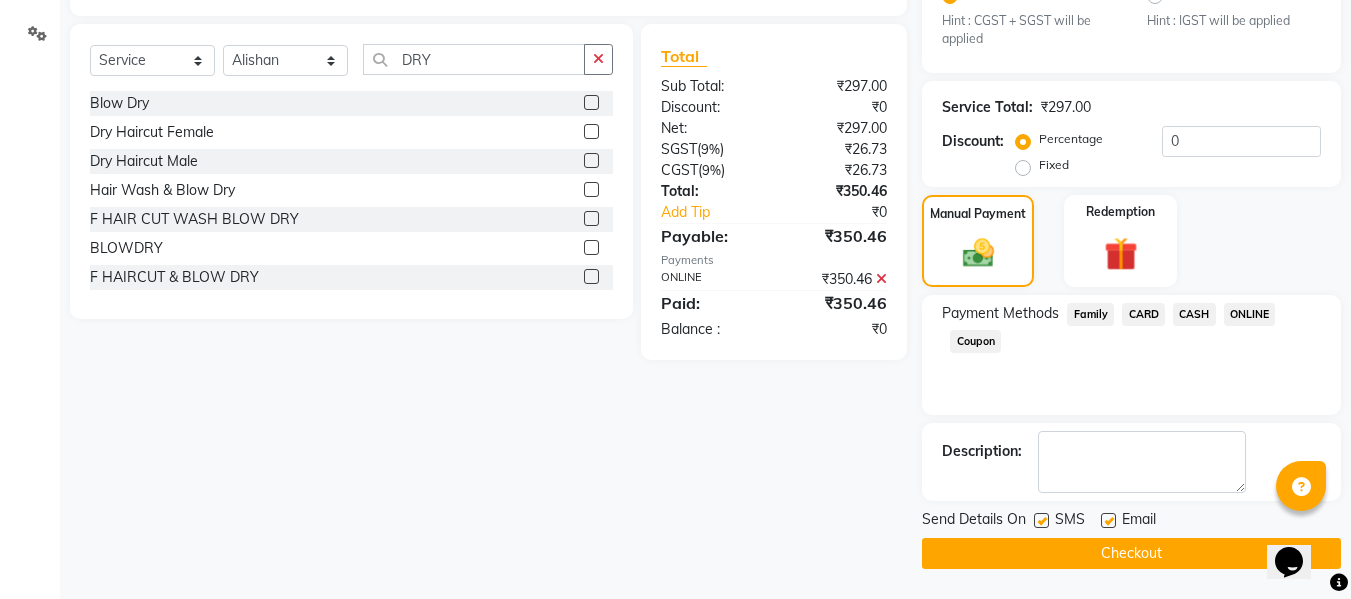 click on "Checkout" 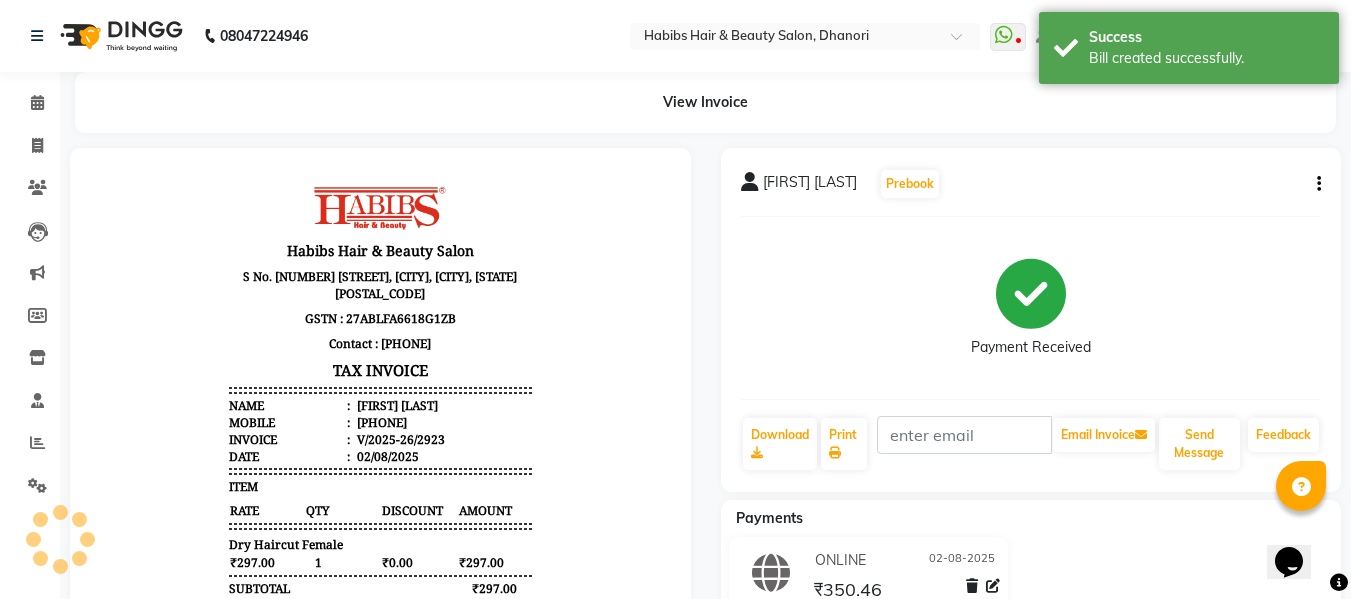scroll, scrollTop: 0, scrollLeft: 0, axis: both 